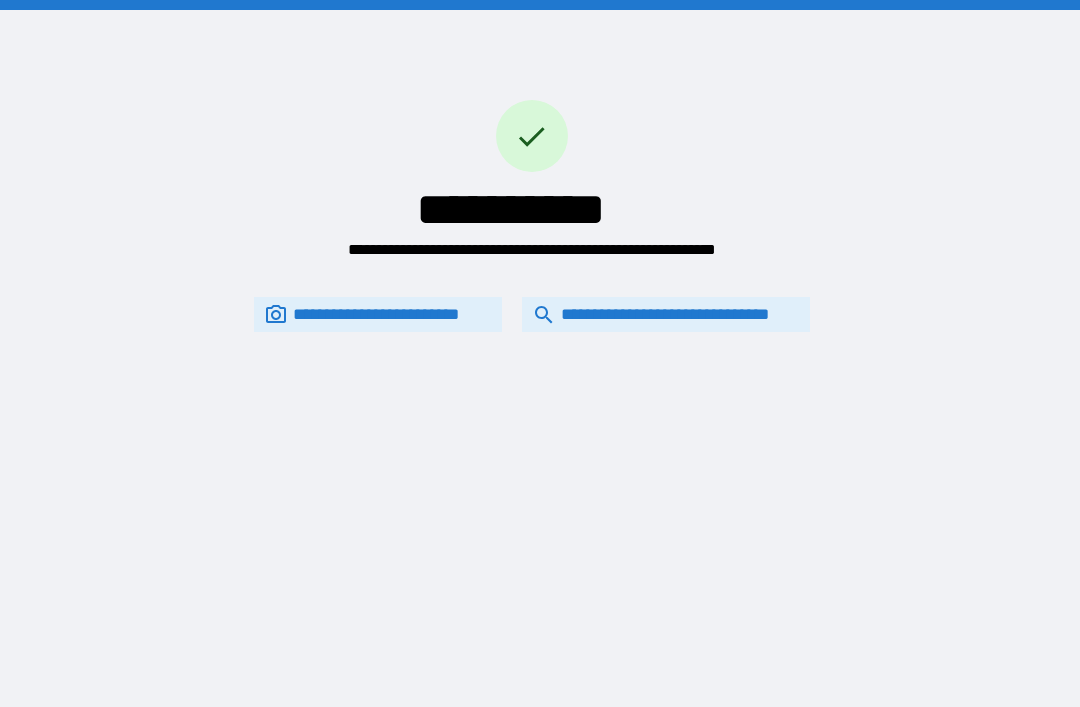 scroll, scrollTop: 64, scrollLeft: 0, axis: vertical 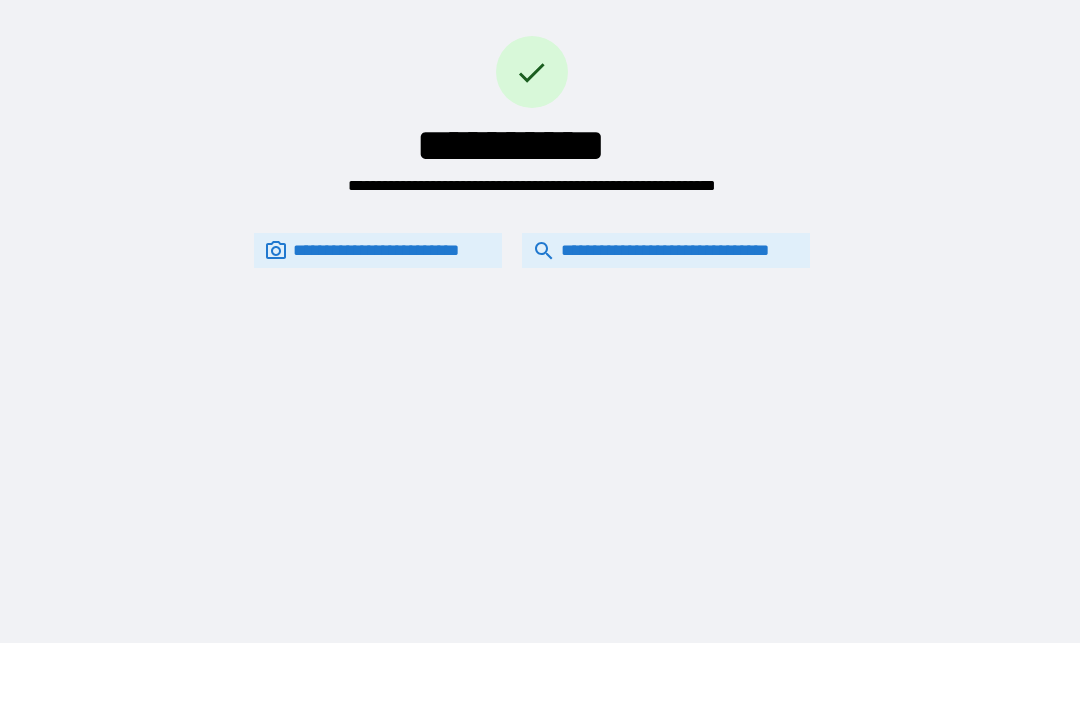 click on "**********" at bounding box center [666, 250] 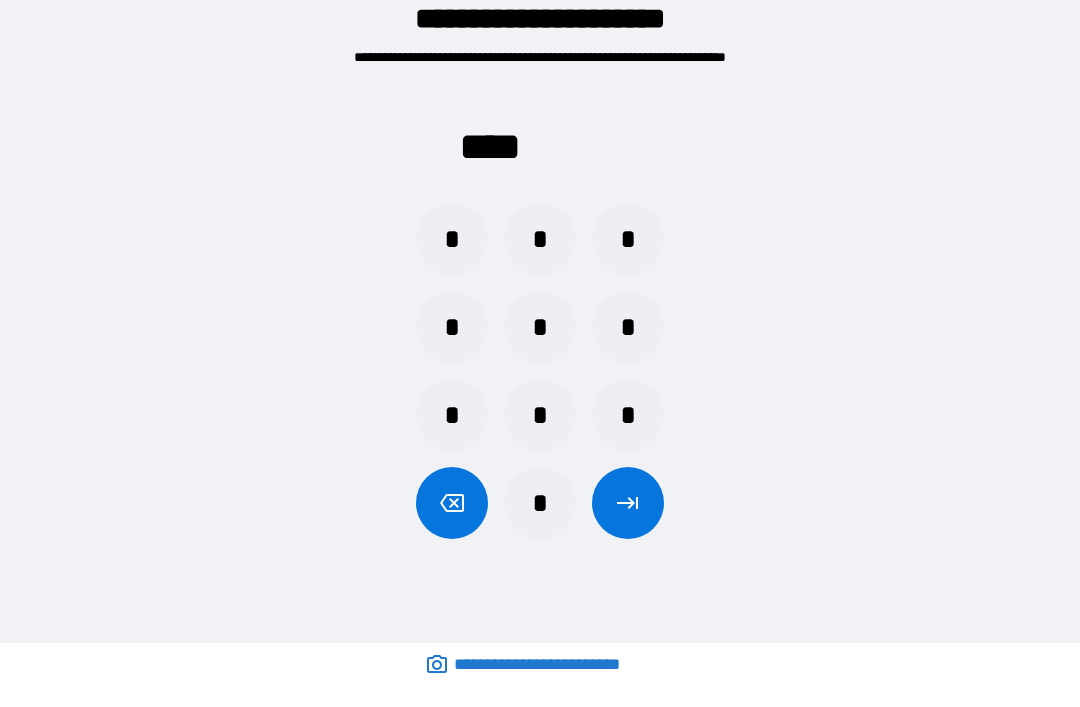 click on "*" at bounding box center [540, 503] 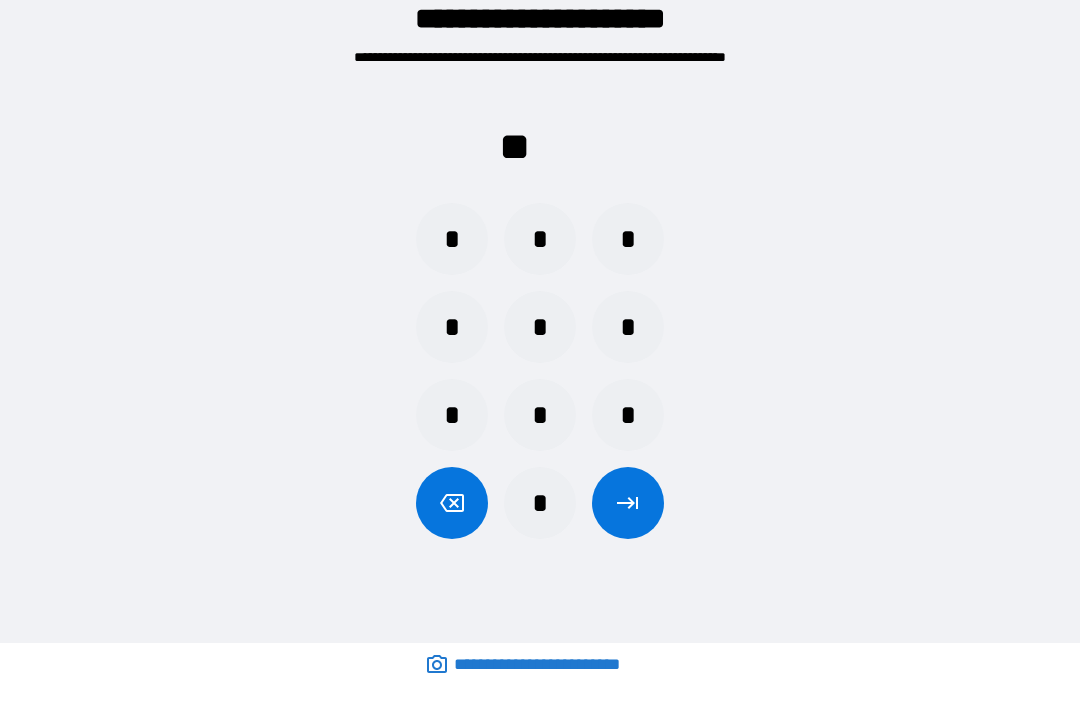click on "*" at bounding box center (452, 327) 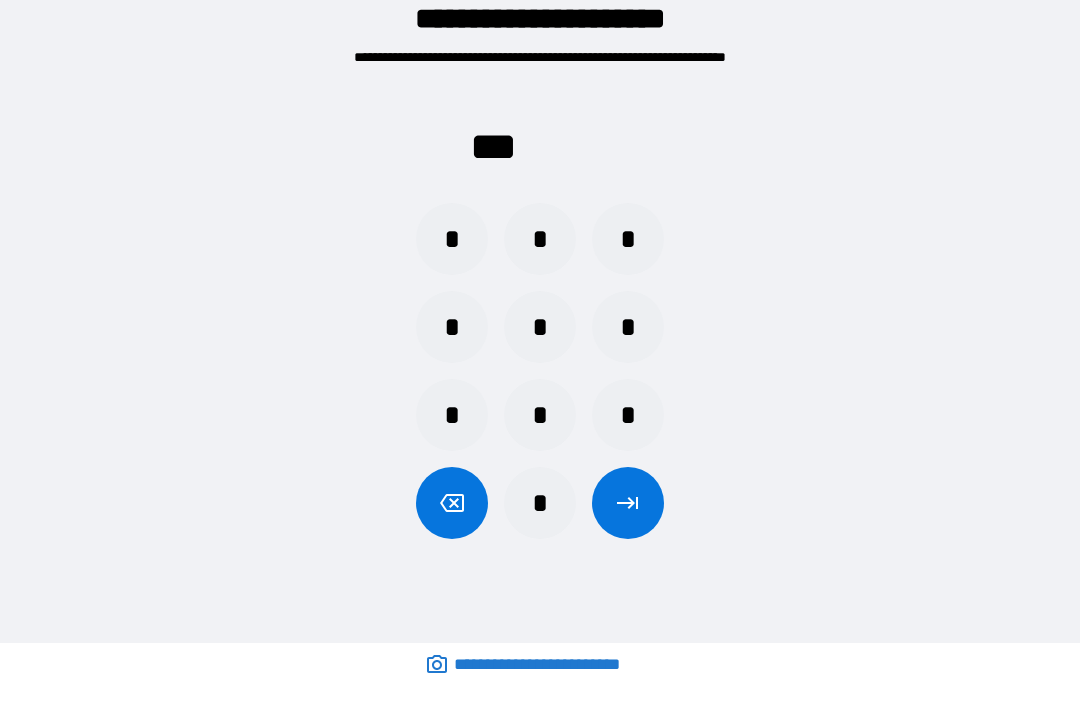 click on "*" at bounding box center [540, 415] 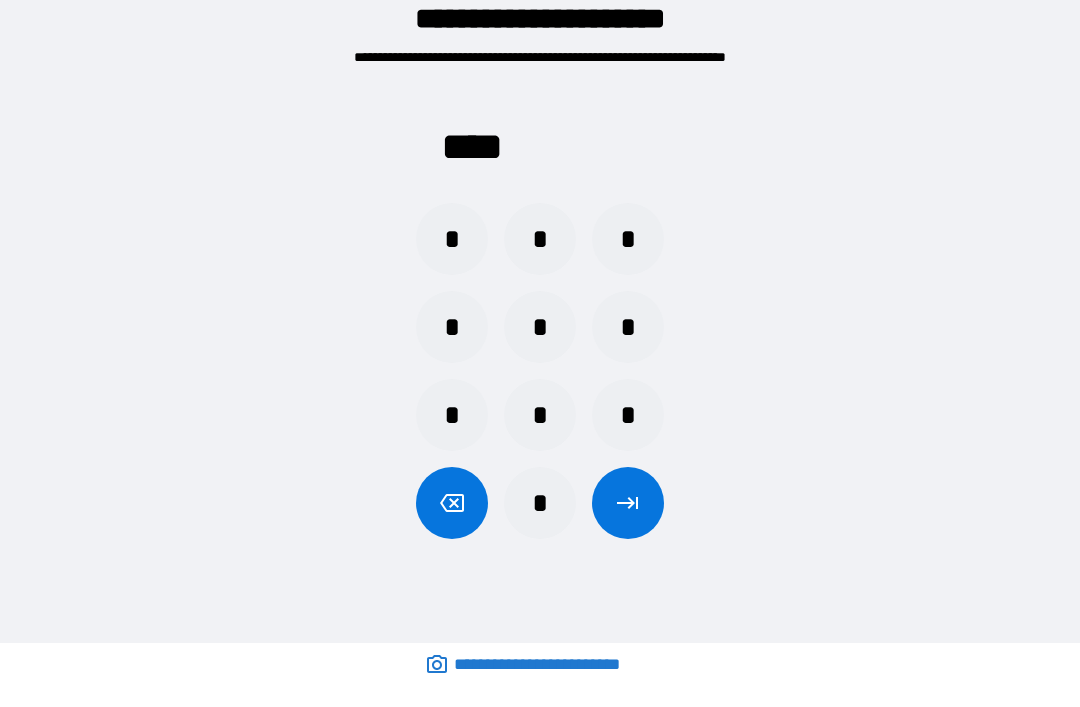 click at bounding box center [628, 503] 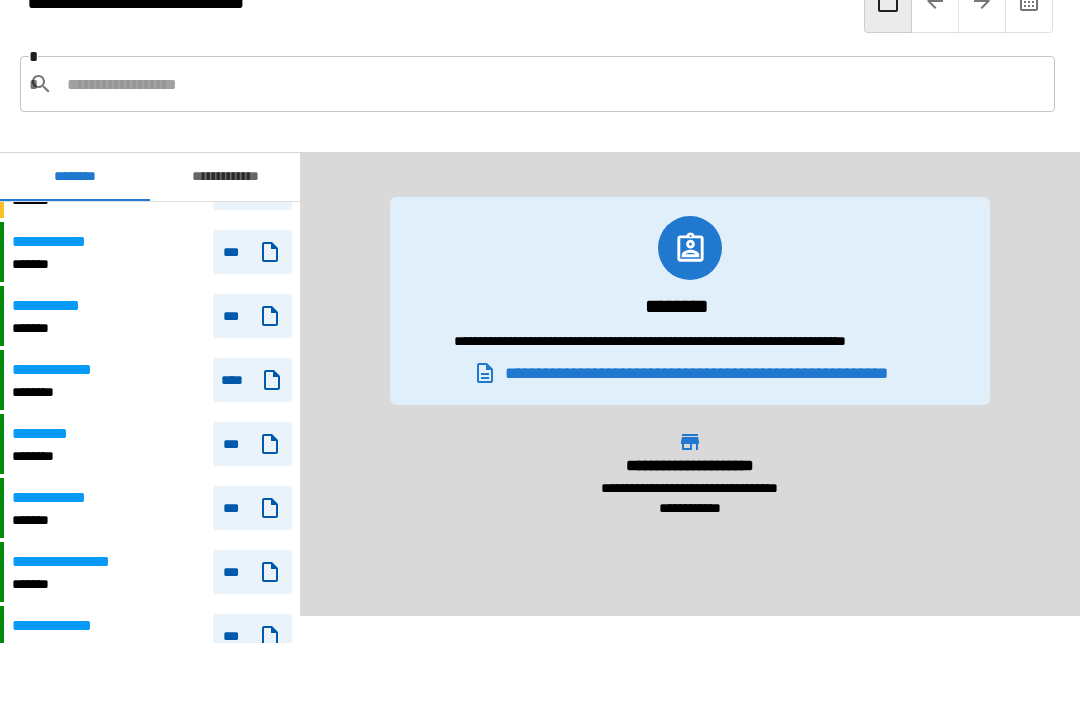 scroll, scrollTop: 463, scrollLeft: 0, axis: vertical 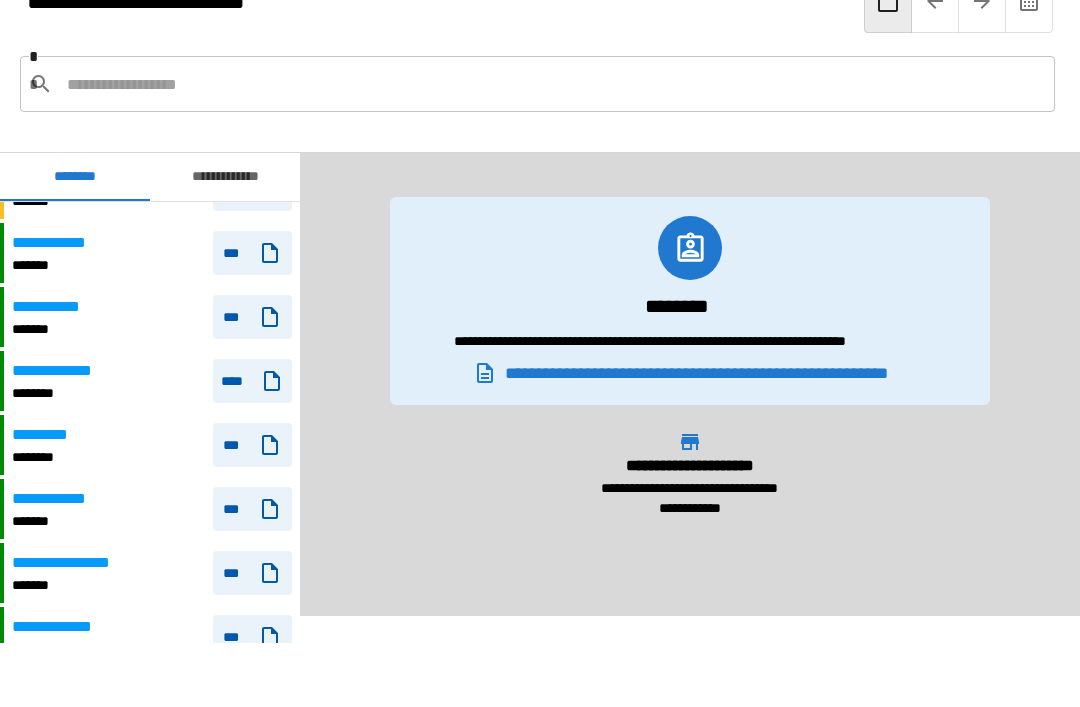 click on "***" at bounding box center (252, 445) 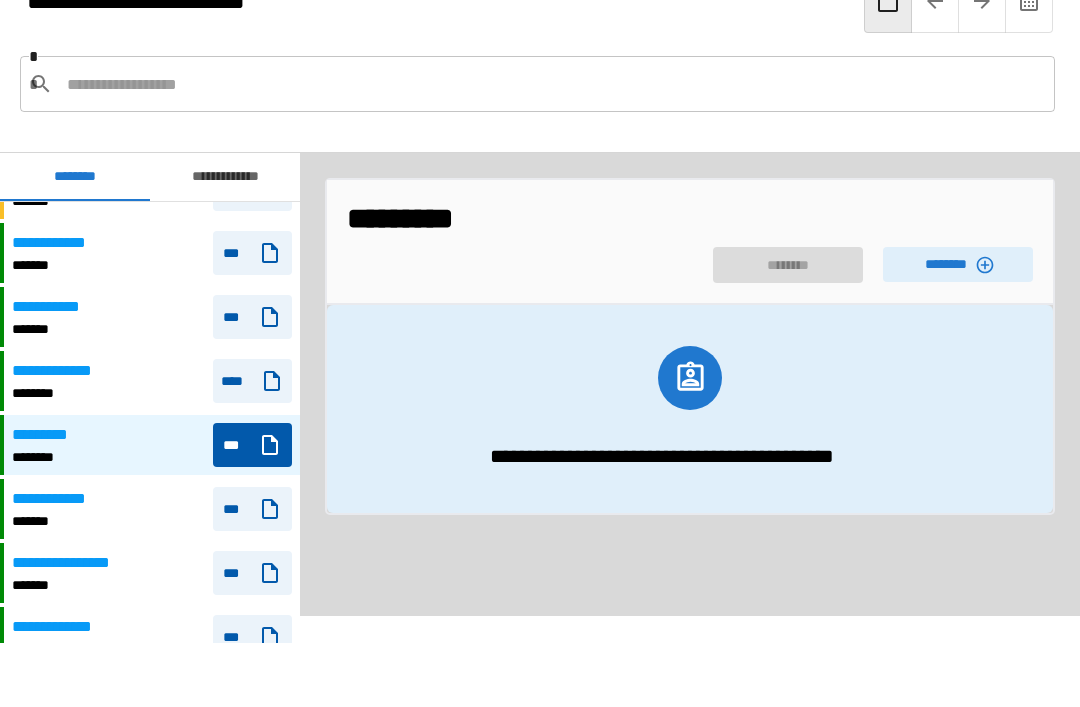 click on "********" at bounding box center (958, 264) 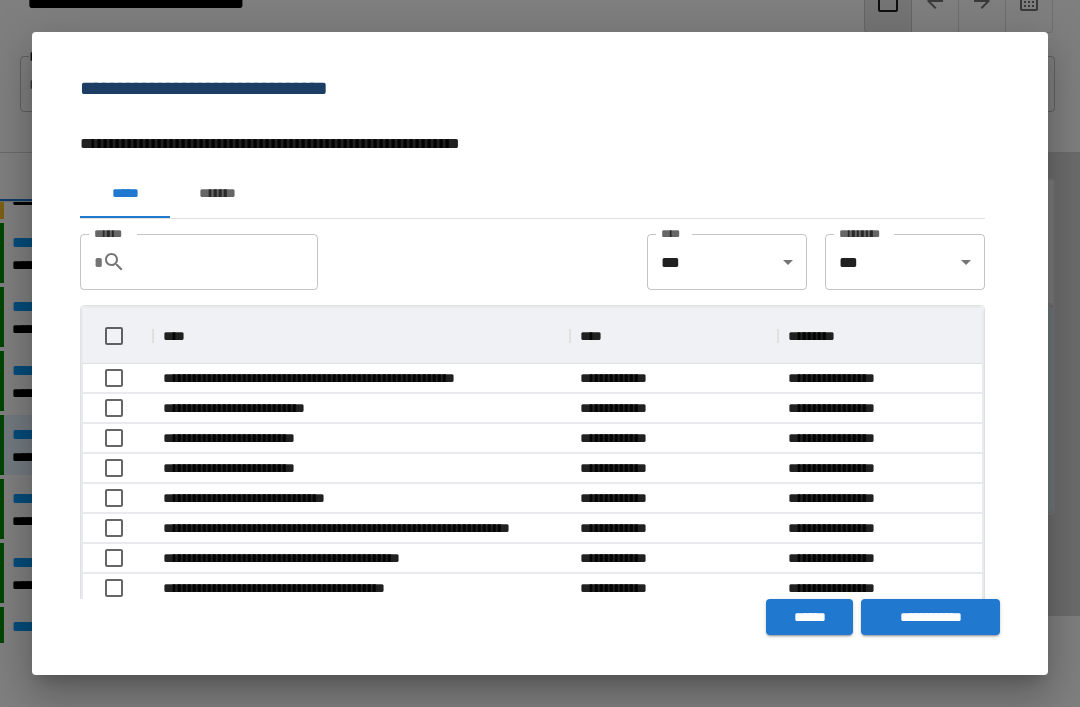 scroll, scrollTop: 1, scrollLeft: 1, axis: both 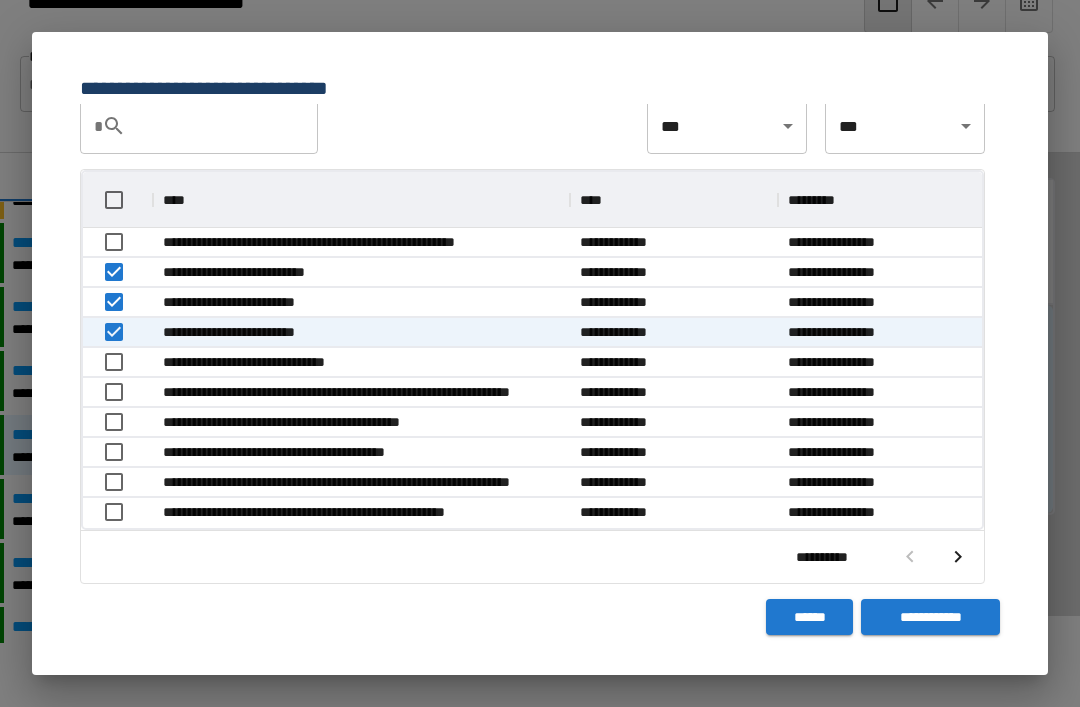 click 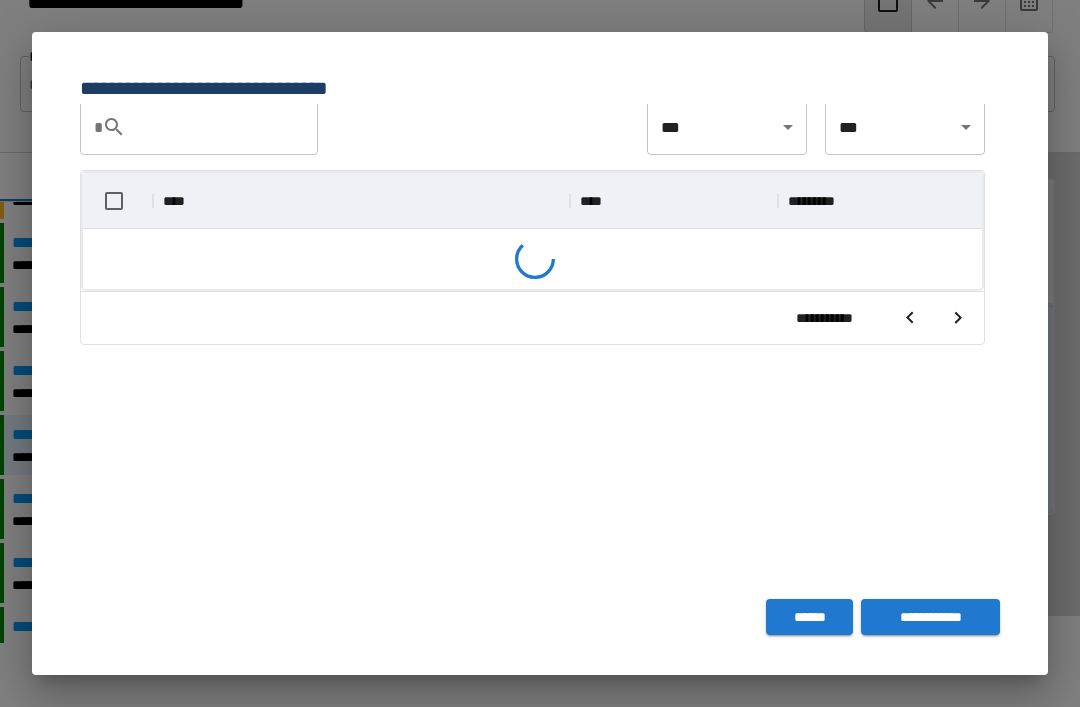 scroll, scrollTop: 135, scrollLeft: 0, axis: vertical 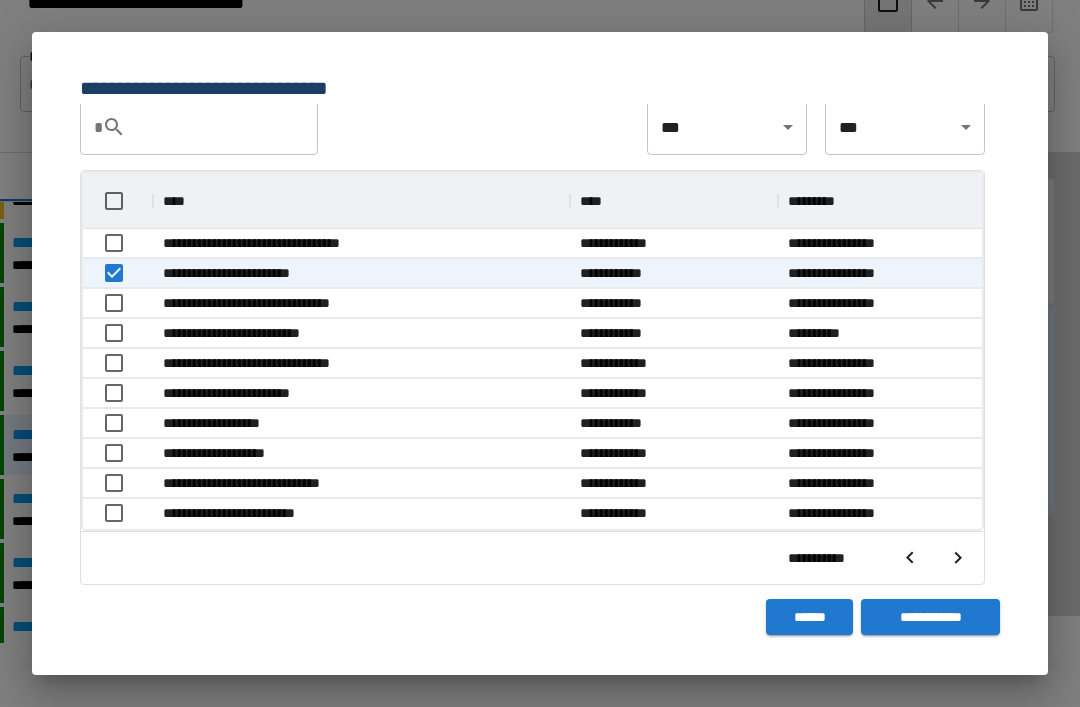 click on "**********" at bounding box center [930, 617] 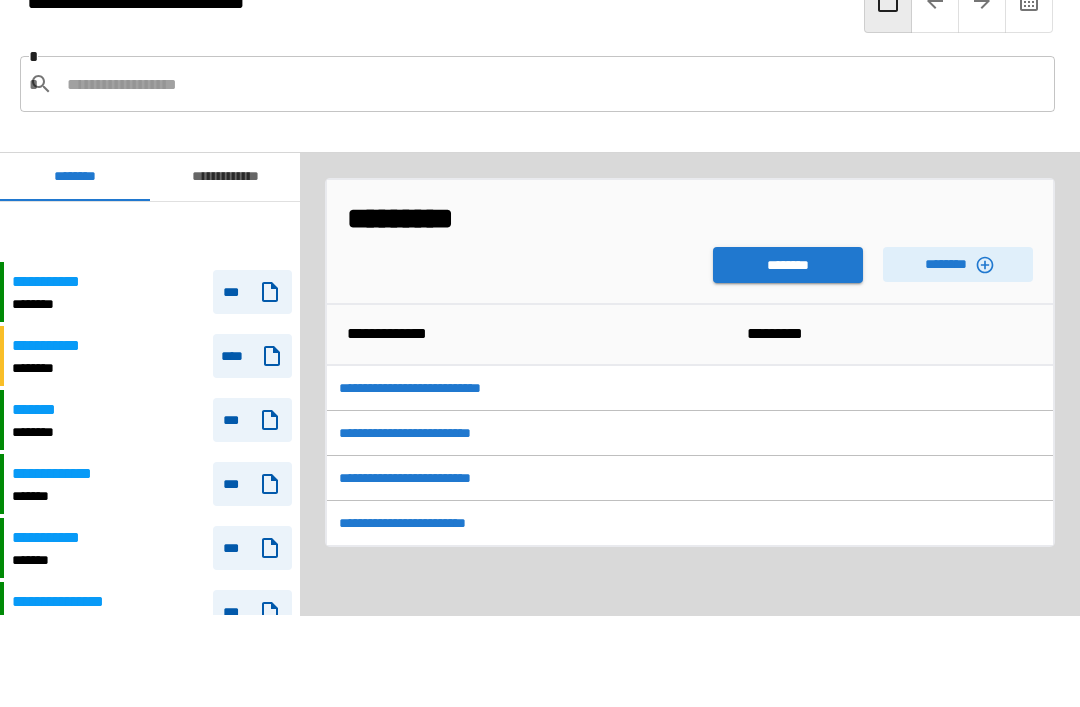 scroll, scrollTop: 60, scrollLeft: 0, axis: vertical 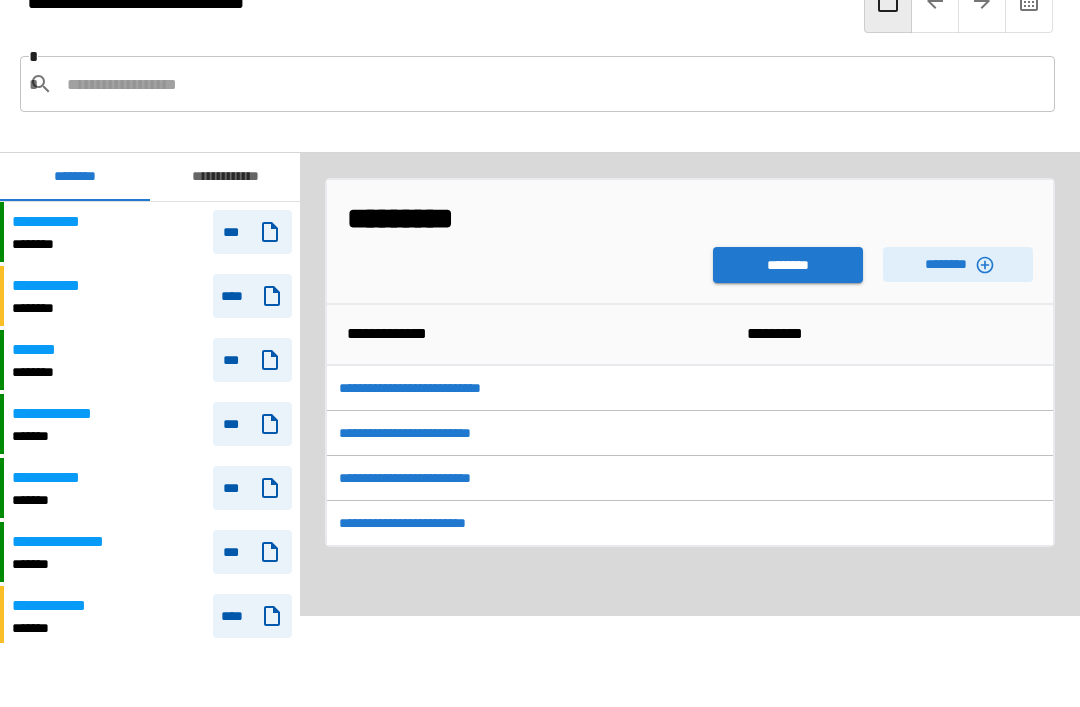 click on "********" at bounding box center [788, 265] 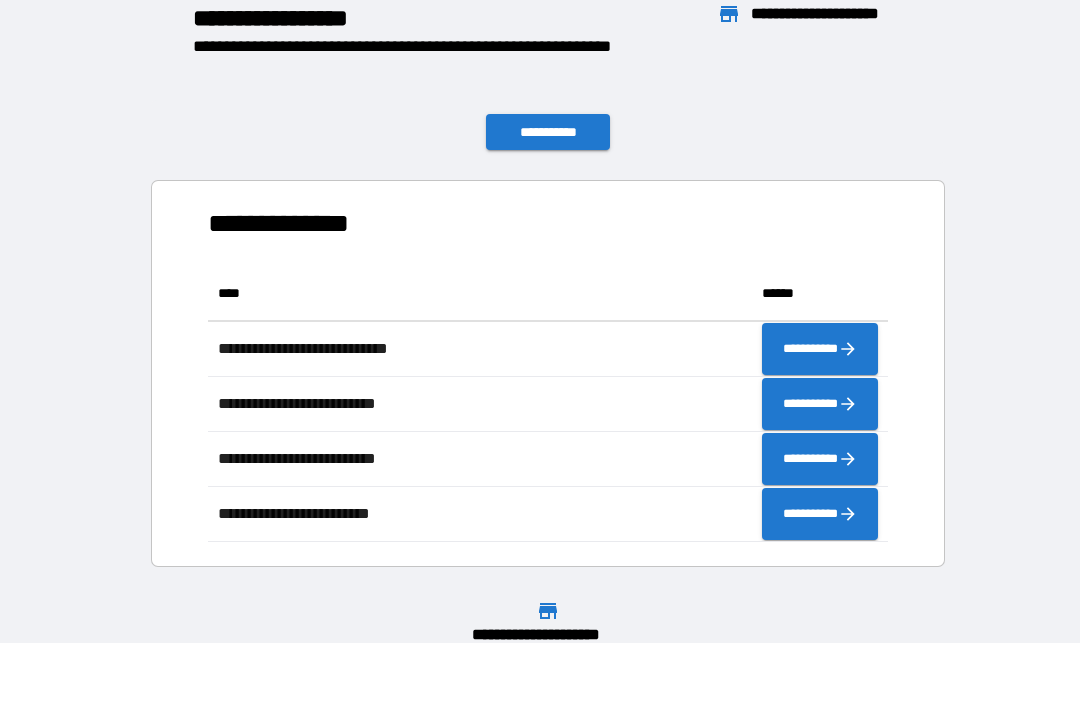 scroll, scrollTop: 276, scrollLeft: 680, axis: both 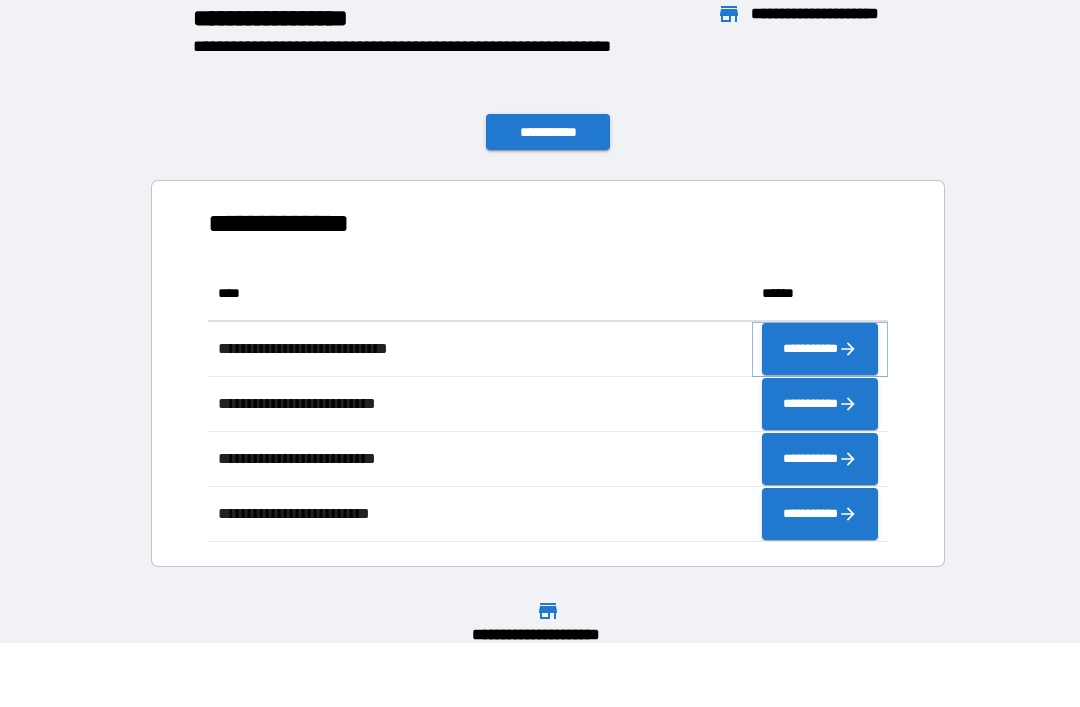 click on "**********" at bounding box center [820, 349] 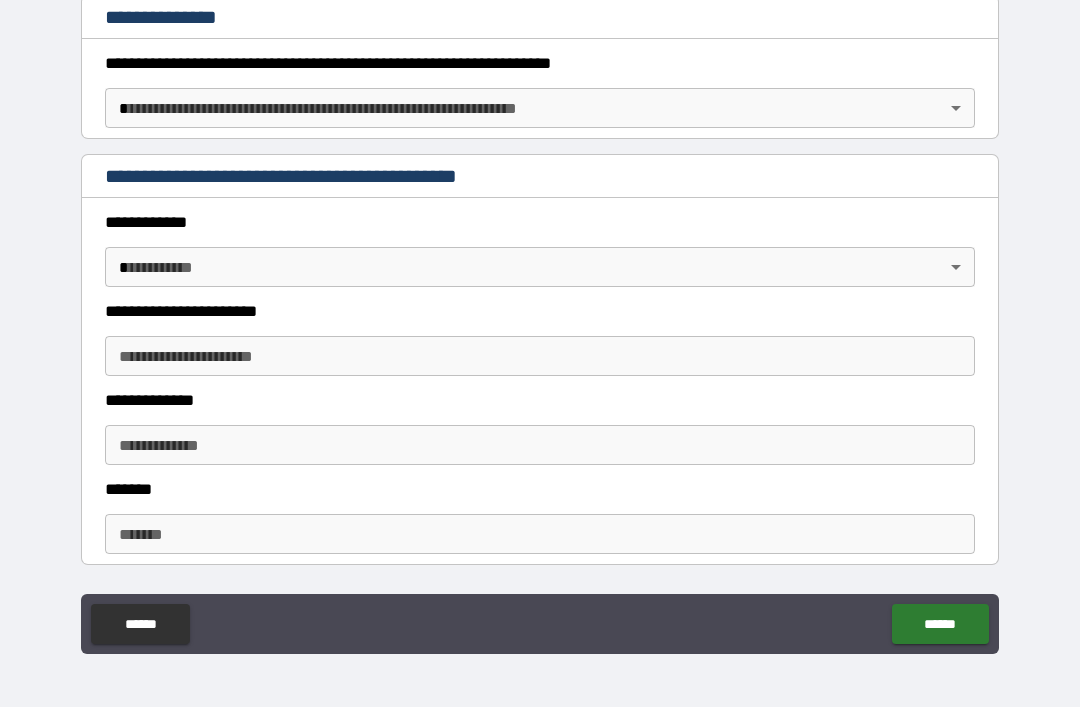 scroll, scrollTop: 325, scrollLeft: 0, axis: vertical 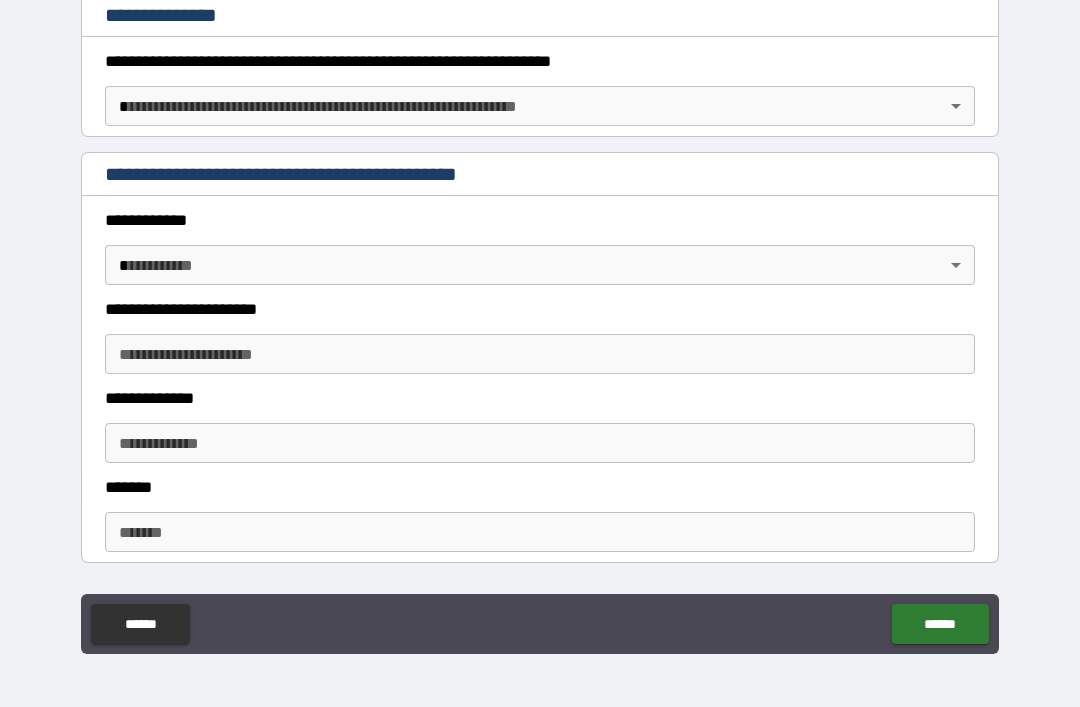click on "**********" at bounding box center [540, 321] 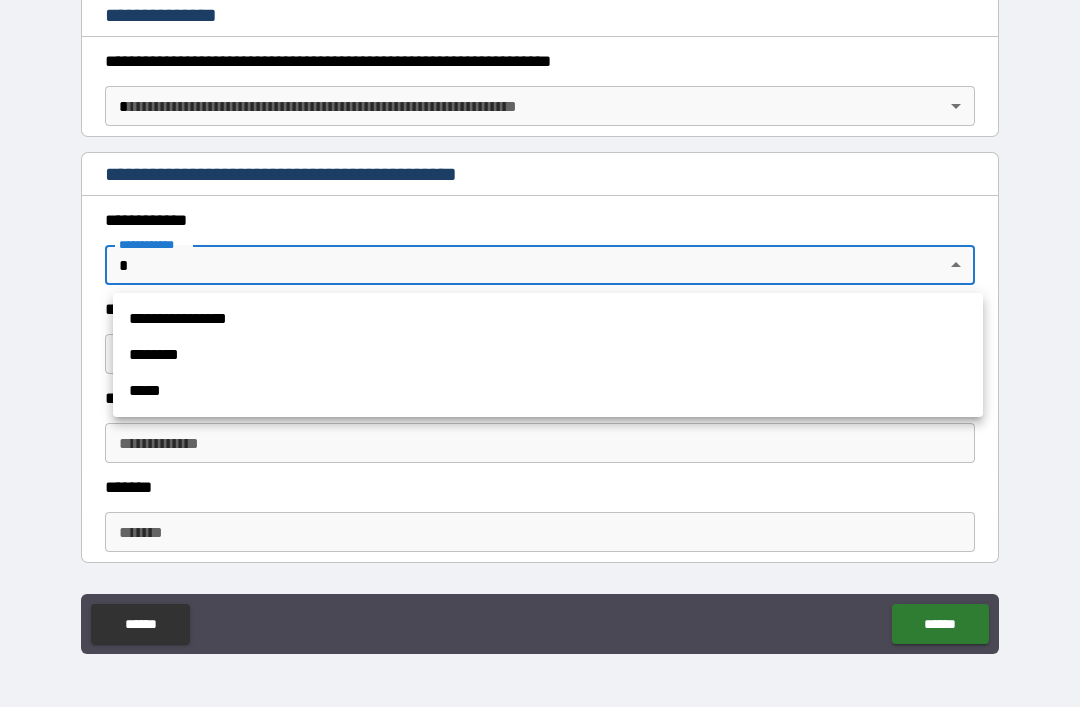 click on "**********" at bounding box center [548, 319] 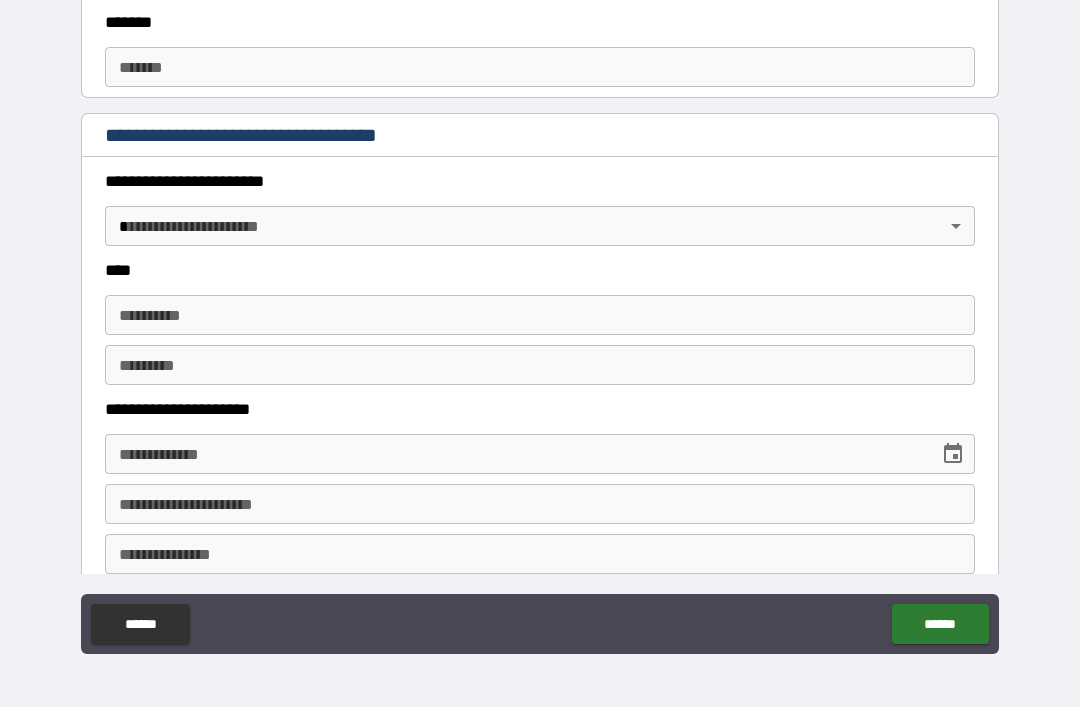 scroll, scrollTop: 789, scrollLeft: 0, axis: vertical 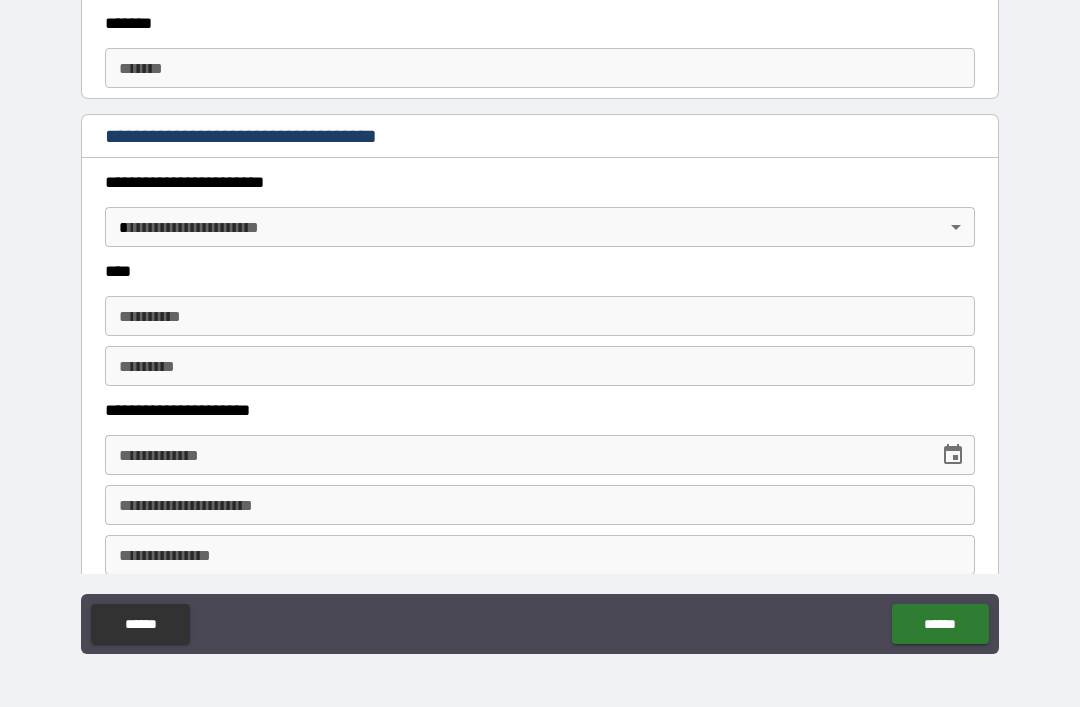 click on "**********" at bounding box center (540, 321) 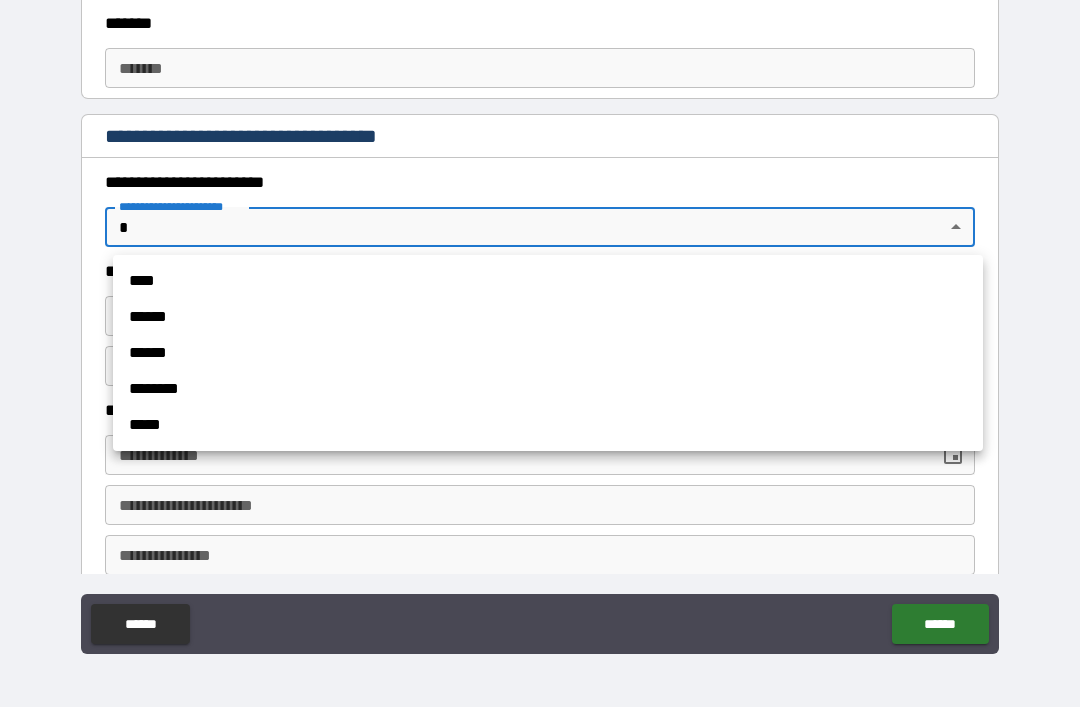 click on "****" at bounding box center (548, 281) 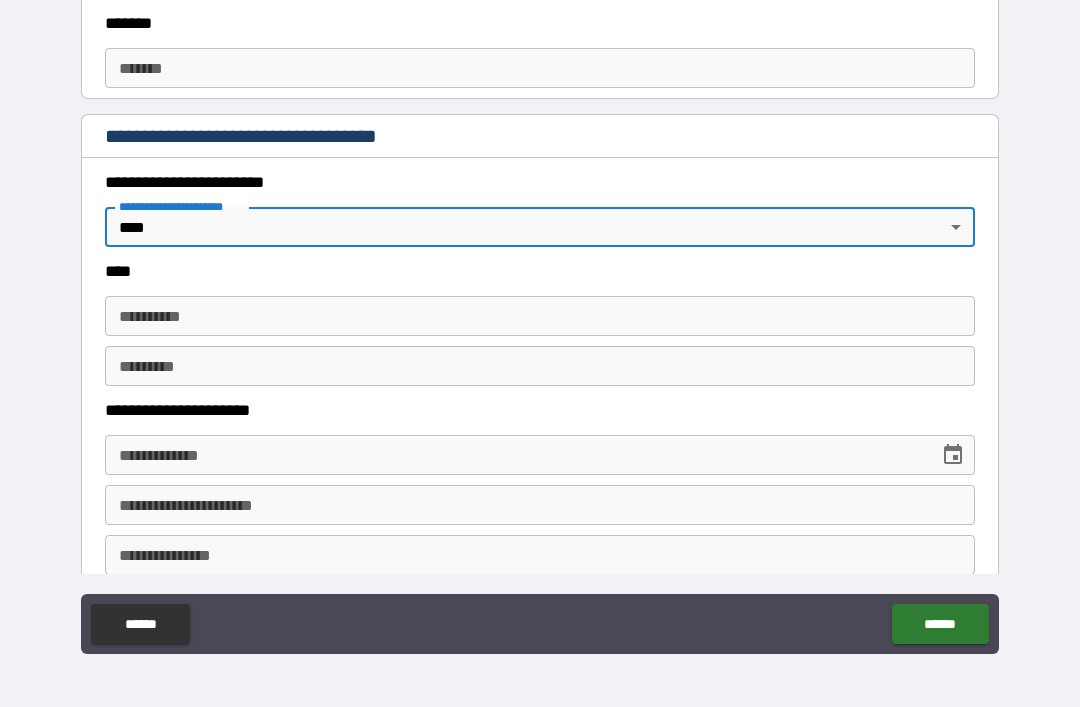 click on "**********" at bounding box center [540, 316] 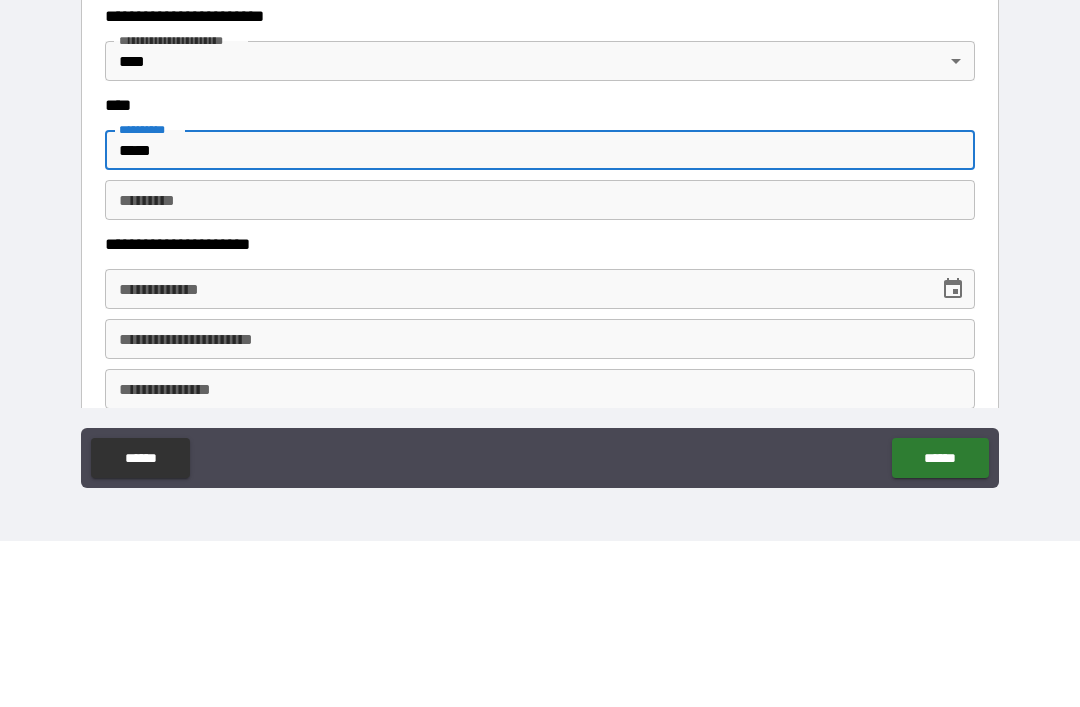 type on "*****" 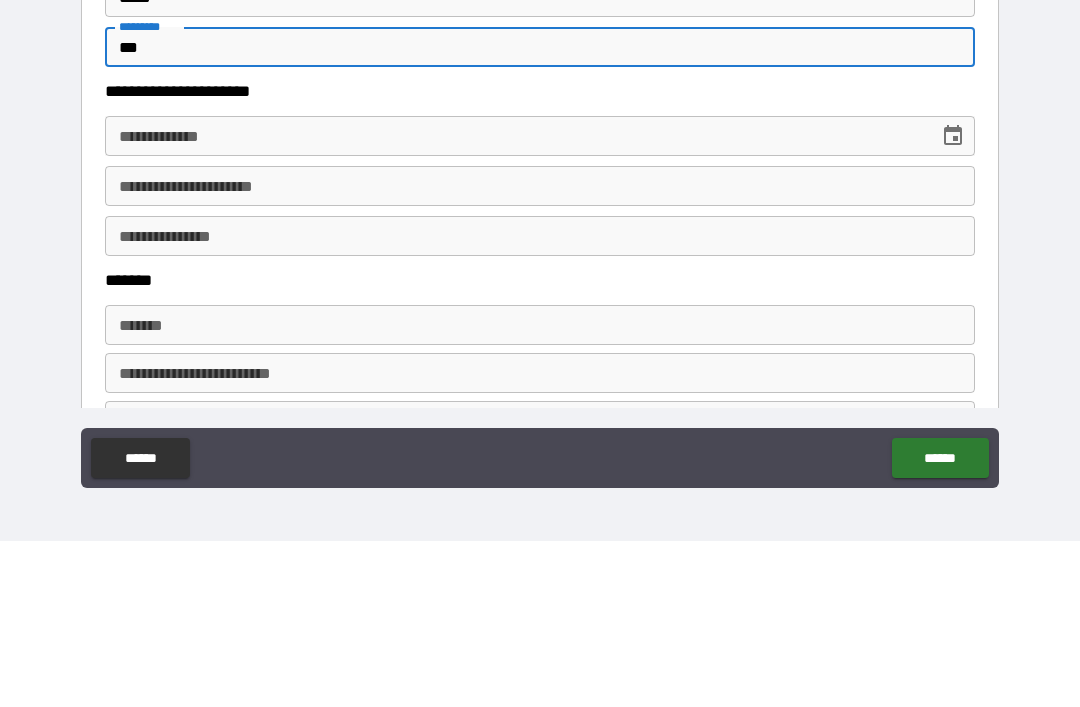 scroll, scrollTop: 943, scrollLeft: 0, axis: vertical 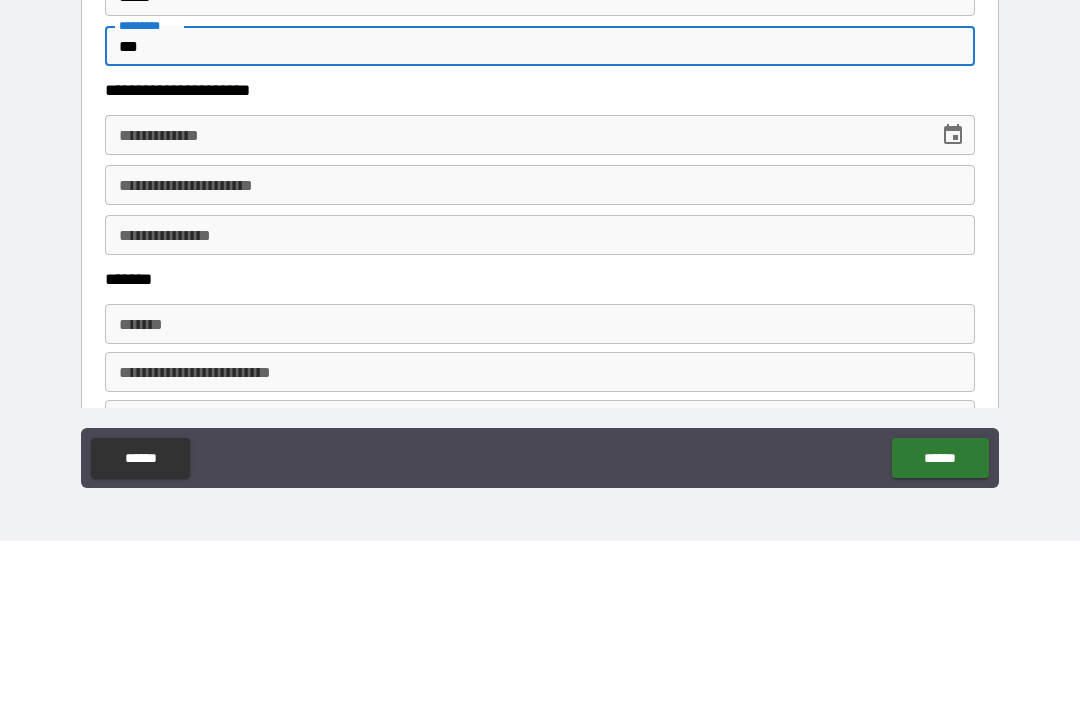 type on "***" 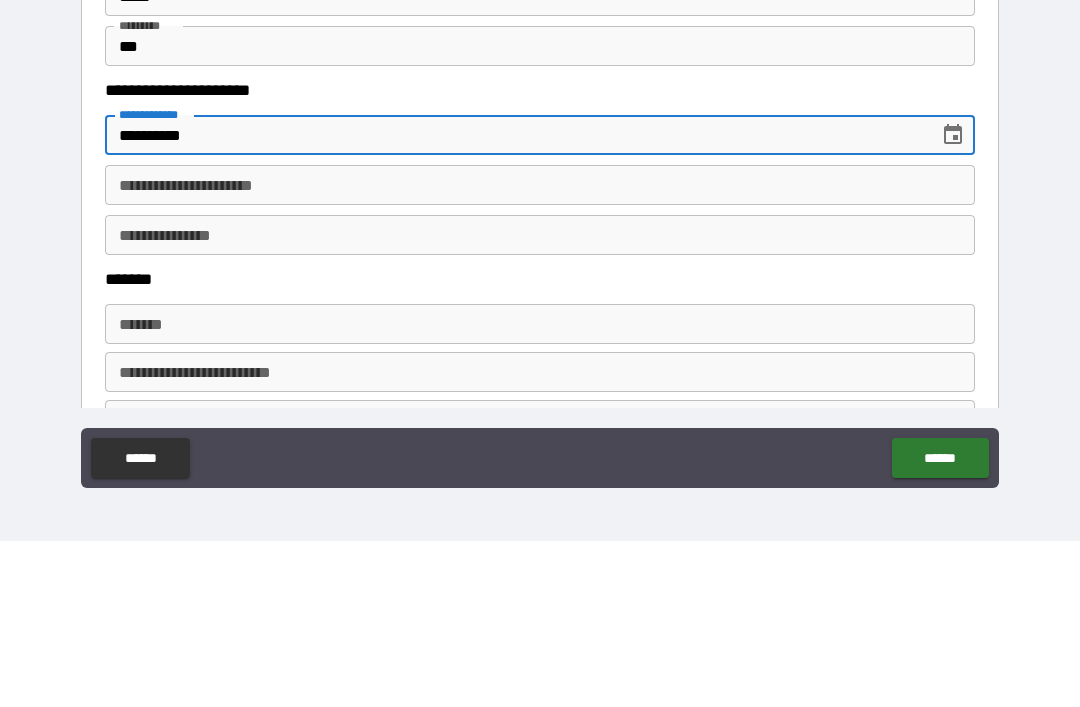 type on "**********" 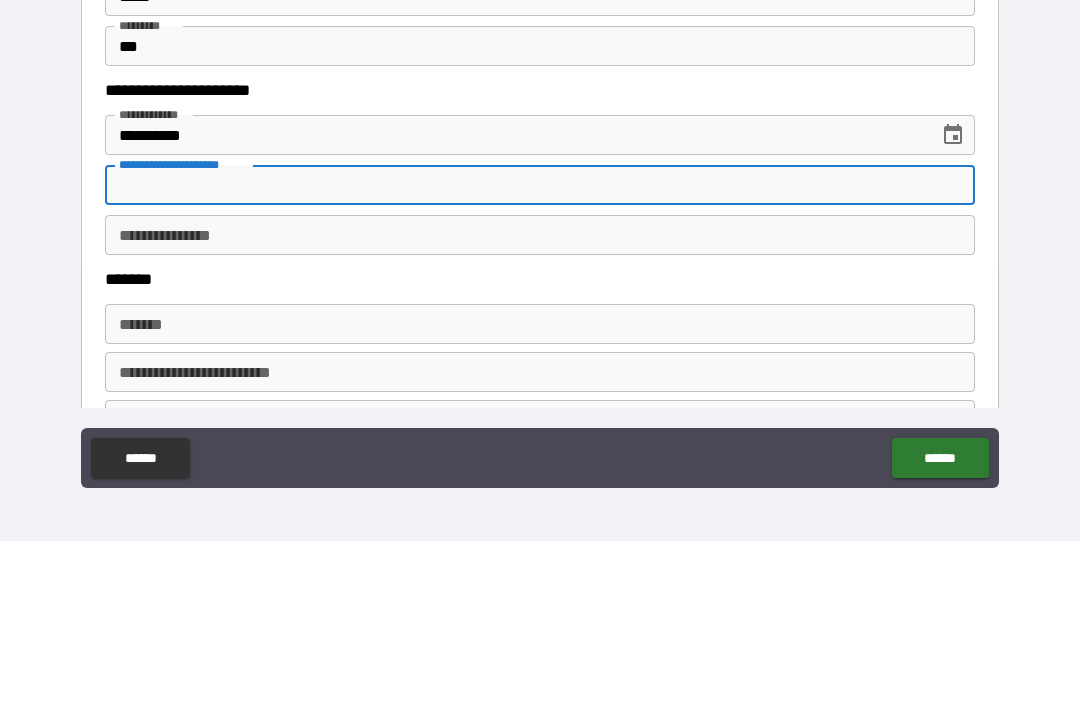 click on "**********" at bounding box center [540, 324] 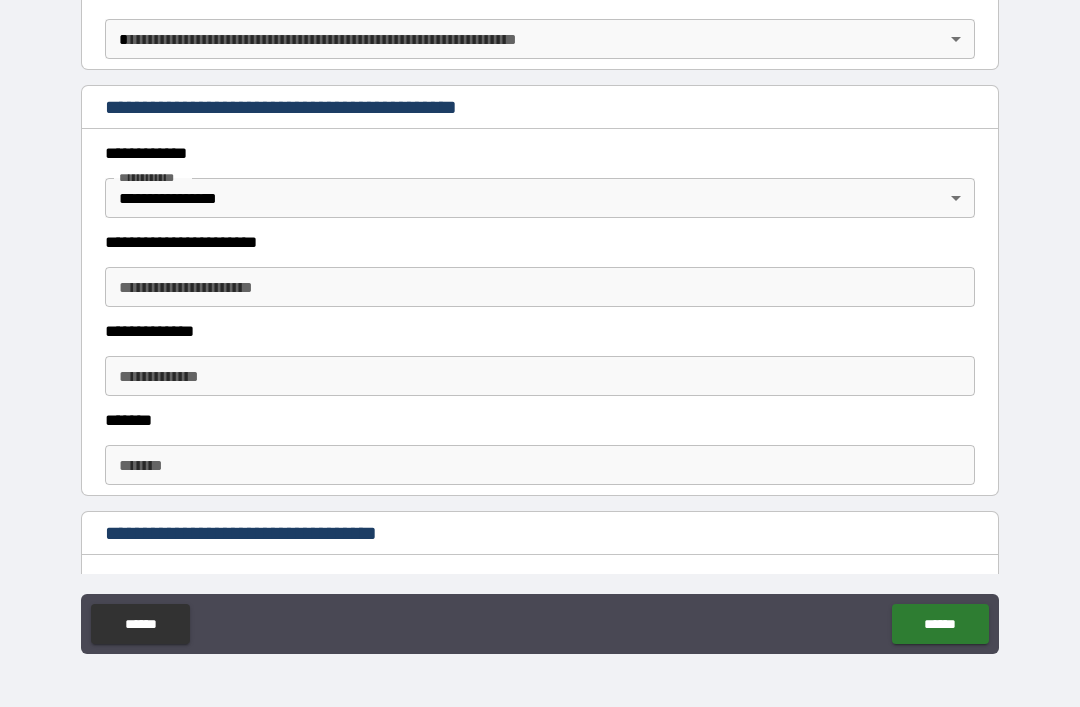 scroll, scrollTop: 393, scrollLeft: 0, axis: vertical 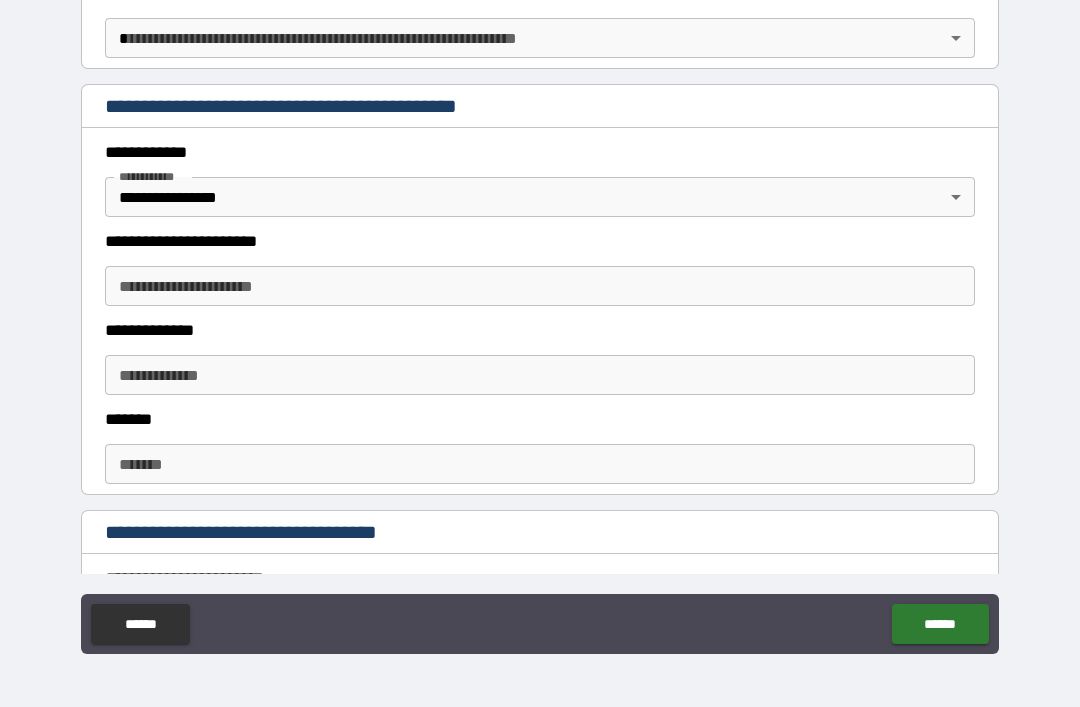 click on "**********" at bounding box center (540, 286) 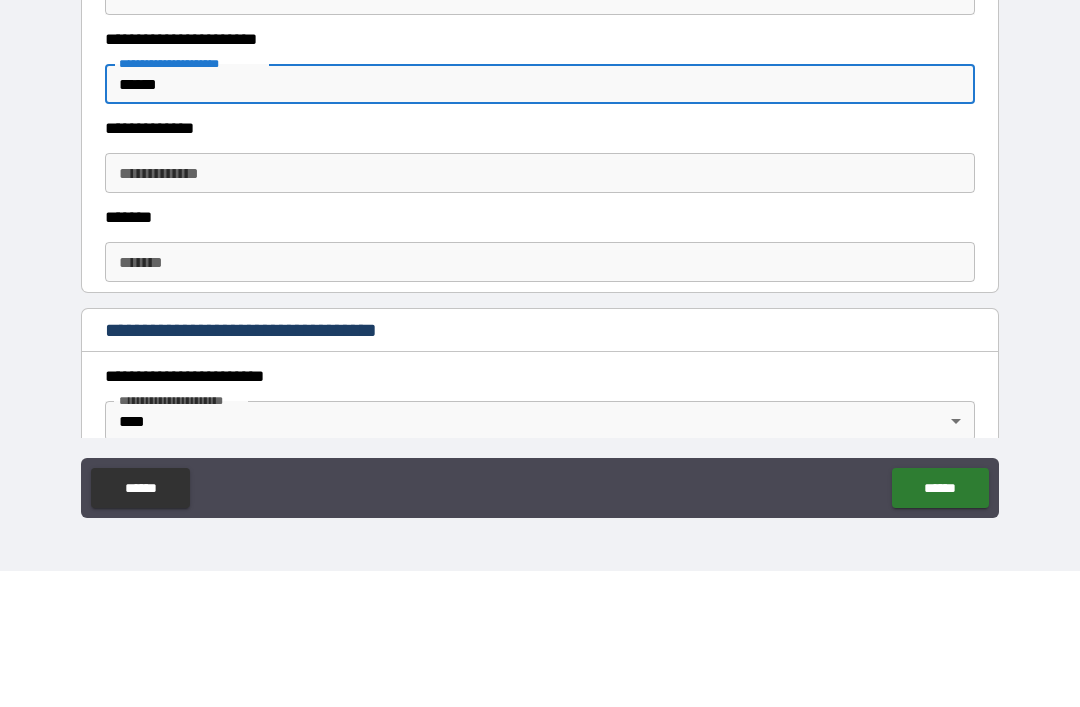 scroll, scrollTop: 475, scrollLeft: 0, axis: vertical 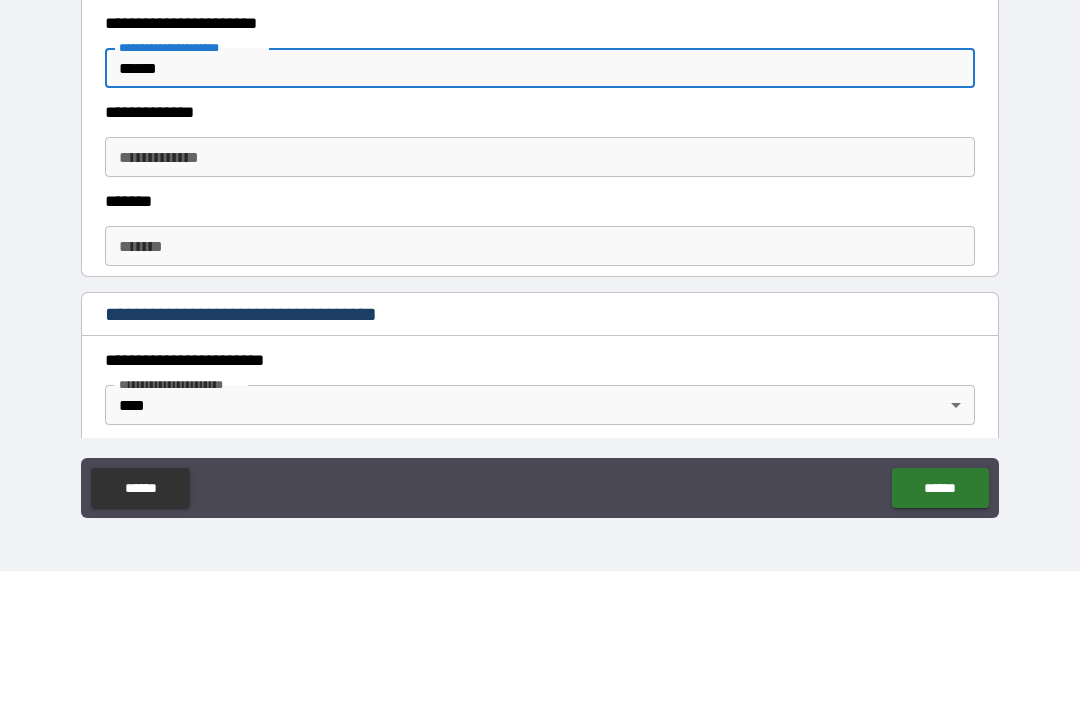 type on "******" 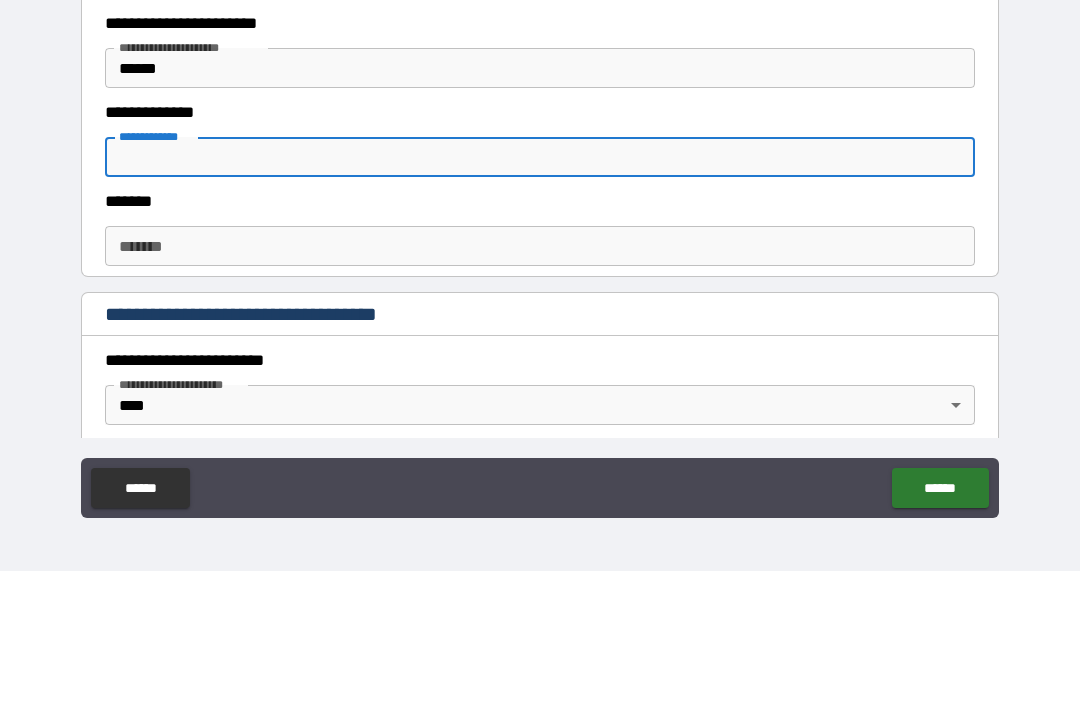 type on "*" 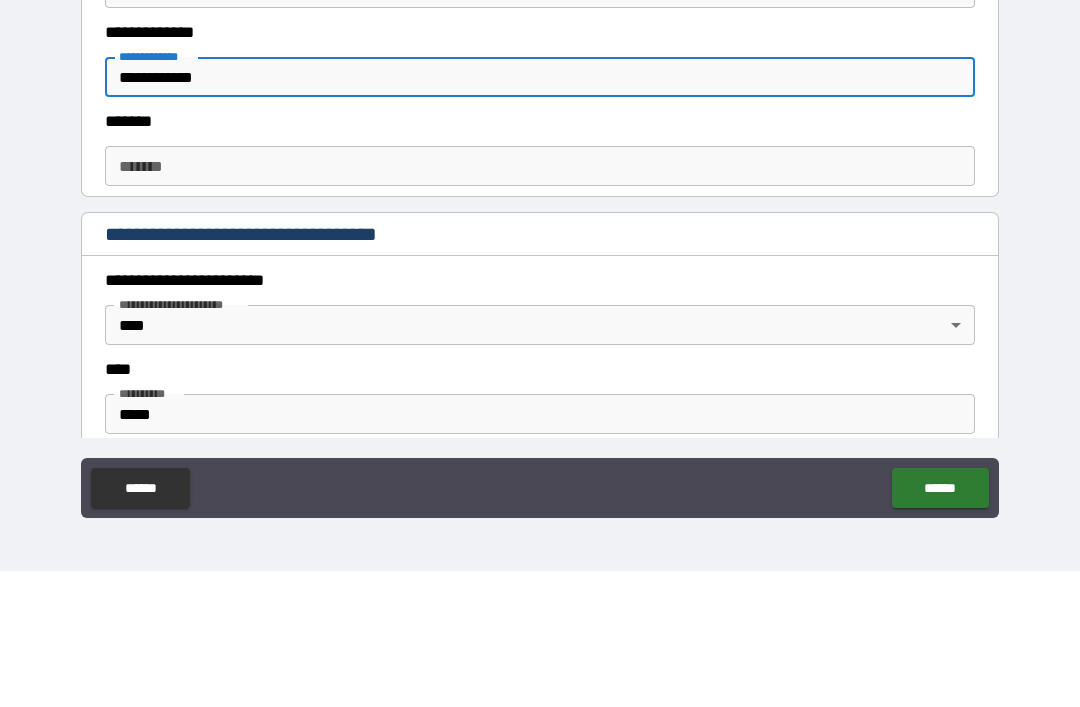 scroll, scrollTop: 563, scrollLeft: 0, axis: vertical 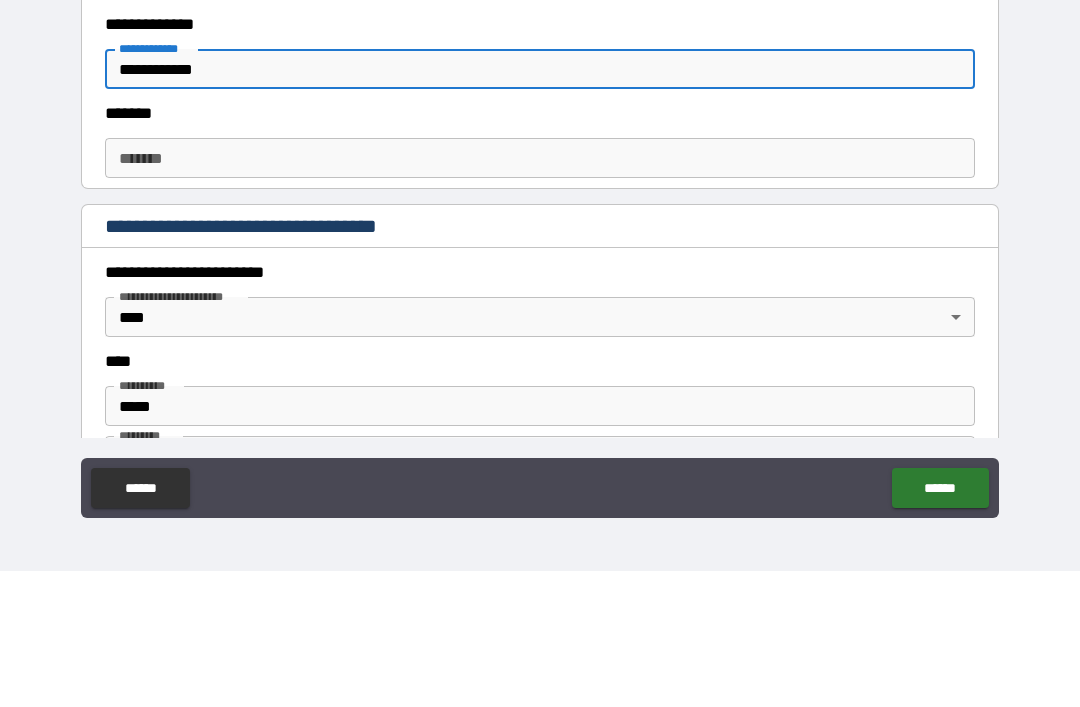 type on "**********" 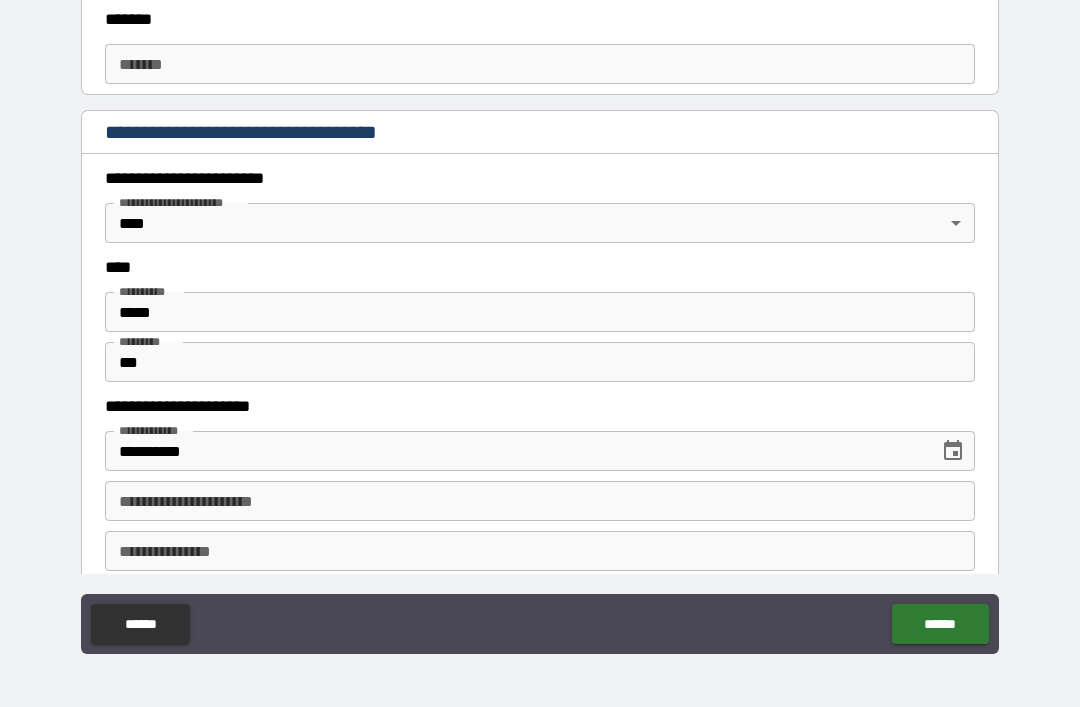 scroll, scrollTop: 803, scrollLeft: 0, axis: vertical 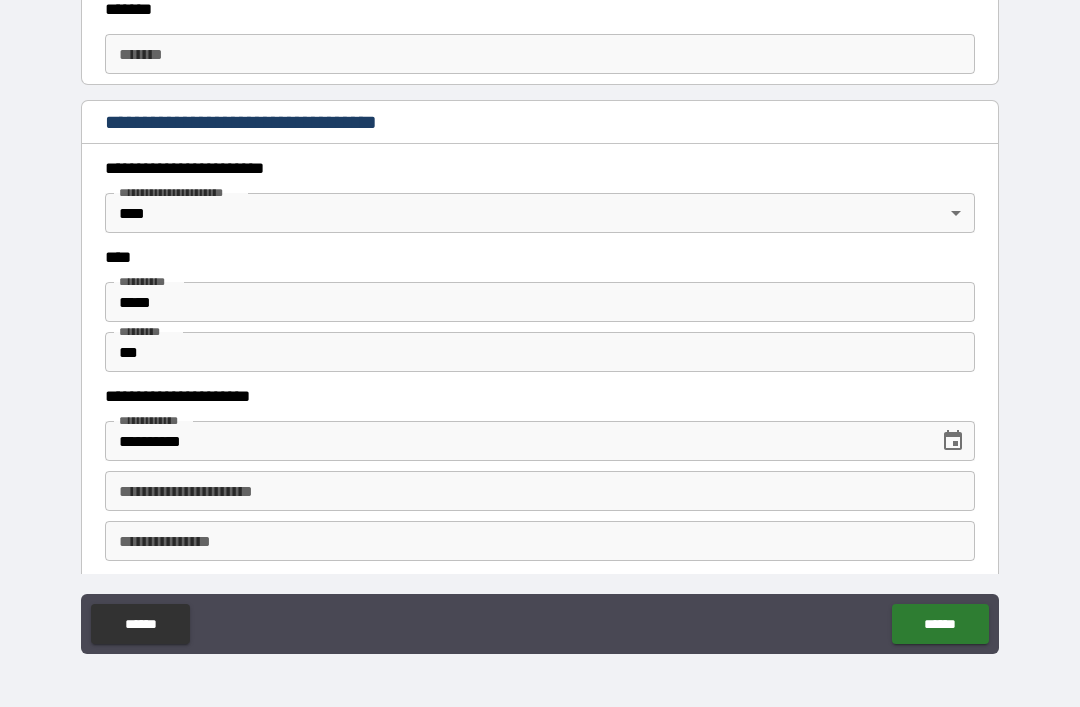 click on "******" at bounding box center [940, 624] 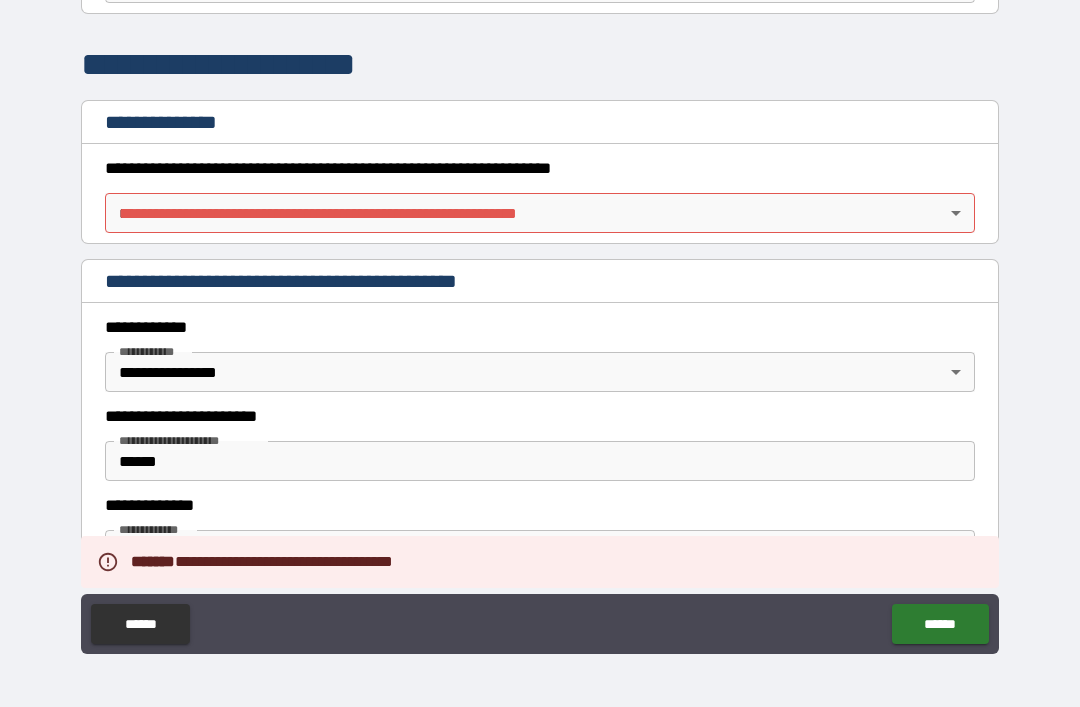 scroll, scrollTop: 200, scrollLeft: 0, axis: vertical 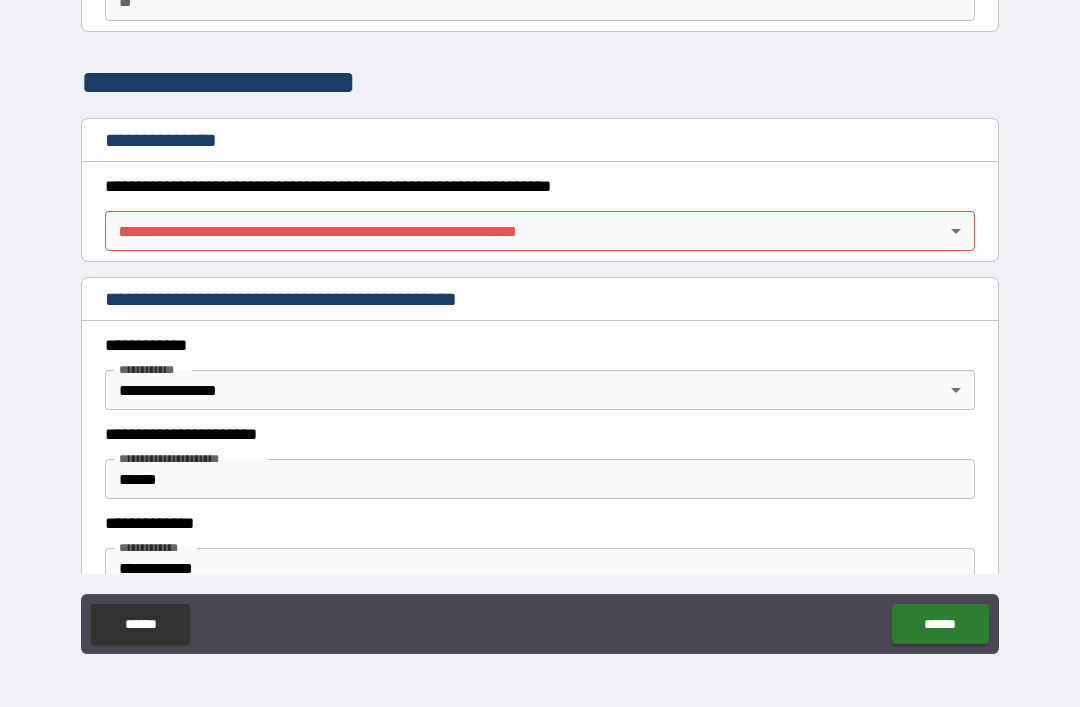 click on "**********" at bounding box center (540, 321) 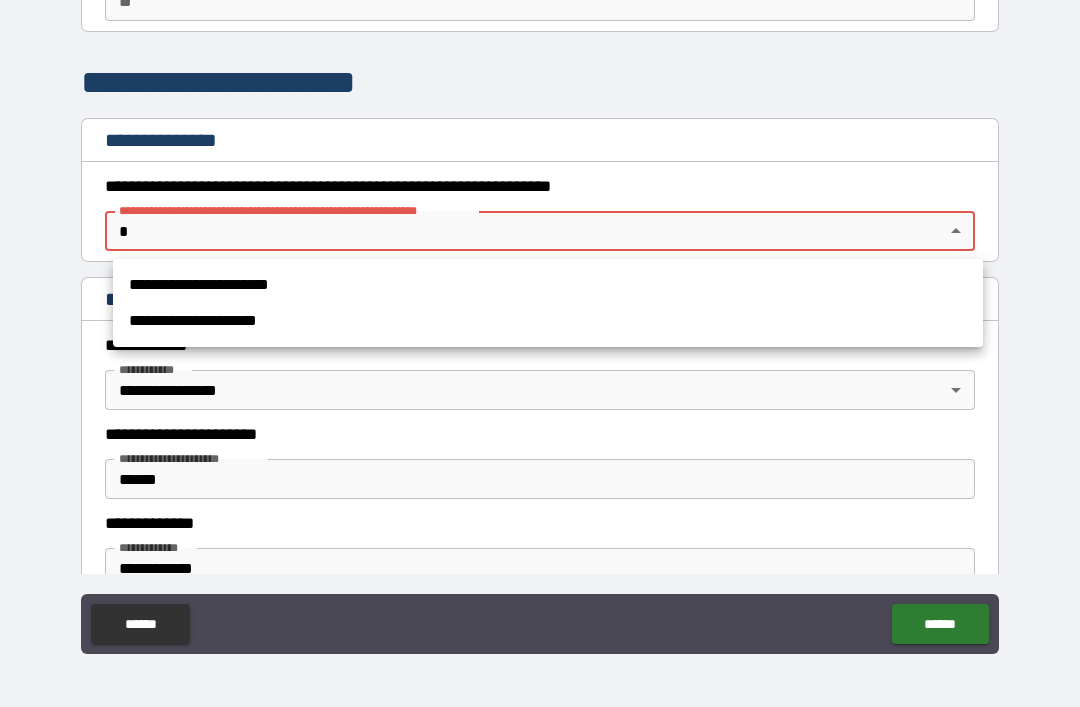 click on "**********" at bounding box center (548, 285) 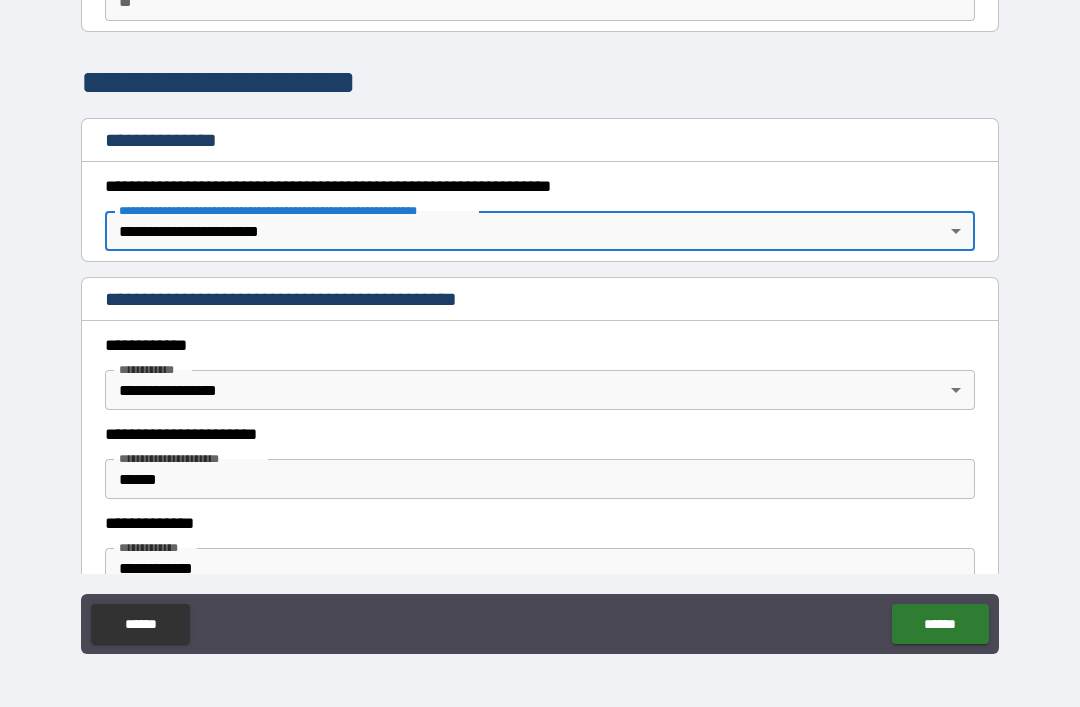 click on "******" at bounding box center [940, 624] 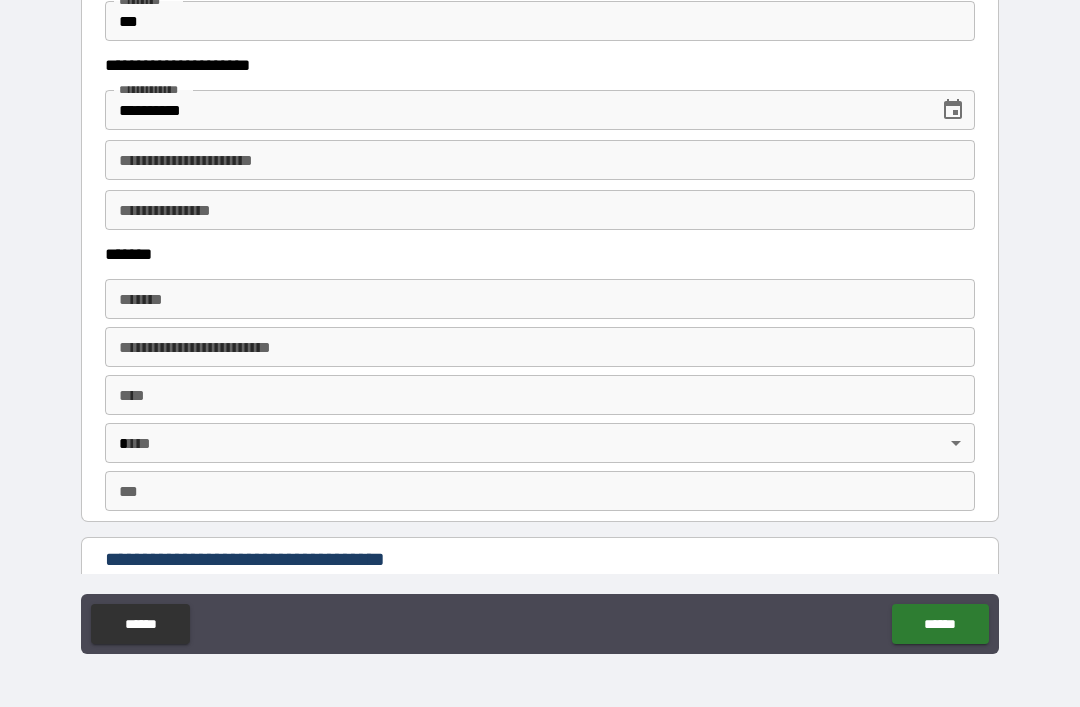 scroll, scrollTop: 1127, scrollLeft: 0, axis: vertical 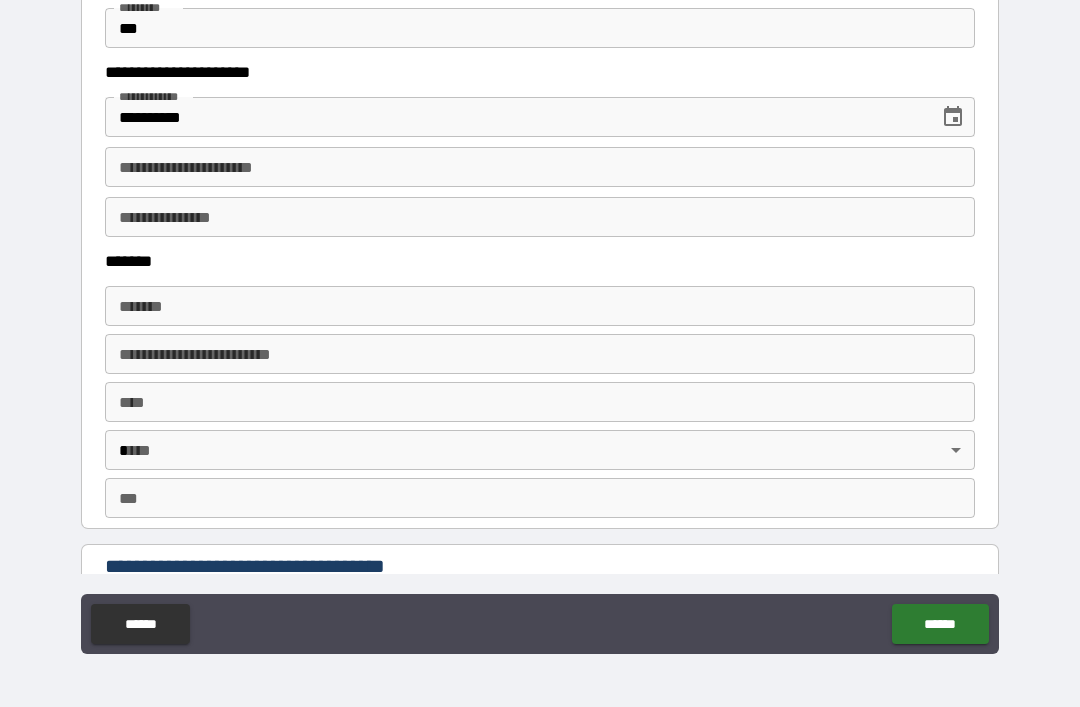click on "*******" at bounding box center (540, 306) 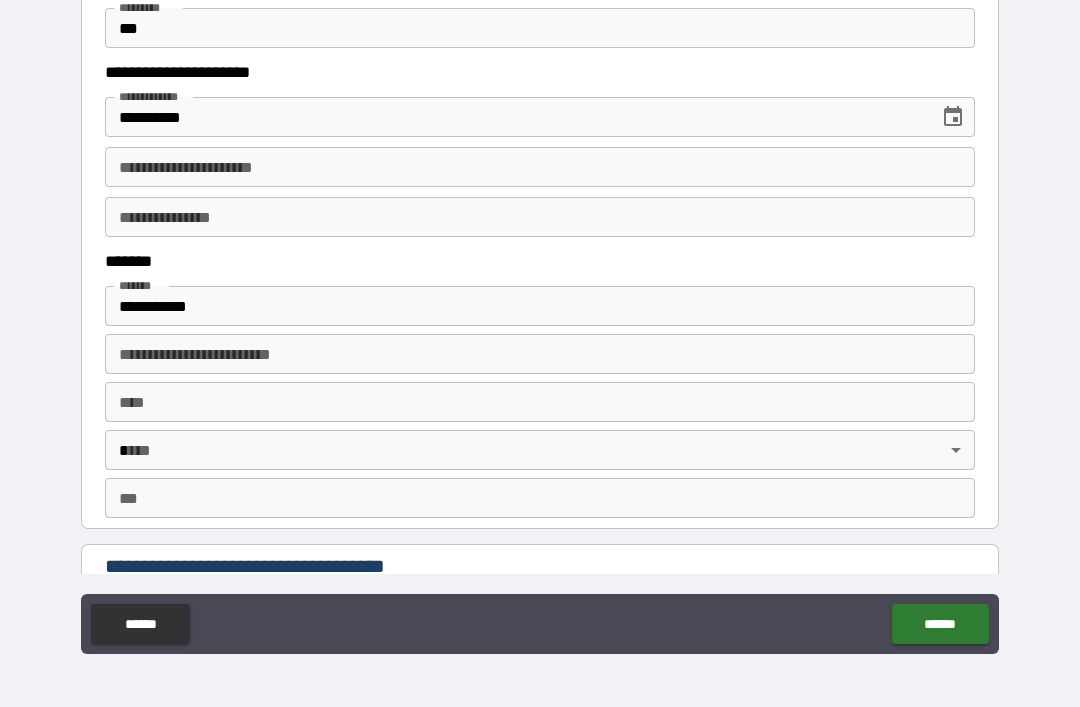 type on "**********" 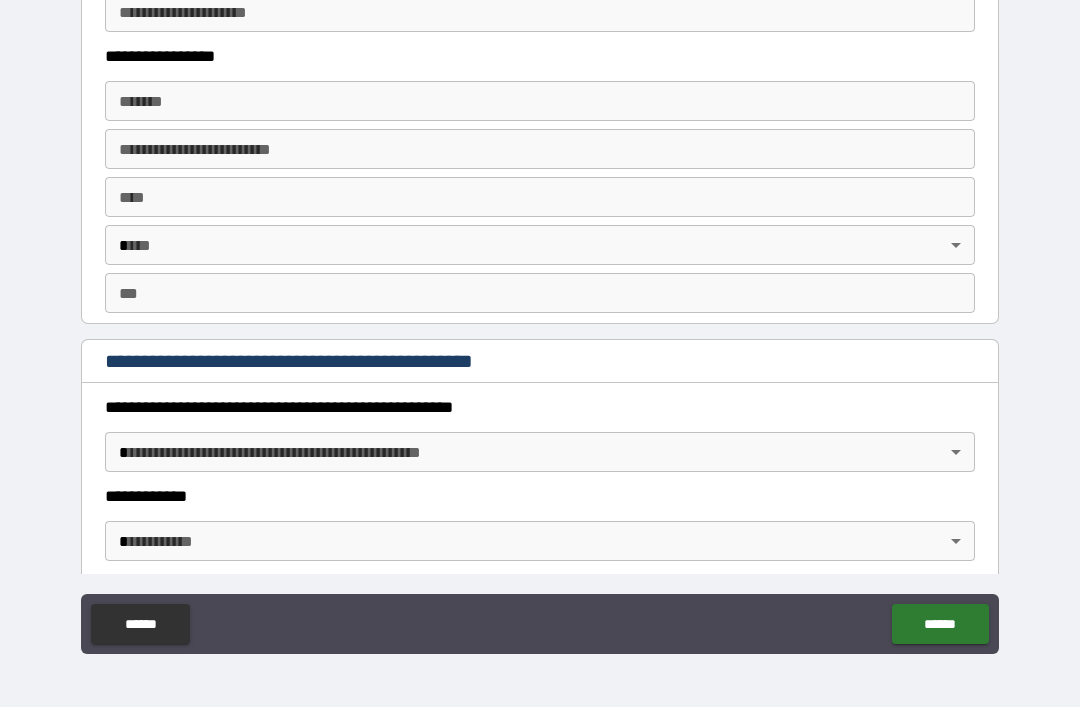 scroll, scrollTop: 2009, scrollLeft: 0, axis: vertical 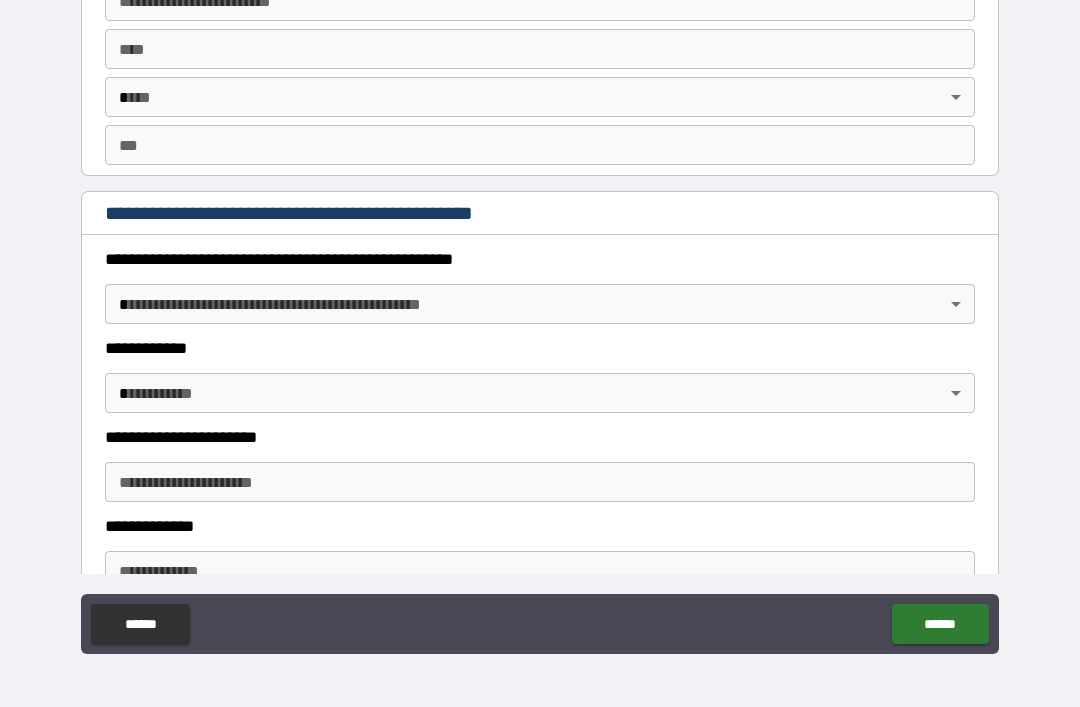 click on "******" at bounding box center [940, 624] 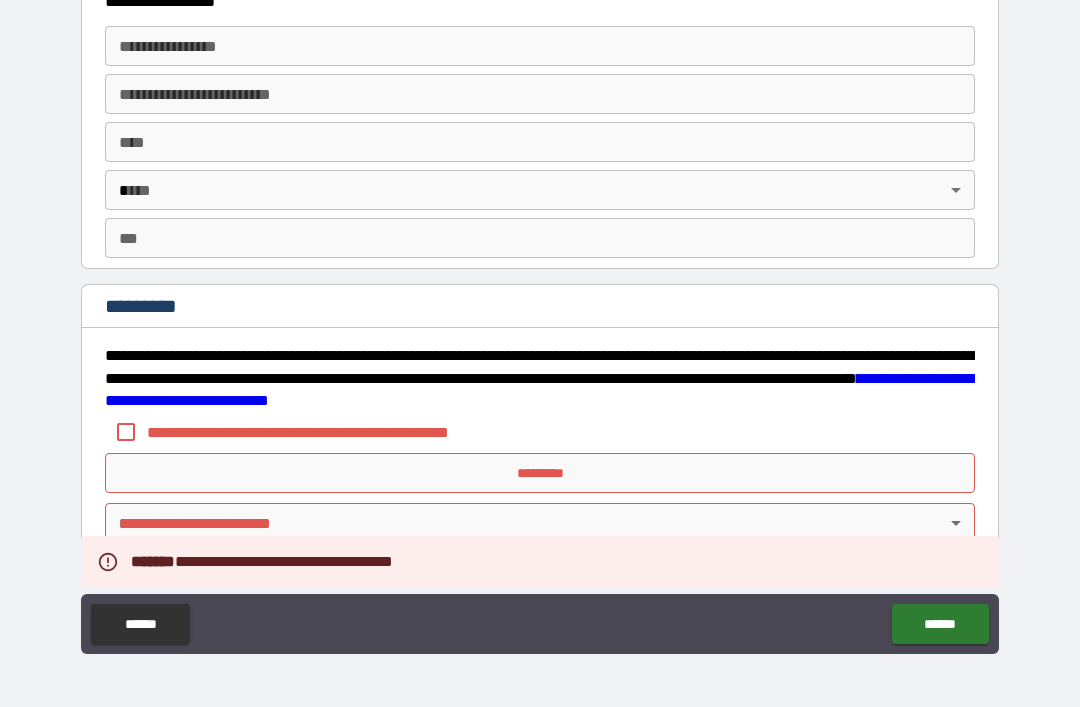scroll, scrollTop: 3728, scrollLeft: 0, axis: vertical 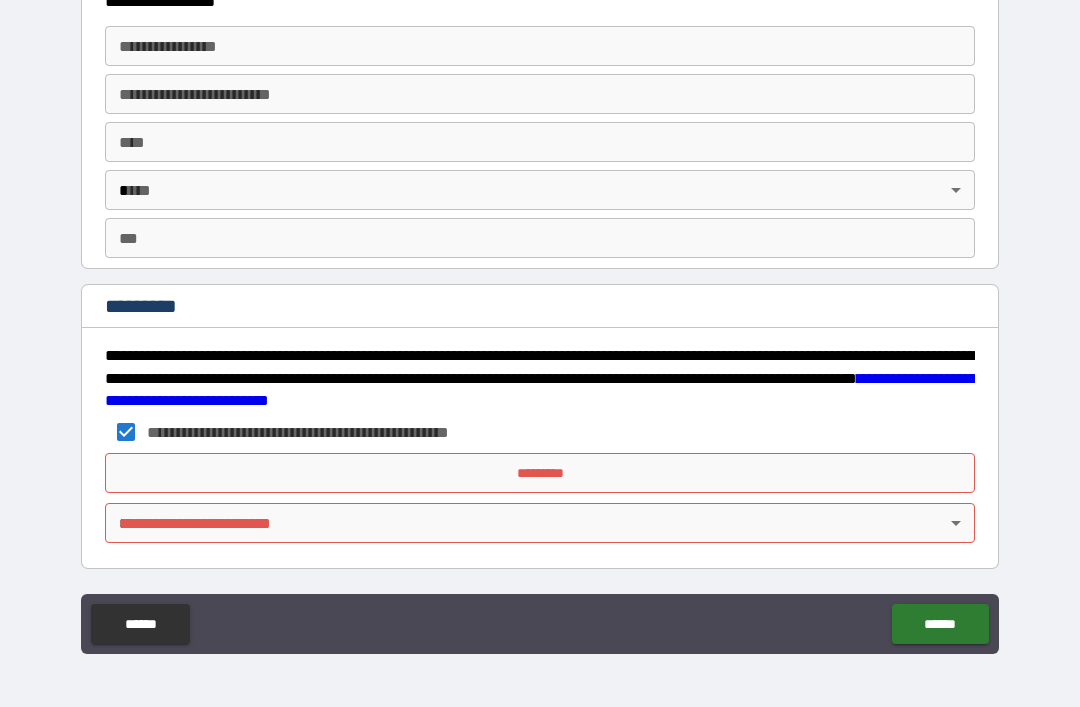 click on "*********" at bounding box center [540, 473] 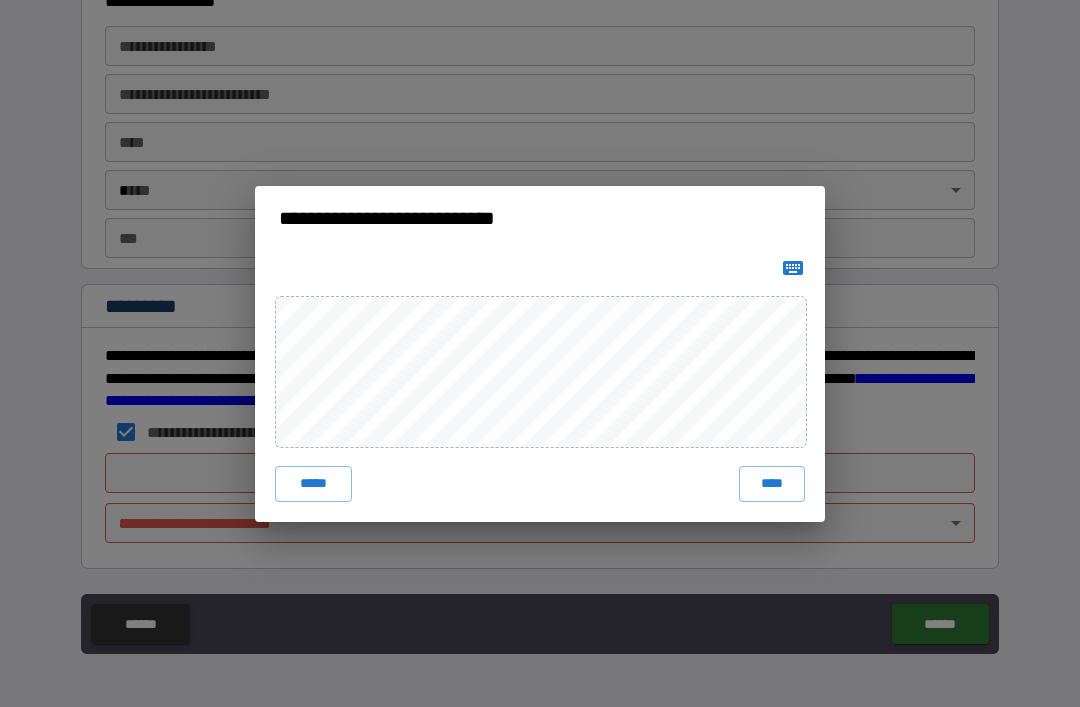 click on "****" at bounding box center [772, 484] 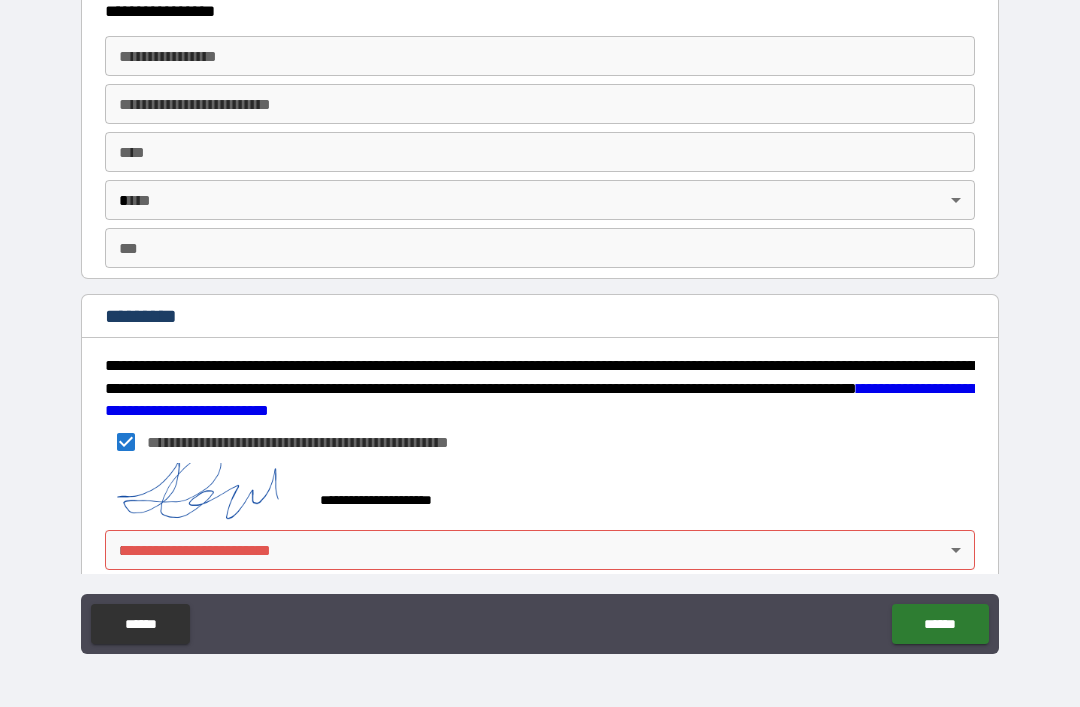 click on "**********" at bounding box center [540, 321] 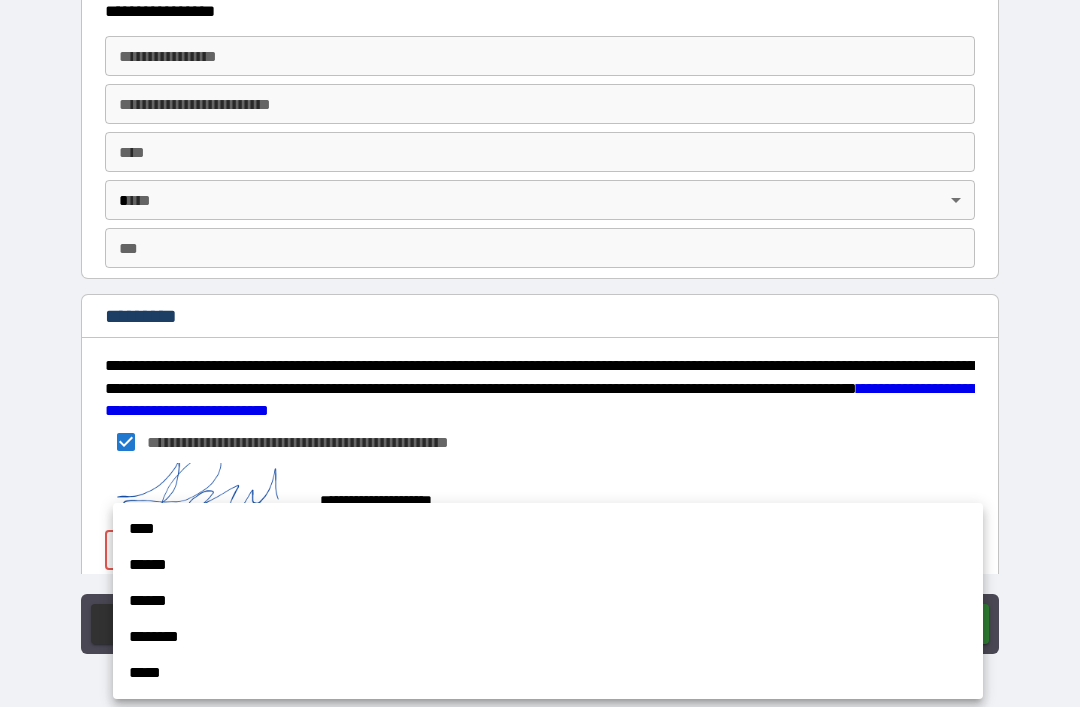 click on "****" at bounding box center (548, 529) 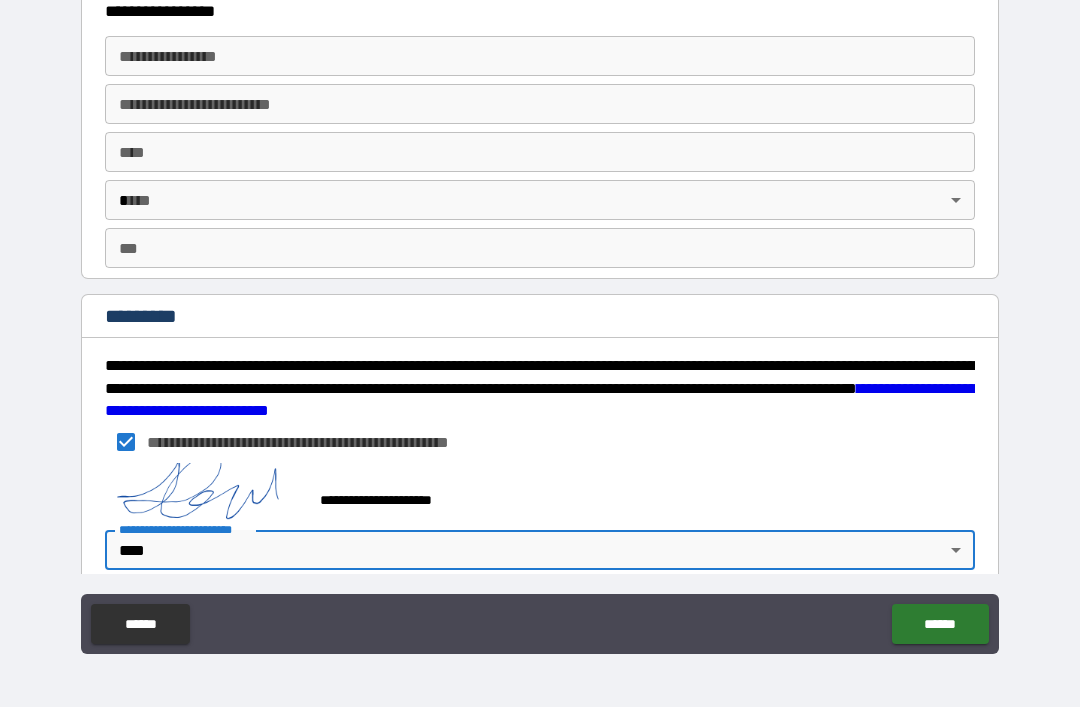 click on "******" at bounding box center (940, 624) 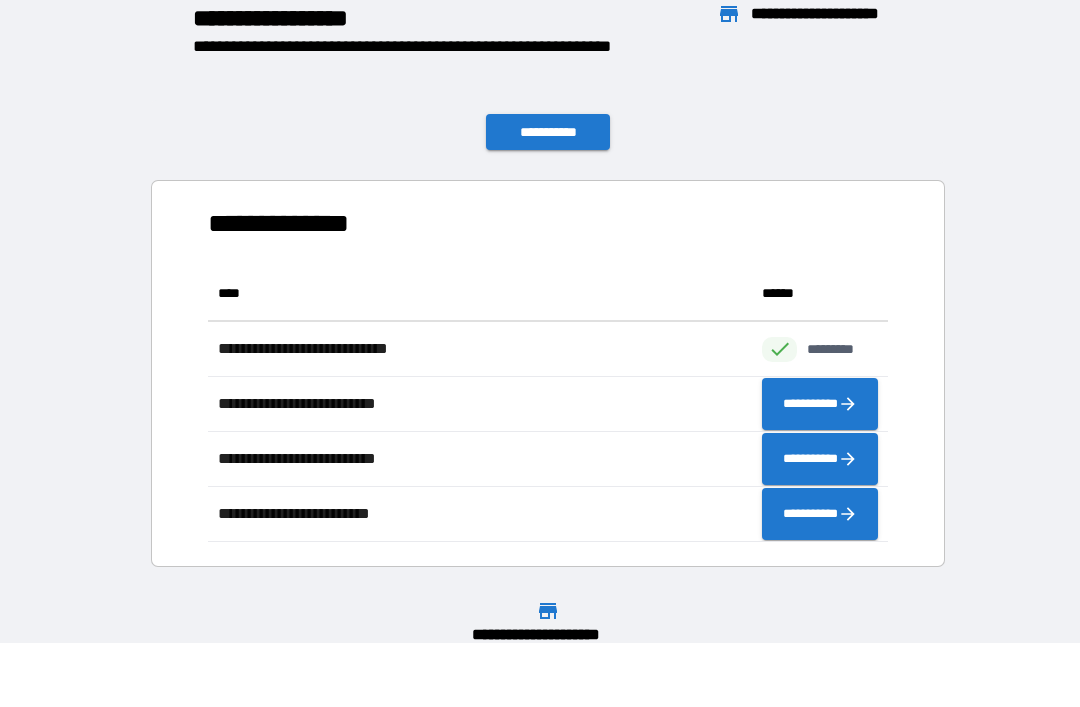 scroll, scrollTop: 276, scrollLeft: 680, axis: both 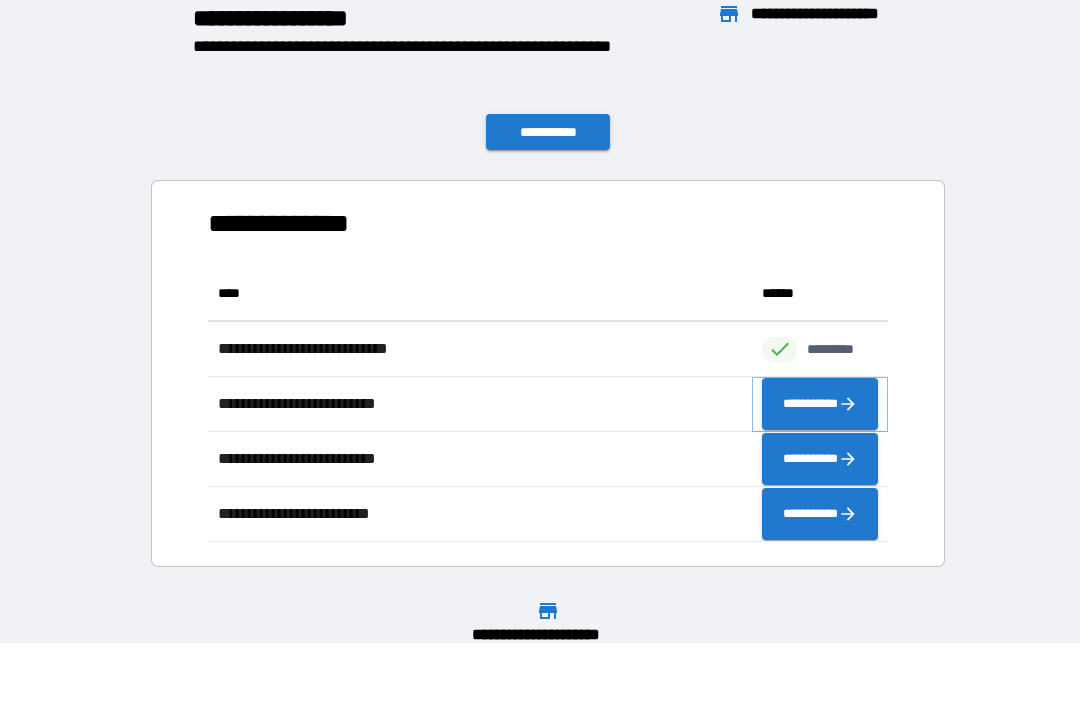 click on "**********" at bounding box center [820, 404] 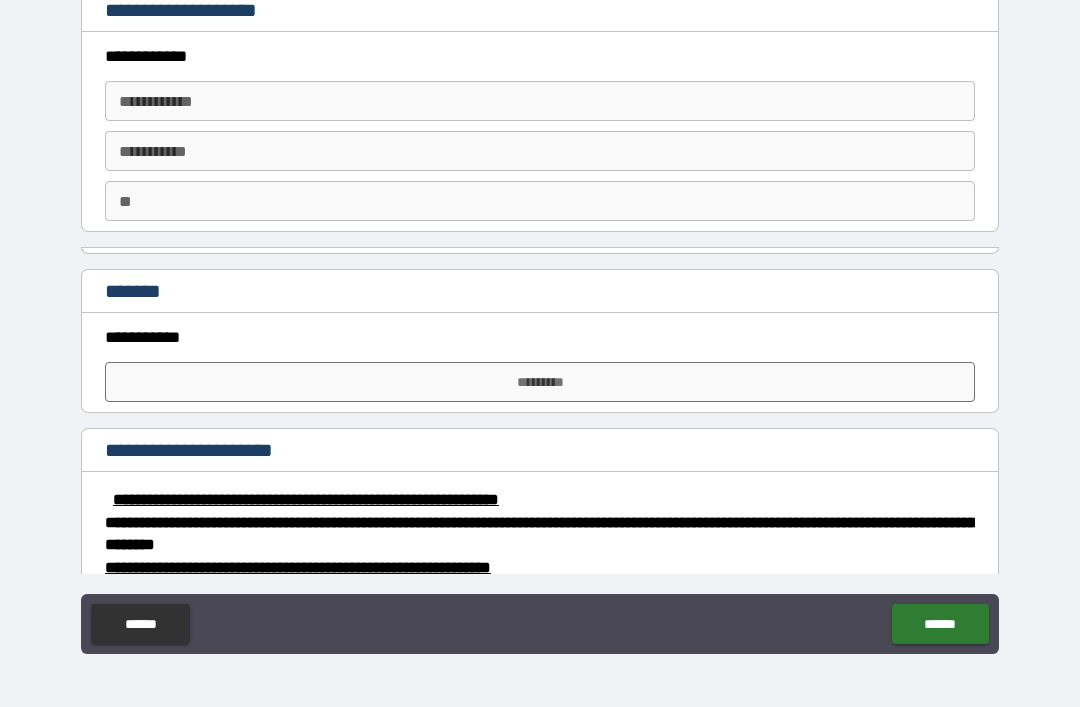 click on "**********" at bounding box center (540, 101) 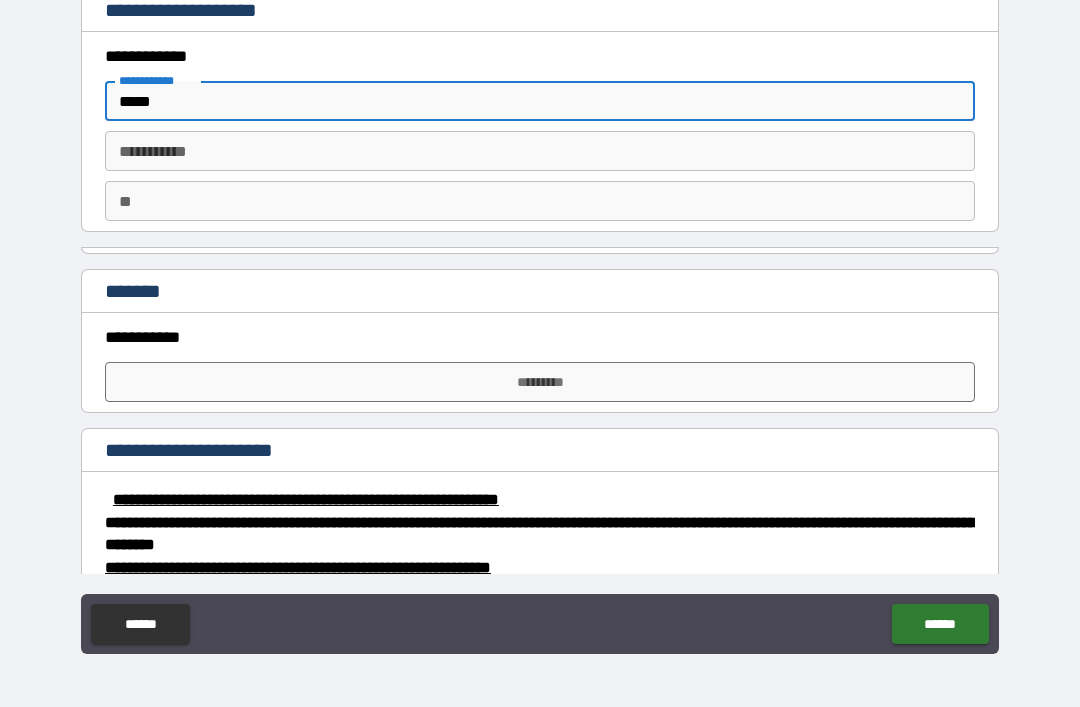 type on "*****" 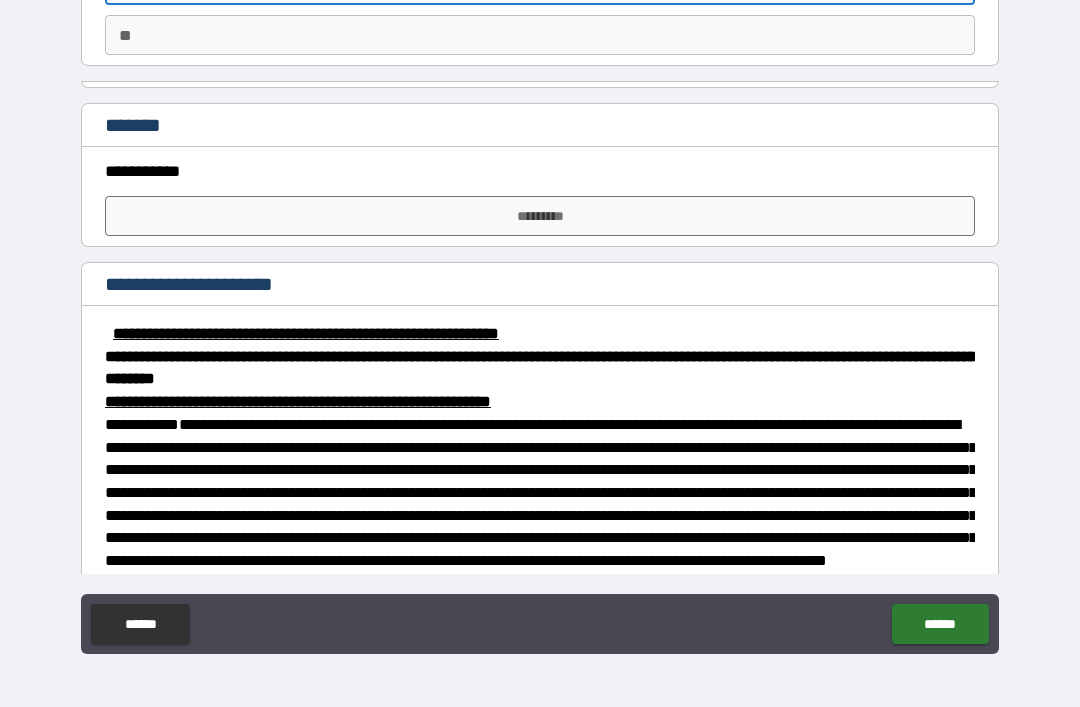 scroll, scrollTop: 165, scrollLeft: 0, axis: vertical 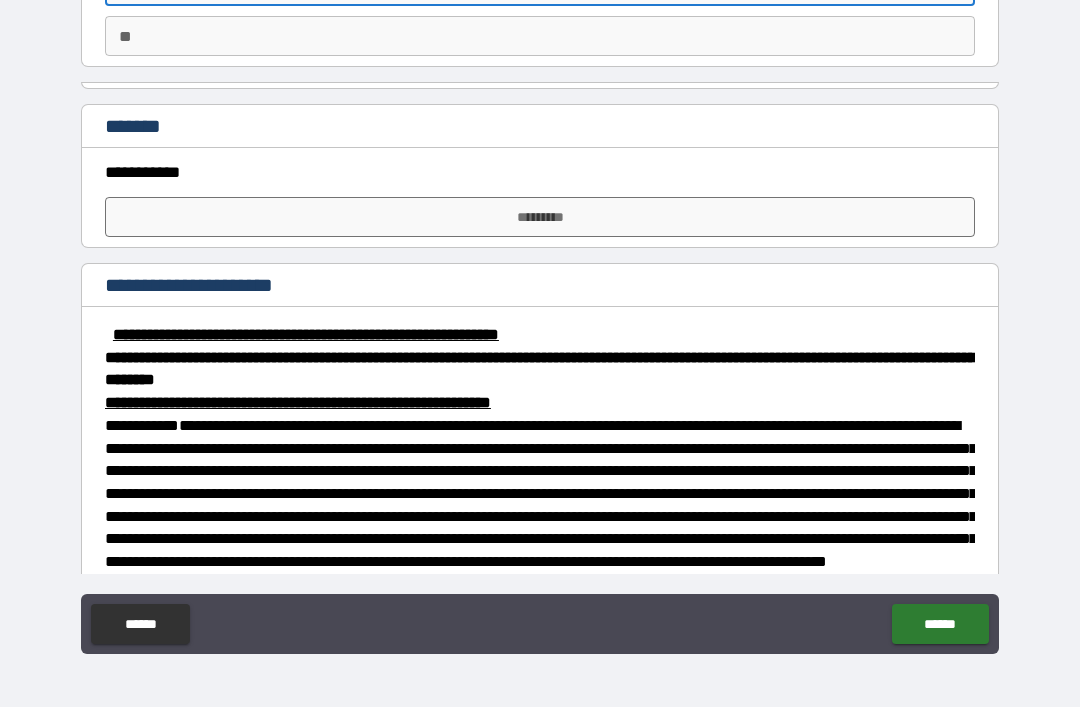 type on "***" 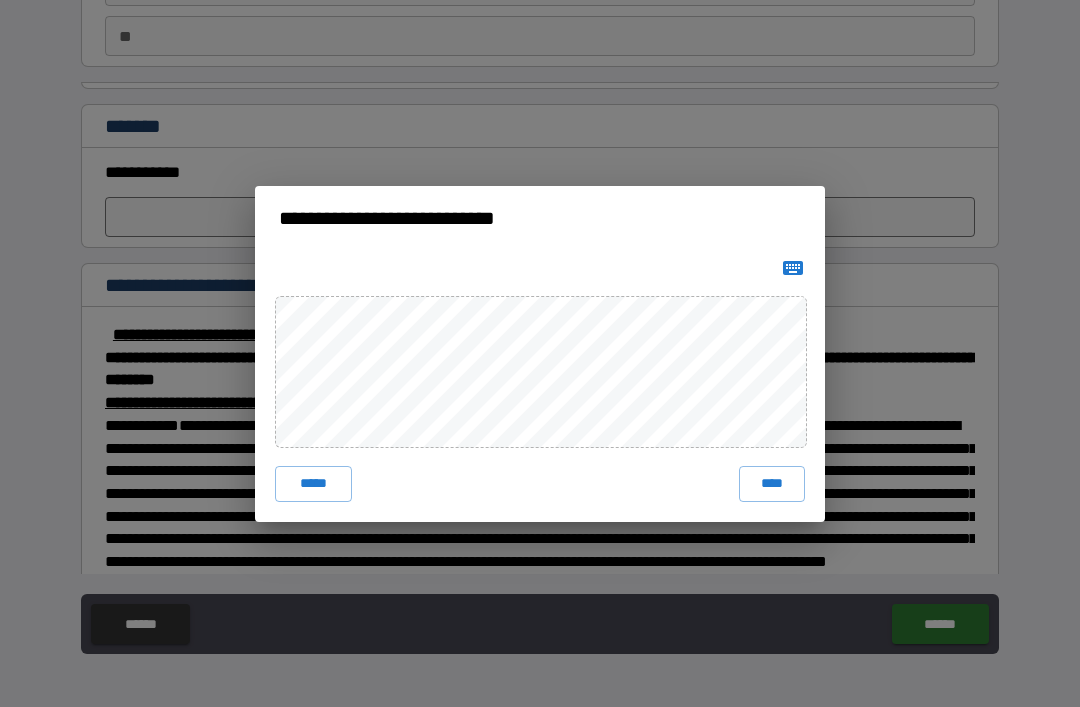 click on "****" at bounding box center [772, 484] 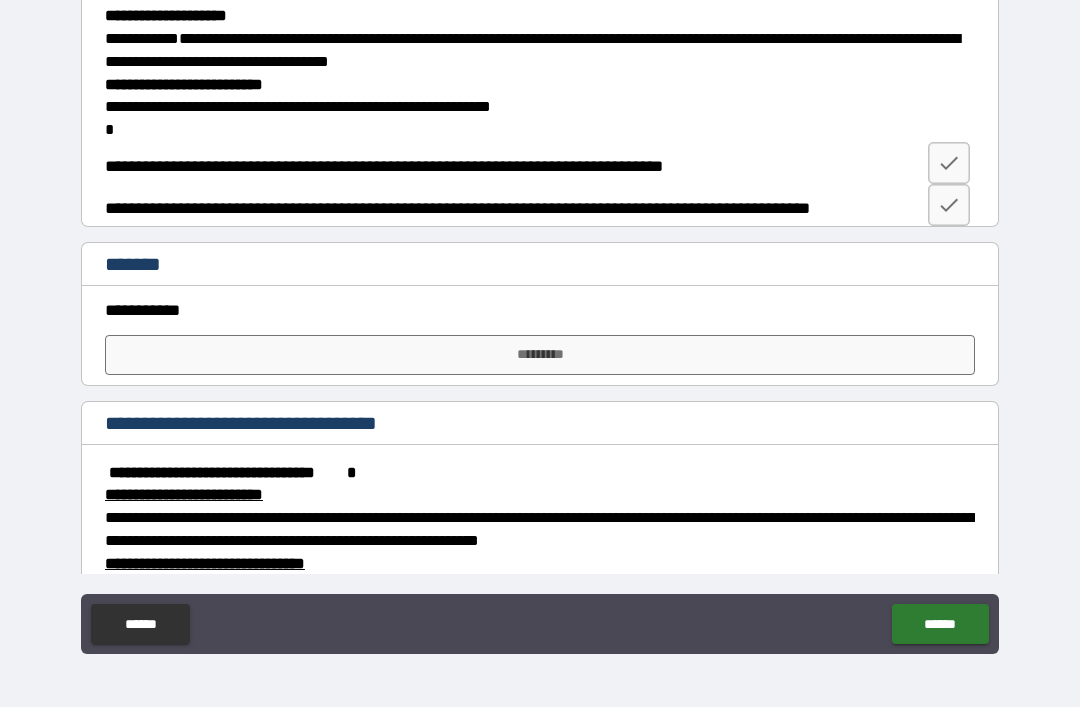 scroll, scrollTop: 885, scrollLeft: 0, axis: vertical 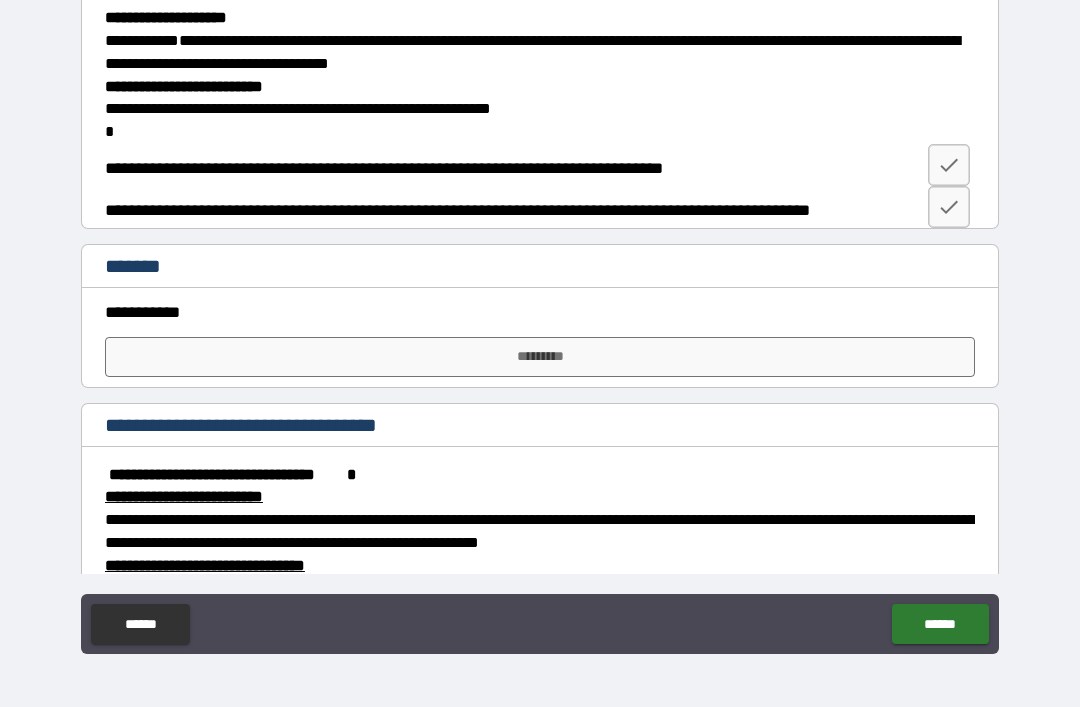 click on "*********" at bounding box center (540, 357) 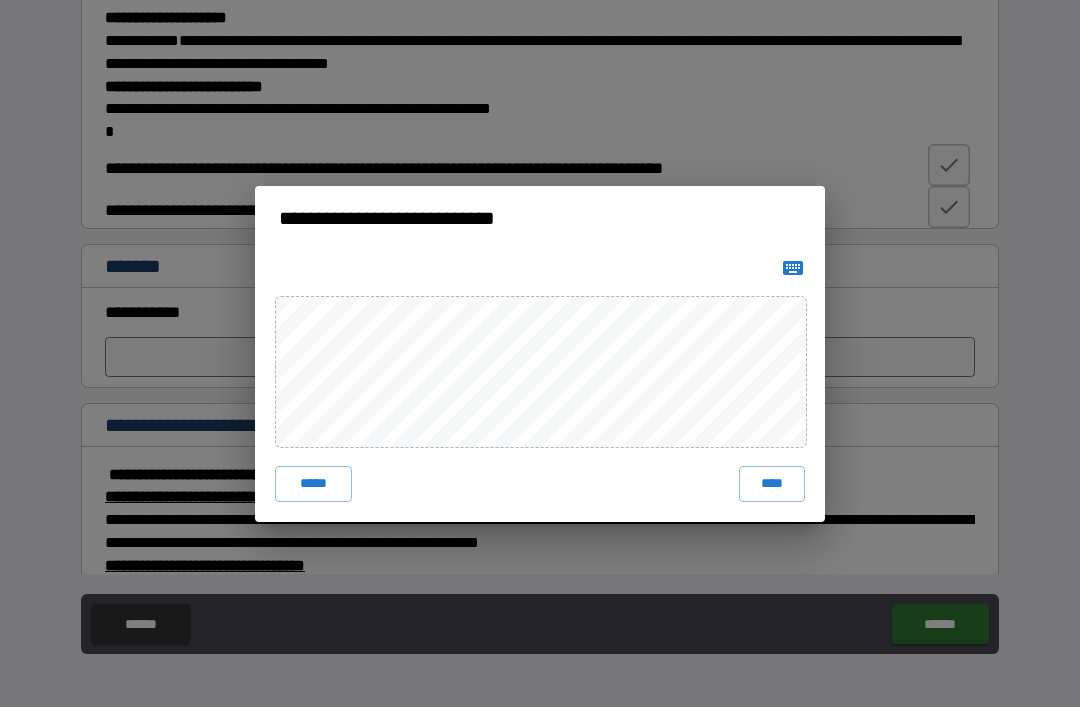 click on "****" at bounding box center [772, 484] 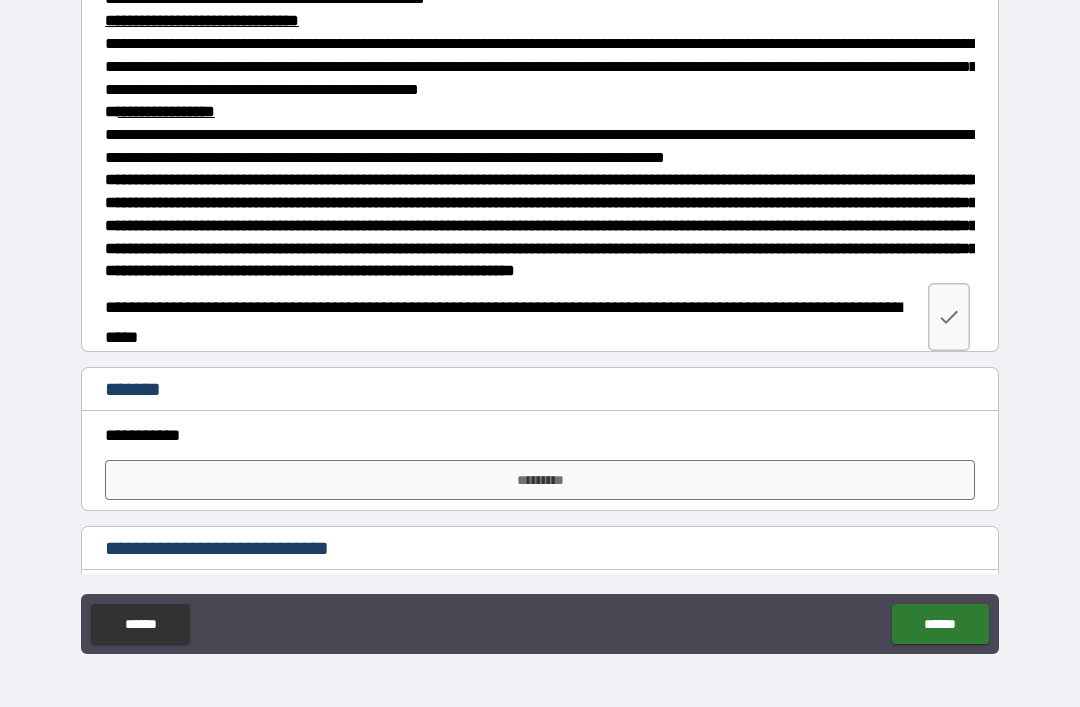 scroll, scrollTop: 1990, scrollLeft: 0, axis: vertical 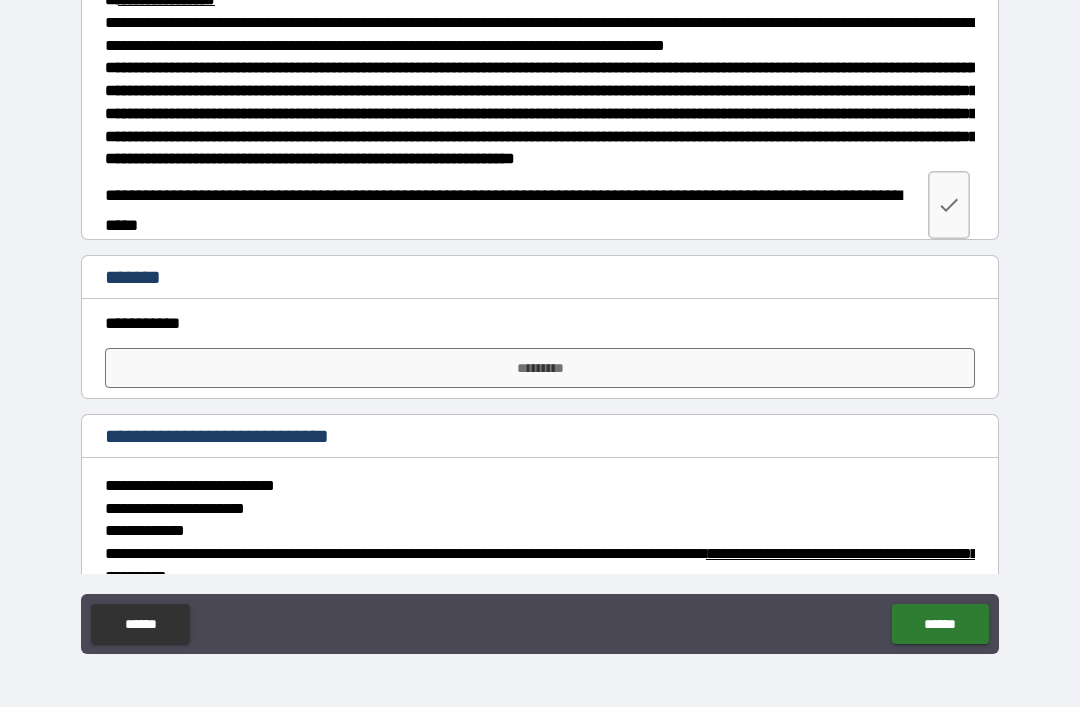 click on "*********" at bounding box center [540, 368] 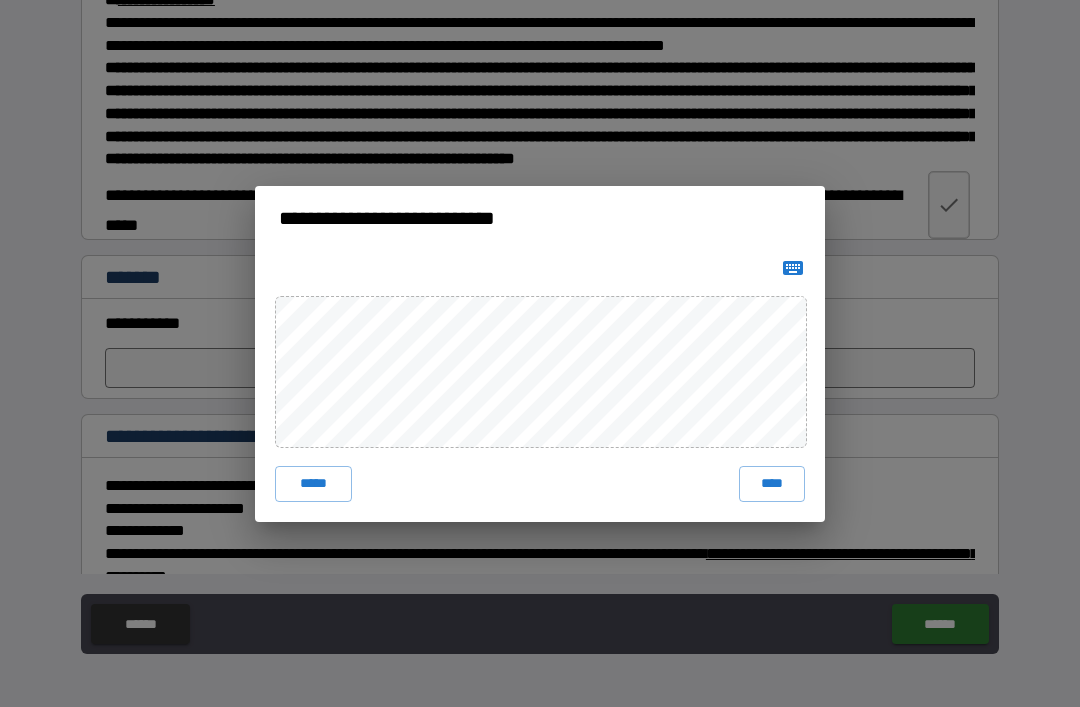 click on "****" at bounding box center (772, 484) 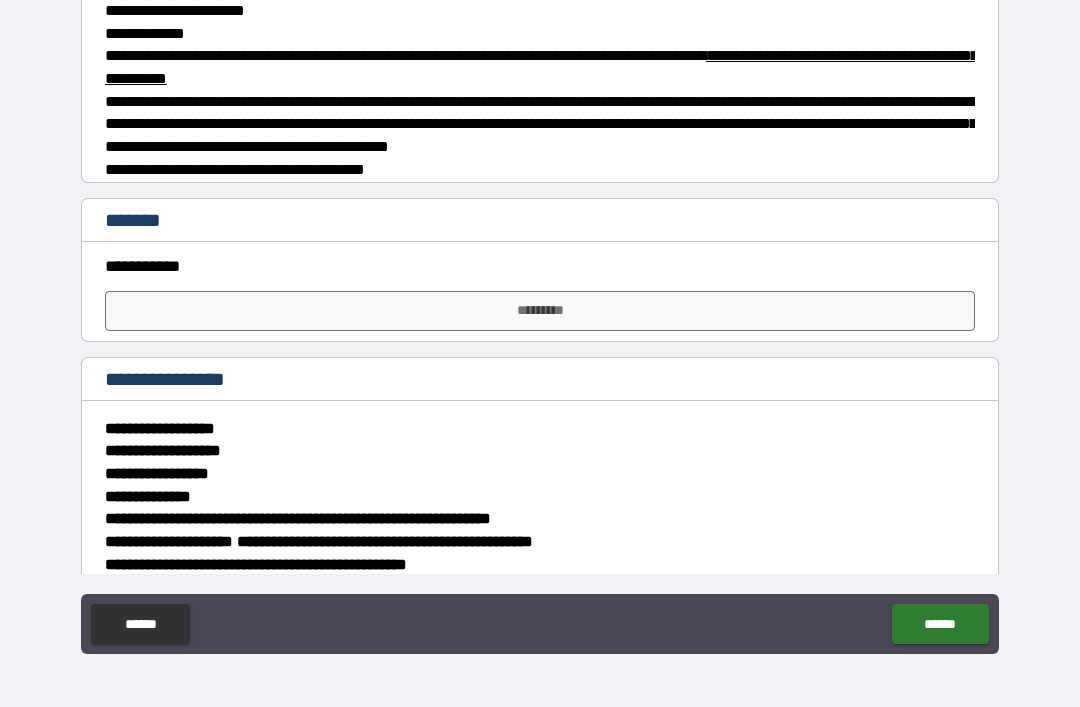 scroll, scrollTop: 2512, scrollLeft: 0, axis: vertical 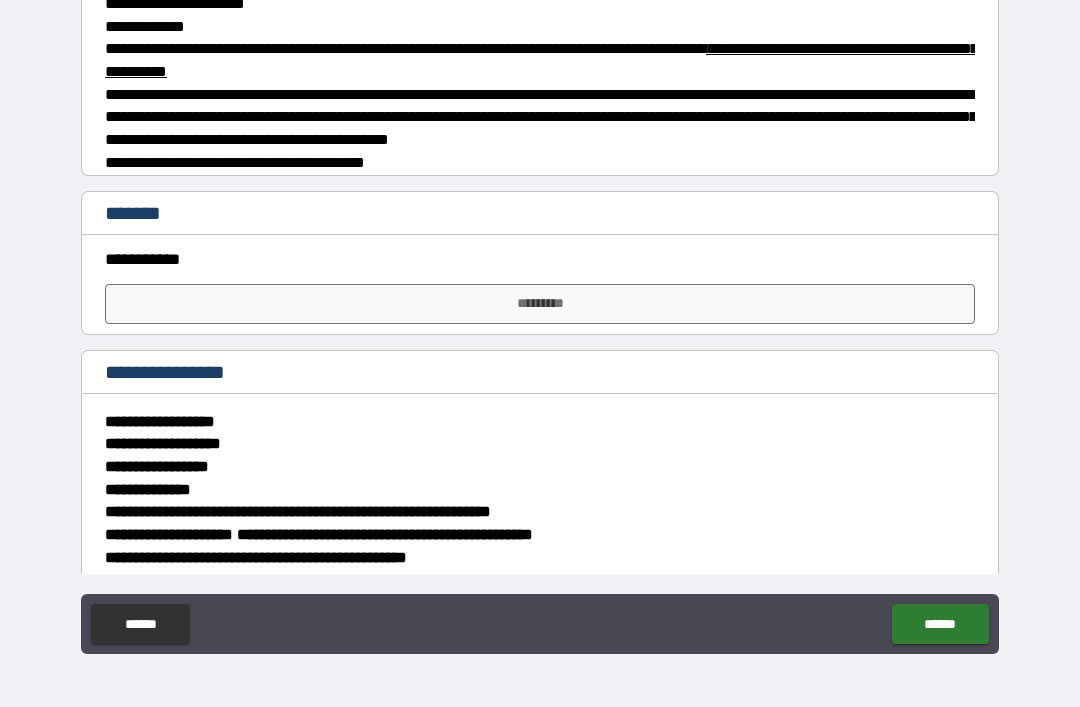 click on "*********" at bounding box center [540, 304] 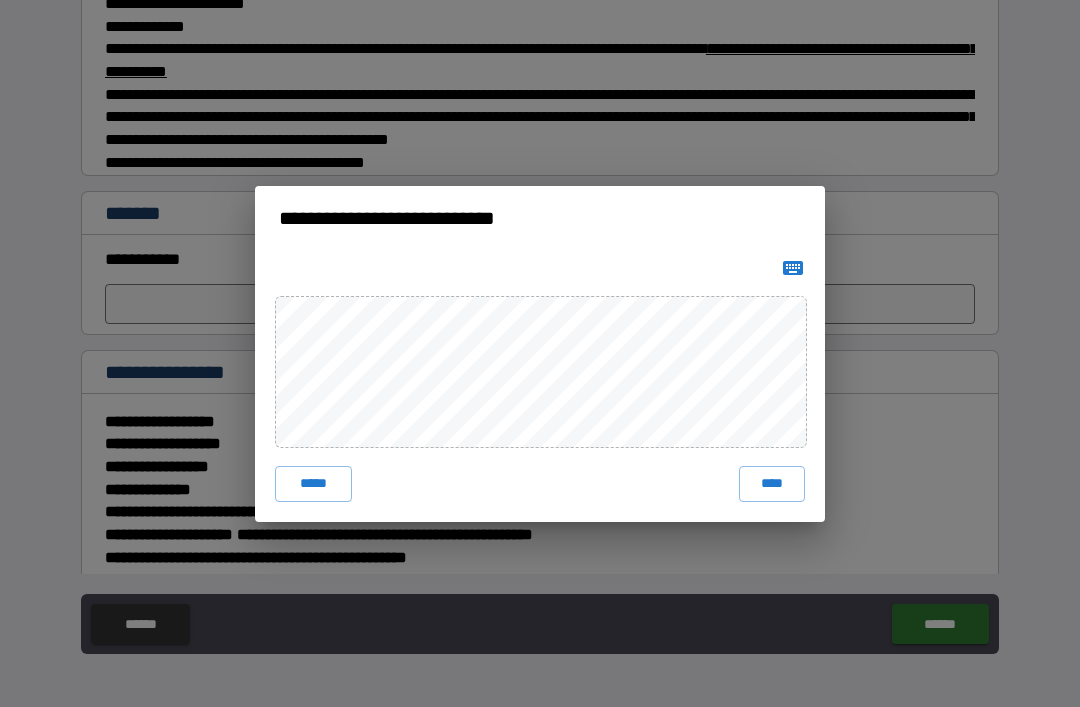 click on "****" at bounding box center [772, 484] 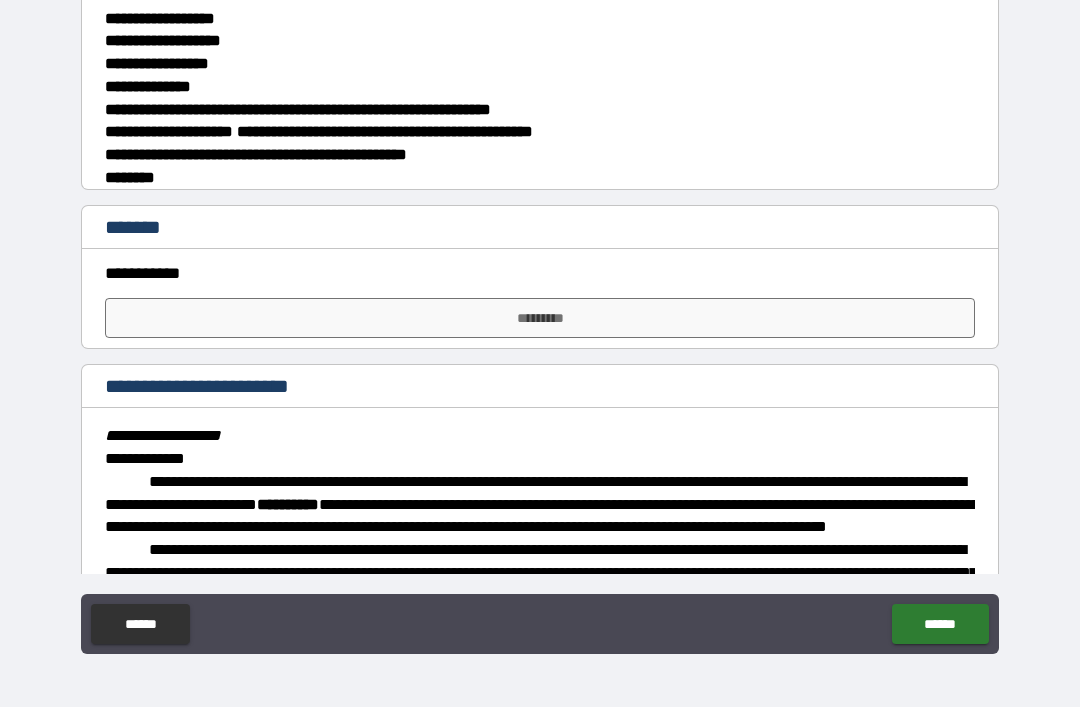 scroll, scrollTop: 2969, scrollLeft: 0, axis: vertical 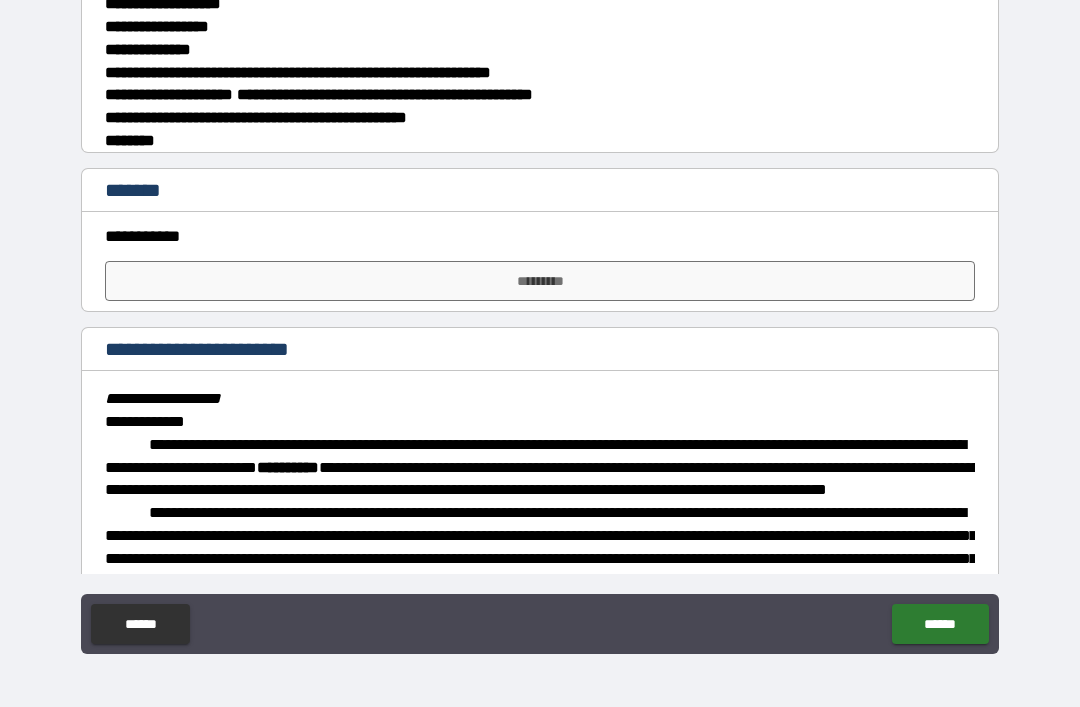 click on "*********" at bounding box center [540, 281] 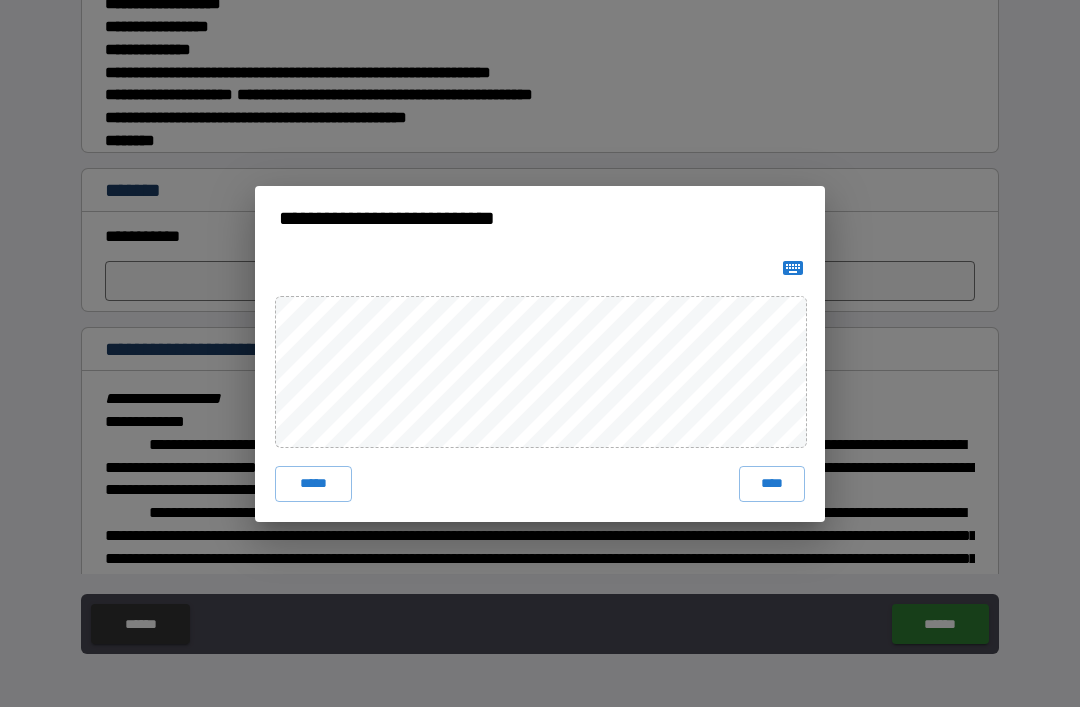 click on "****" at bounding box center [772, 484] 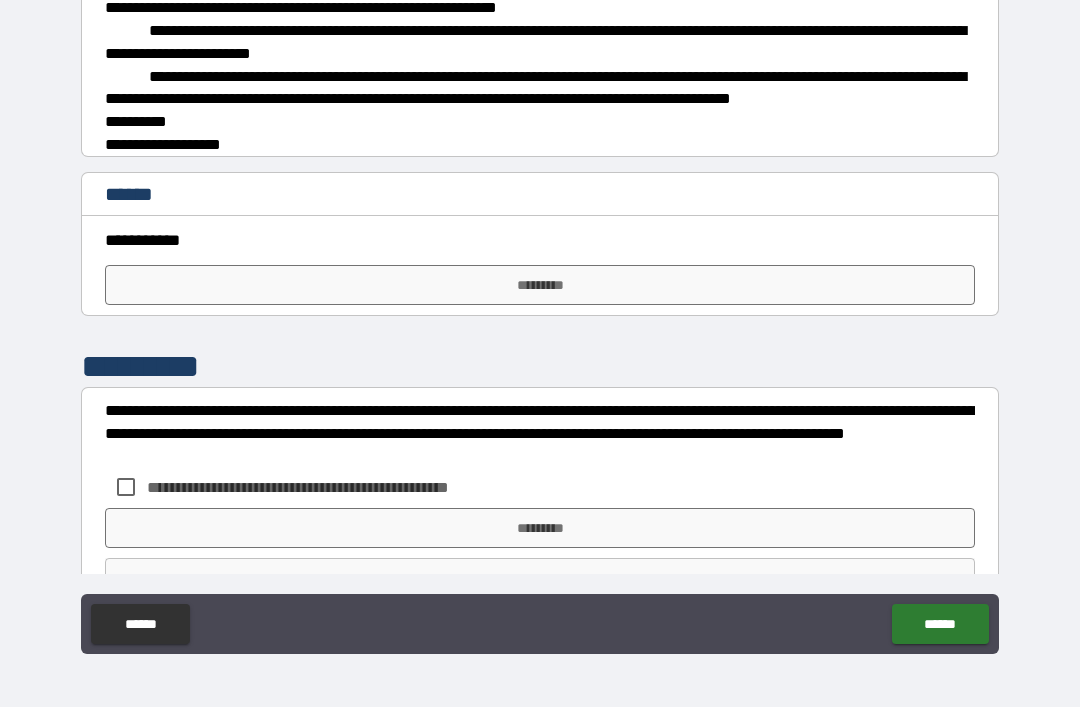 scroll, scrollTop: 3562, scrollLeft: 0, axis: vertical 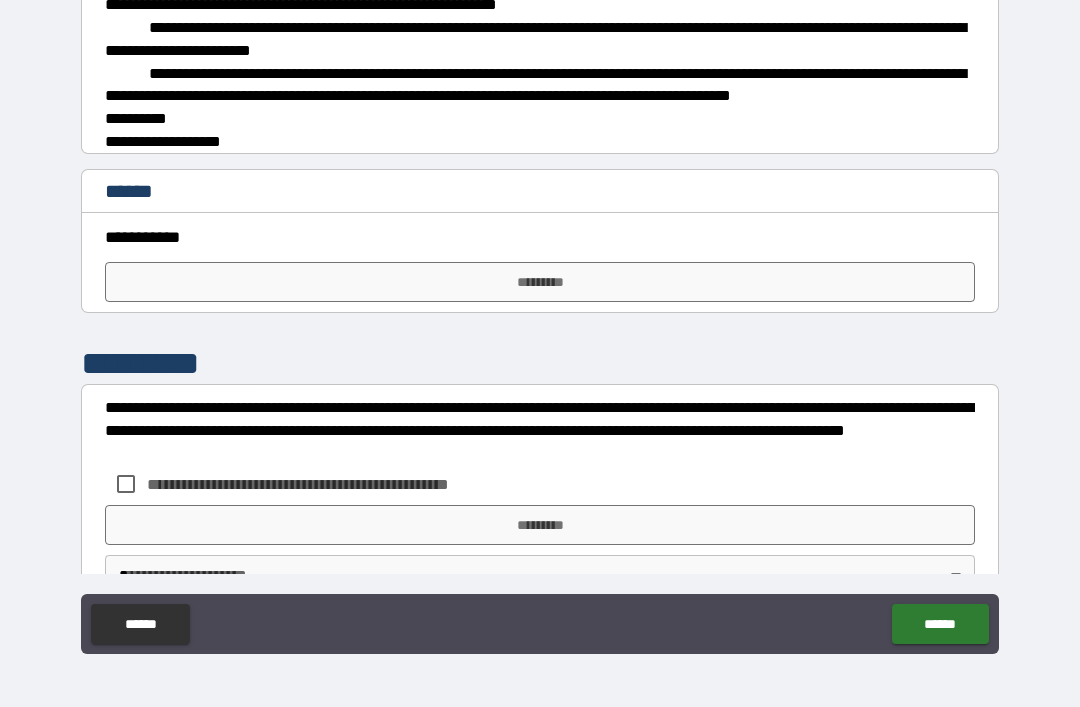 click on "*********" at bounding box center (540, 282) 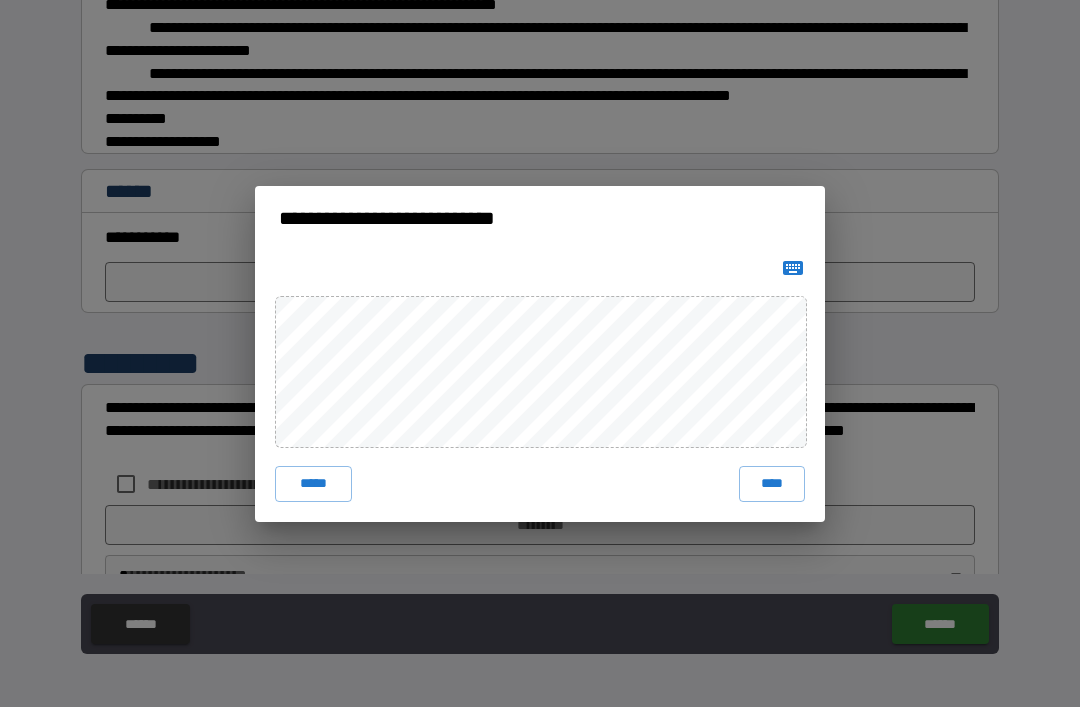 click on "****" at bounding box center (772, 484) 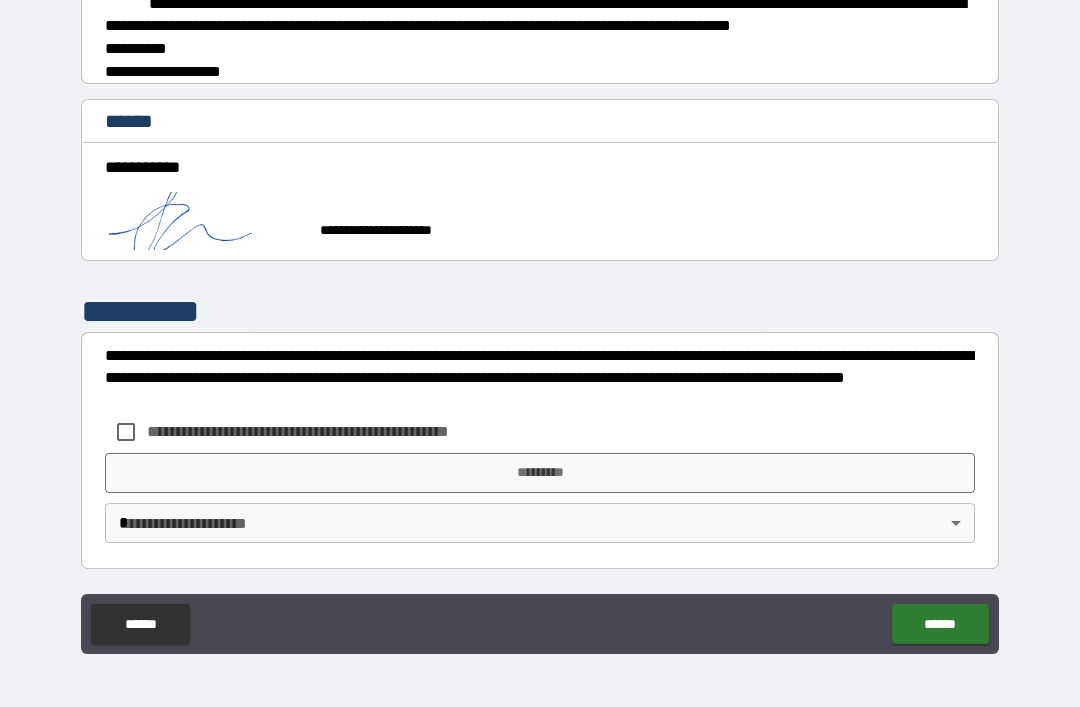 scroll, scrollTop: 3721, scrollLeft: 0, axis: vertical 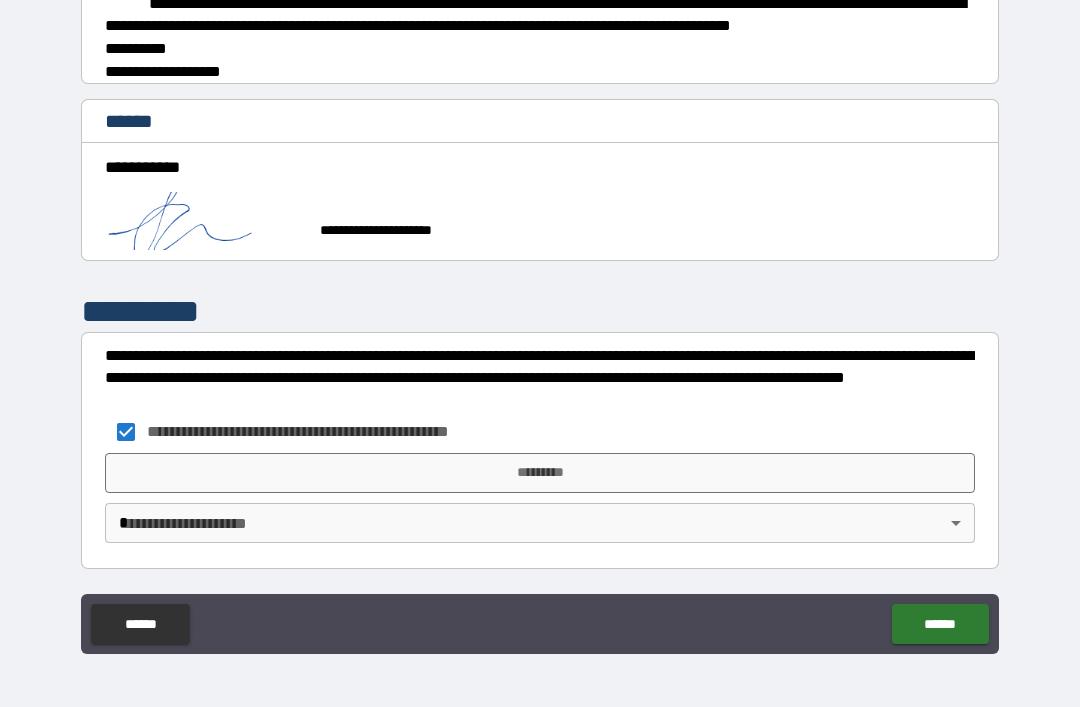 click on "*********" at bounding box center [540, 473] 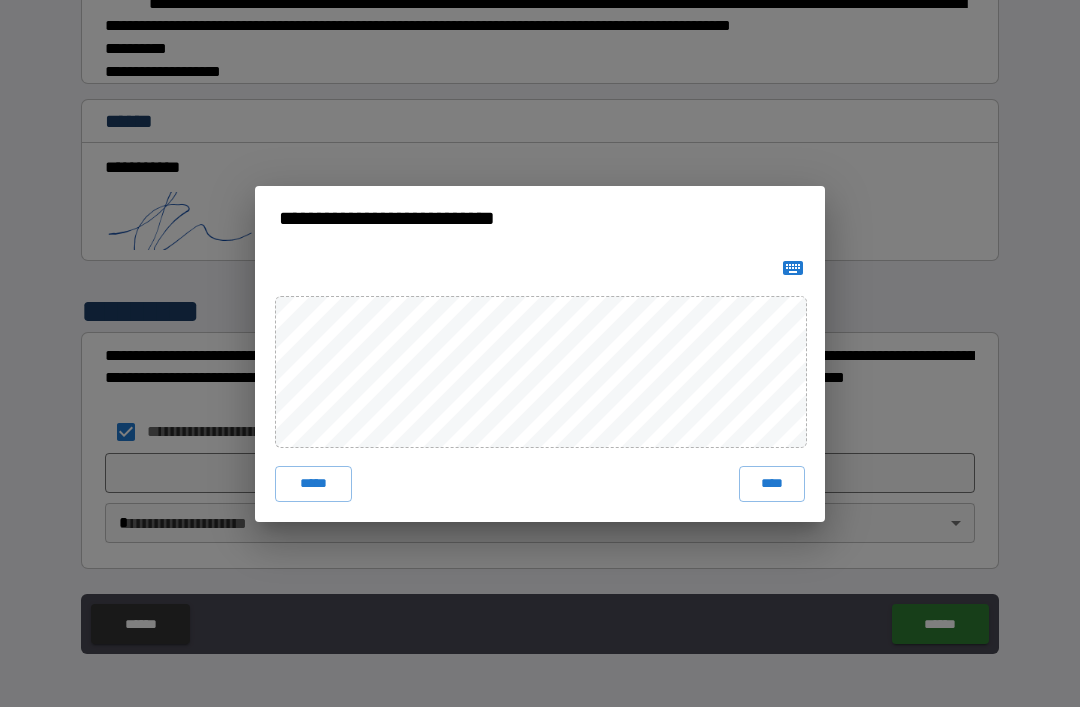 click on "****" at bounding box center [772, 484] 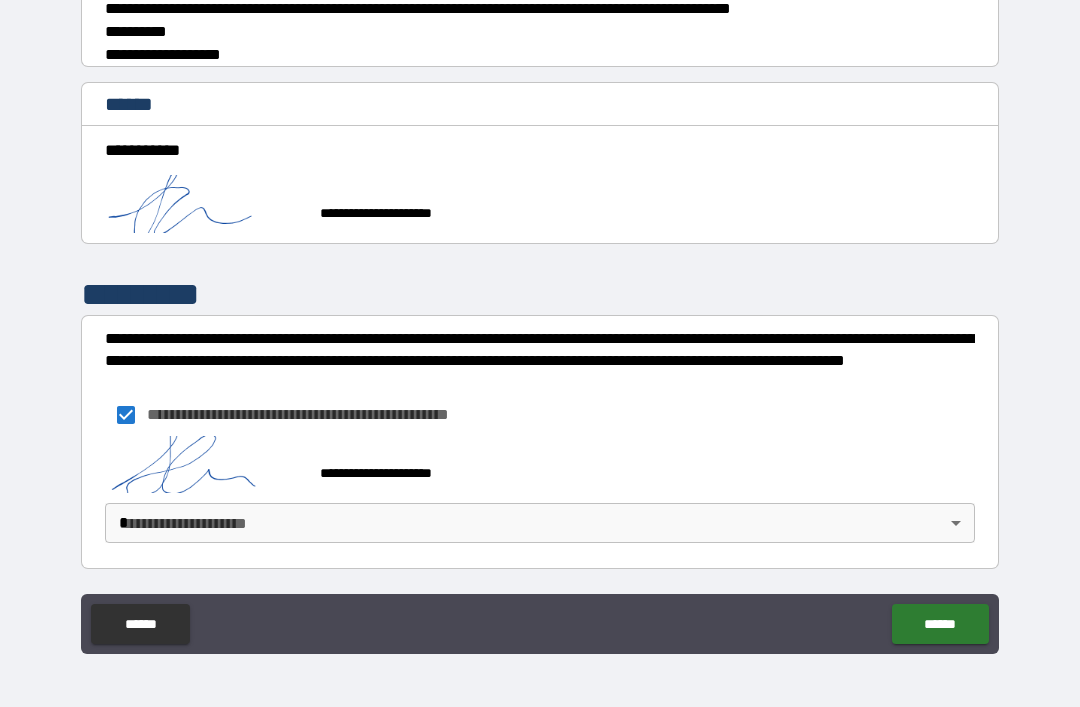 click on "******" at bounding box center [940, 624] 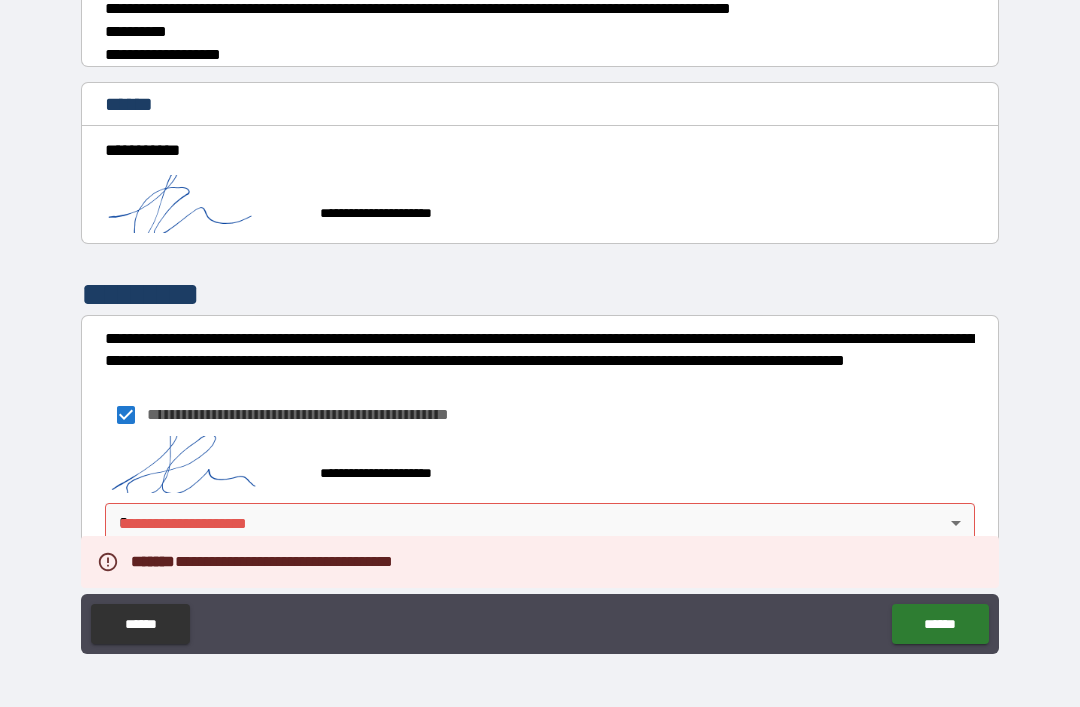 scroll, scrollTop: 3738, scrollLeft: 0, axis: vertical 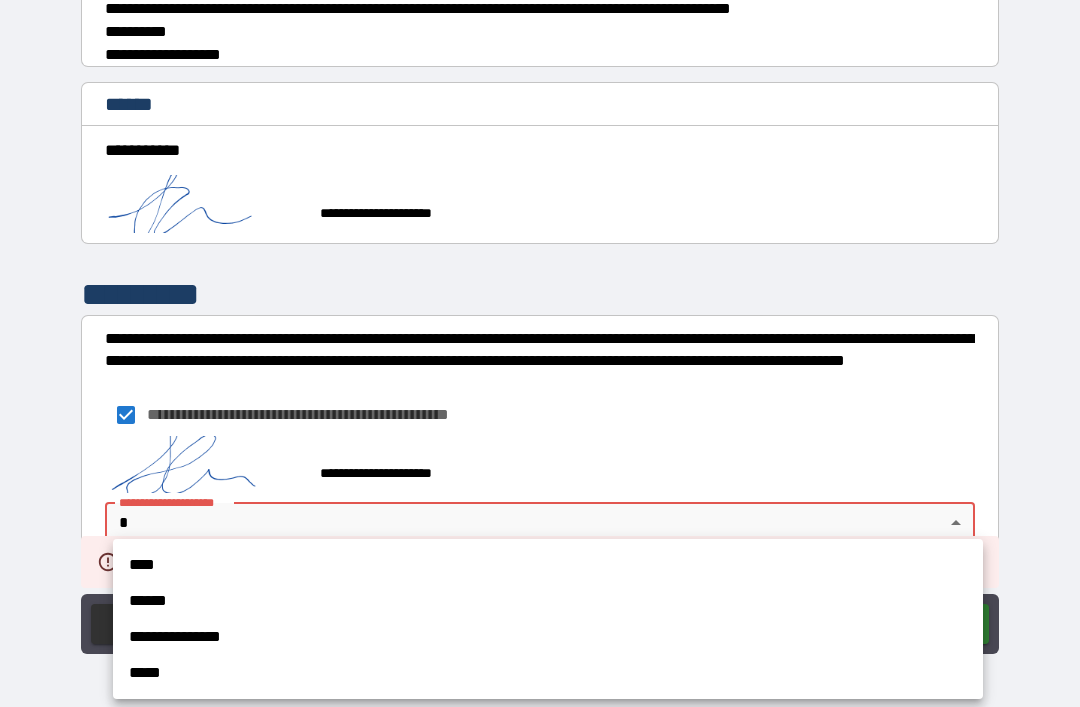 click on "****" at bounding box center [548, 565] 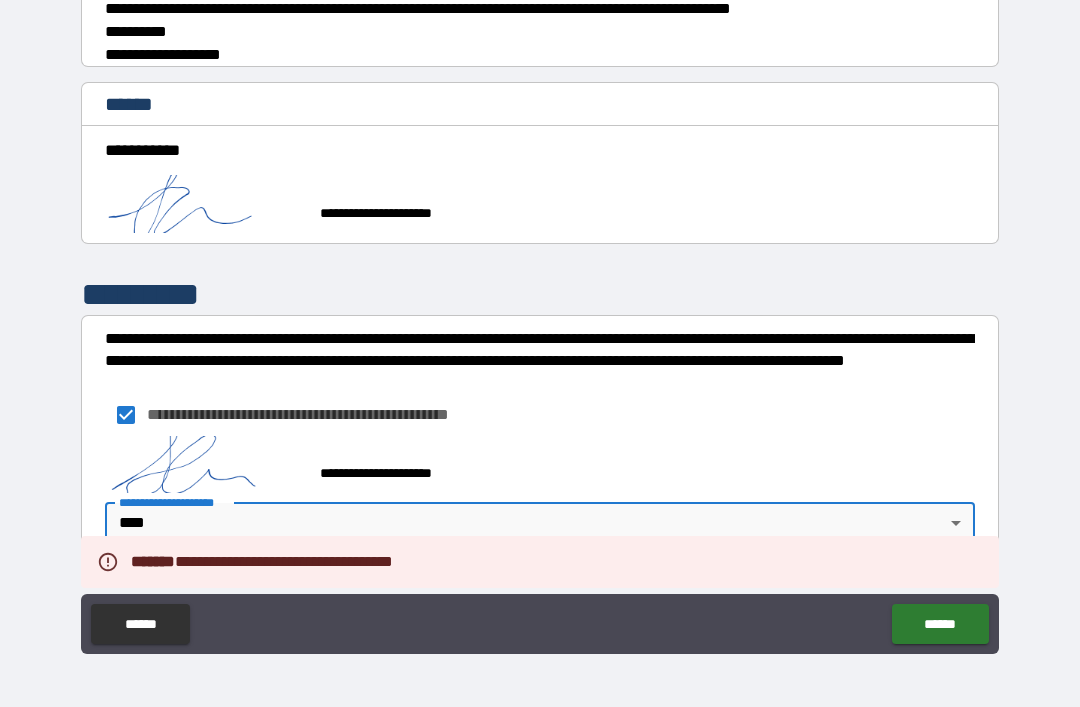 click on "******" at bounding box center (940, 624) 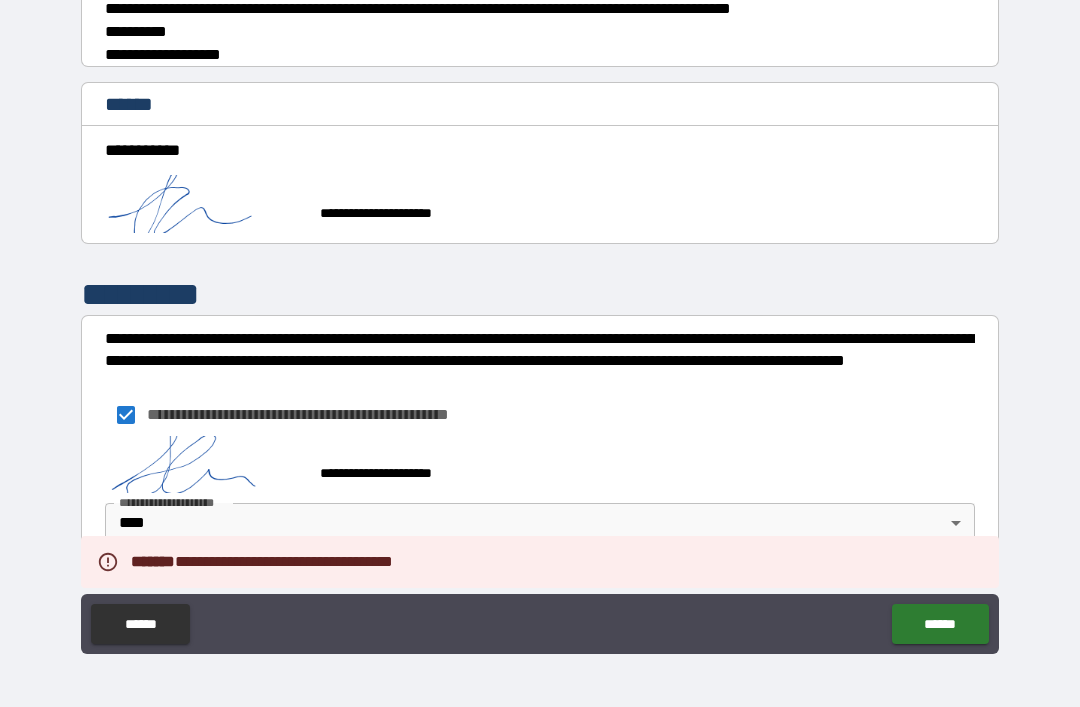 click on "******" at bounding box center [940, 624] 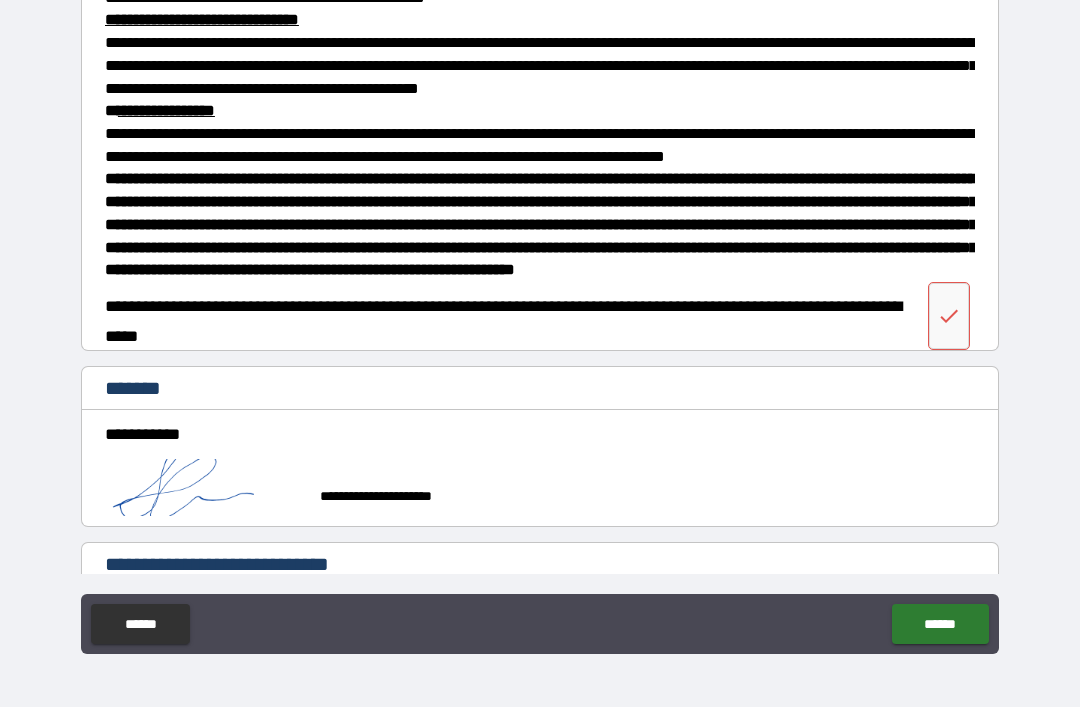 scroll, scrollTop: 1874, scrollLeft: 0, axis: vertical 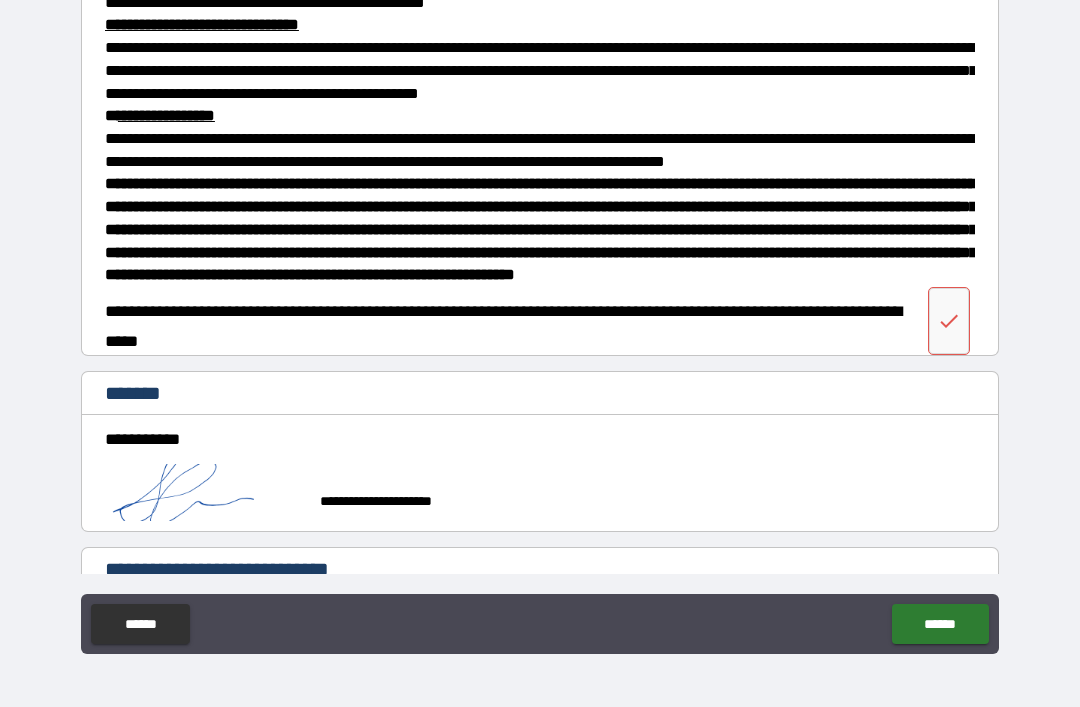 click 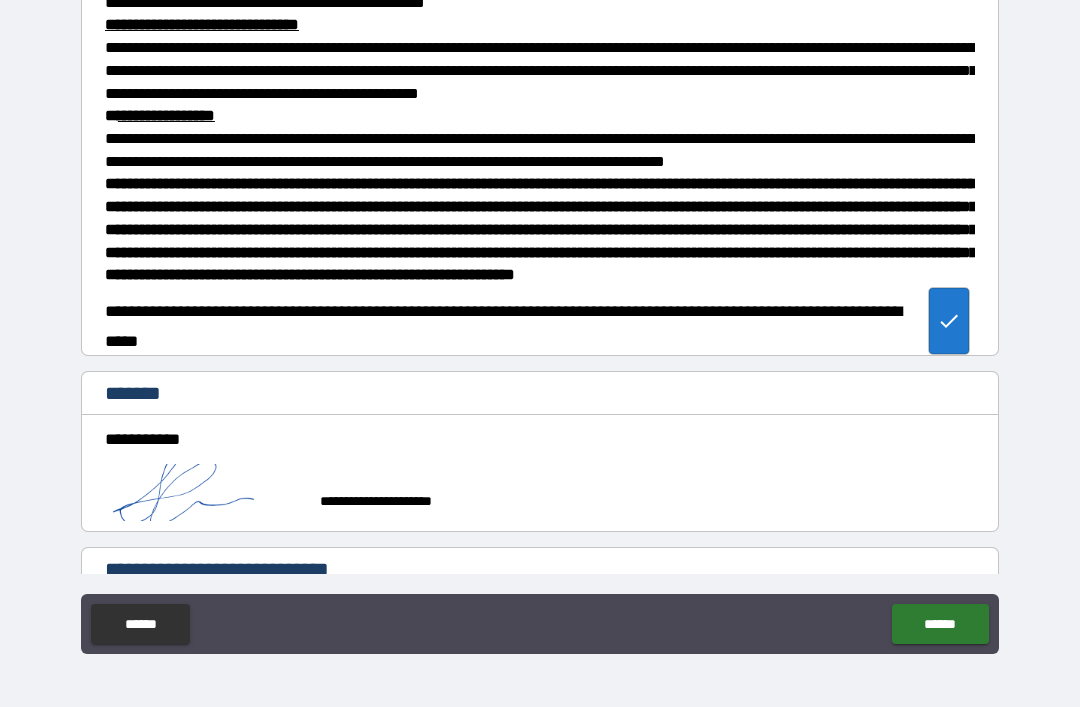 click on "******" at bounding box center (940, 624) 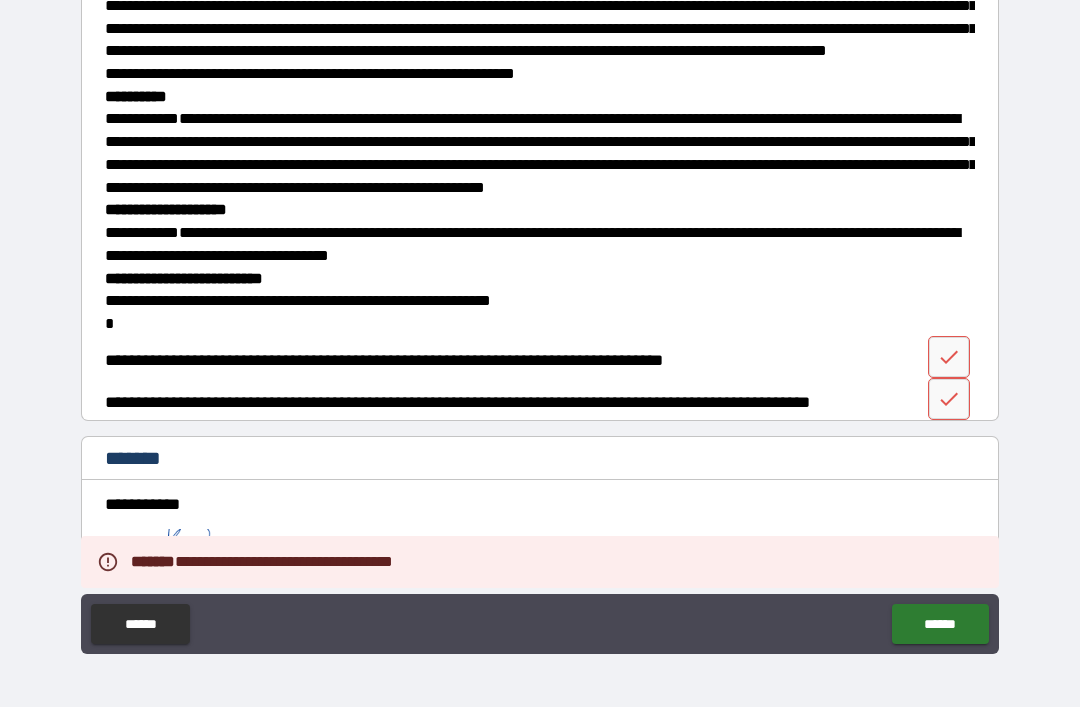 scroll, scrollTop: 709, scrollLeft: 0, axis: vertical 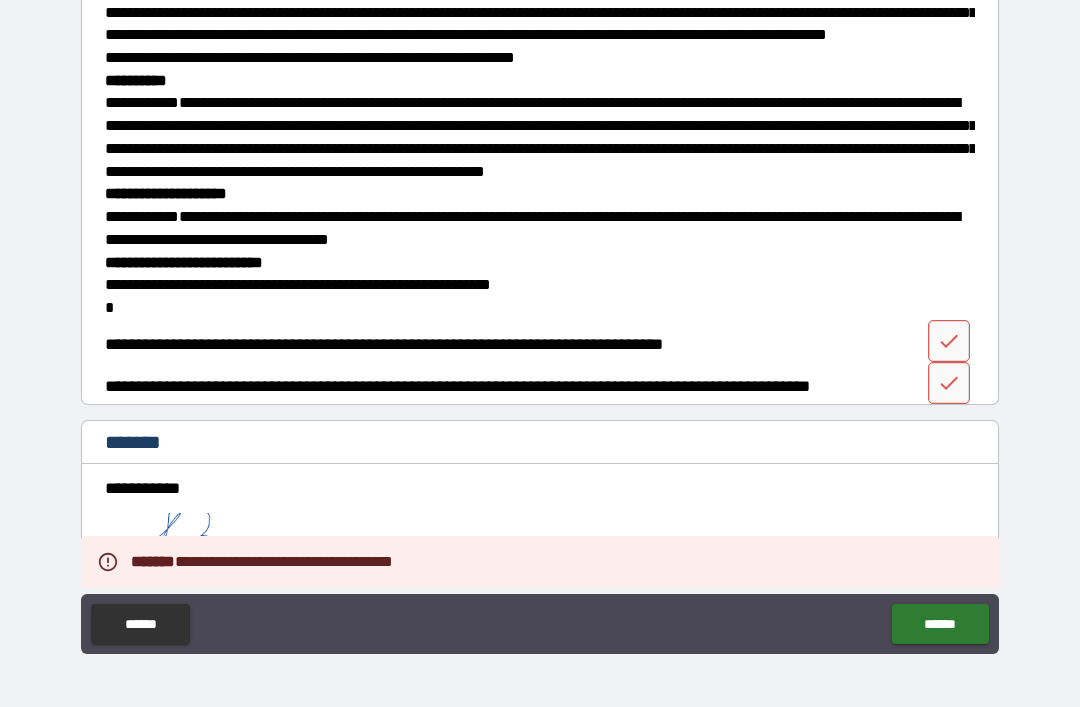 click 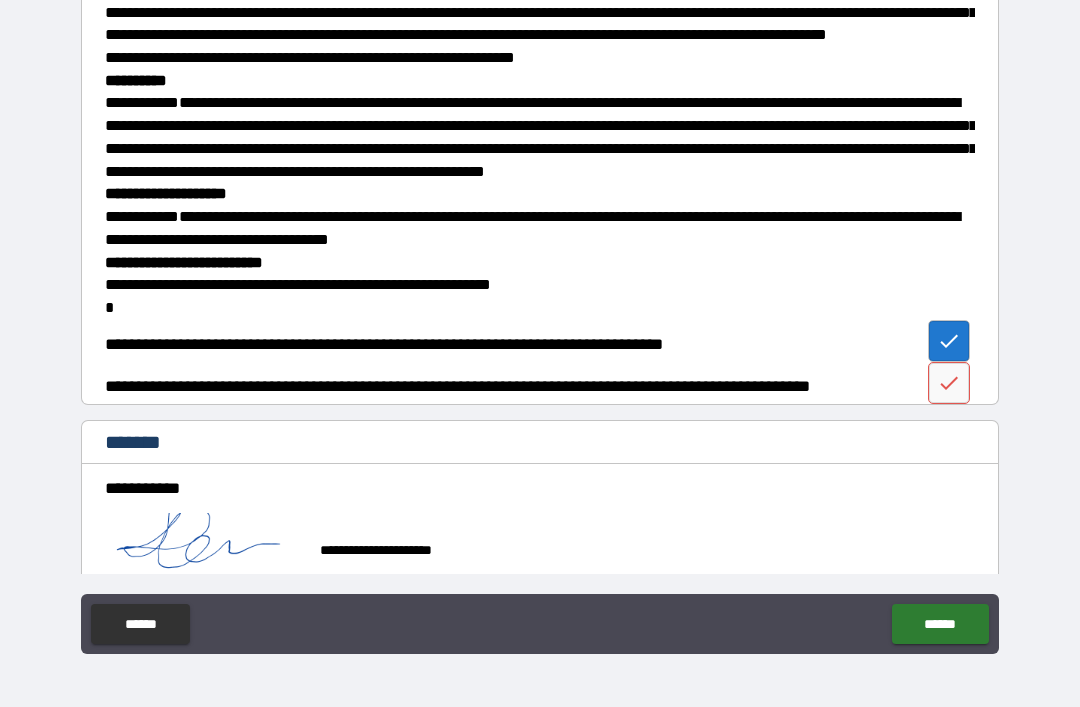 click 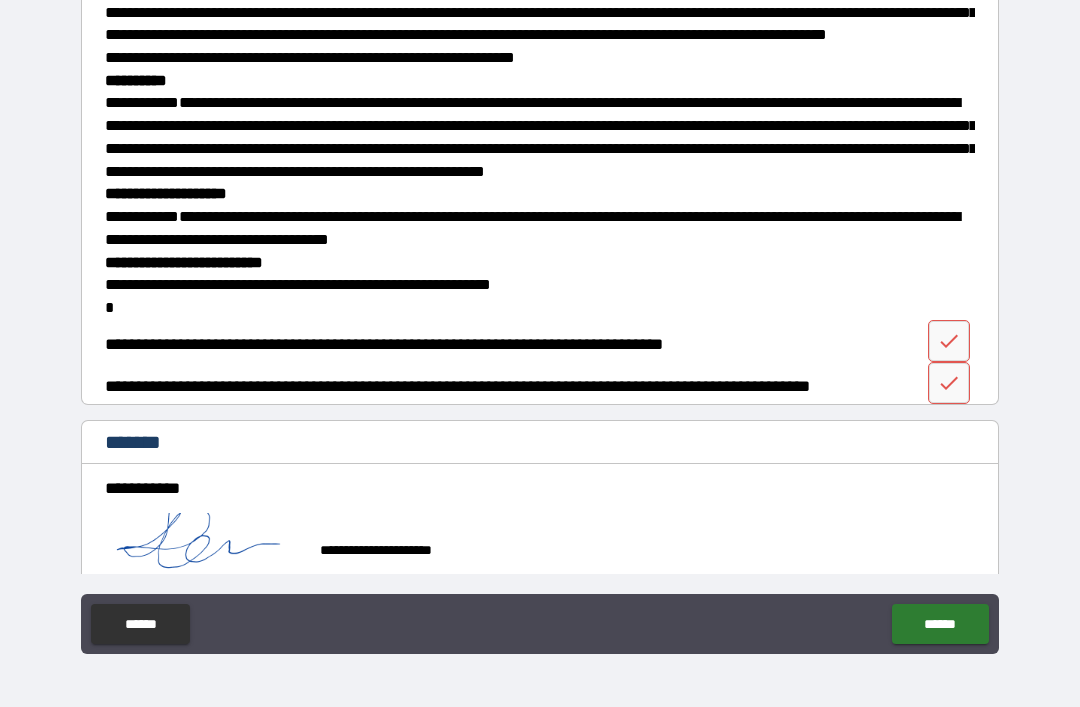 click on "******" at bounding box center (940, 624) 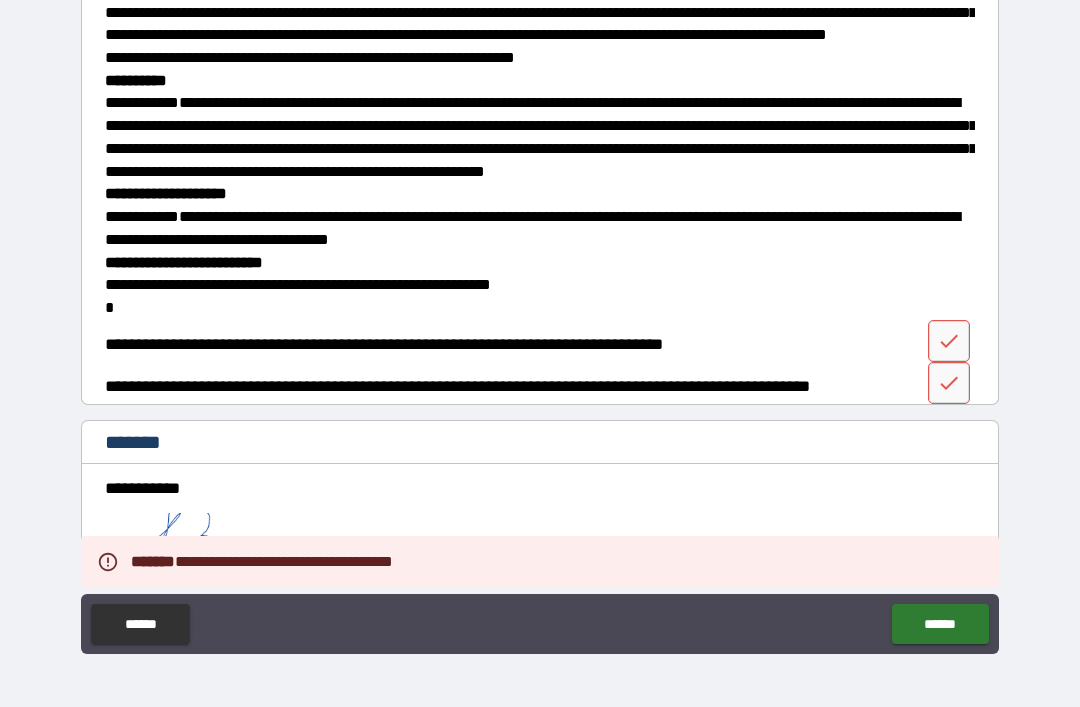 click 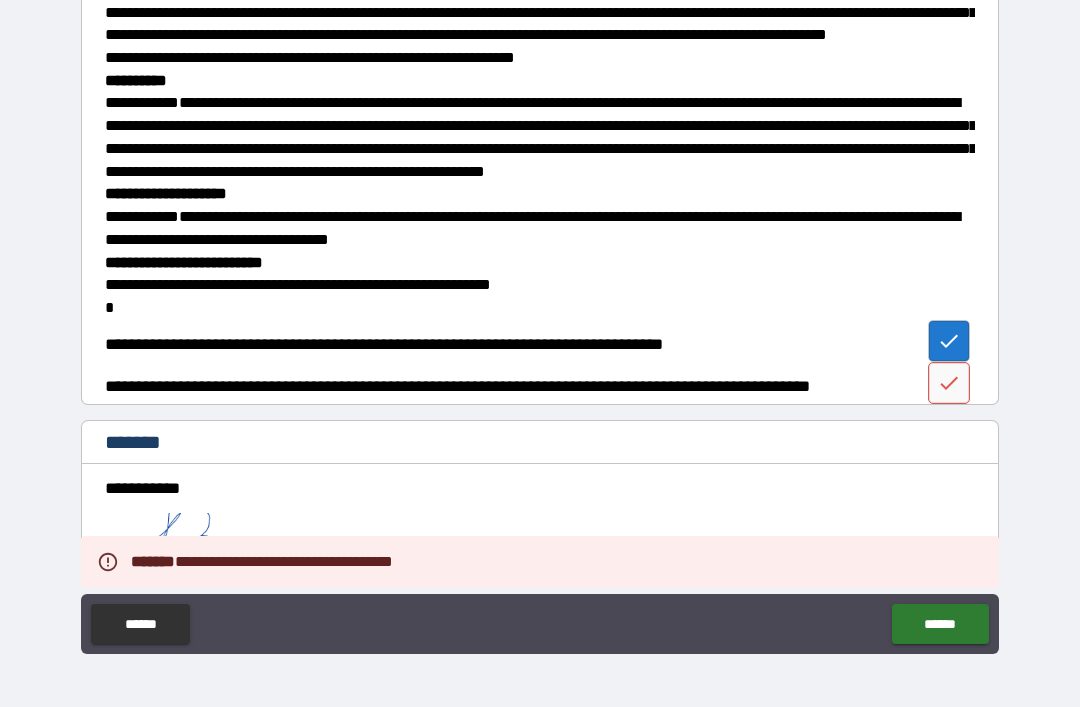 click 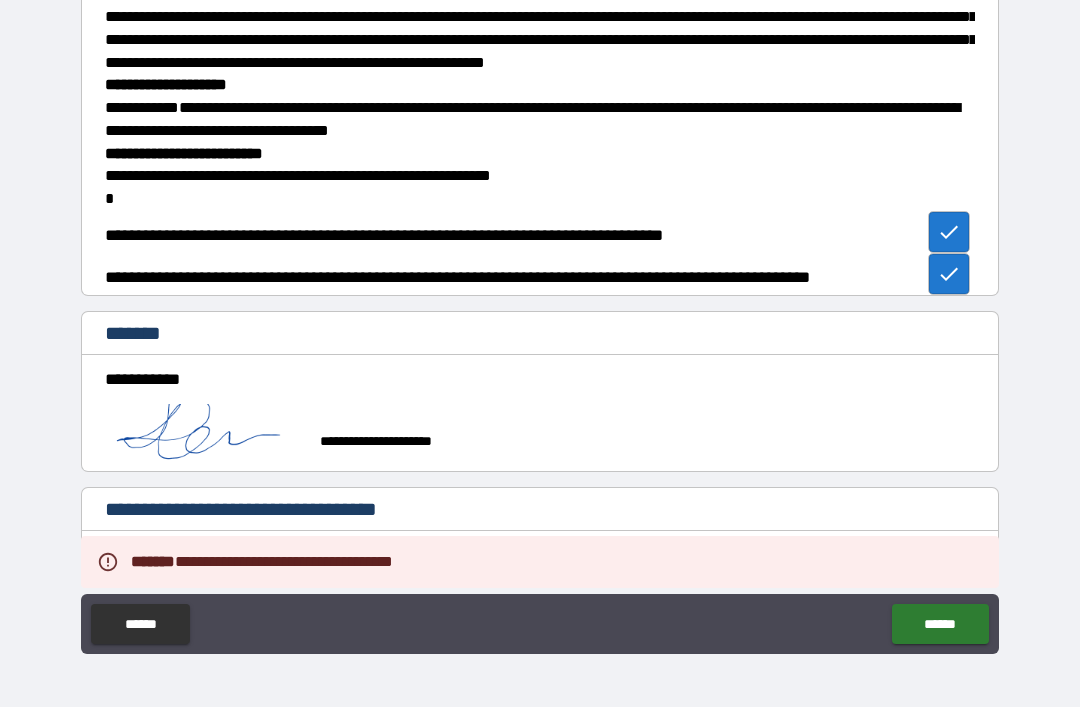 scroll, scrollTop: 872, scrollLeft: 0, axis: vertical 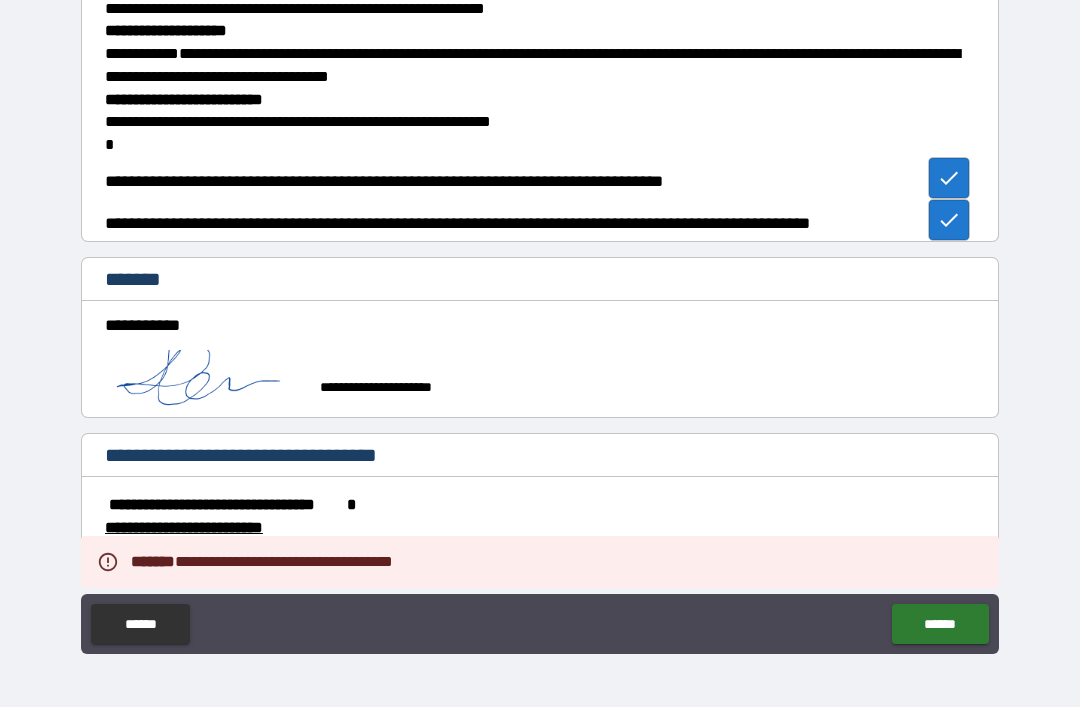 click on "******" at bounding box center [940, 624] 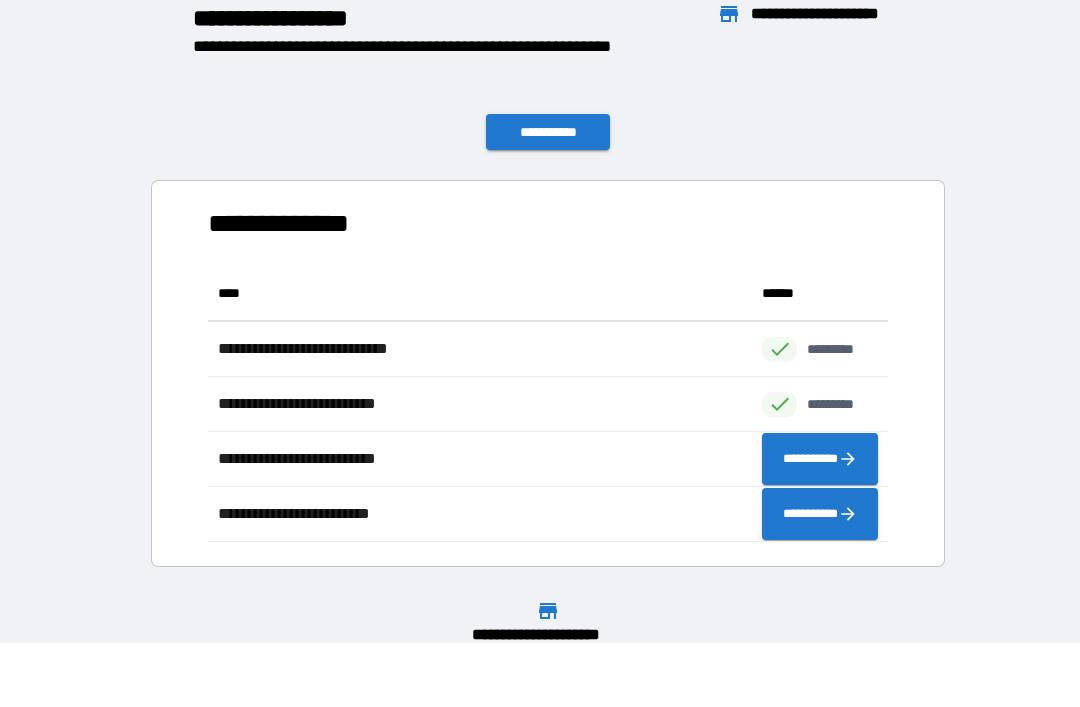 scroll, scrollTop: 1, scrollLeft: 1, axis: both 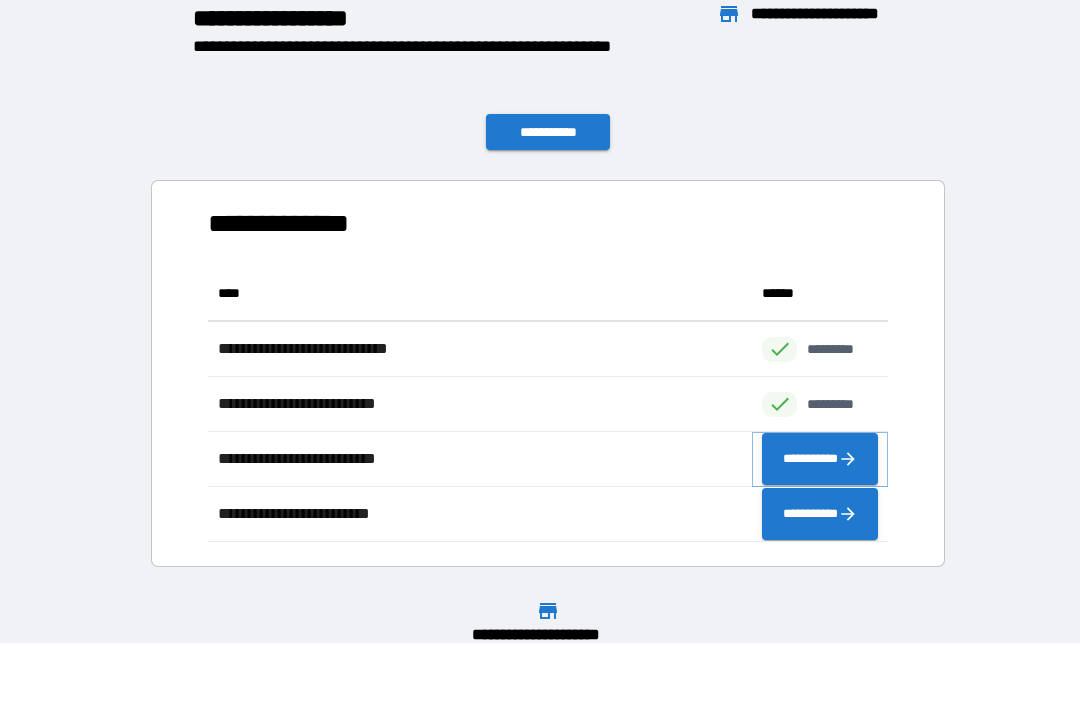 click on "**********" at bounding box center (820, 459) 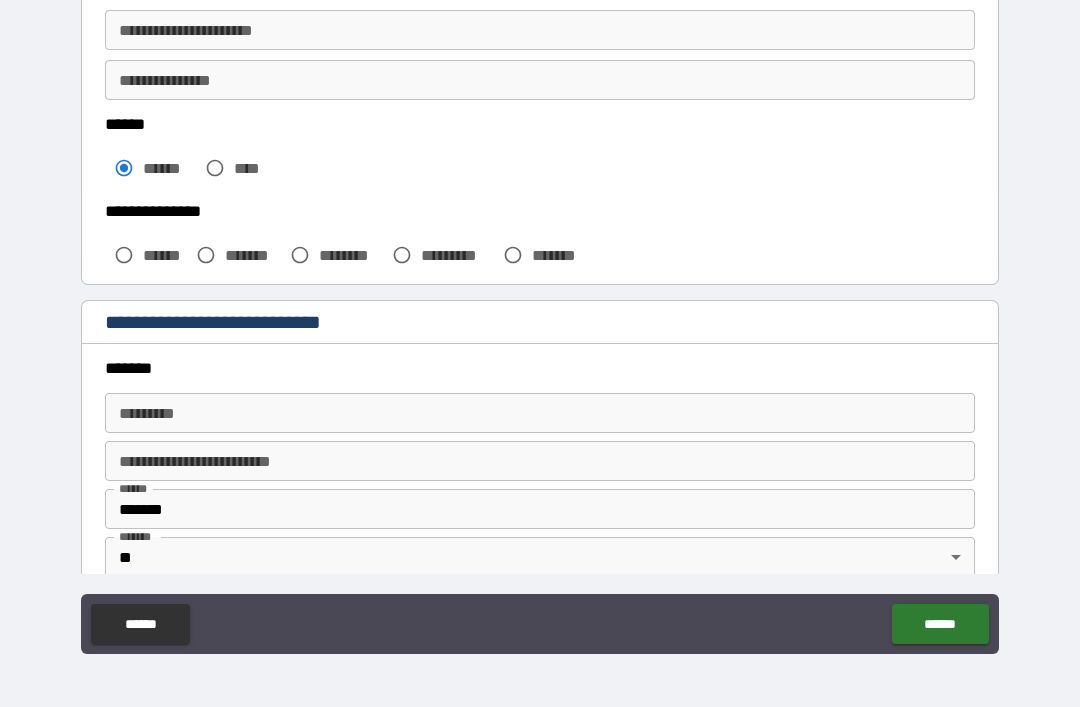 scroll, scrollTop: 472, scrollLeft: 0, axis: vertical 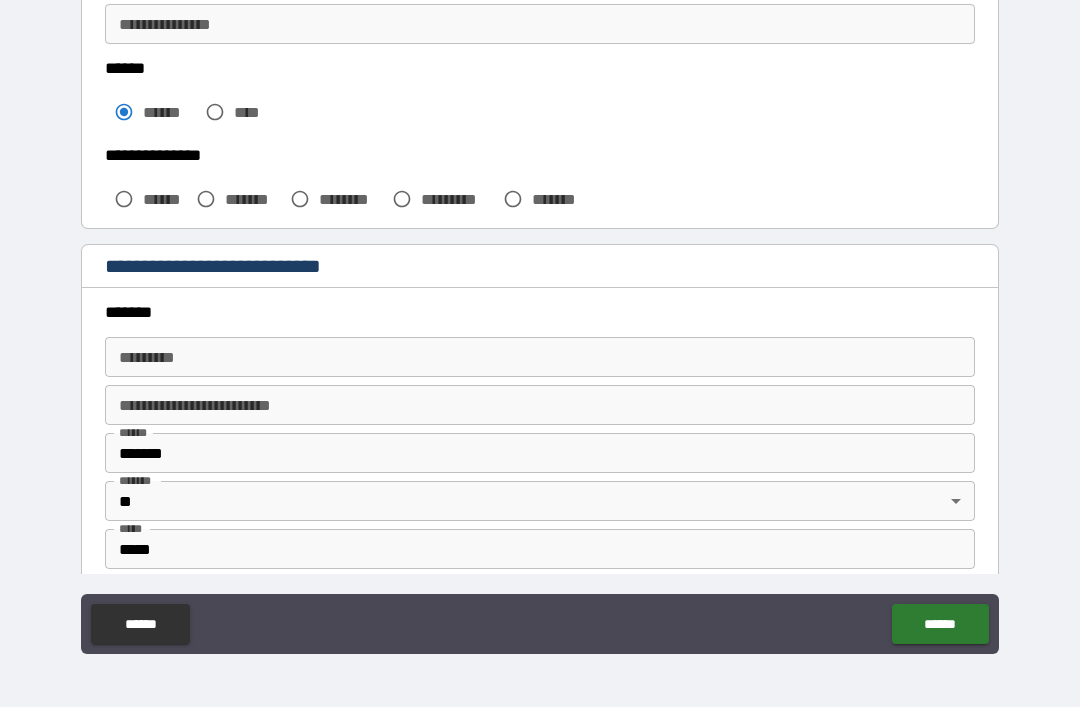 click on "*******" at bounding box center [253, 199] 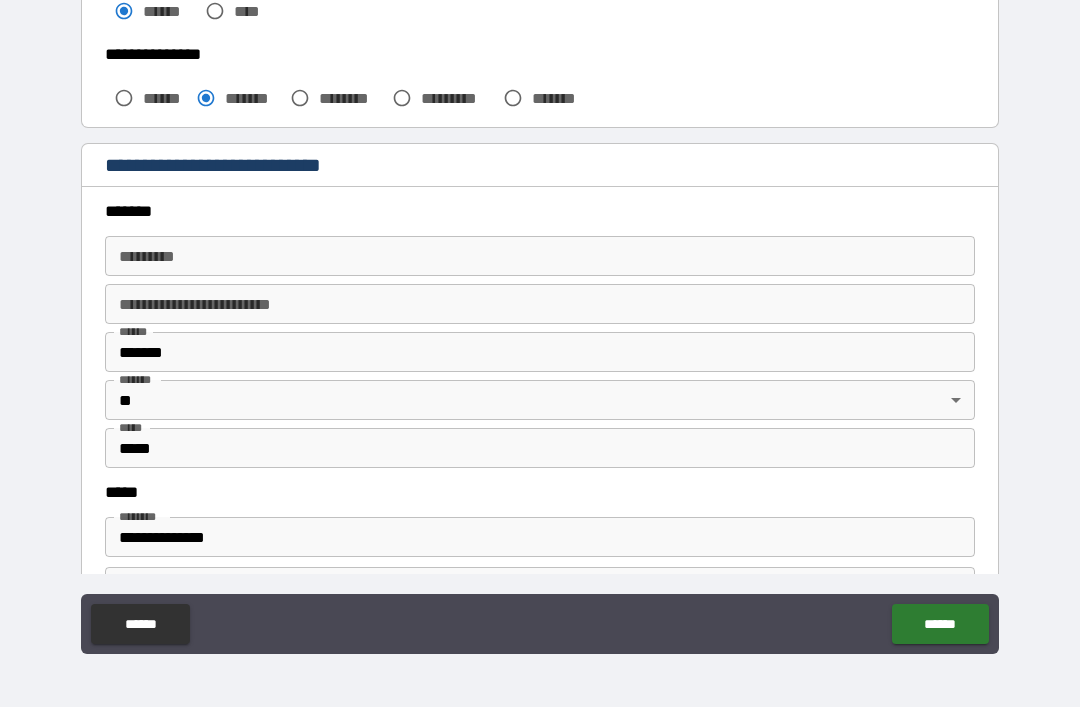 scroll, scrollTop: 588, scrollLeft: 0, axis: vertical 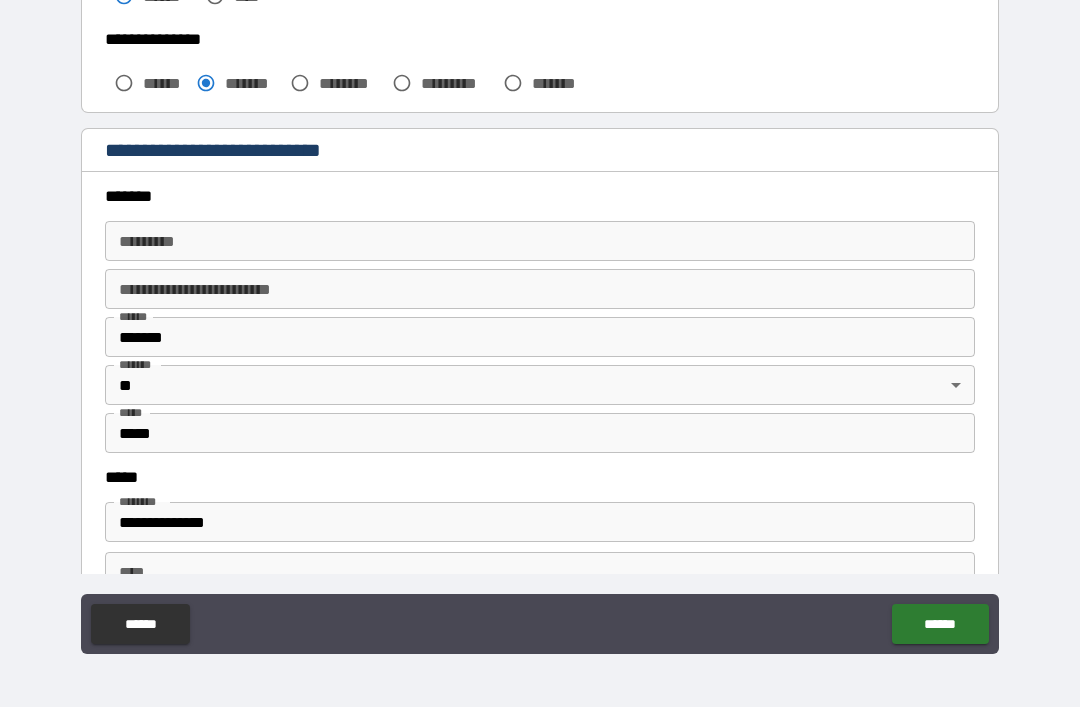 click on "*******   *" at bounding box center [540, 241] 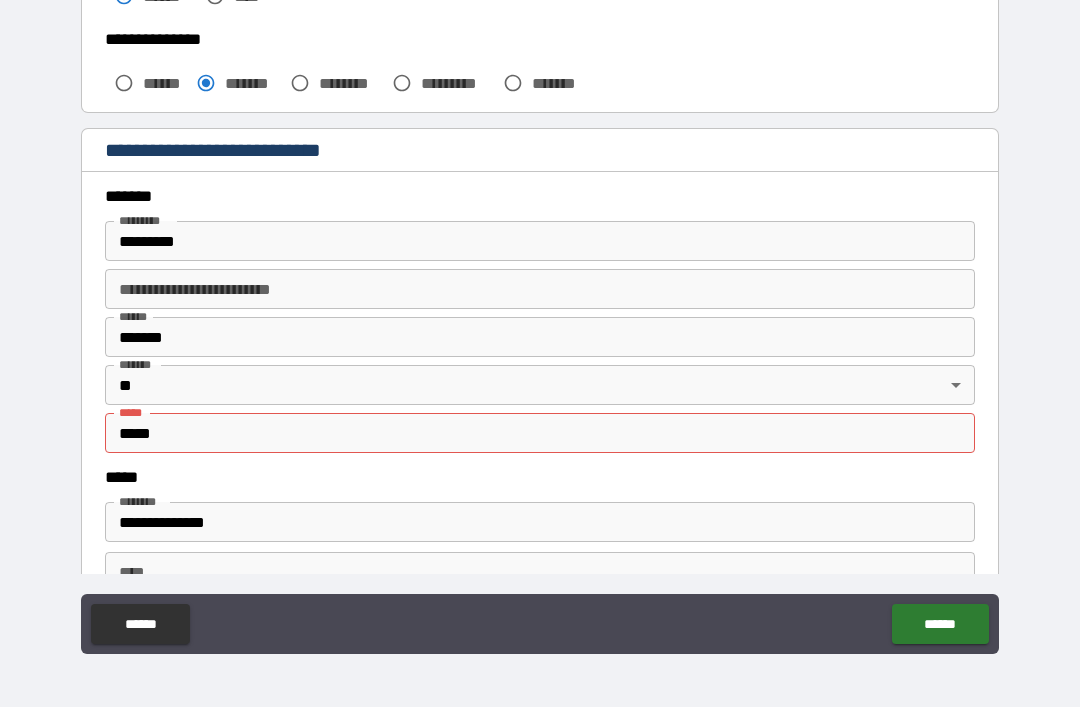 type on "**********" 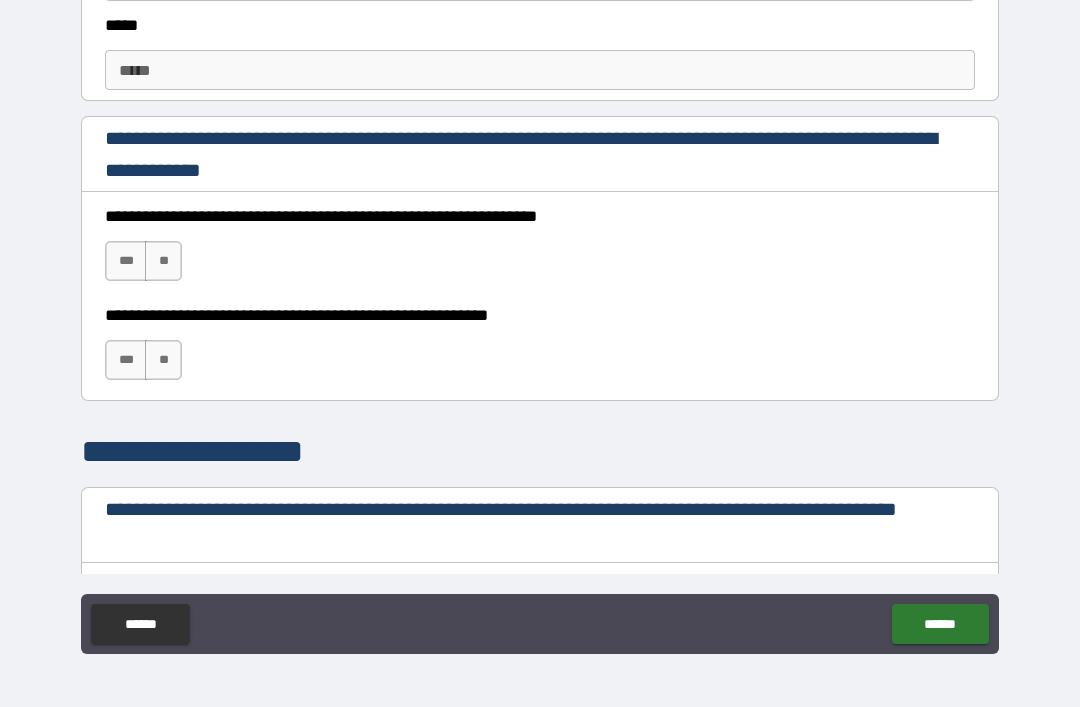 scroll, scrollTop: 1227, scrollLeft: 0, axis: vertical 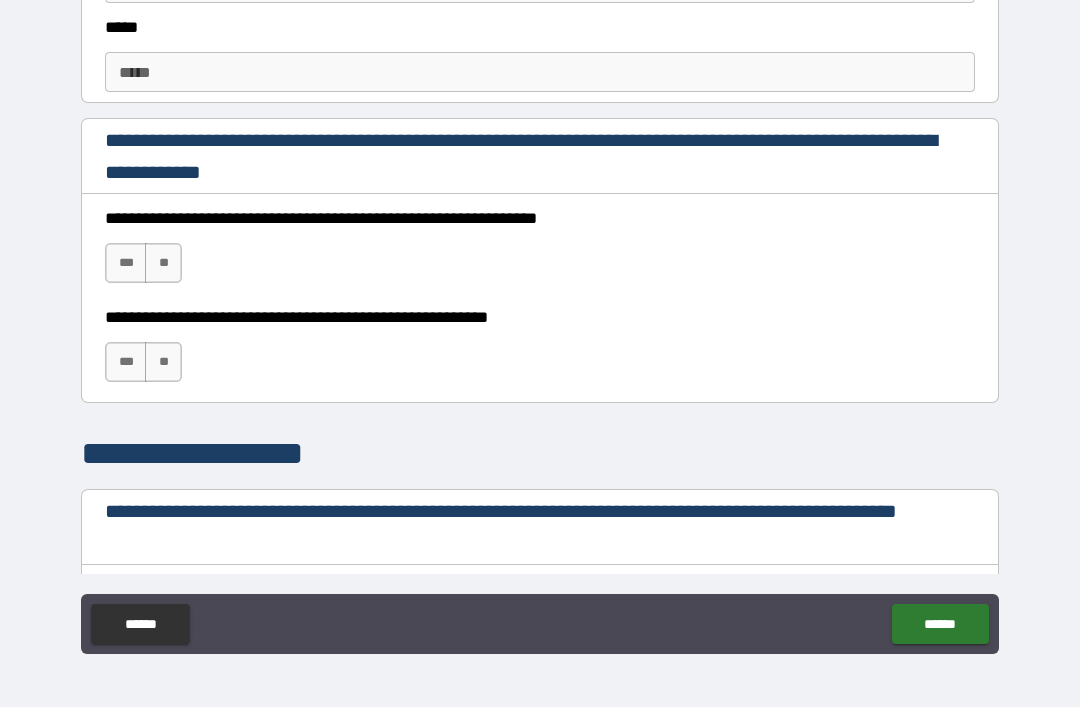 click on "***" at bounding box center (126, 263) 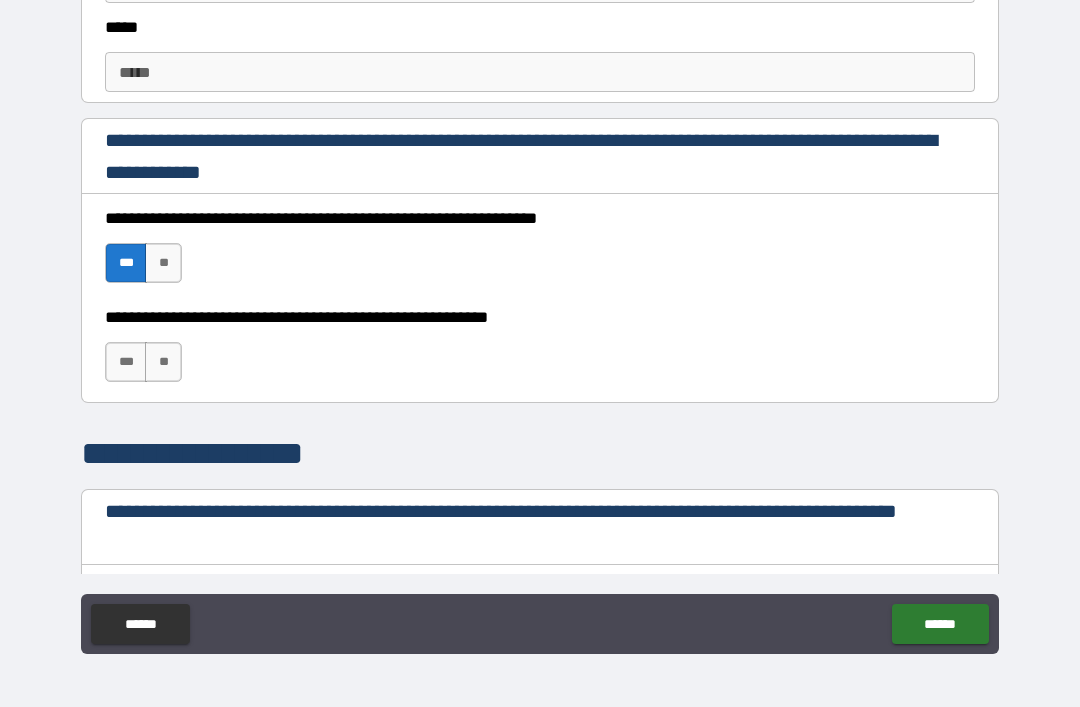 click on "***" at bounding box center [126, 362] 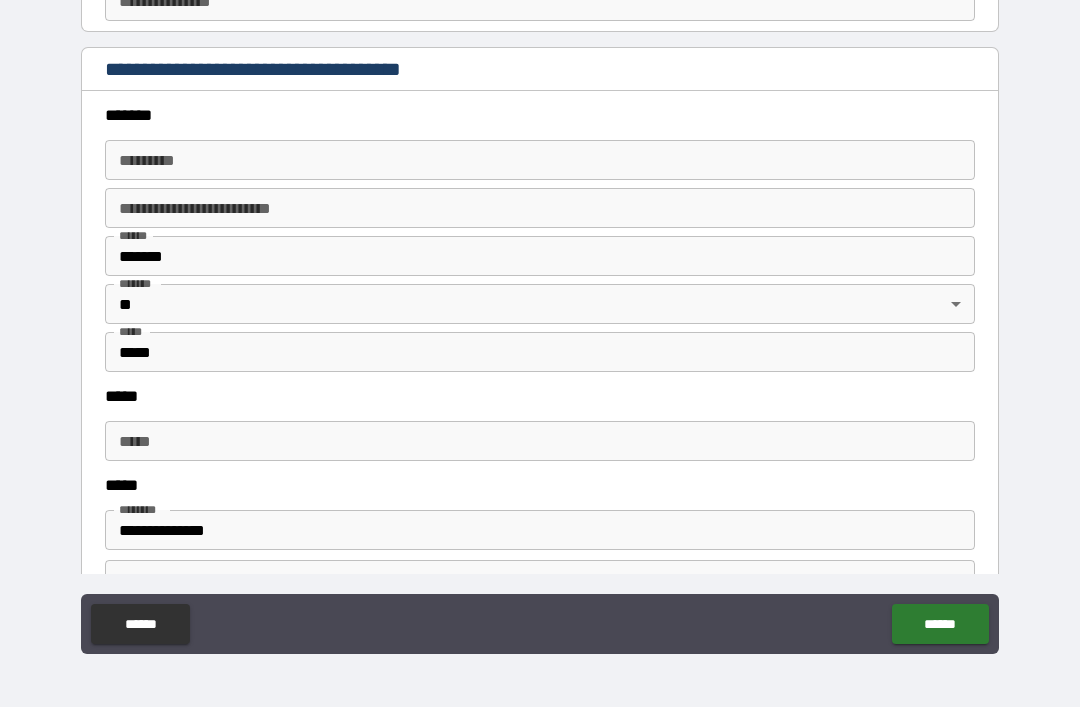scroll, scrollTop: 2300, scrollLeft: 0, axis: vertical 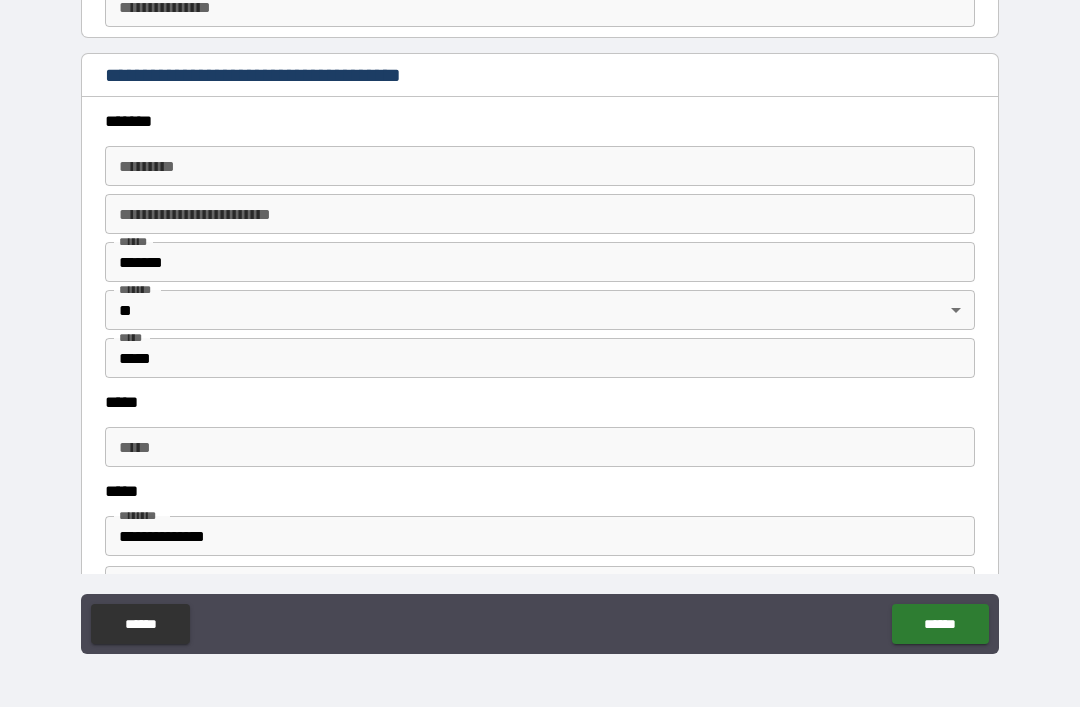 click on "*******   *" at bounding box center [540, 166] 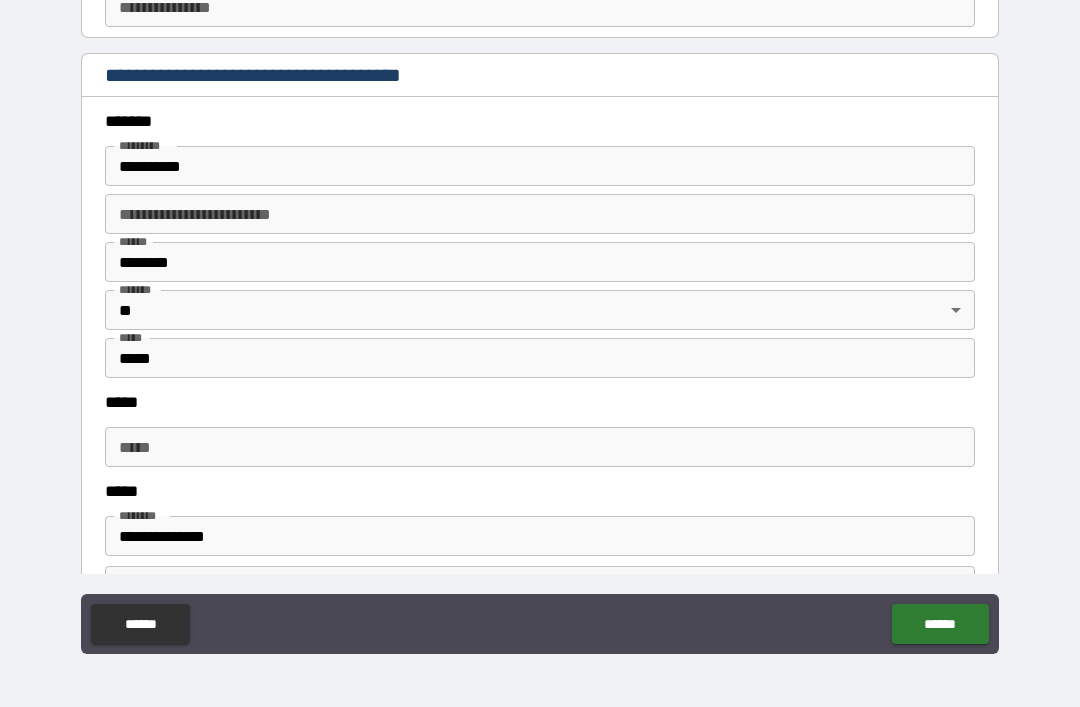 type on "**********" 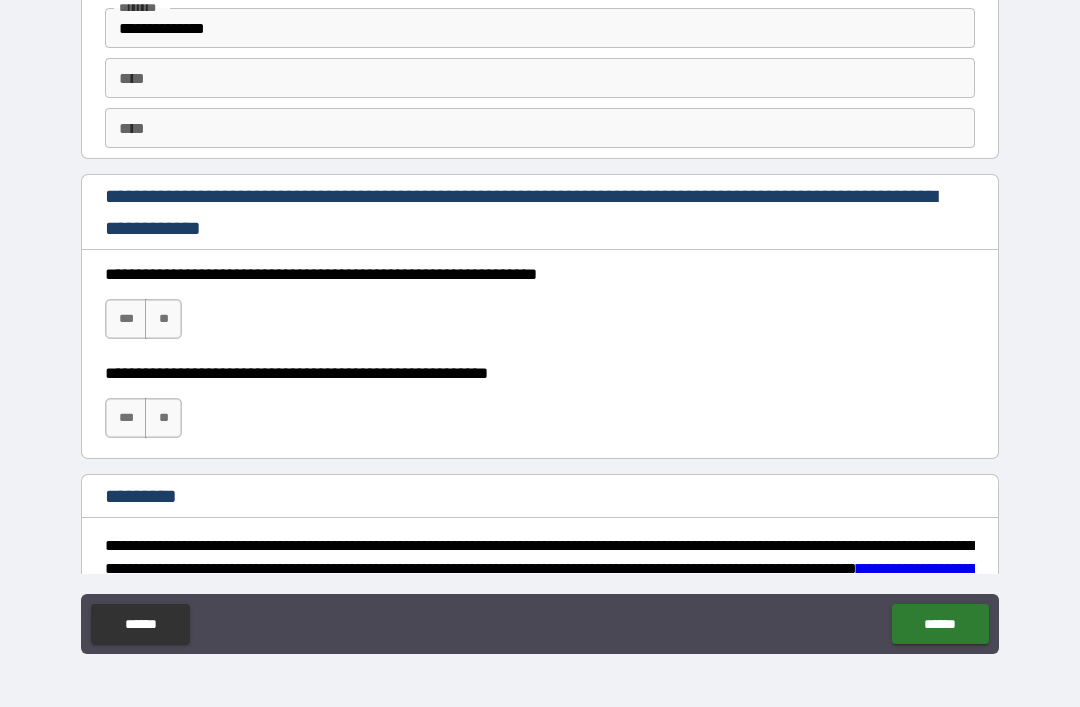 scroll, scrollTop: 2835, scrollLeft: 0, axis: vertical 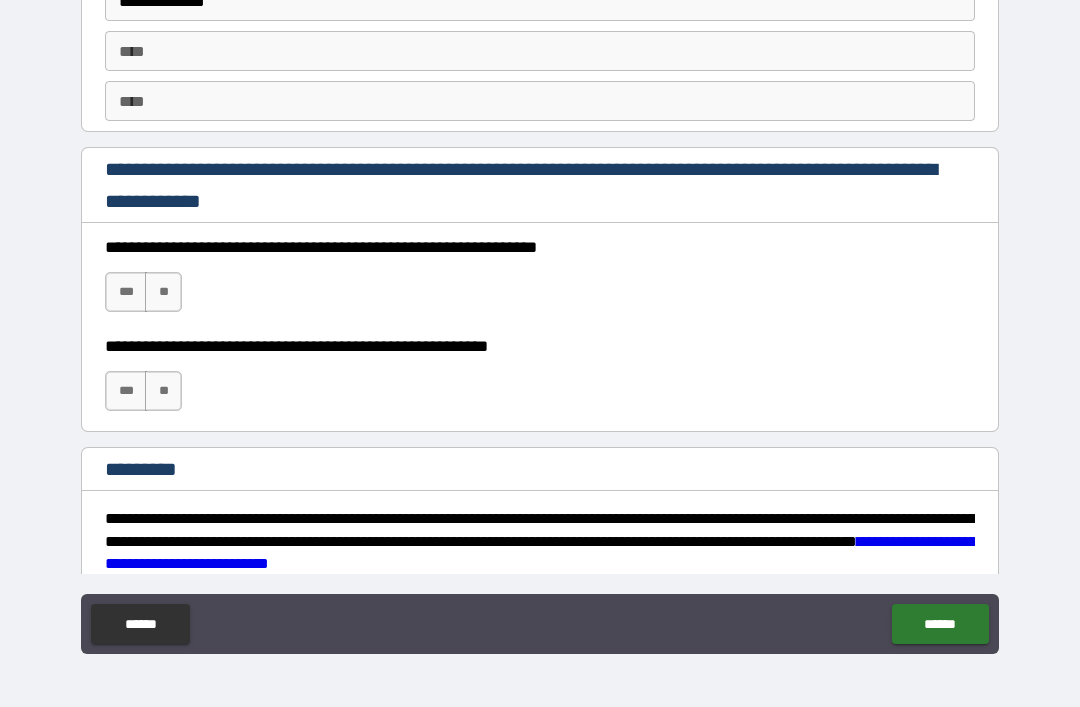 click on "***" at bounding box center [126, 292] 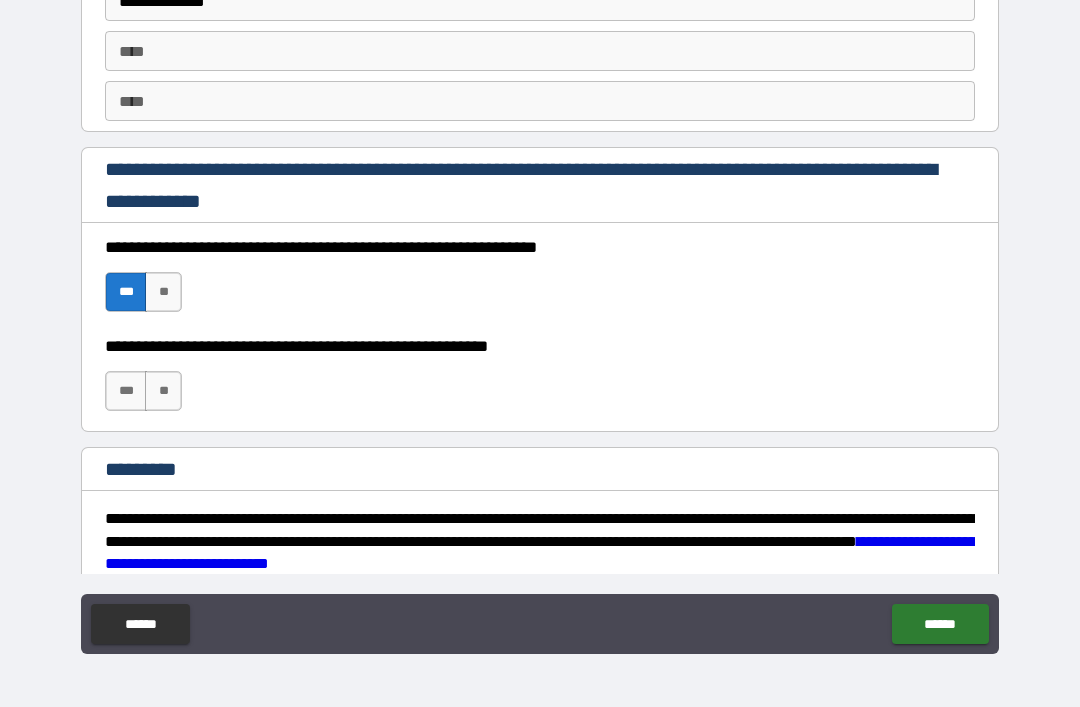 click on "***" at bounding box center [126, 391] 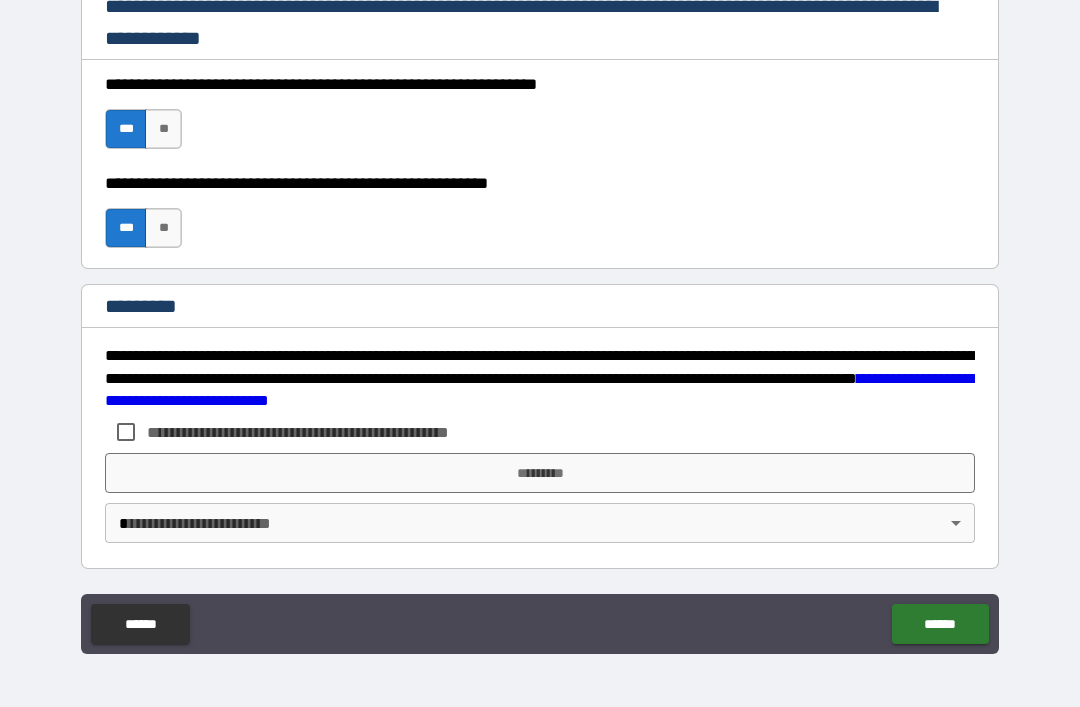 scroll, scrollTop: 2998, scrollLeft: 0, axis: vertical 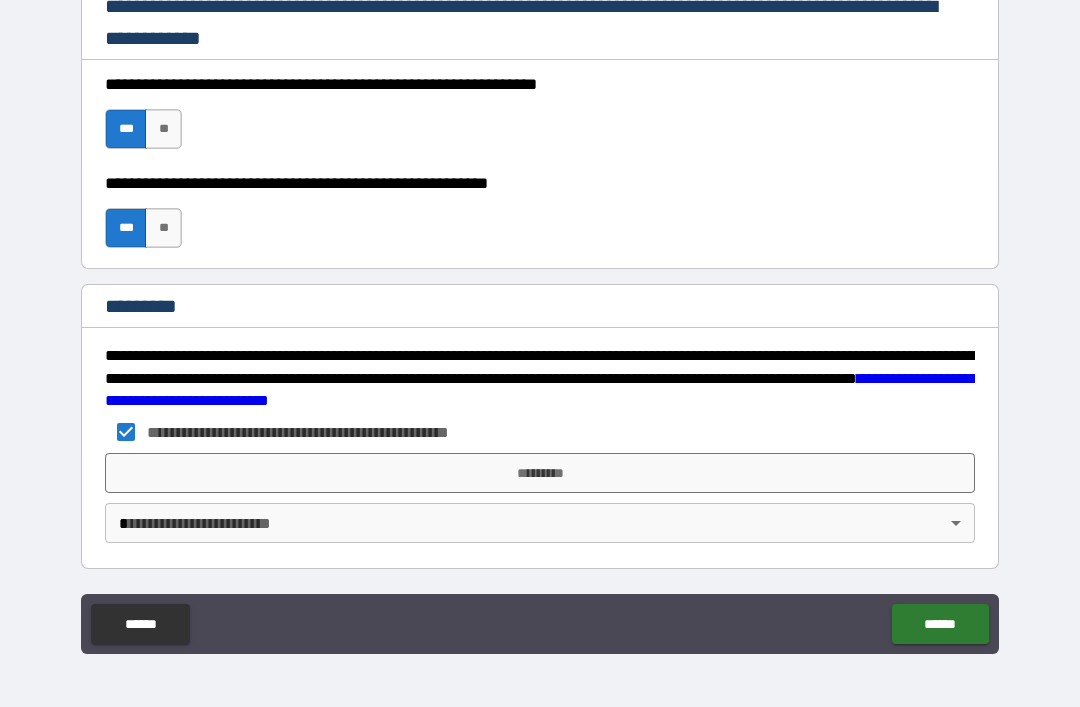 click on "*********" at bounding box center (540, 473) 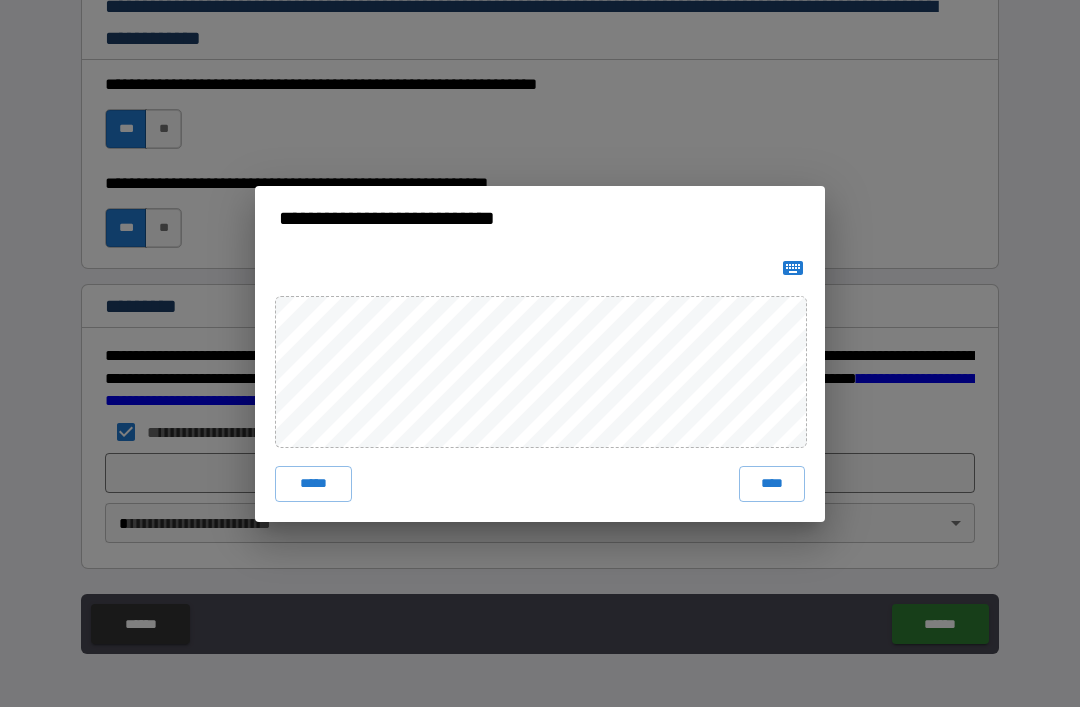 click on "****" at bounding box center [772, 484] 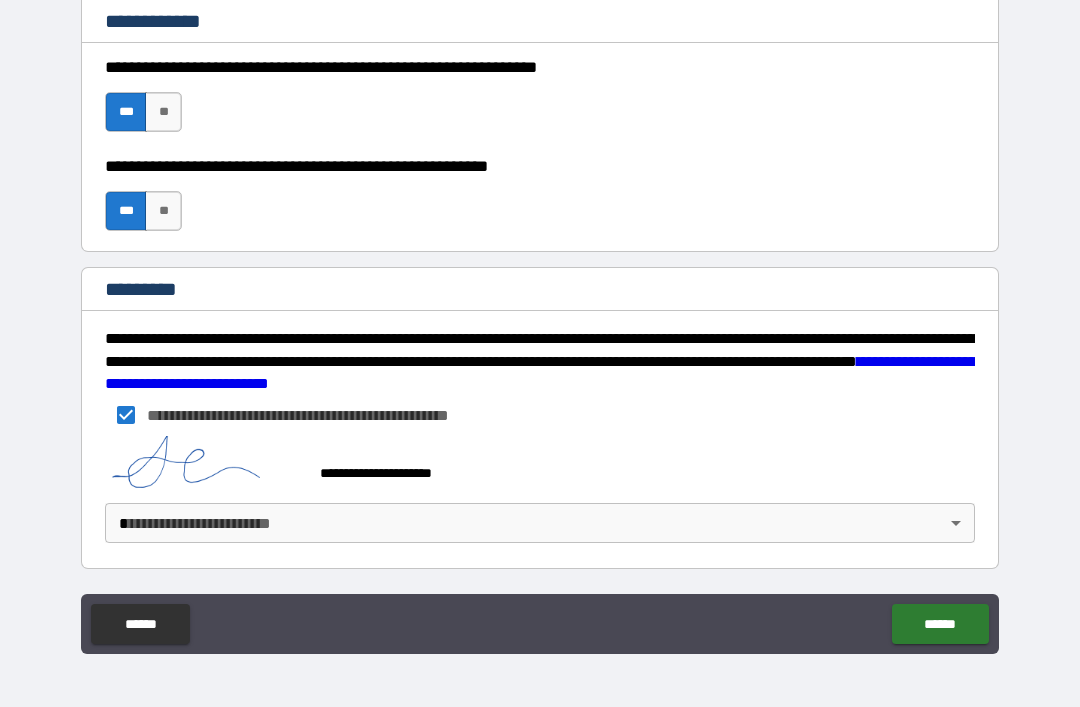 click on "******" at bounding box center [940, 624] 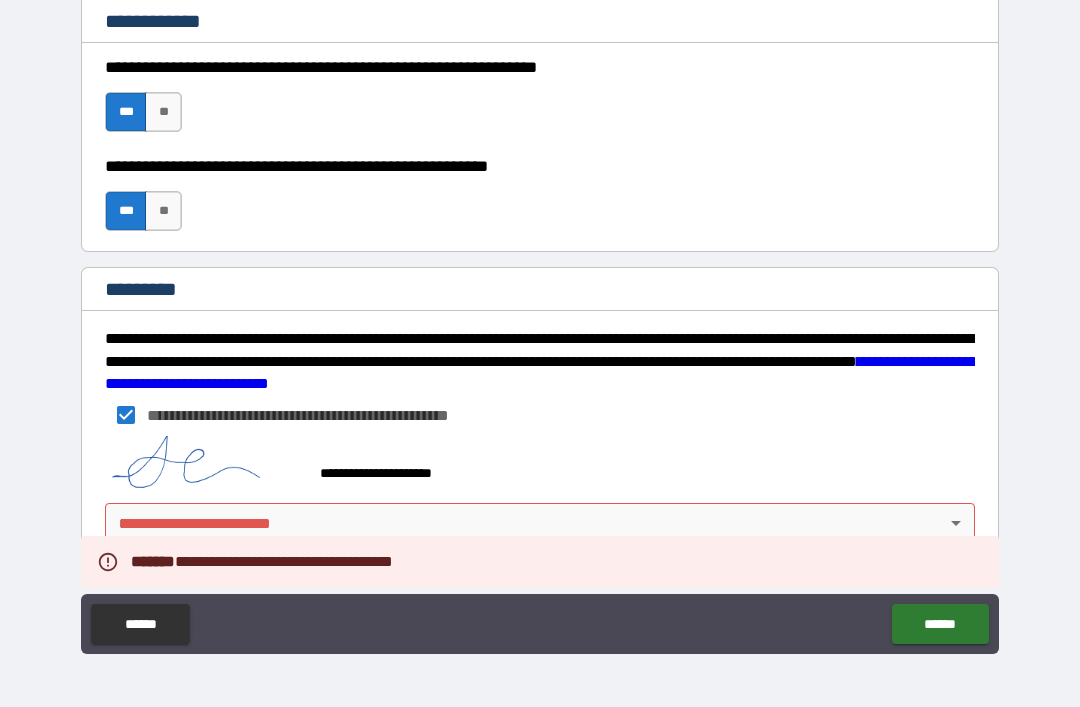 scroll, scrollTop: 3015, scrollLeft: 0, axis: vertical 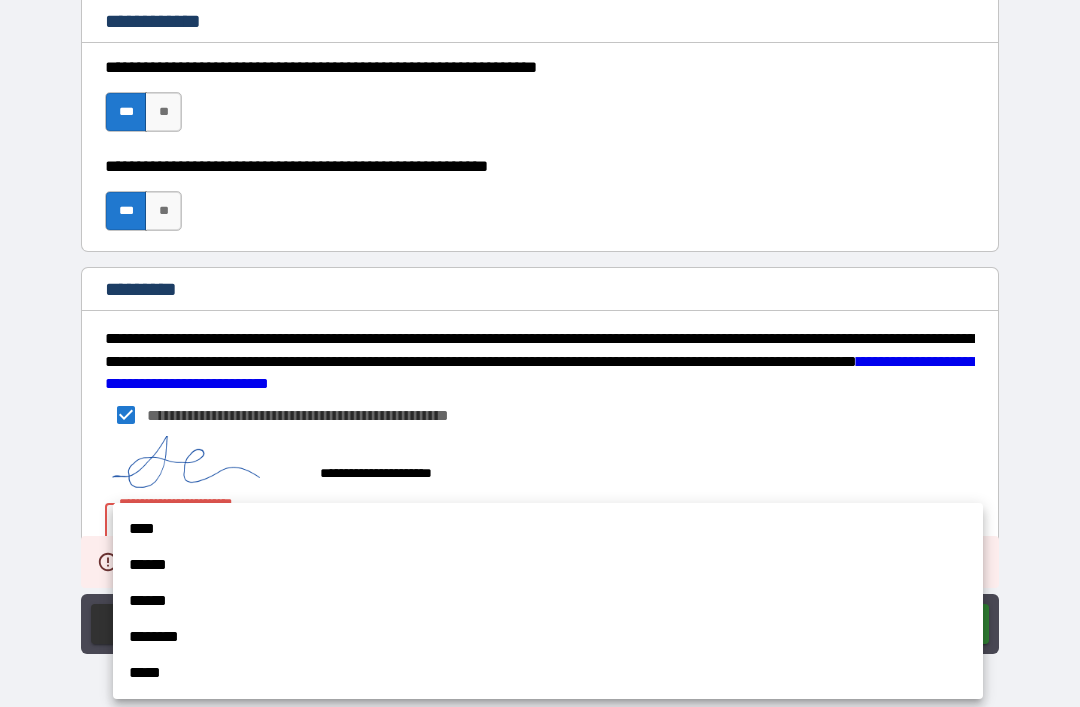 click on "****" at bounding box center (548, 529) 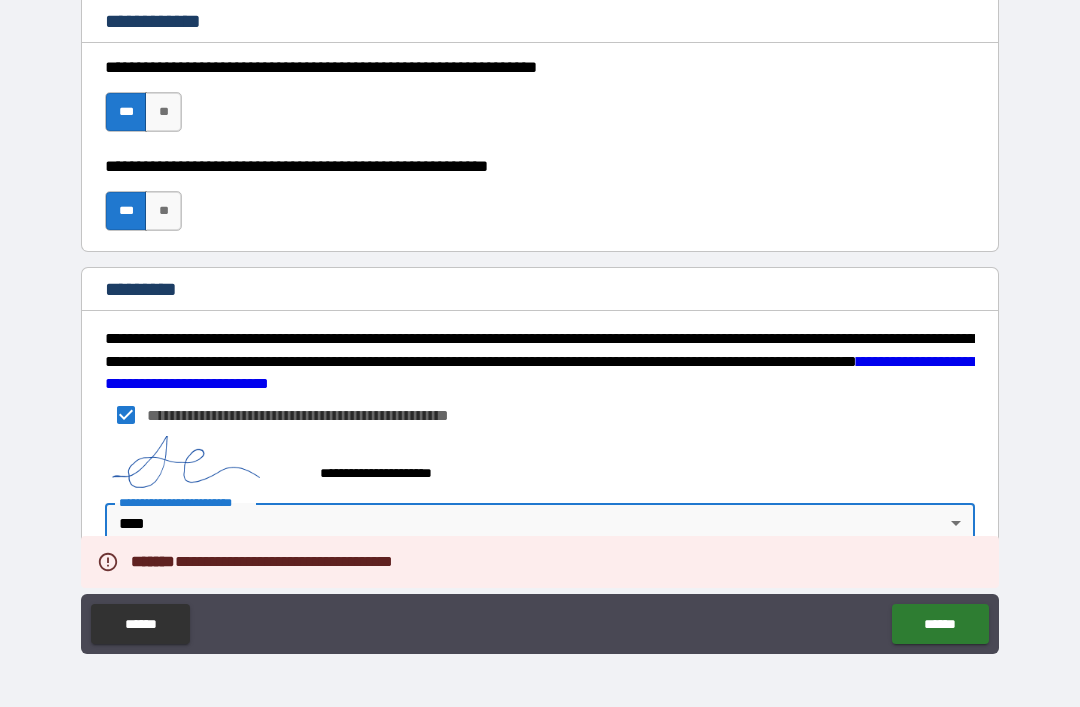 click on "******" at bounding box center [940, 624] 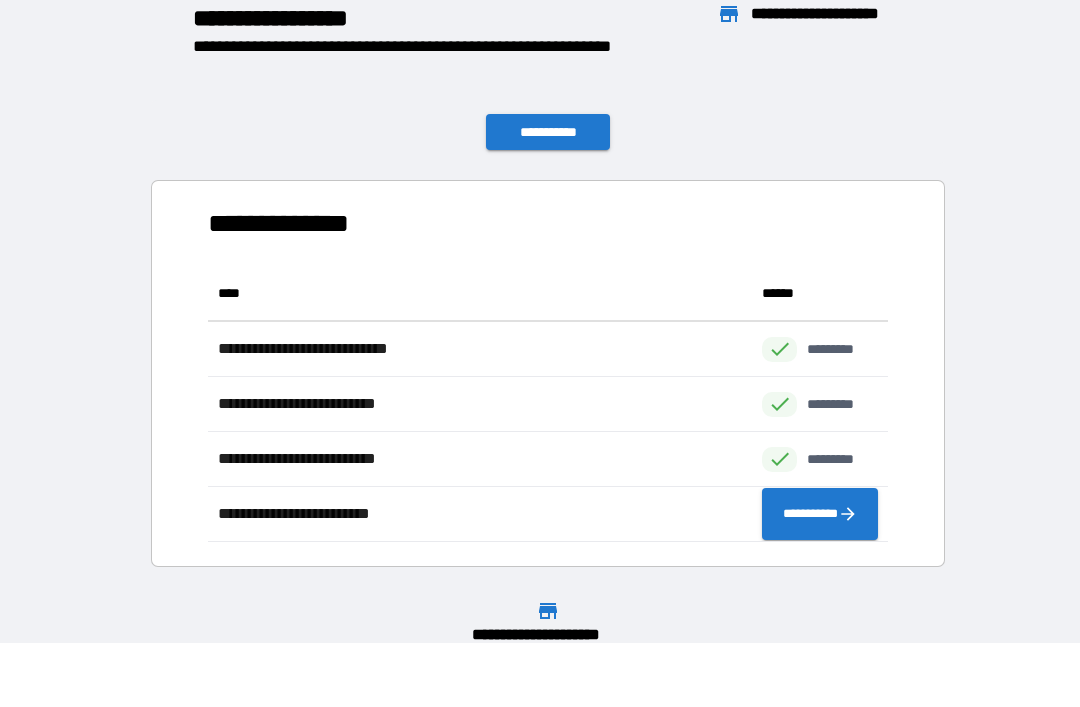 scroll, scrollTop: 276, scrollLeft: 680, axis: both 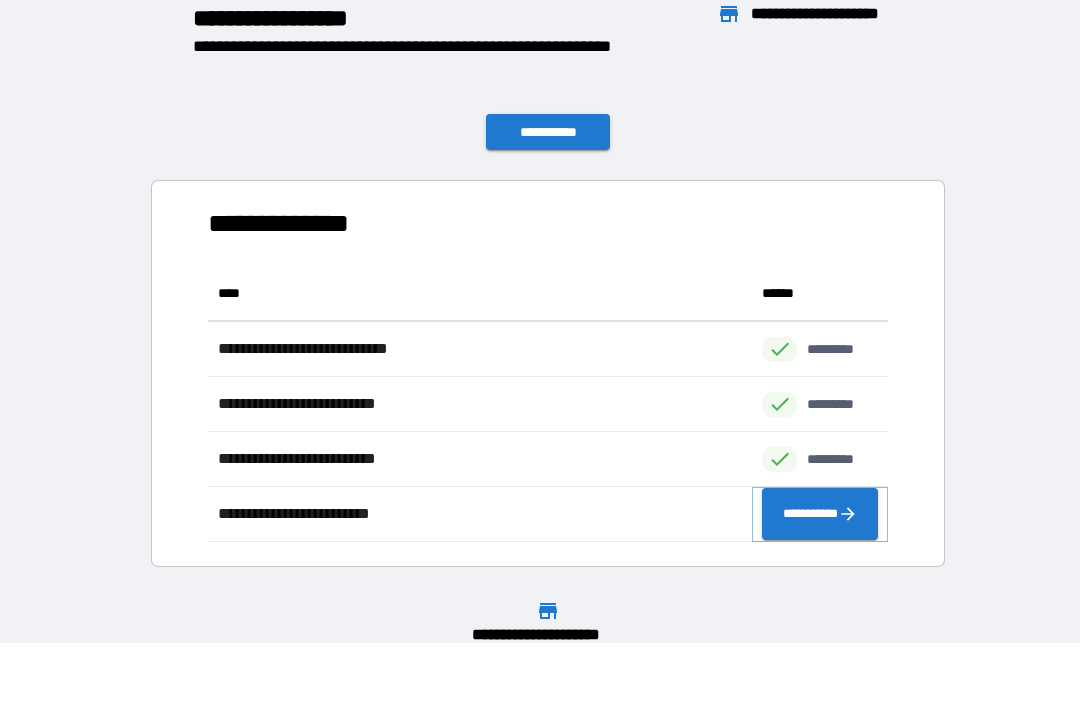 click on "**********" at bounding box center [820, 514] 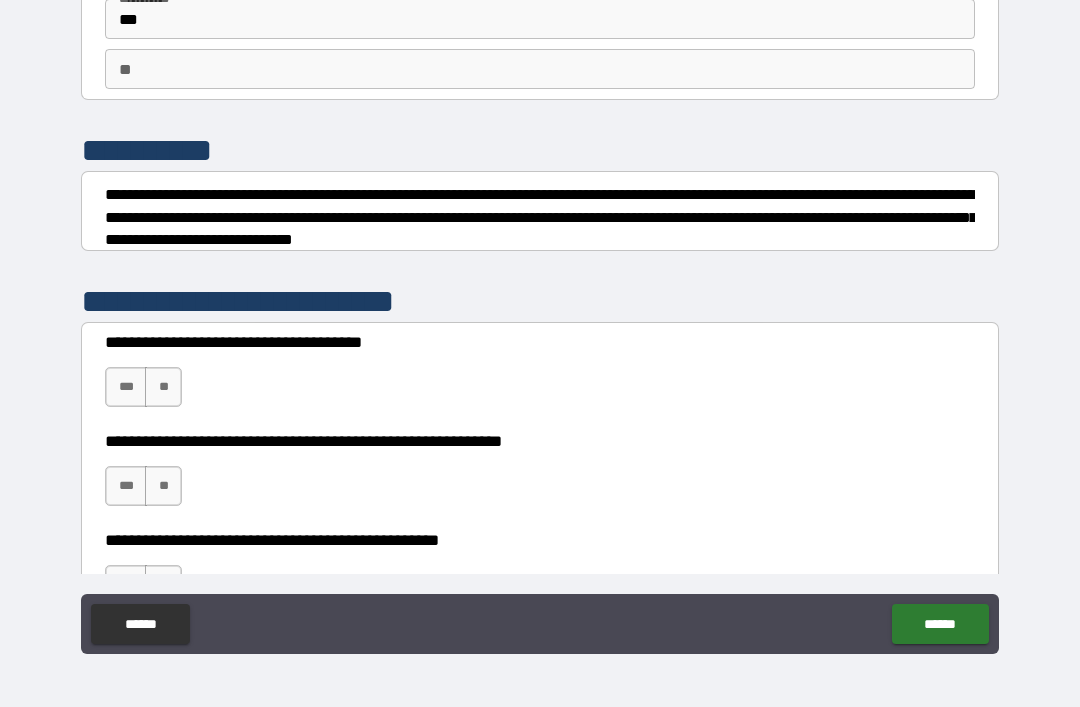 scroll, scrollTop: 187, scrollLeft: 0, axis: vertical 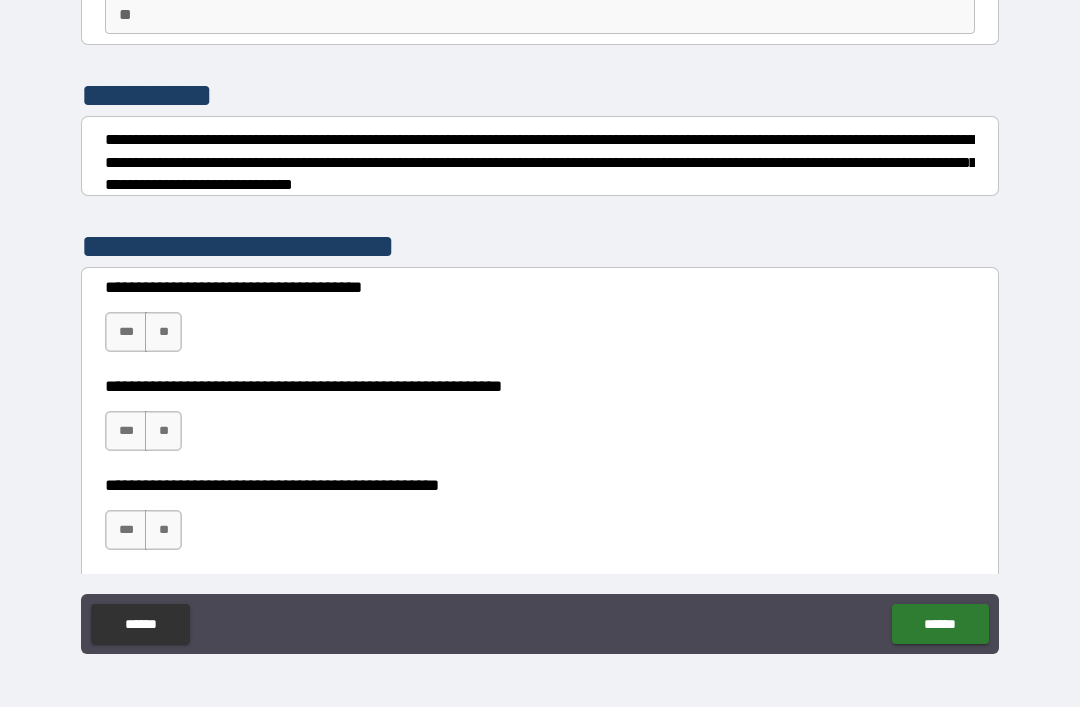 click on "***" at bounding box center (126, 332) 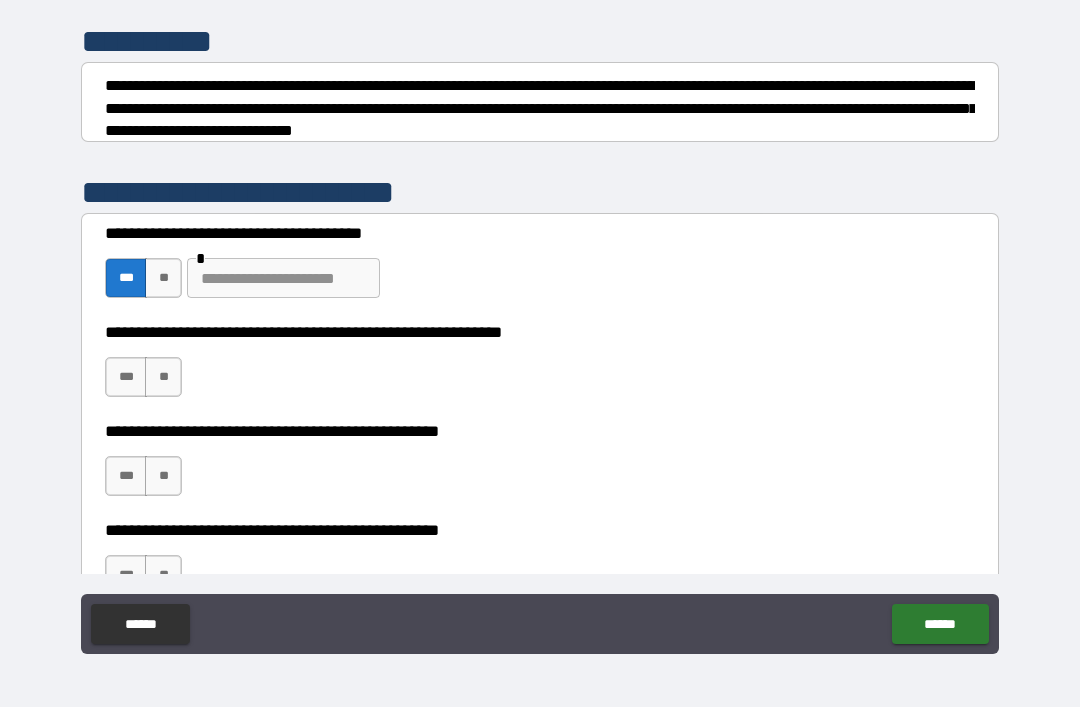 scroll, scrollTop: 282, scrollLeft: 0, axis: vertical 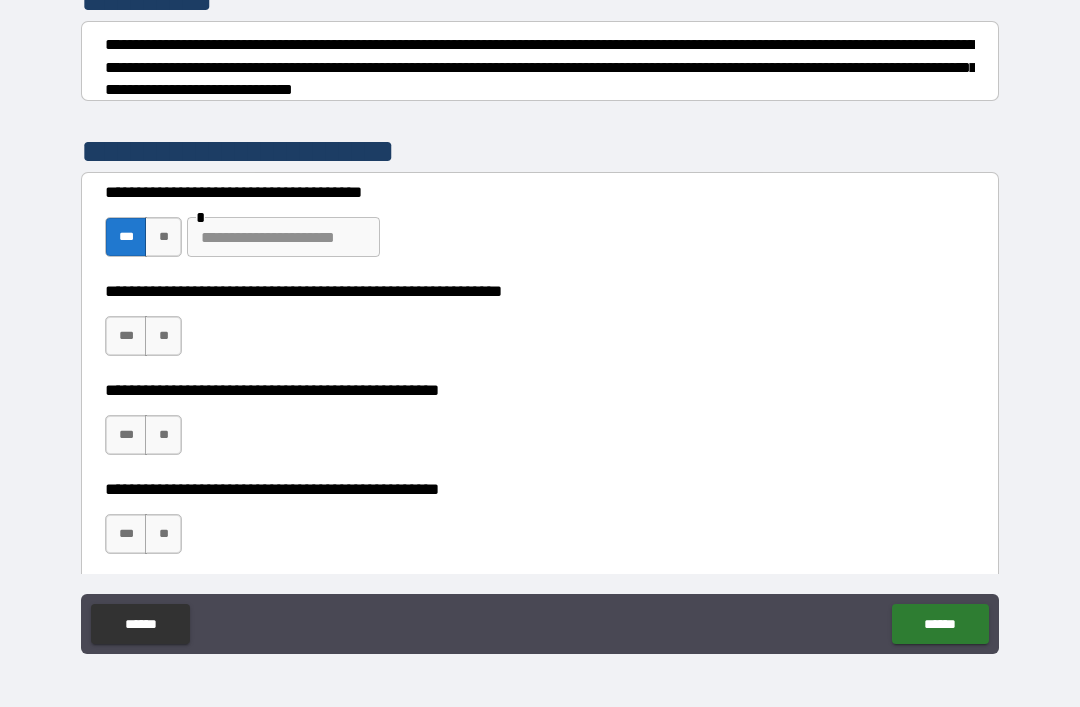 click on "**" at bounding box center [163, 336] 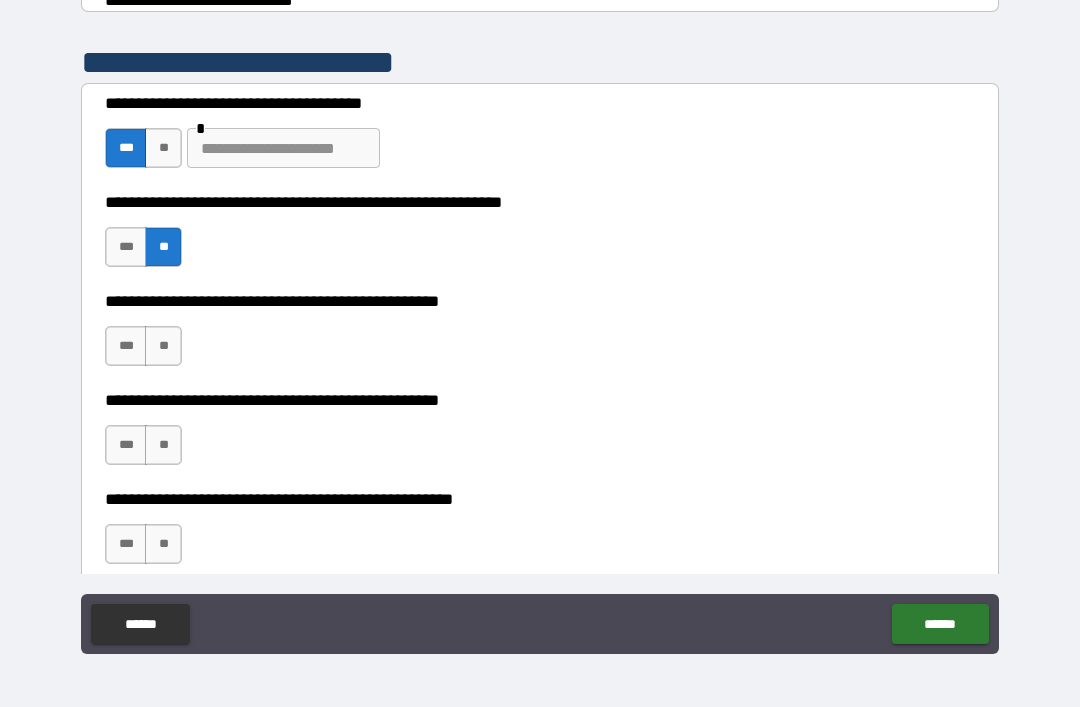 scroll, scrollTop: 372, scrollLeft: 0, axis: vertical 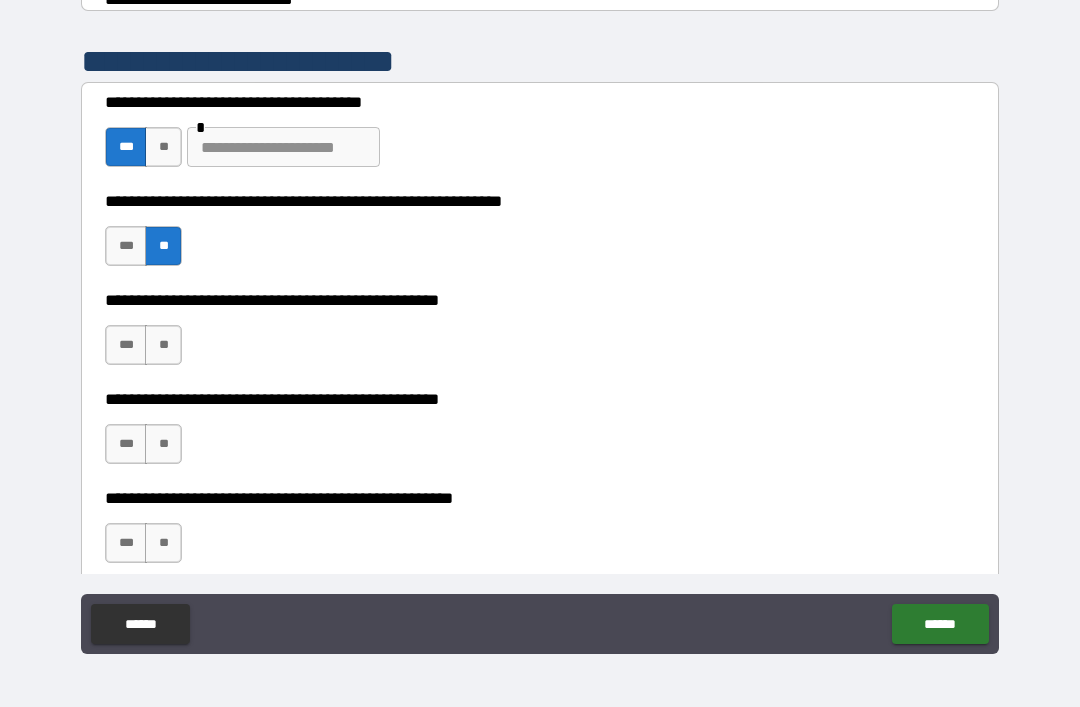 click on "**" at bounding box center (163, 345) 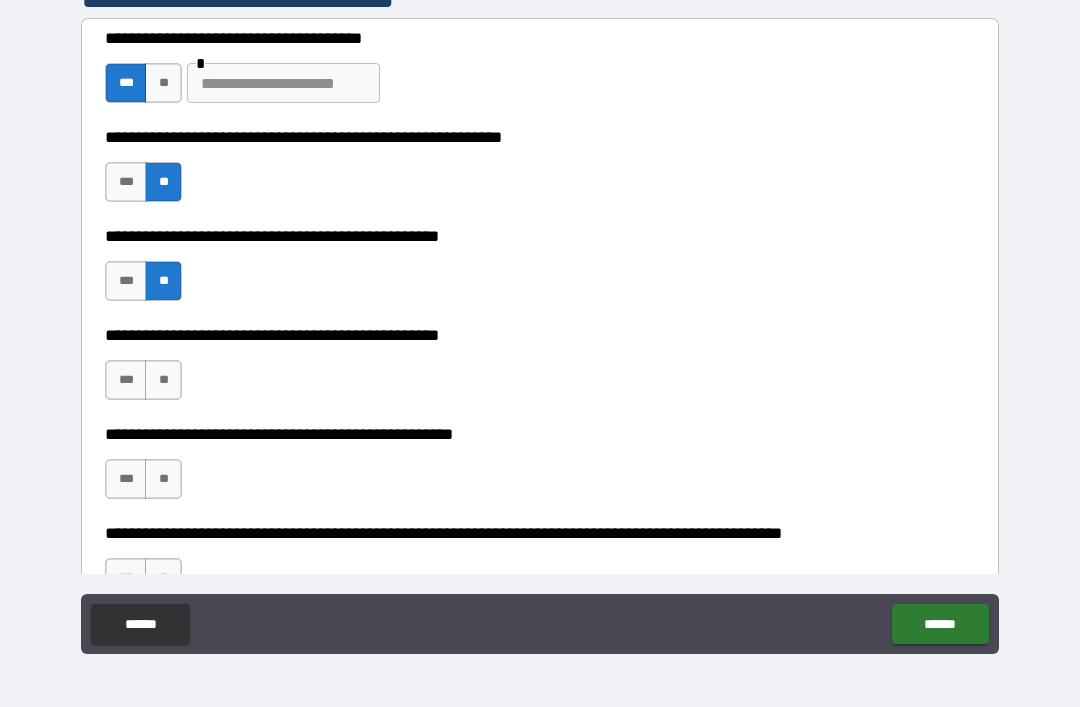 scroll, scrollTop: 440, scrollLeft: 0, axis: vertical 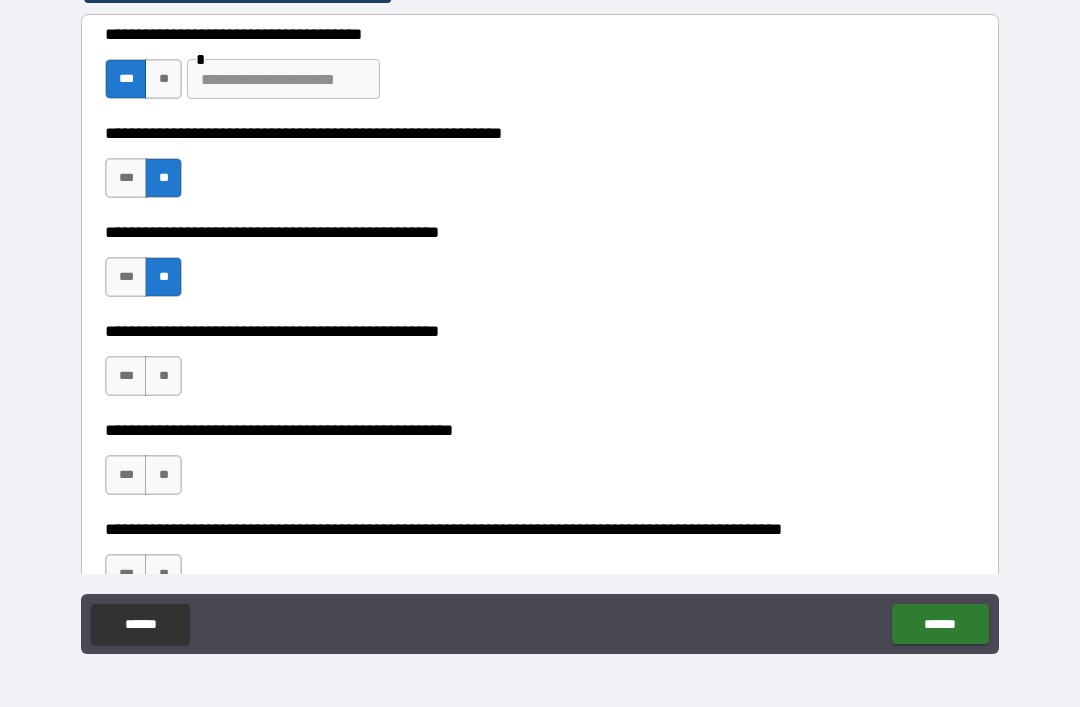 click on "**" at bounding box center (163, 376) 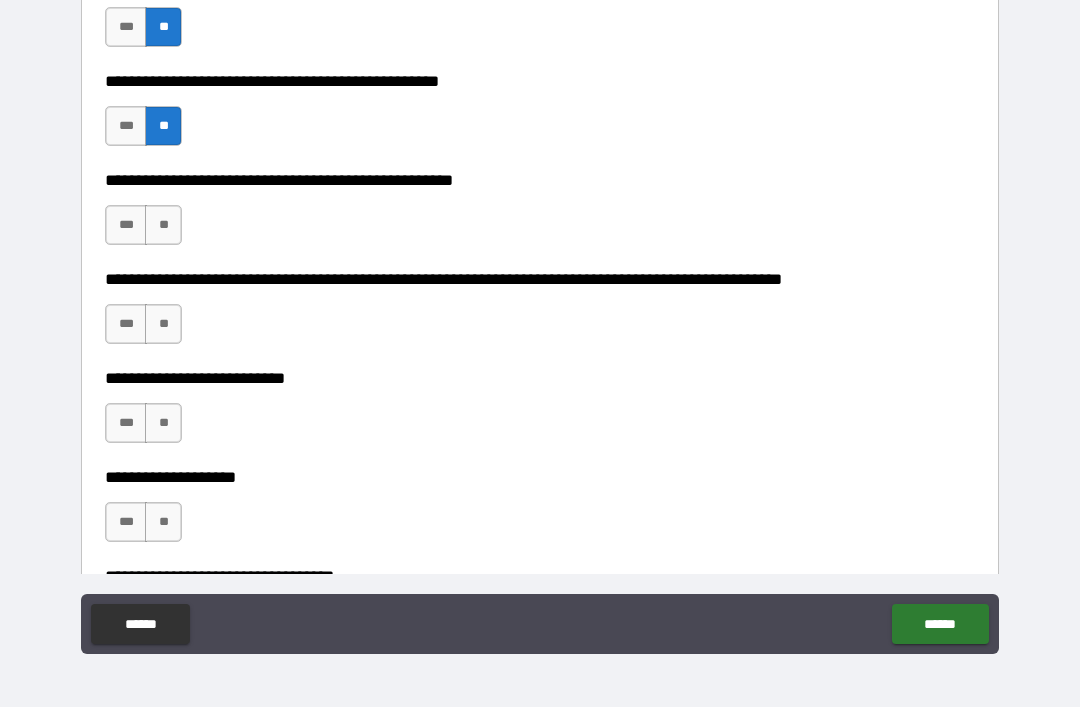 scroll, scrollTop: 690, scrollLeft: 0, axis: vertical 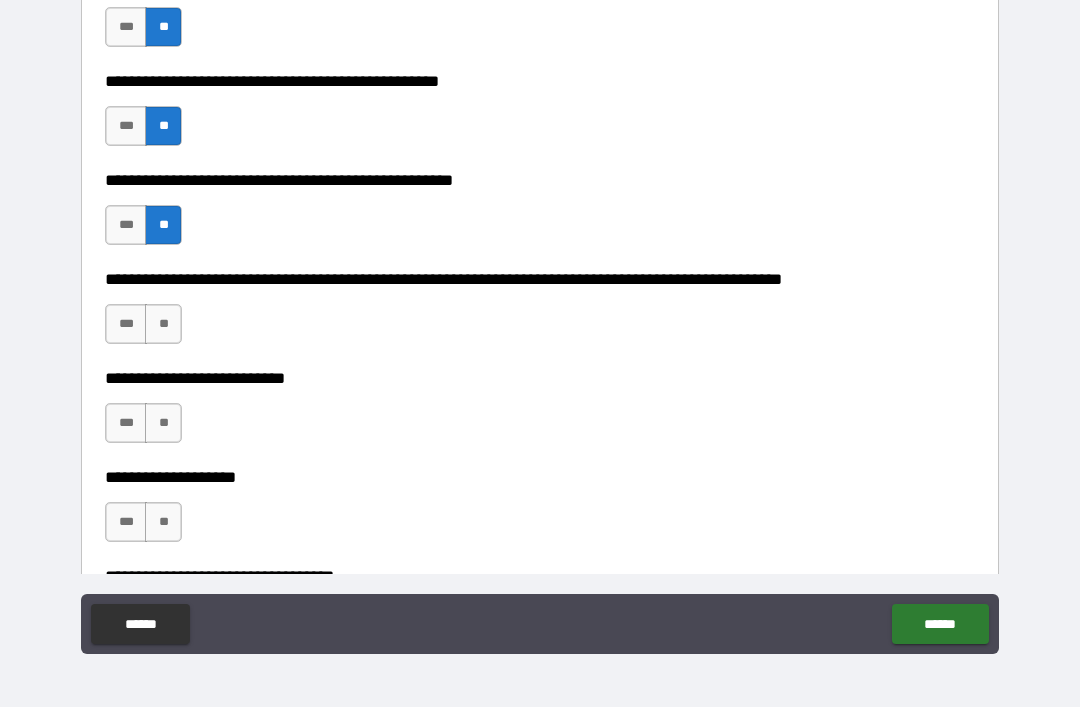 click on "**" at bounding box center [163, 324] 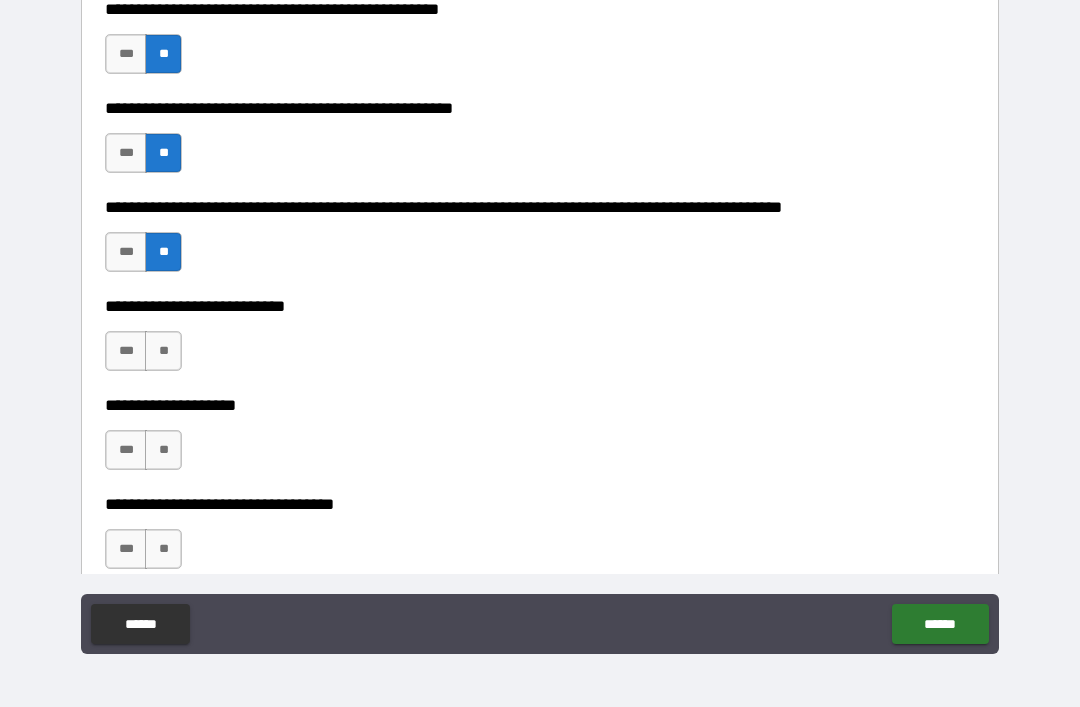 scroll, scrollTop: 772, scrollLeft: 0, axis: vertical 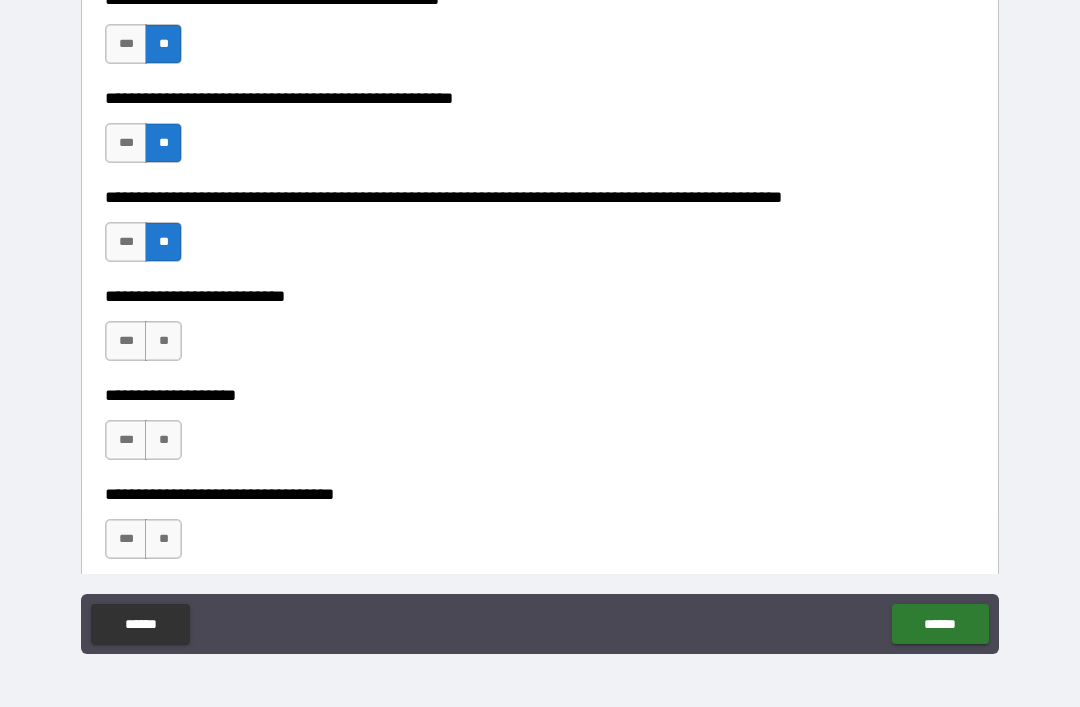 click on "**" at bounding box center (163, 341) 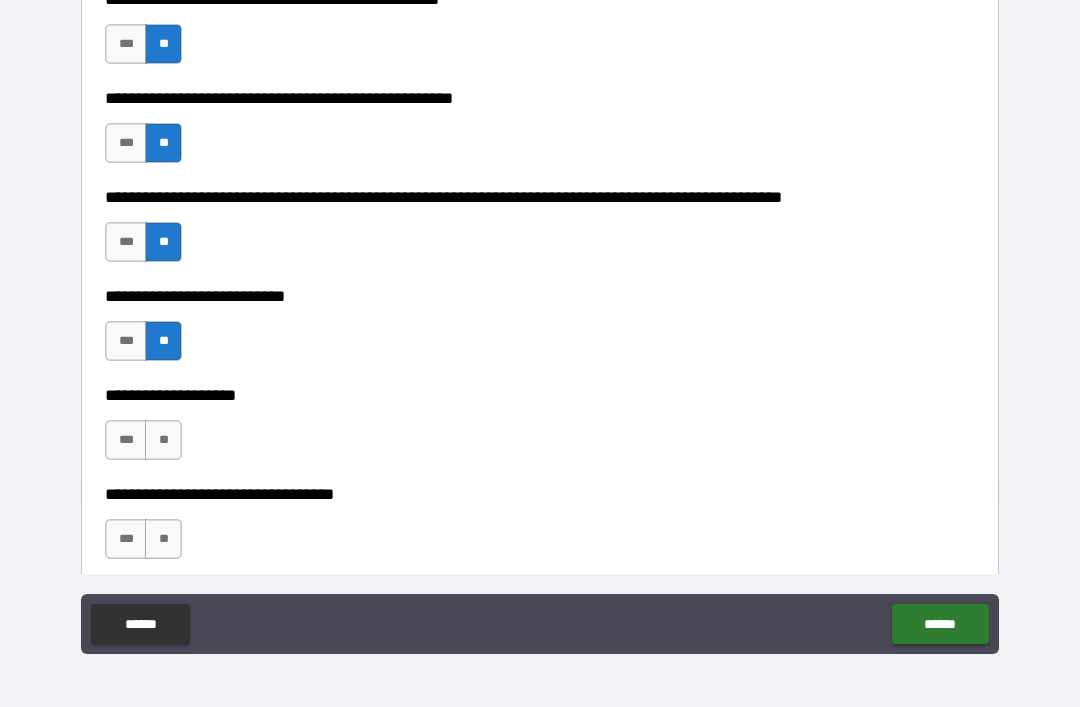 click on "**" at bounding box center (163, 440) 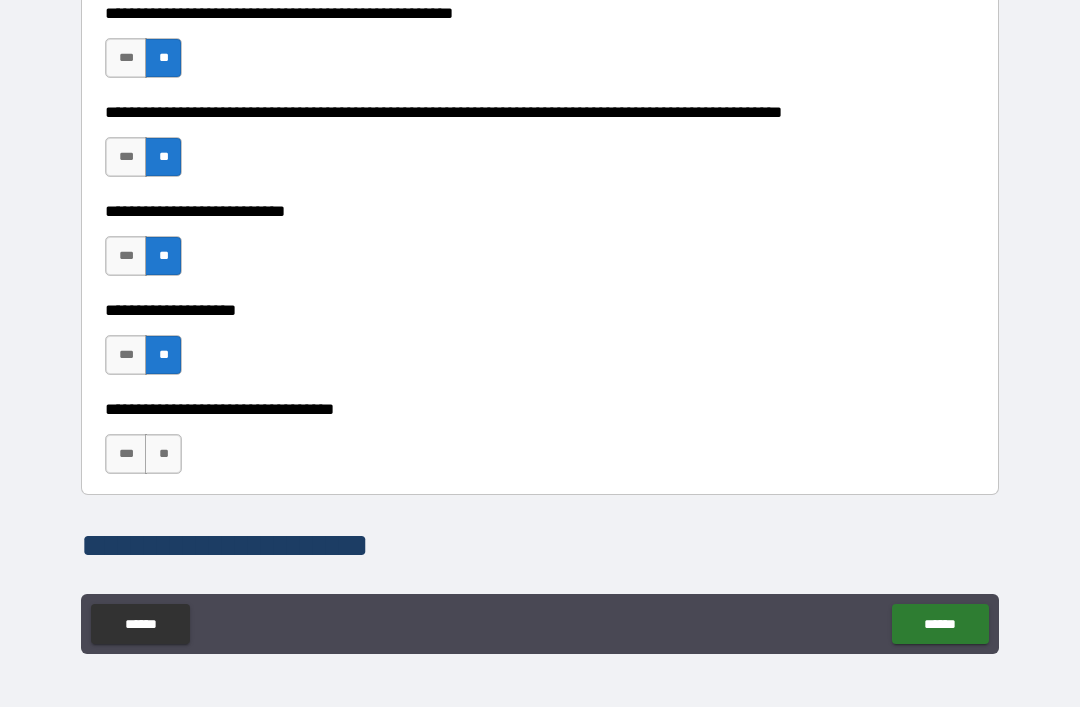 scroll, scrollTop: 866, scrollLeft: 0, axis: vertical 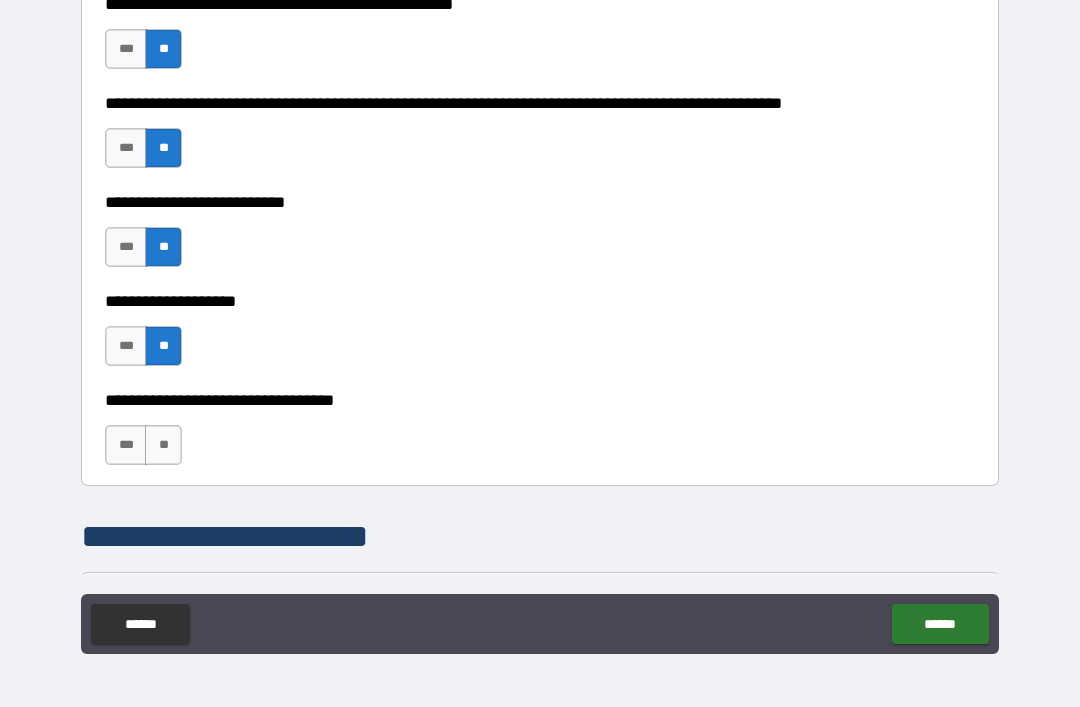 click on "**" at bounding box center (163, 445) 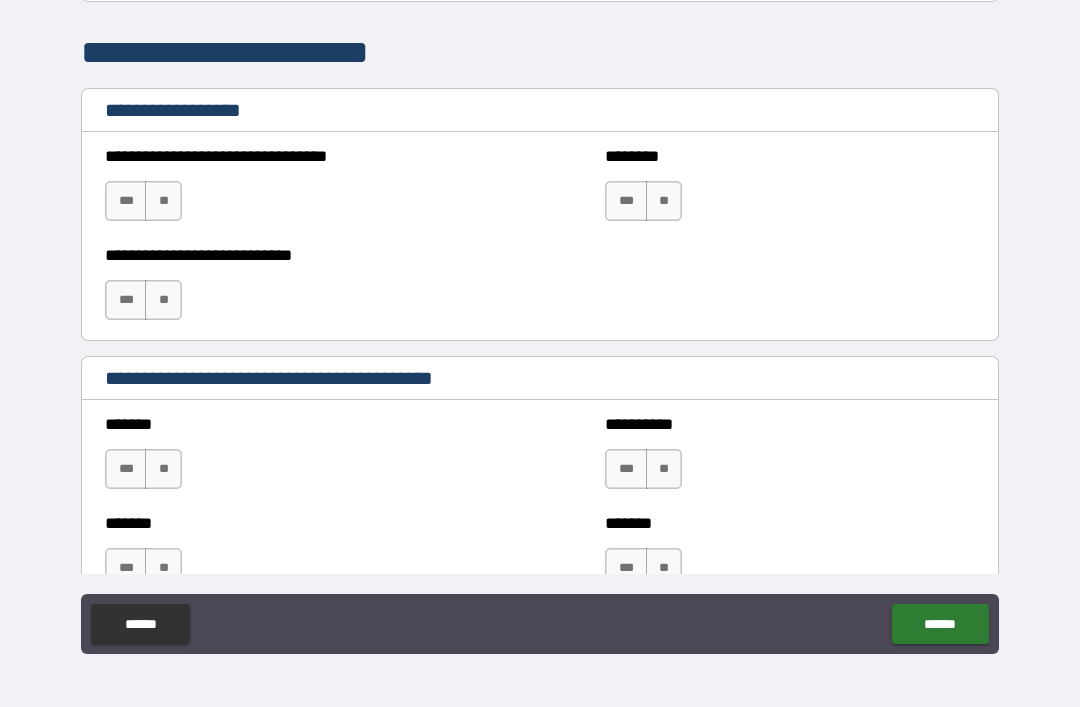 scroll, scrollTop: 1351, scrollLeft: 0, axis: vertical 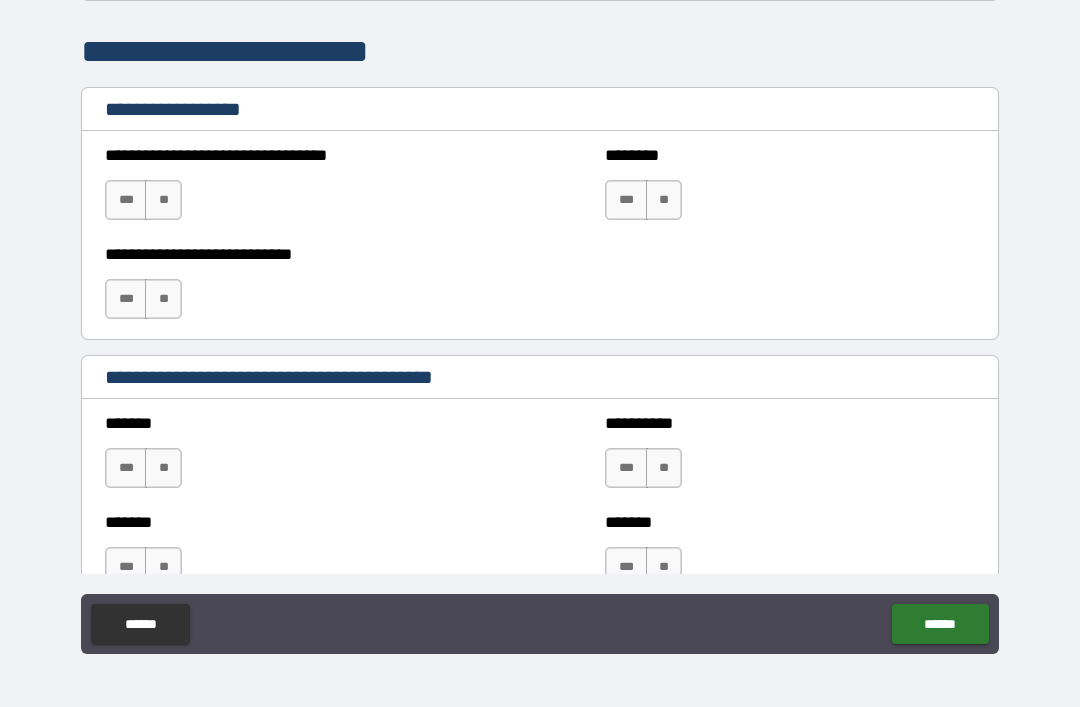 click on "**" at bounding box center (163, 200) 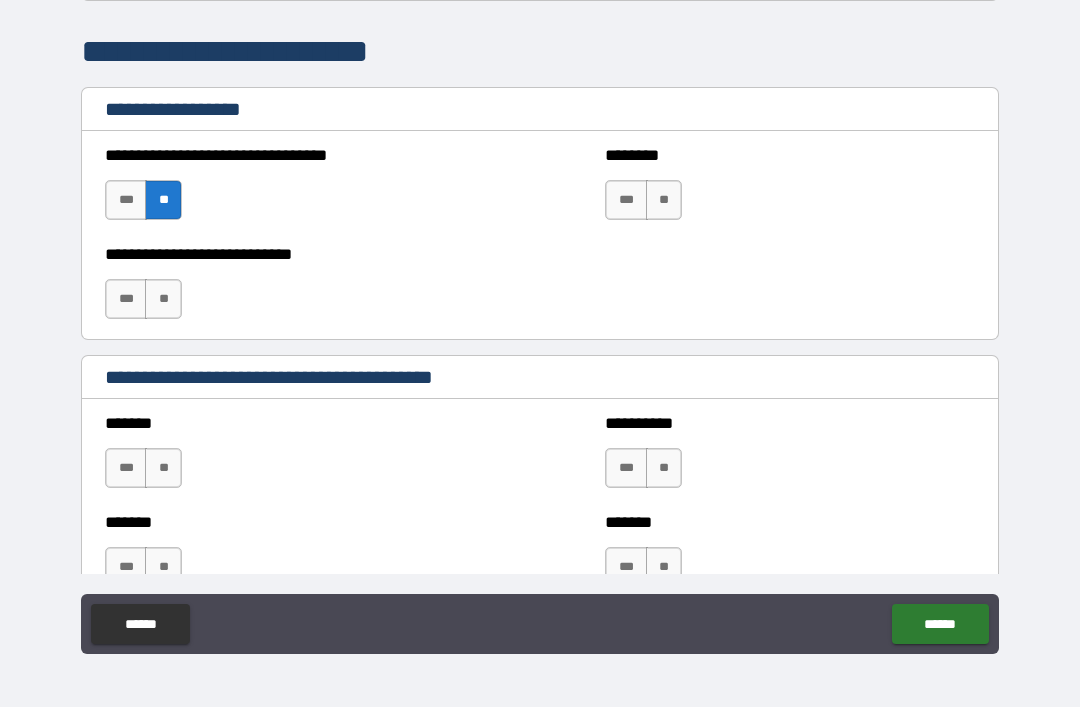 click on "**" at bounding box center (664, 200) 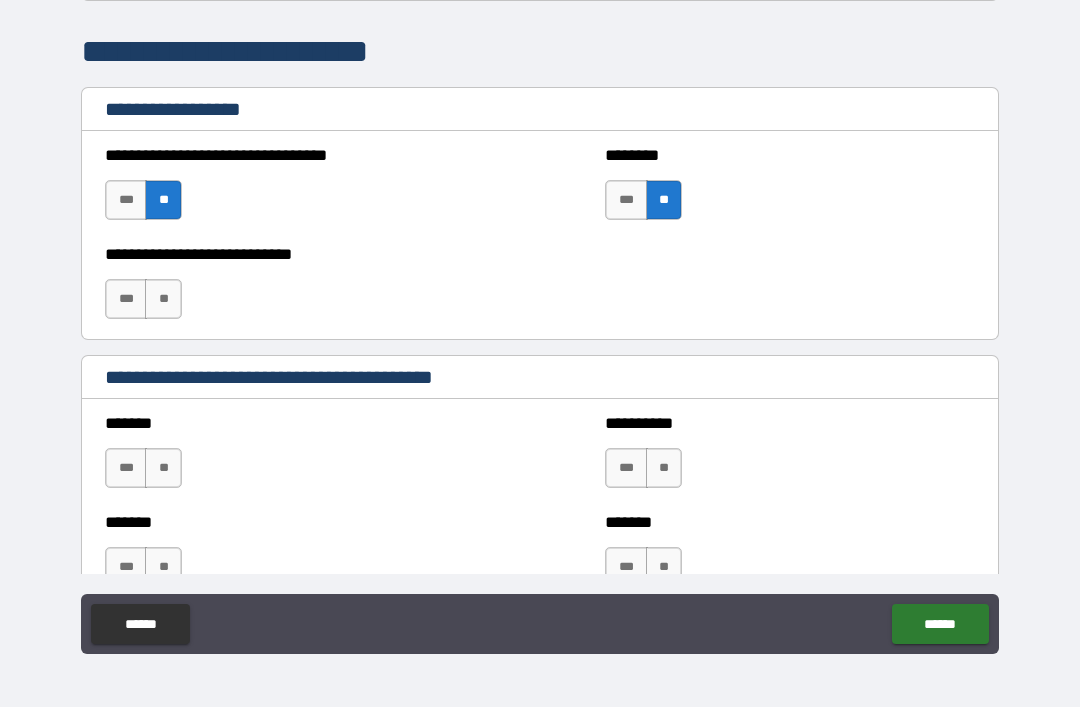 click on "**" at bounding box center (163, 299) 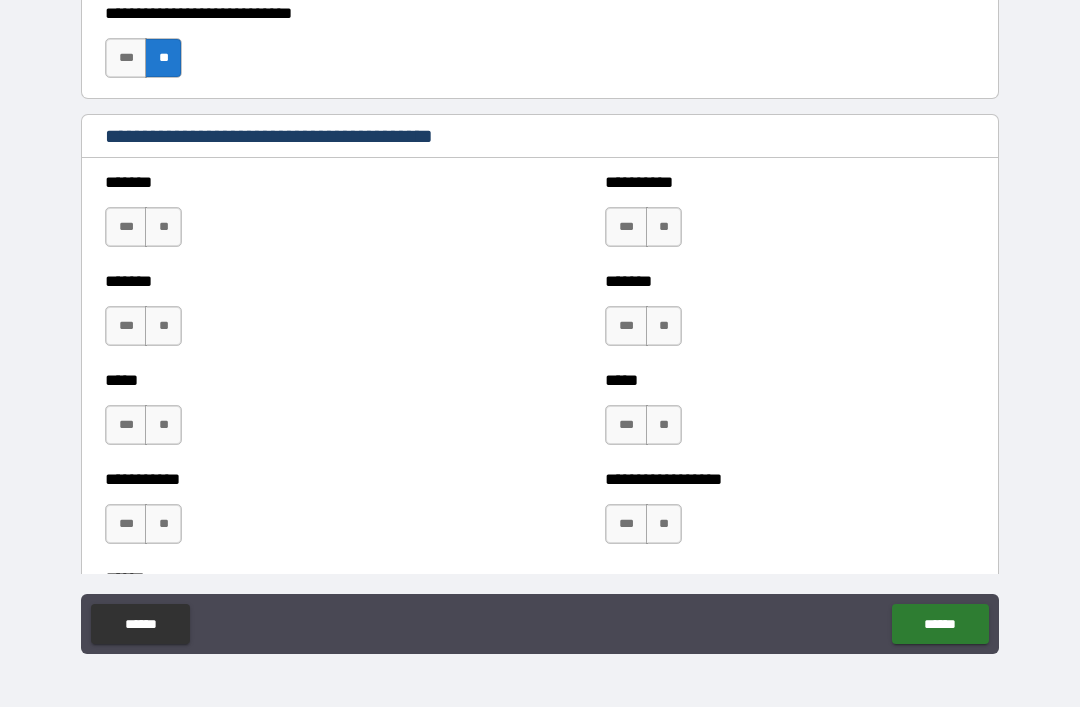 scroll, scrollTop: 1616, scrollLeft: 0, axis: vertical 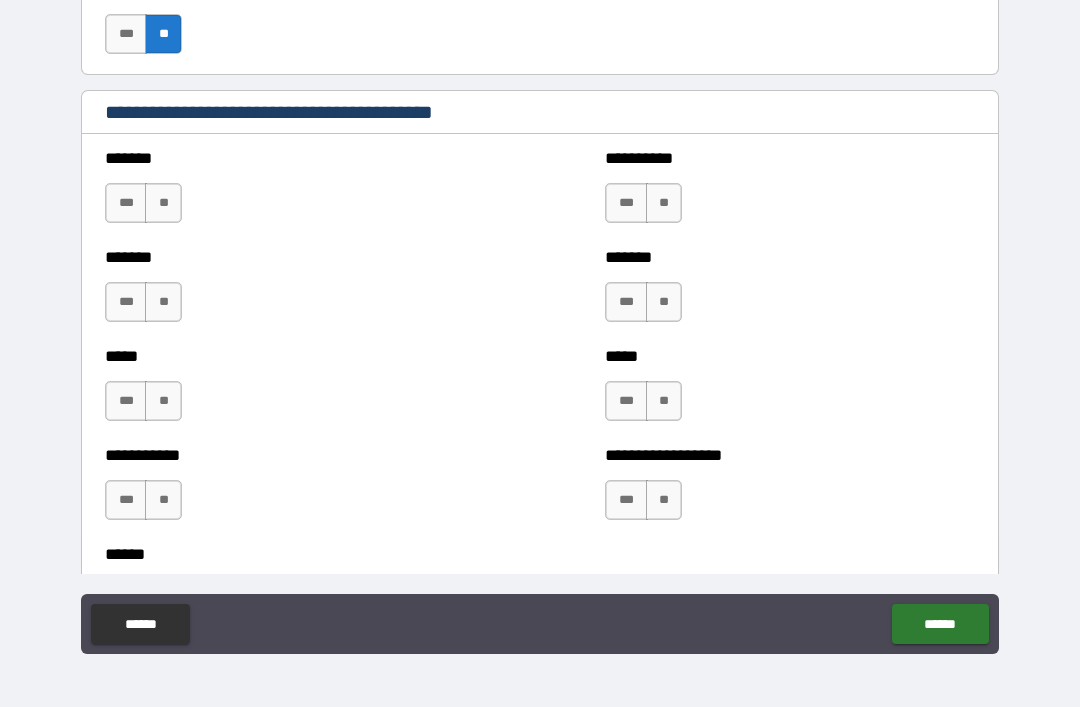 click on "**" at bounding box center [163, 203] 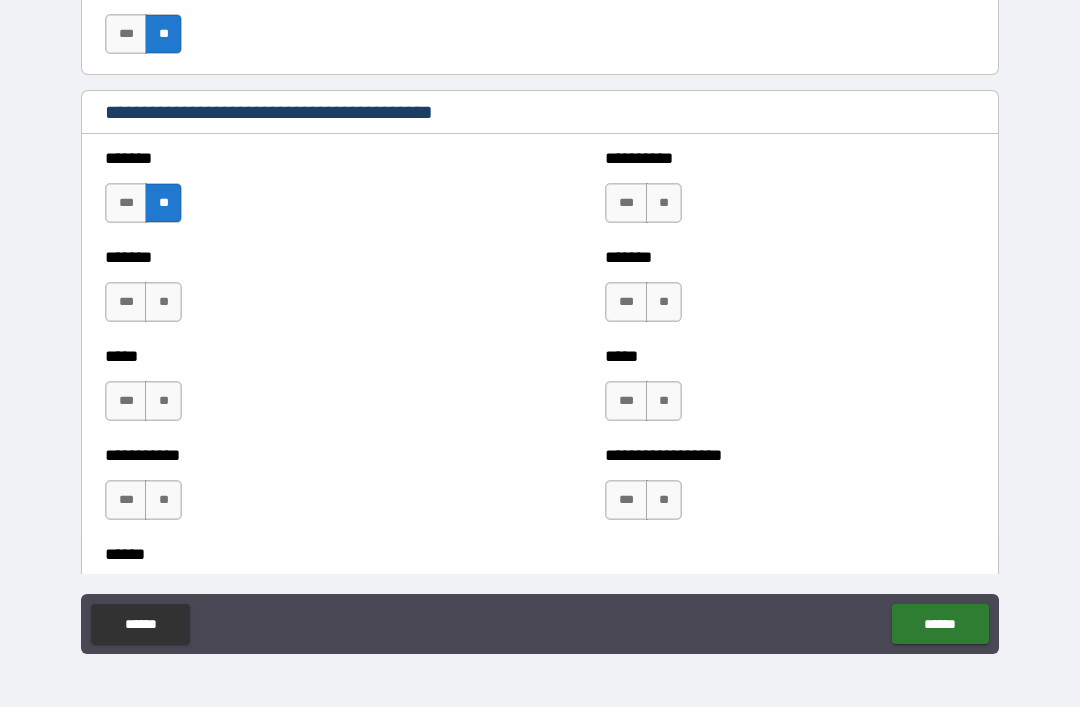 click on "**" at bounding box center [163, 302] 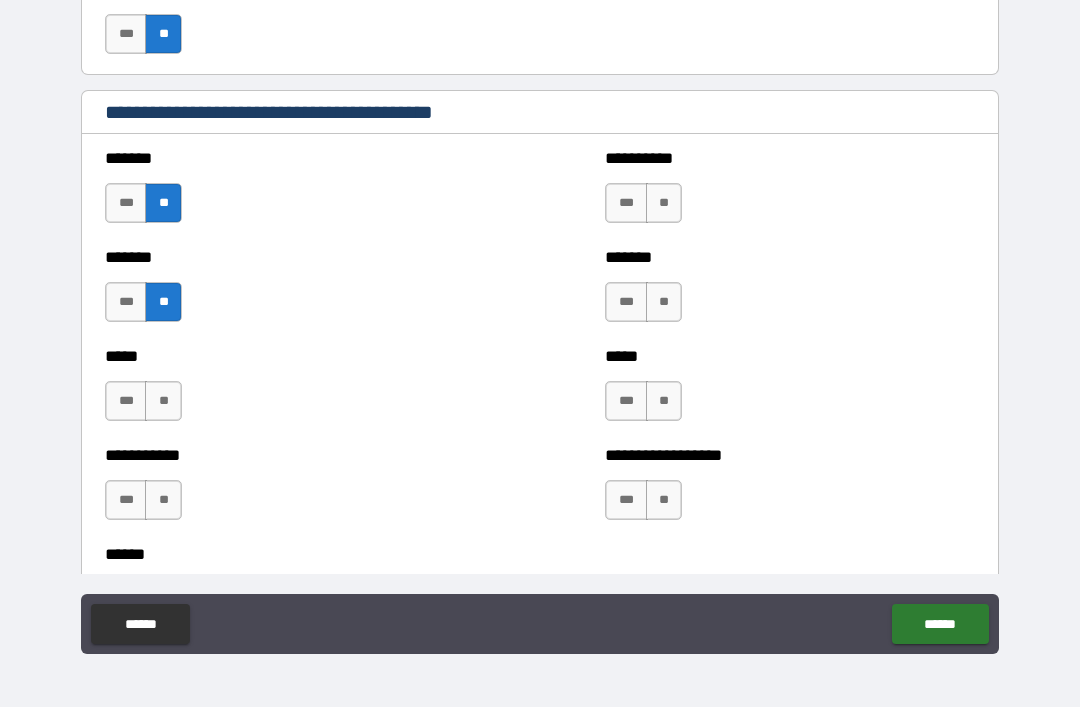 click on "**" at bounding box center (163, 401) 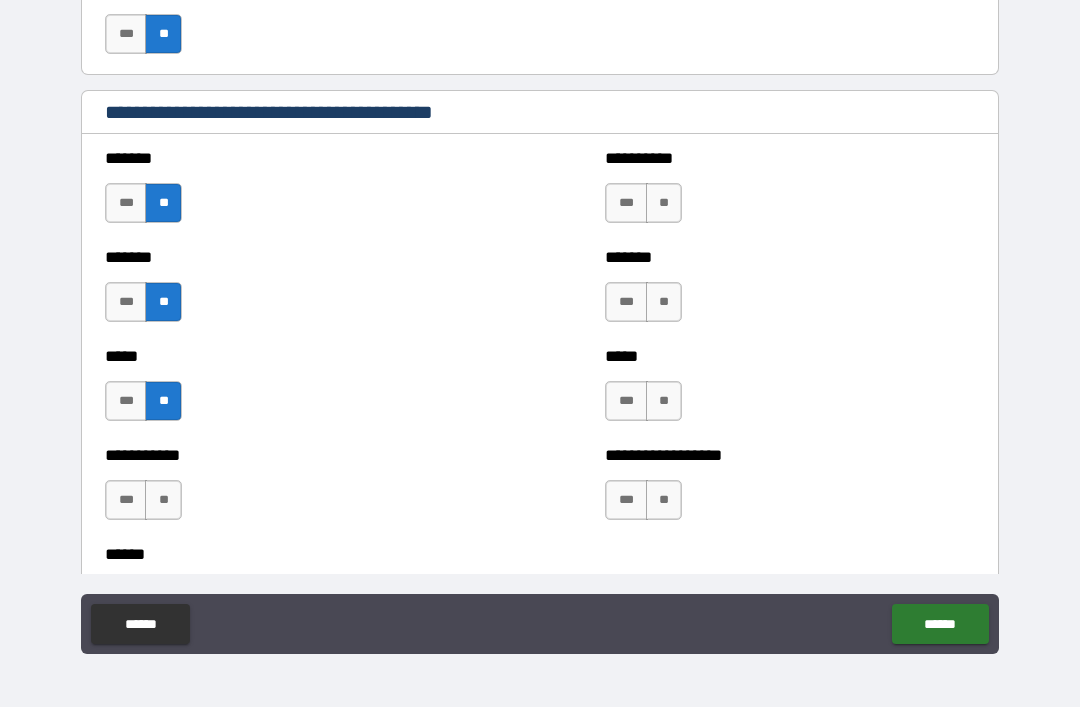 click on "**" at bounding box center [163, 500] 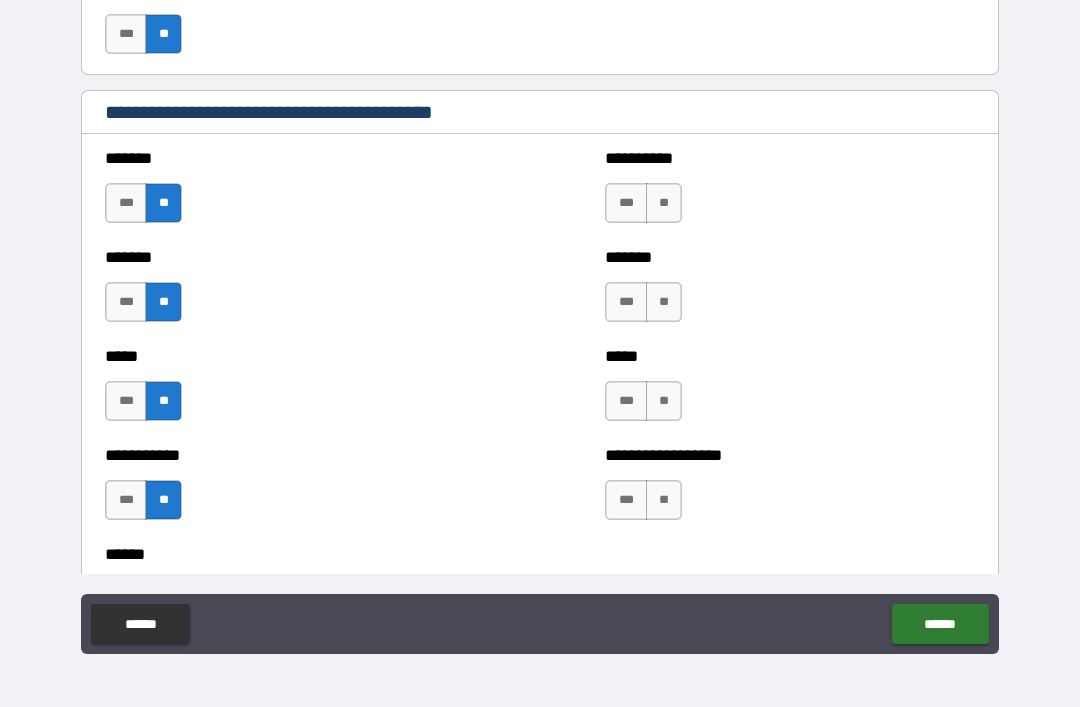 click on "**" at bounding box center [664, 203] 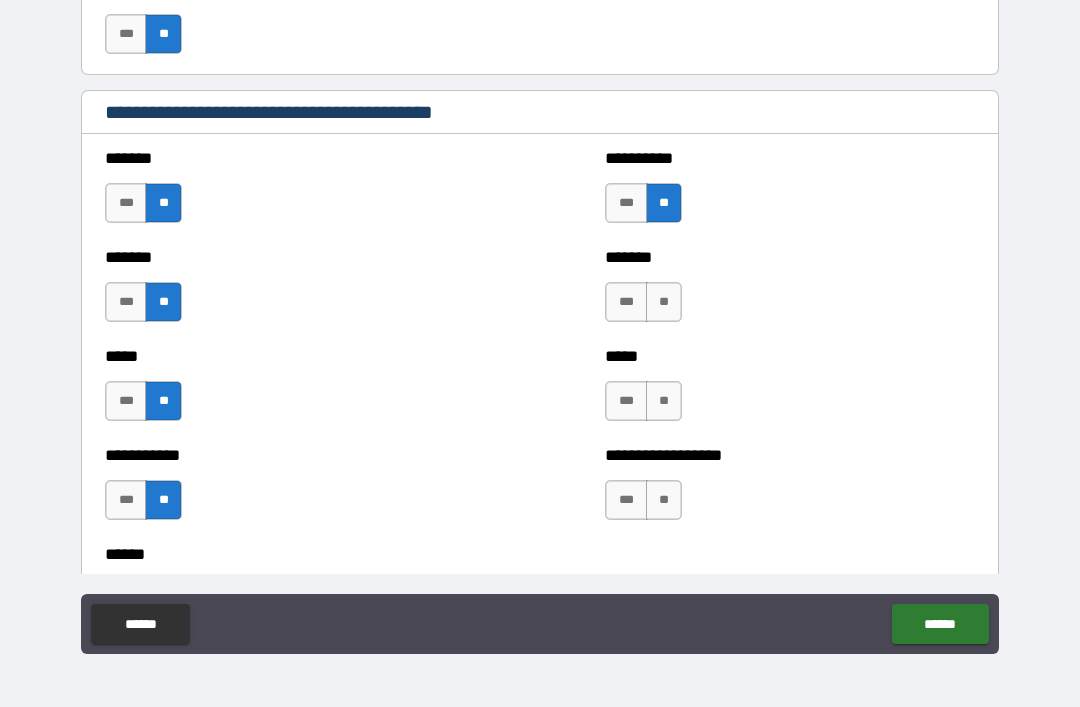 click on "**" at bounding box center [664, 302] 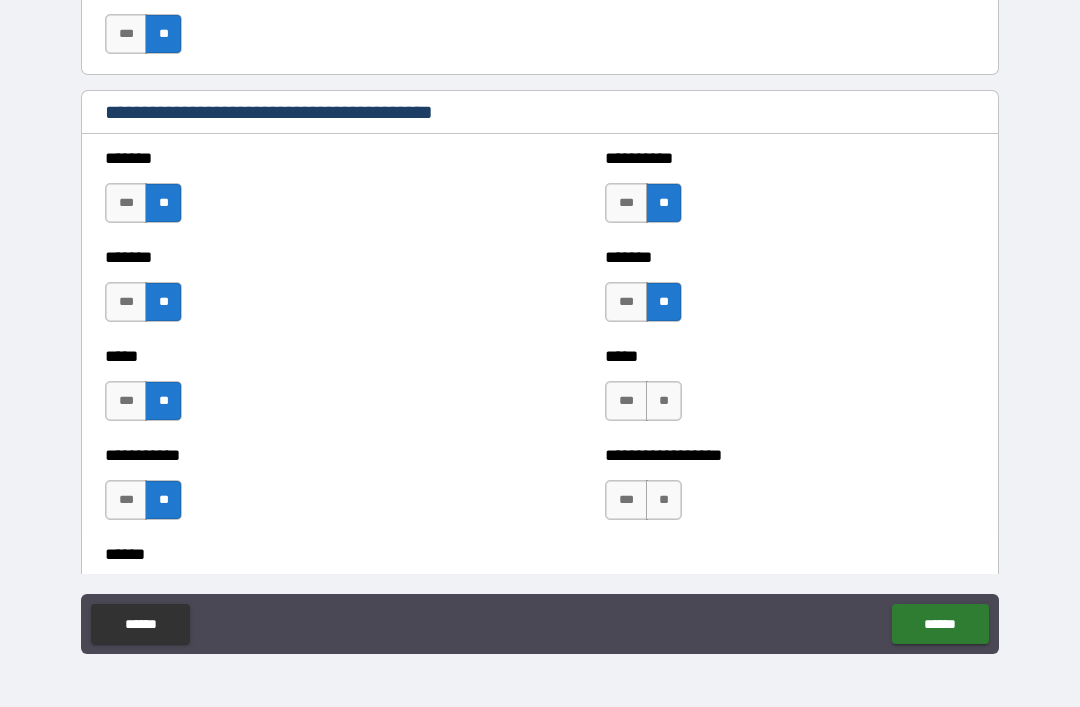 click on "**" at bounding box center (664, 401) 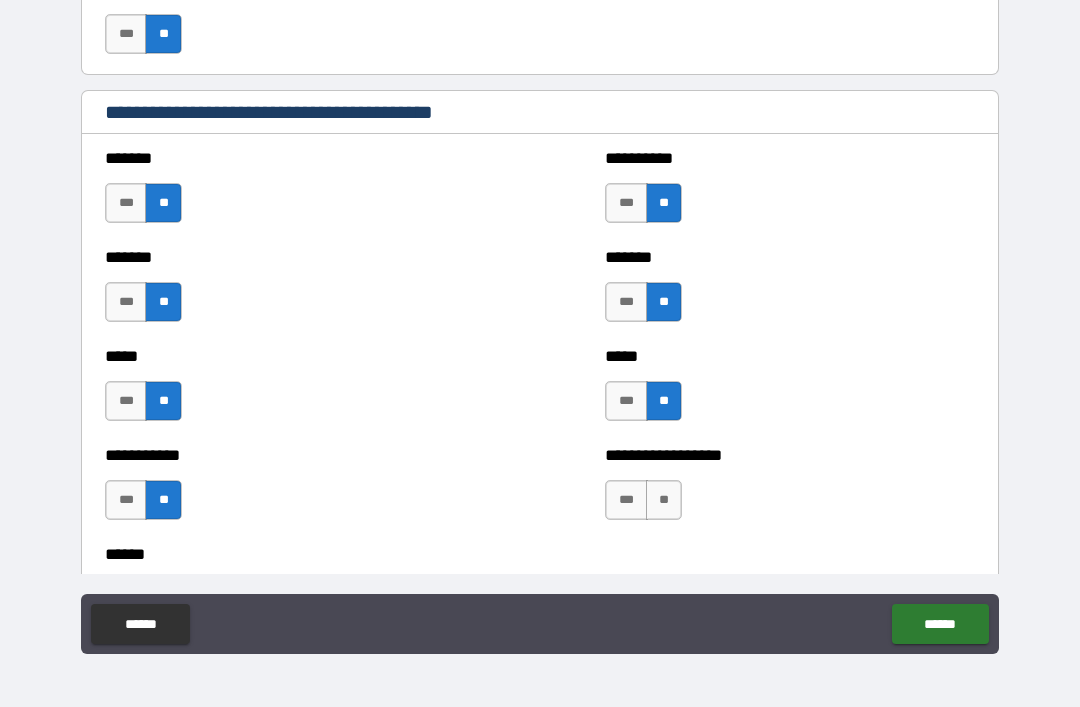 click on "**" at bounding box center (664, 500) 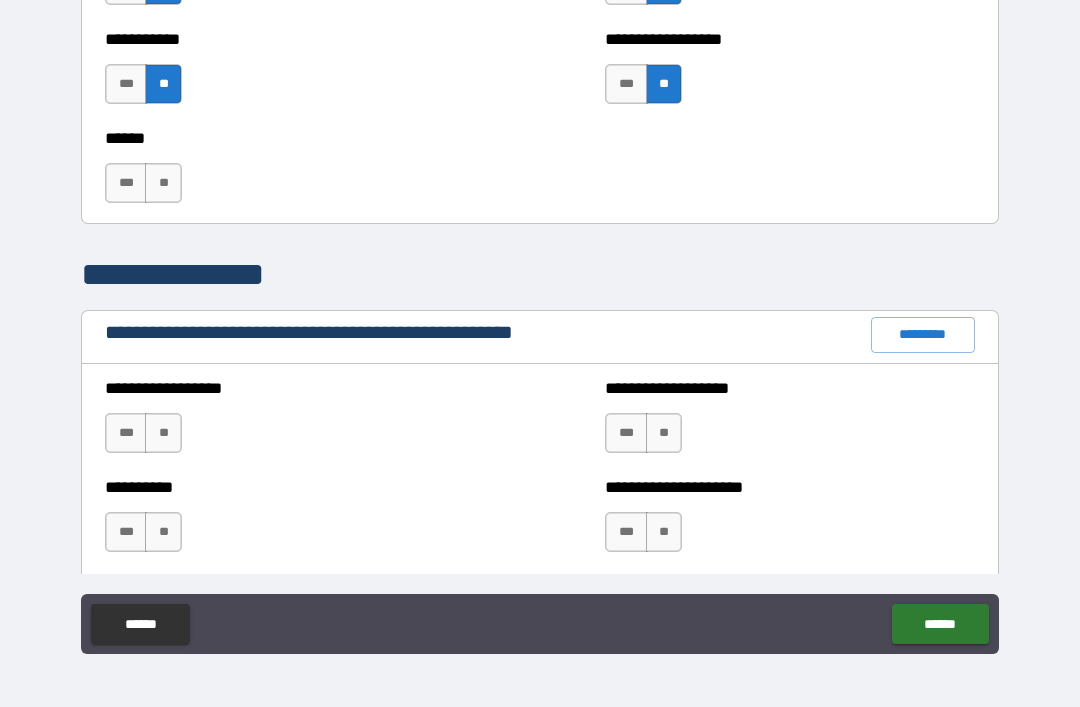 click on "**" at bounding box center [163, 183] 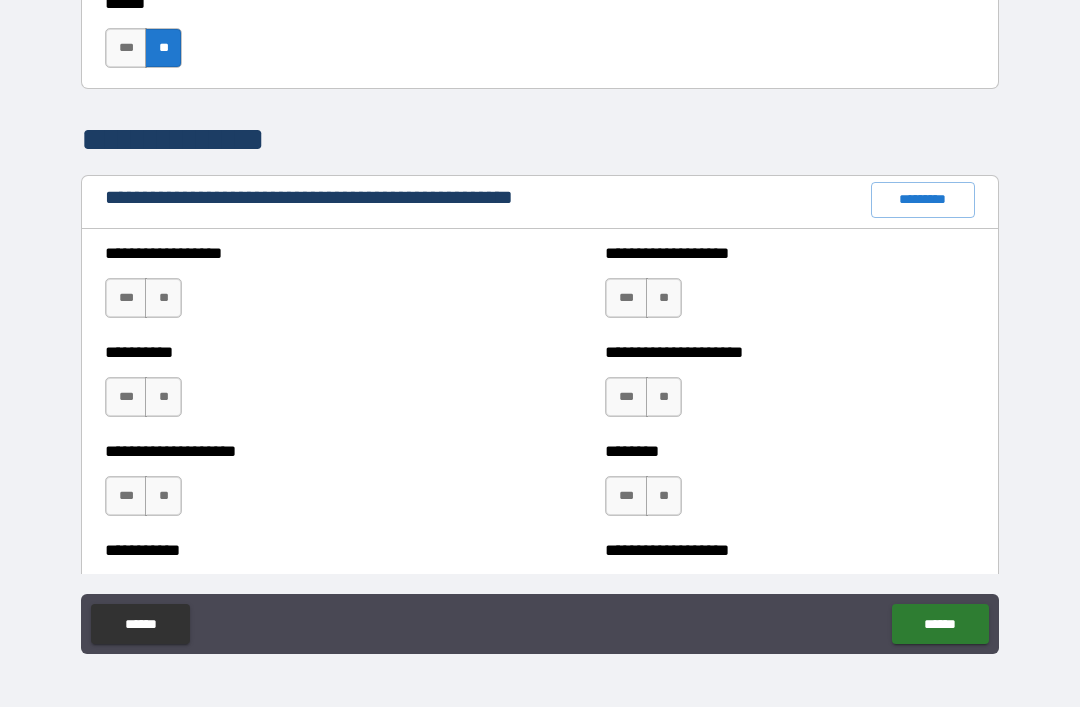 scroll, scrollTop: 2203, scrollLeft: 0, axis: vertical 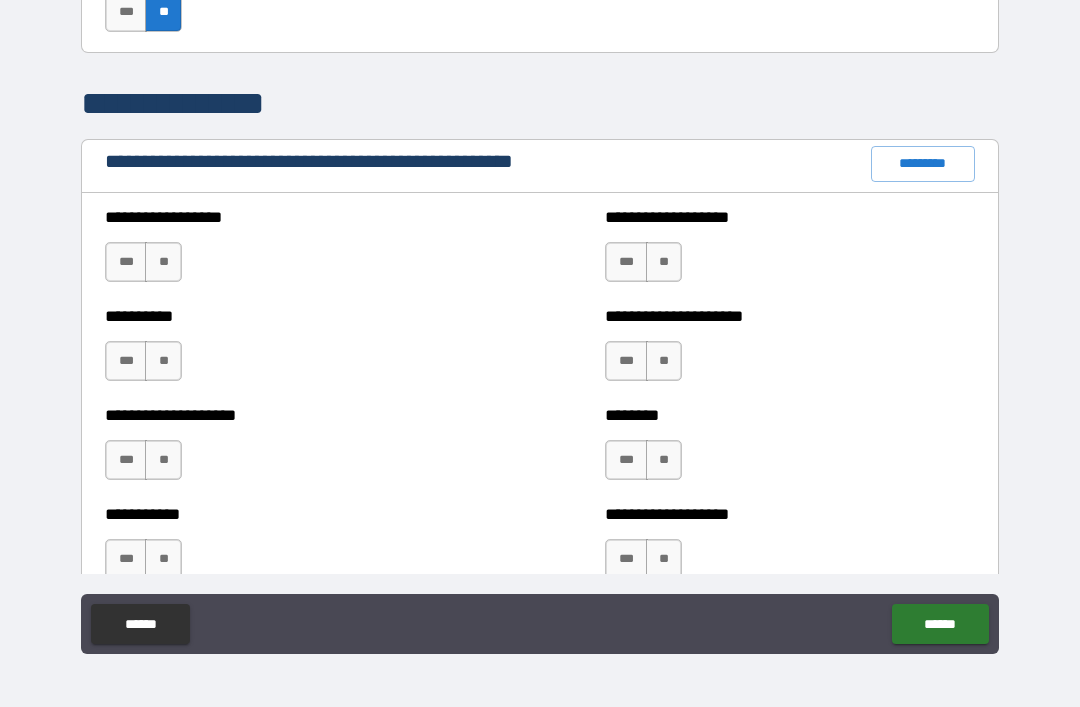 click on "**" at bounding box center (163, 262) 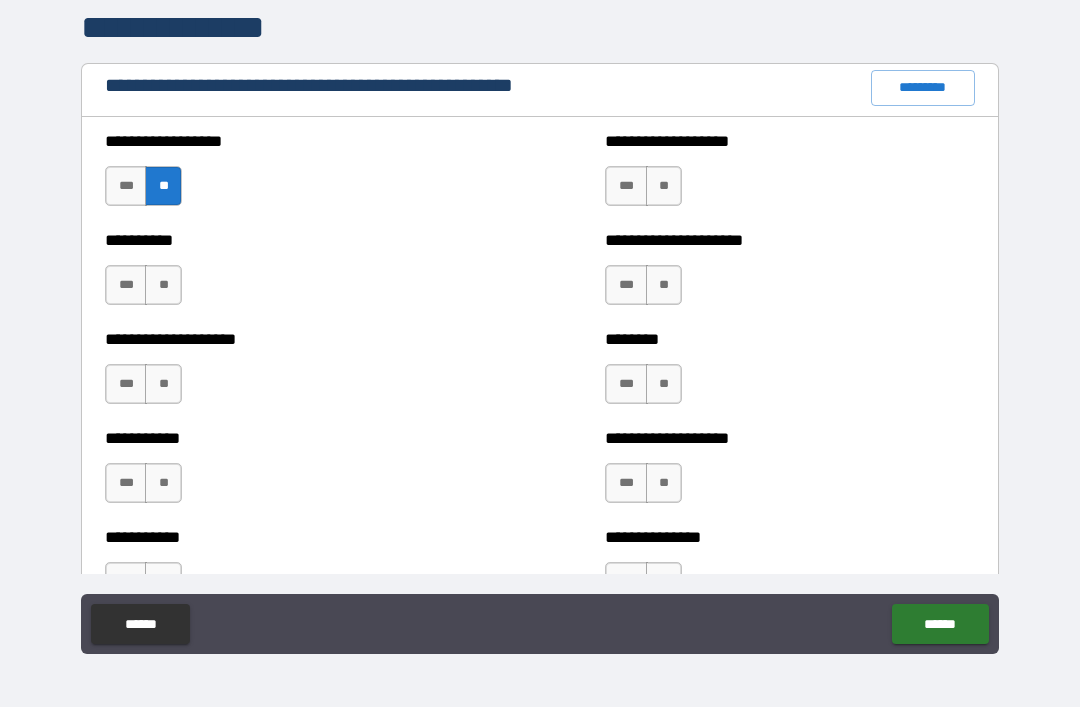 scroll, scrollTop: 2292, scrollLeft: 0, axis: vertical 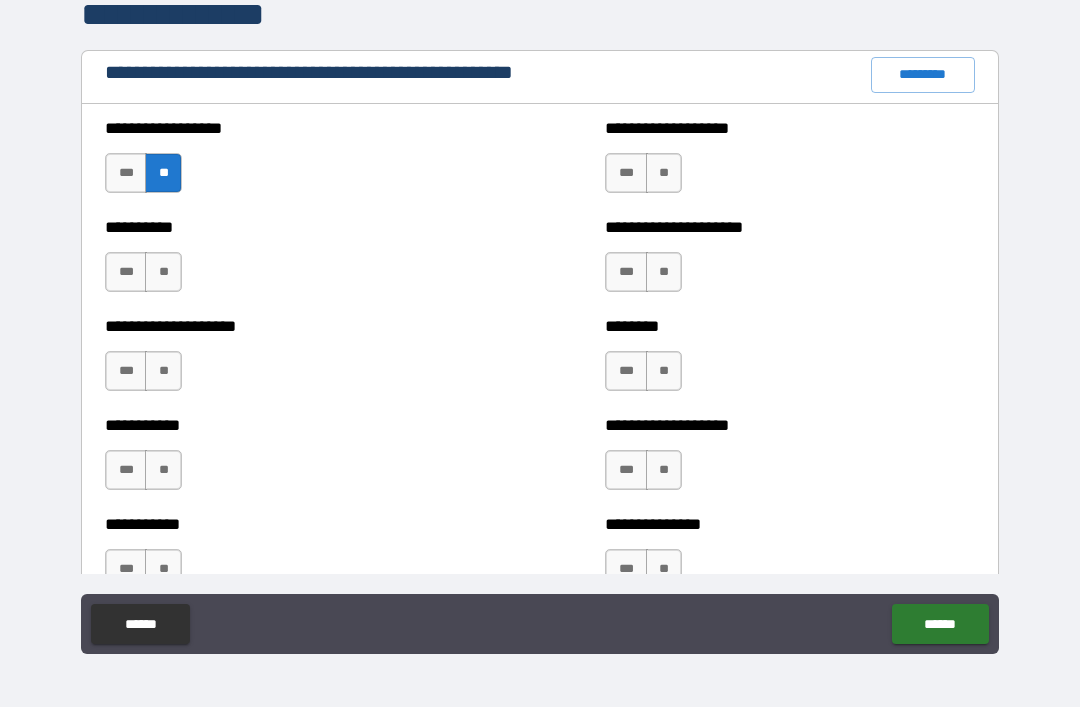 click on "**" at bounding box center [163, 272] 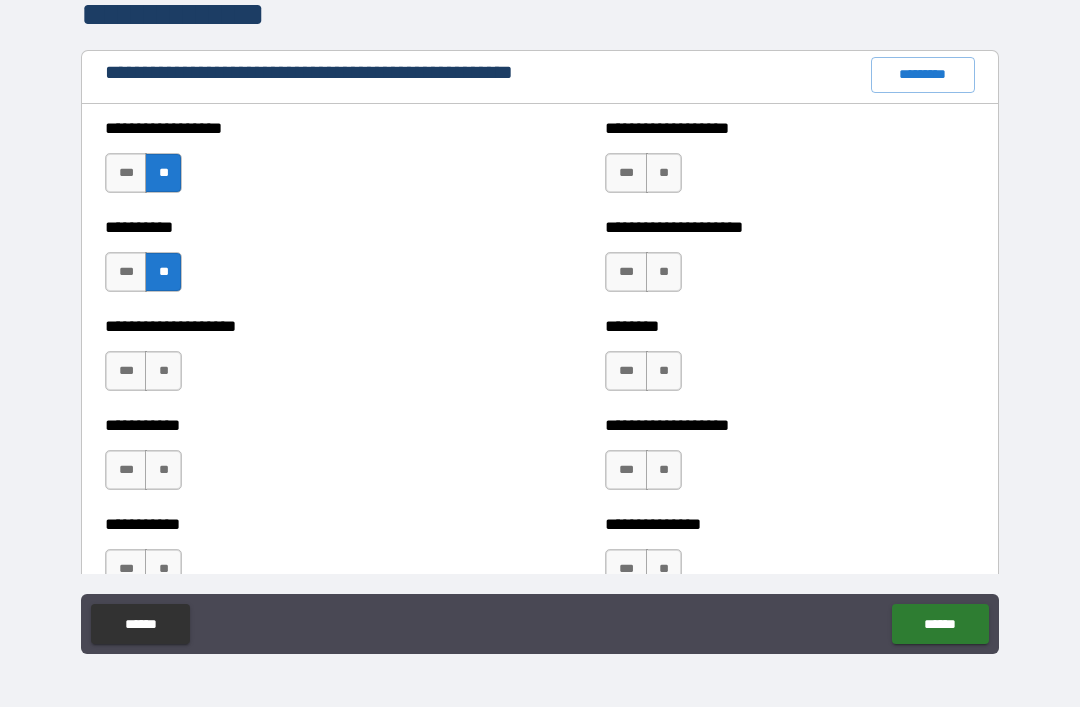 click on "**" at bounding box center (163, 371) 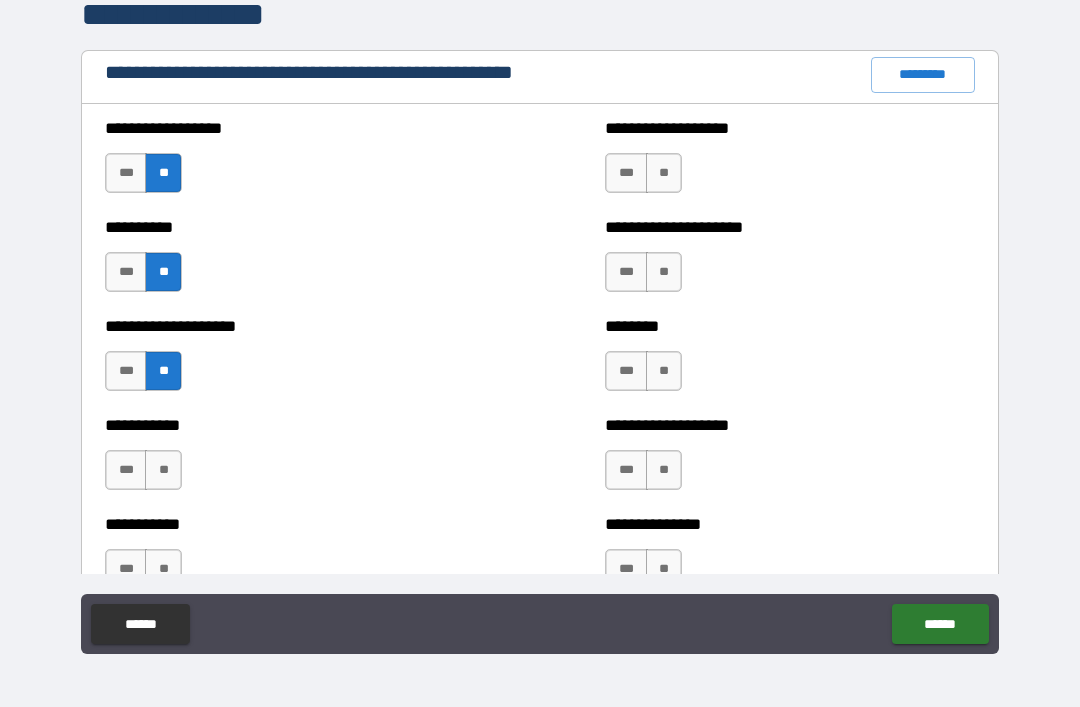 click on "**********" at bounding box center [290, 460] 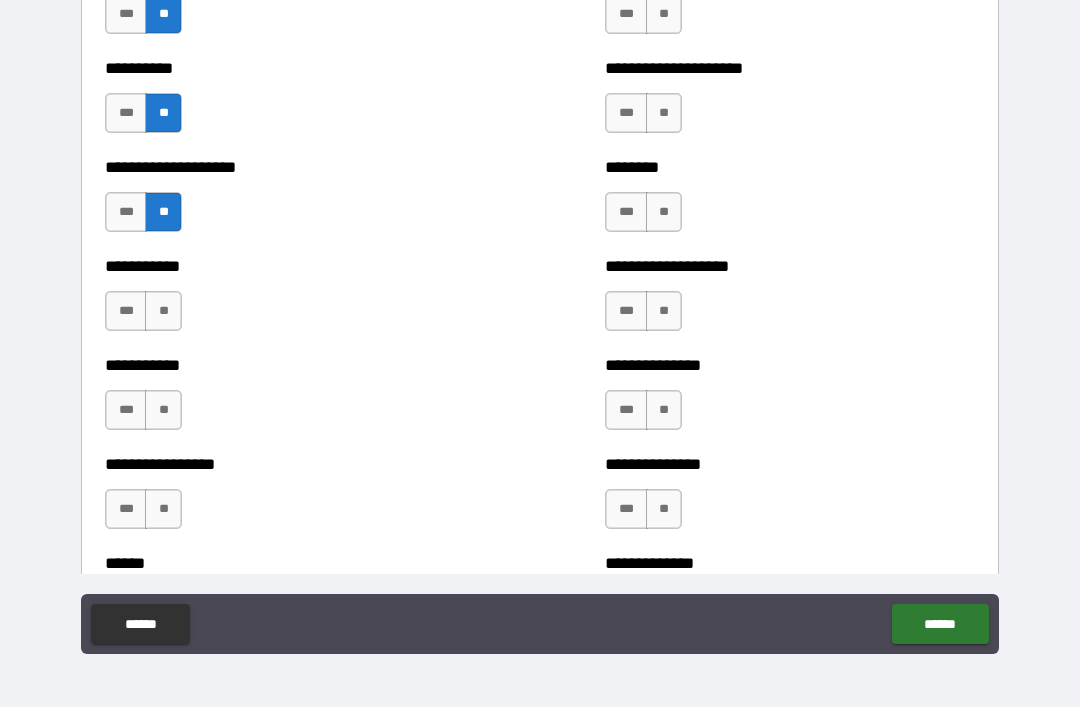scroll, scrollTop: 2471, scrollLeft: 0, axis: vertical 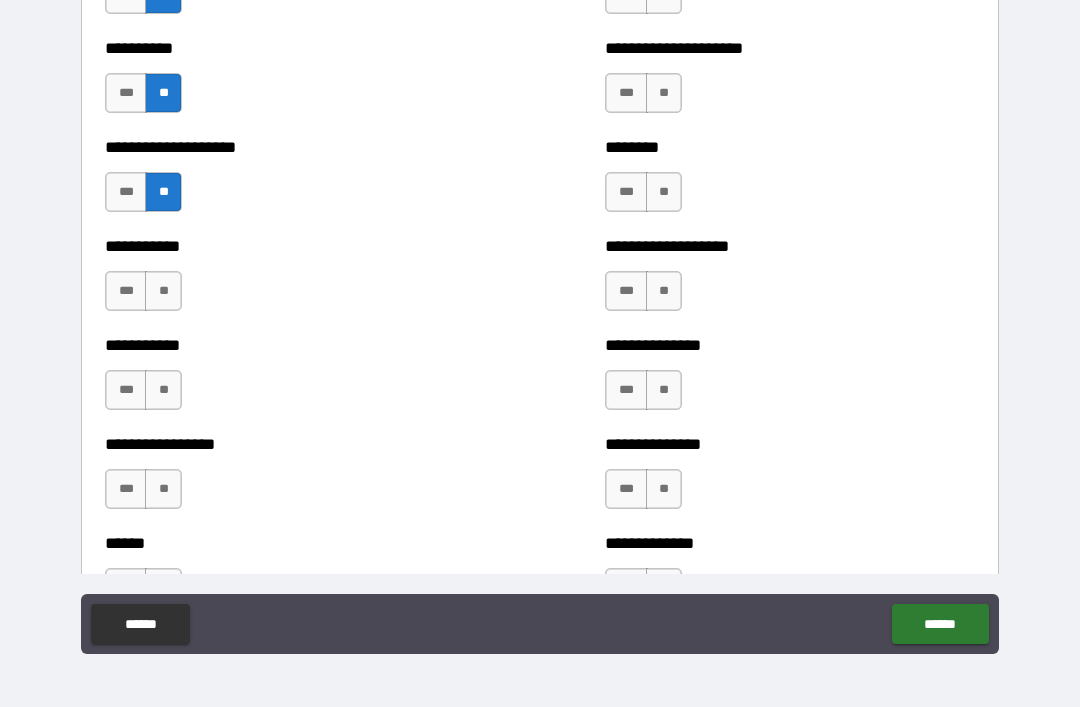 click on "**" at bounding box center [163, 390] 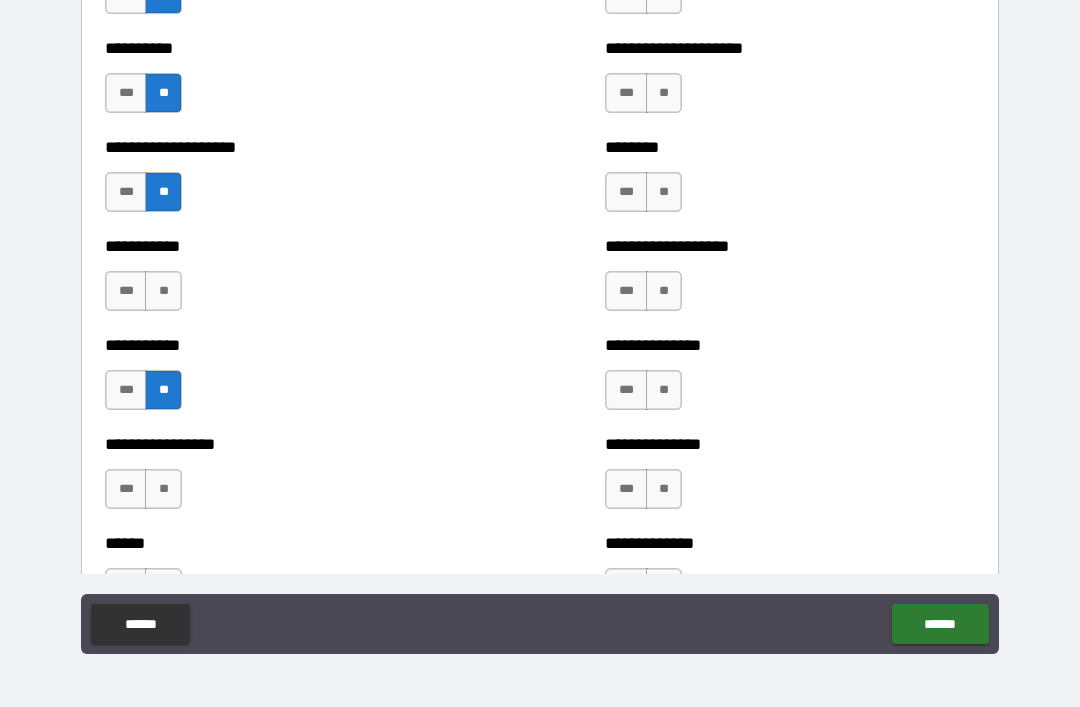 click on "**" at bounding box center [163, 489] 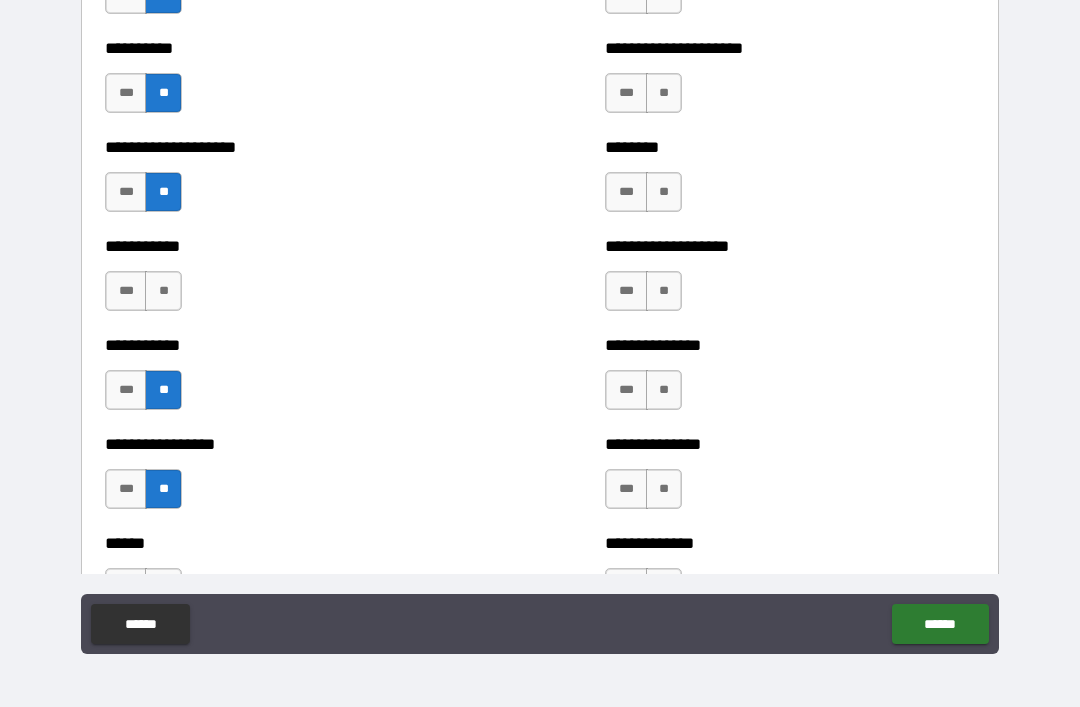 click on "**" at bounding box center [163, 291] 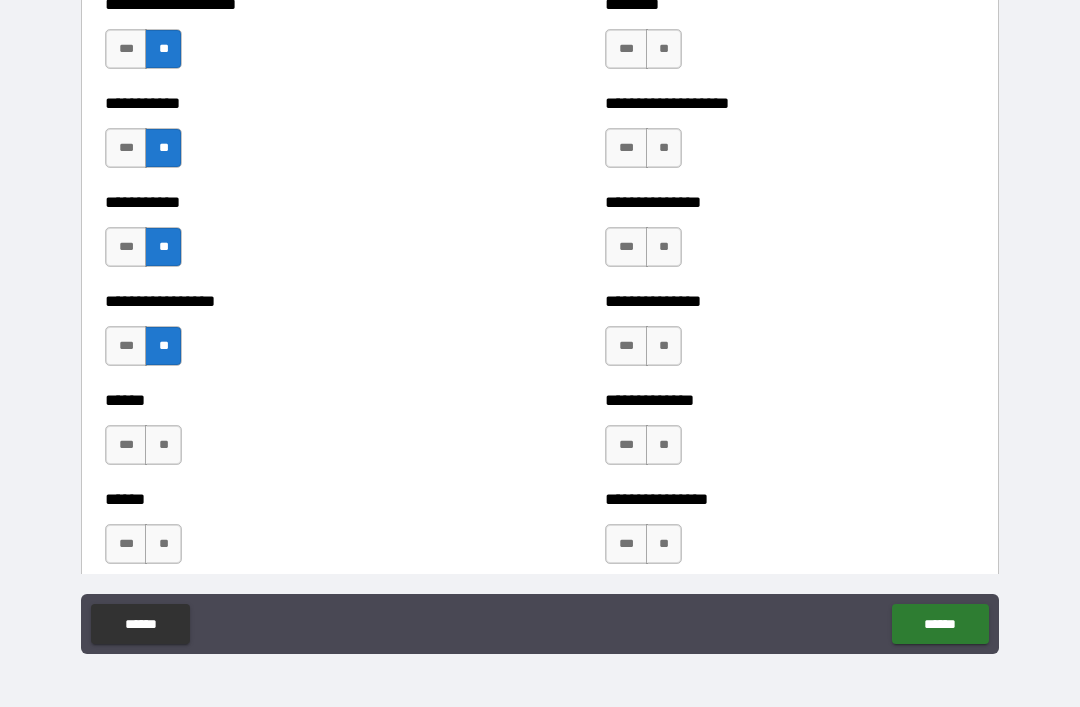 scroll, scrollTop: 2703, scrollLeft: 0, axis: vertical 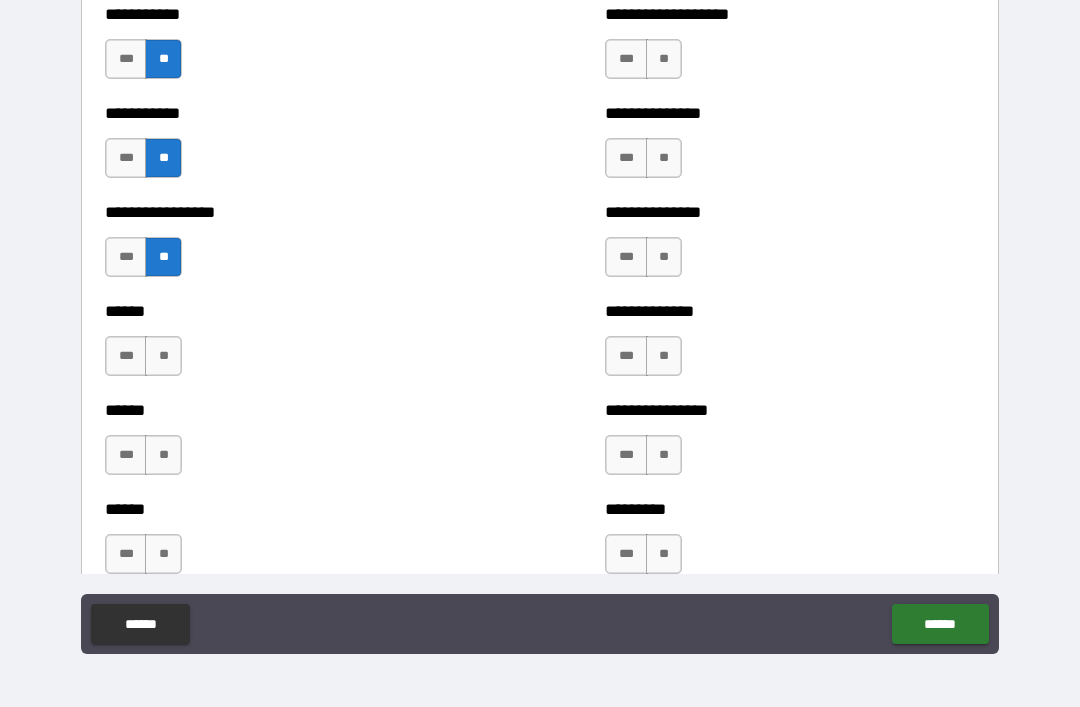 click on "**" at bounding box center (163, 356) 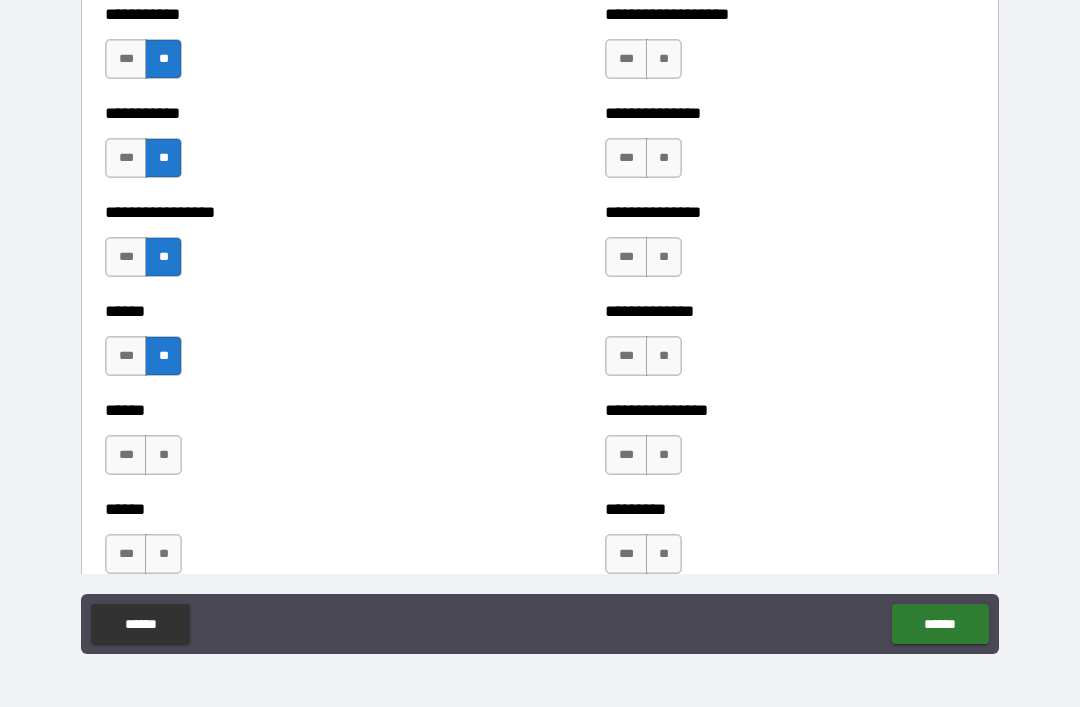 click on "**" at bounding box center [163, 455] 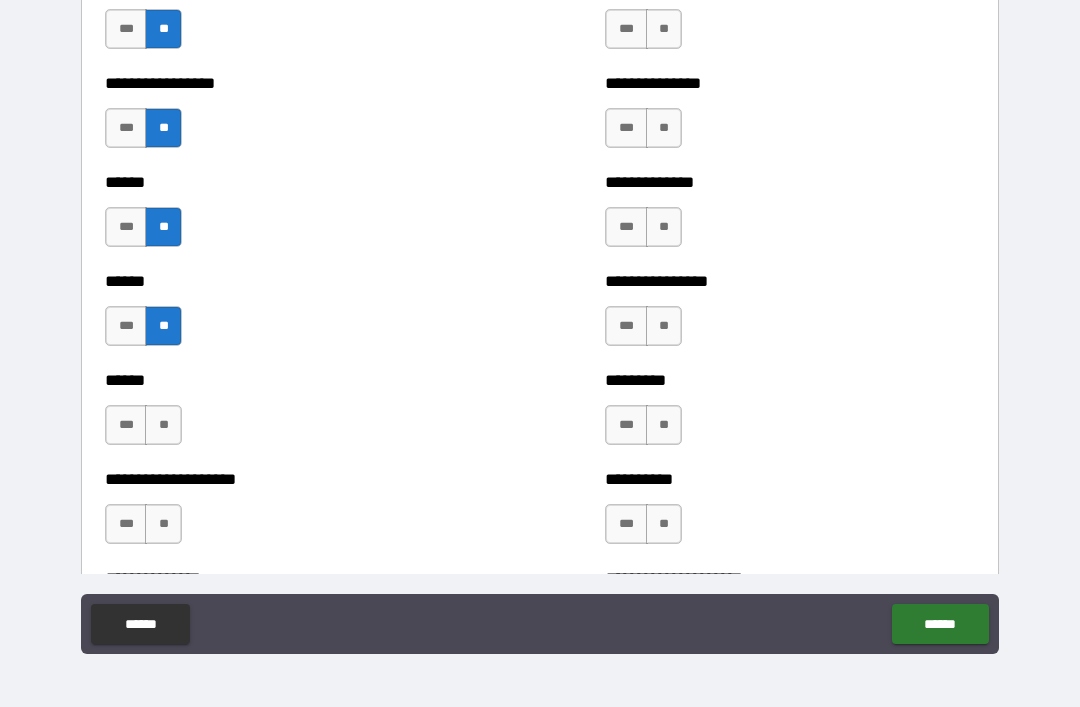 click on "**" at bounding box center (163, 425) 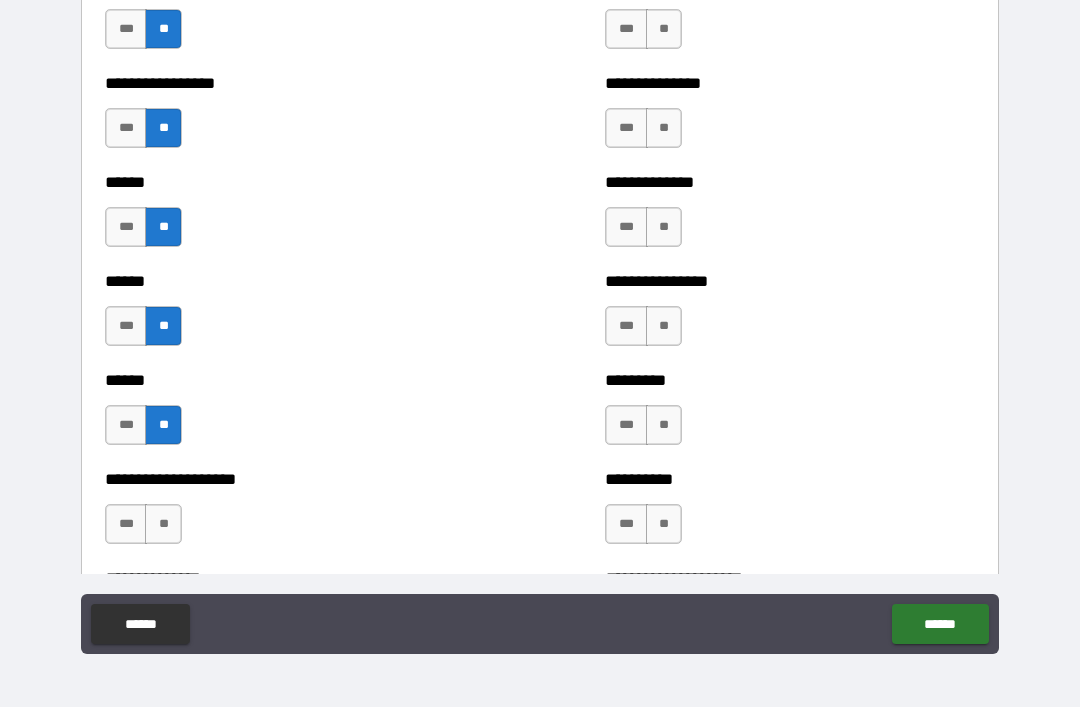 click on "**" at bounding box center [163, 524] 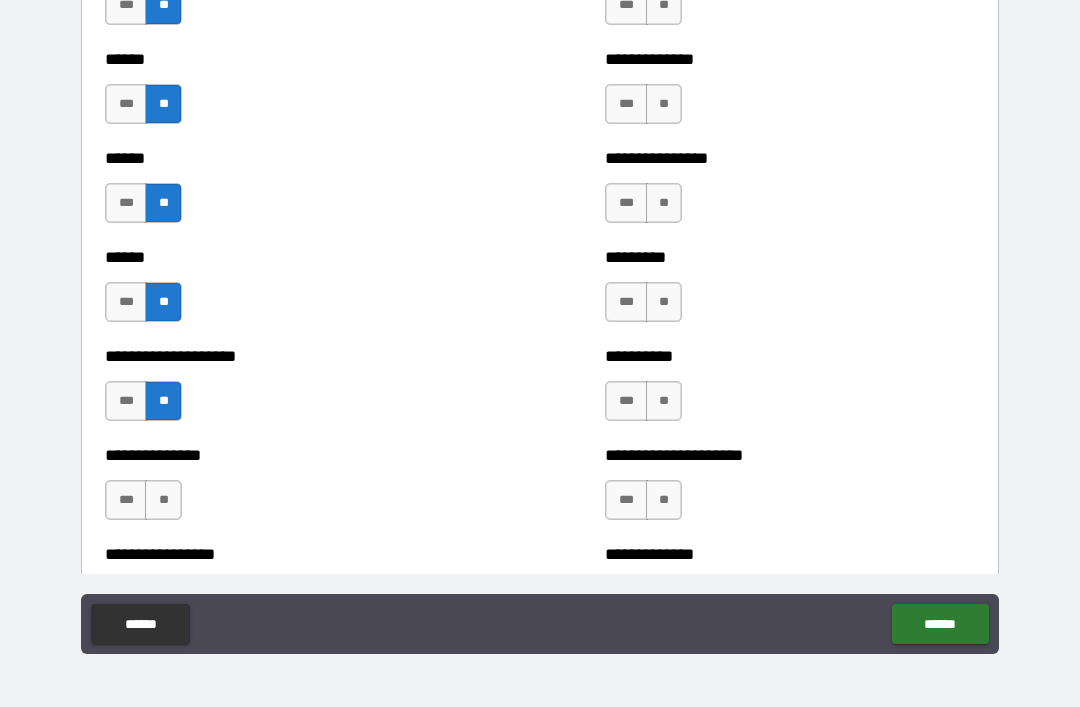 scroll, scrollTop: 3024, scrollLeft: 0, axis: vertical 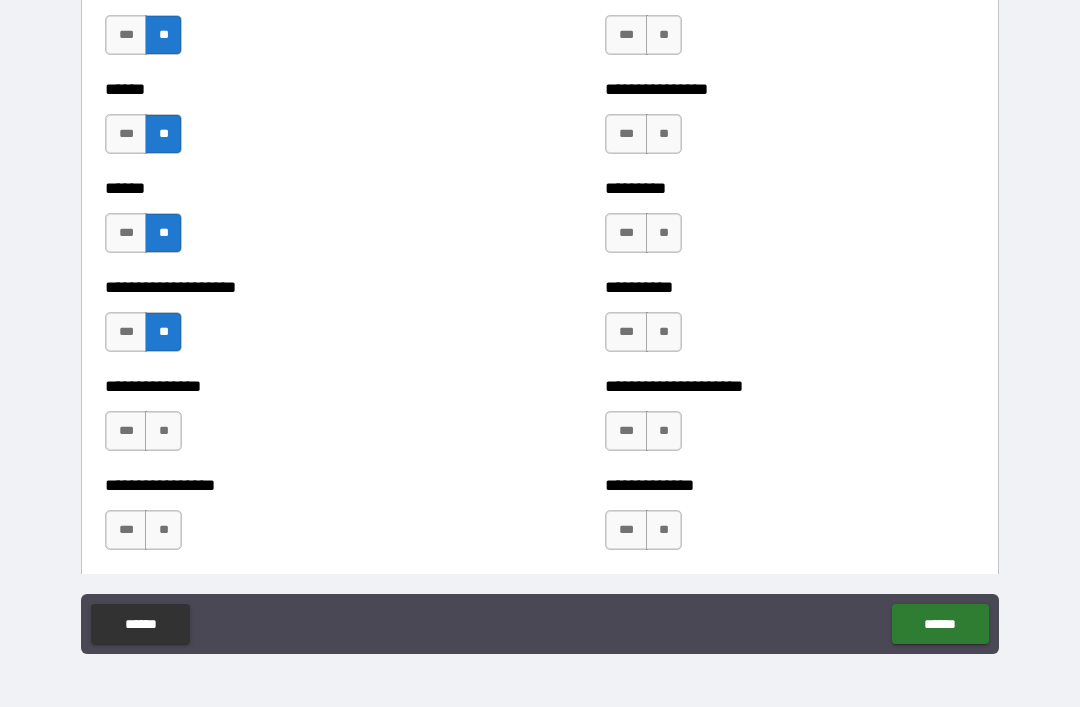 click on "**" at bounding box center (163, 431) 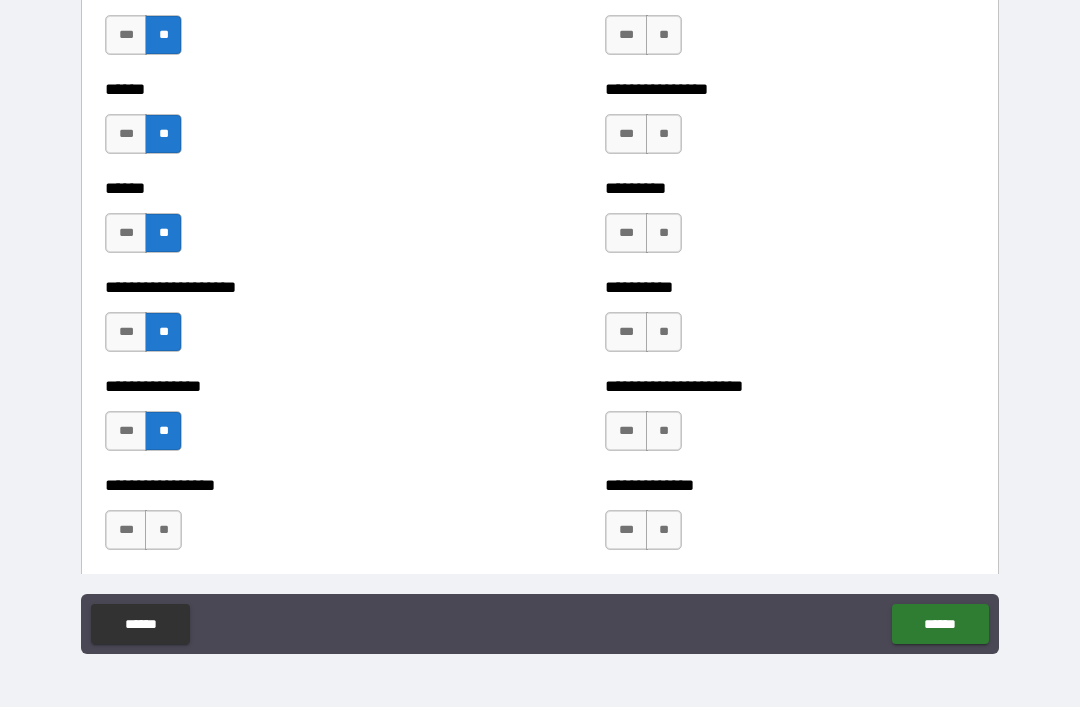 click on "**" at bounding box center [163, 530] 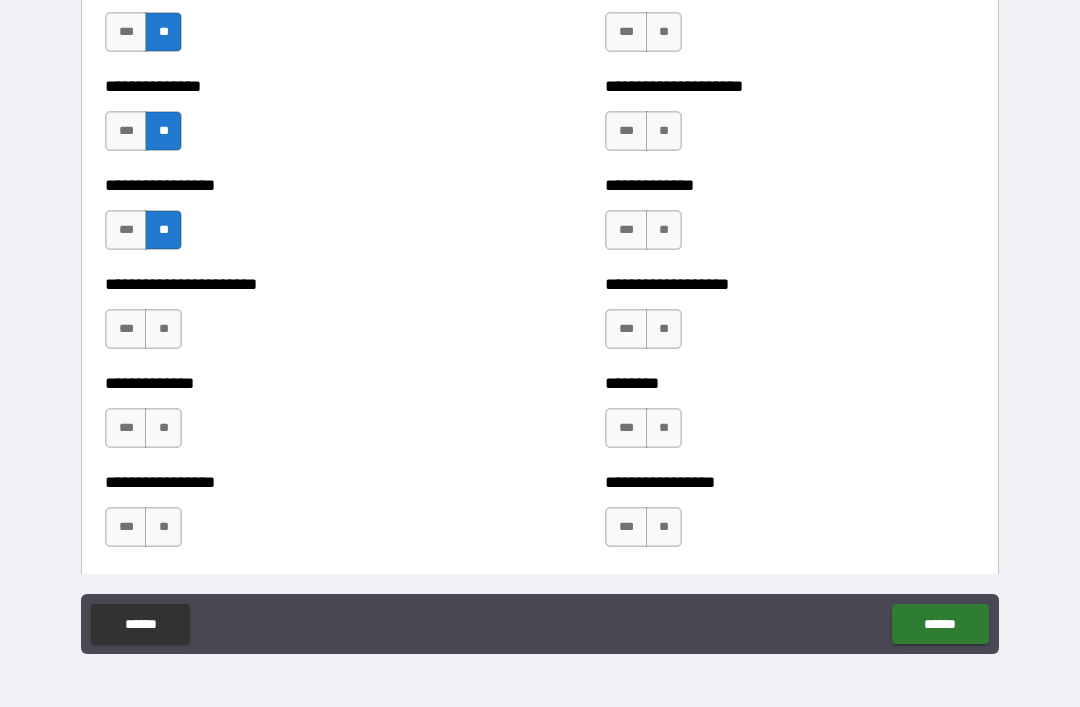scroll, scrollTop: 3406, scrollLeft: 0, axis: vertical 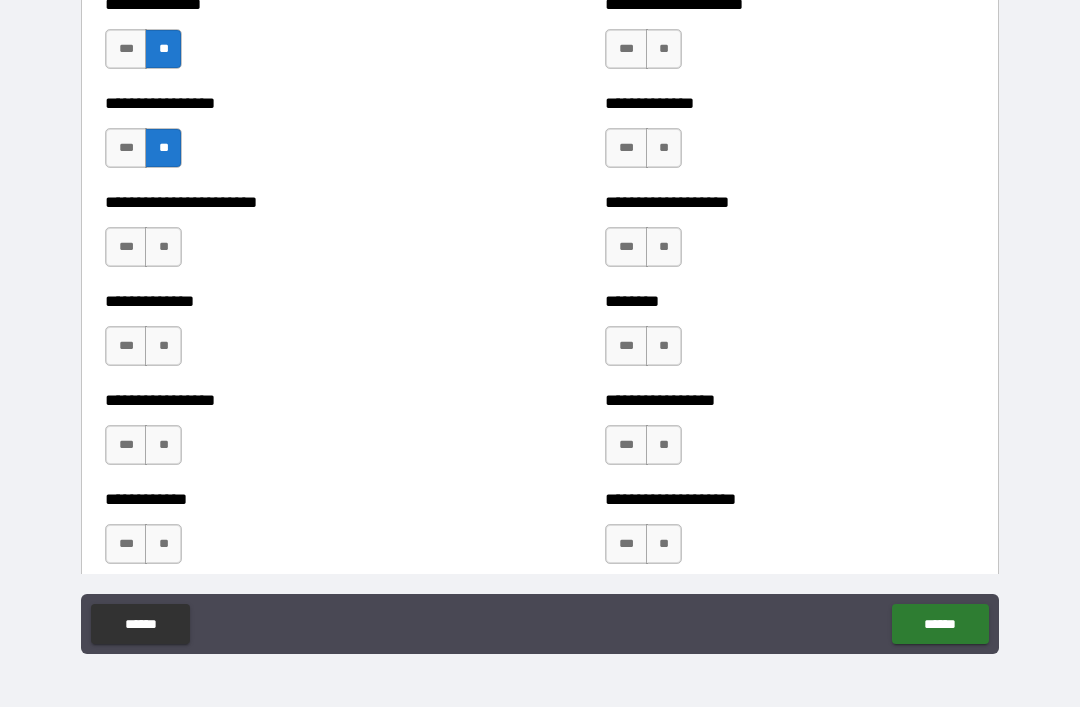 click on "**" at bounding box center [163, 247] 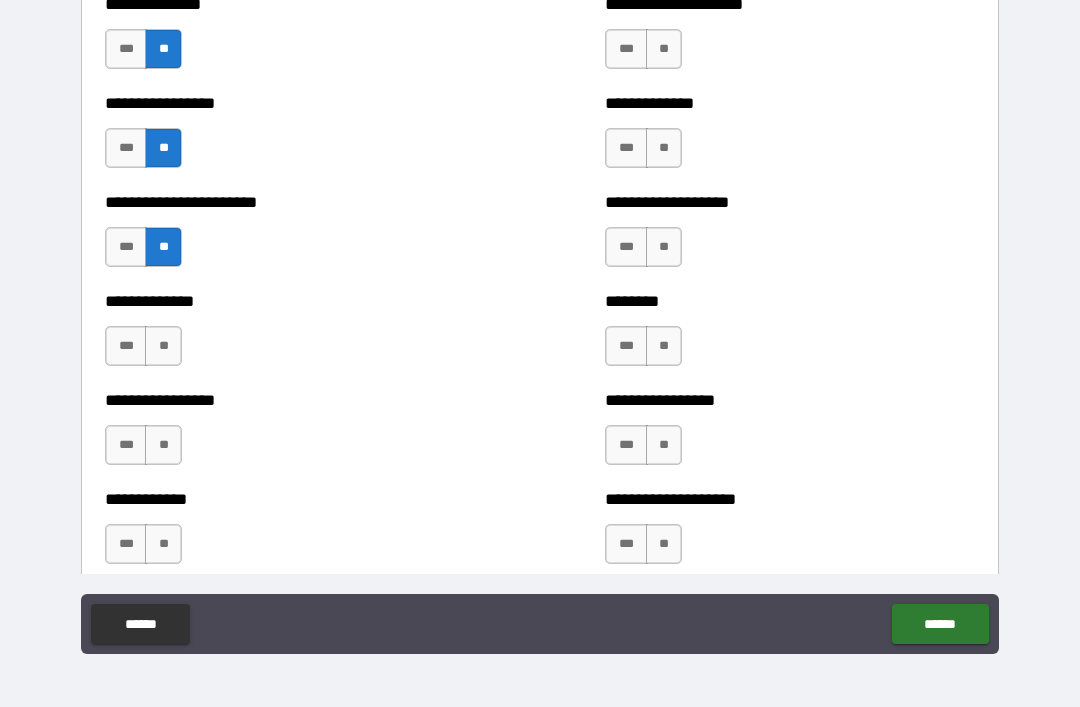 click on "**" at bounding box center (163, 346) 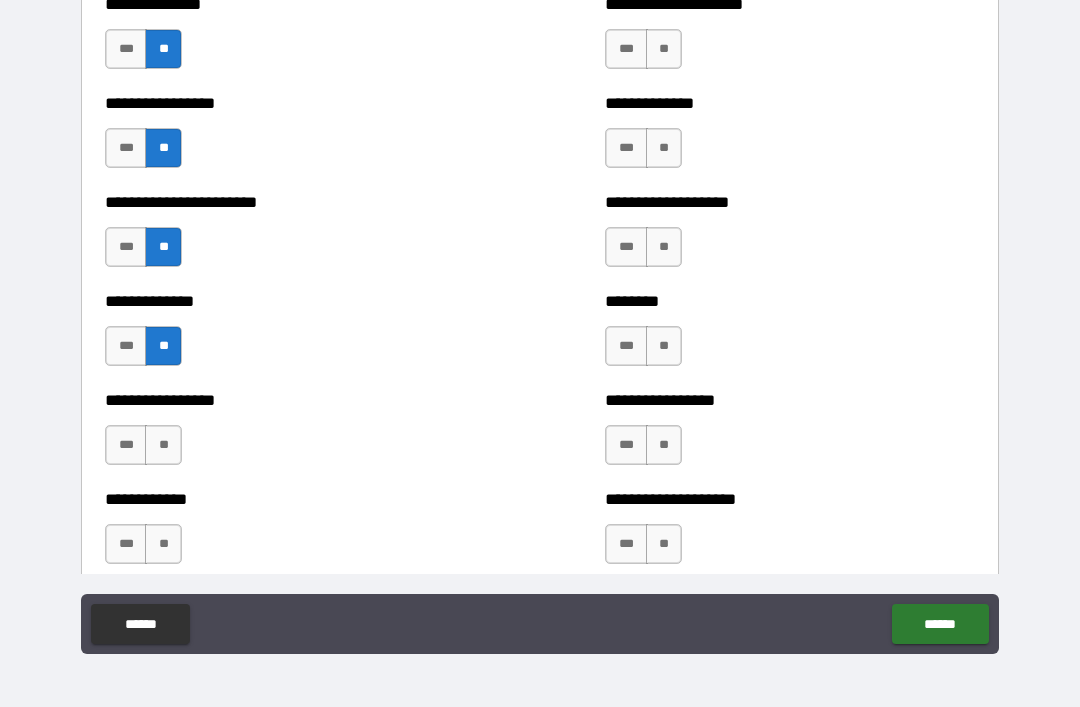 click on "**" at bounding box center [163, 445] 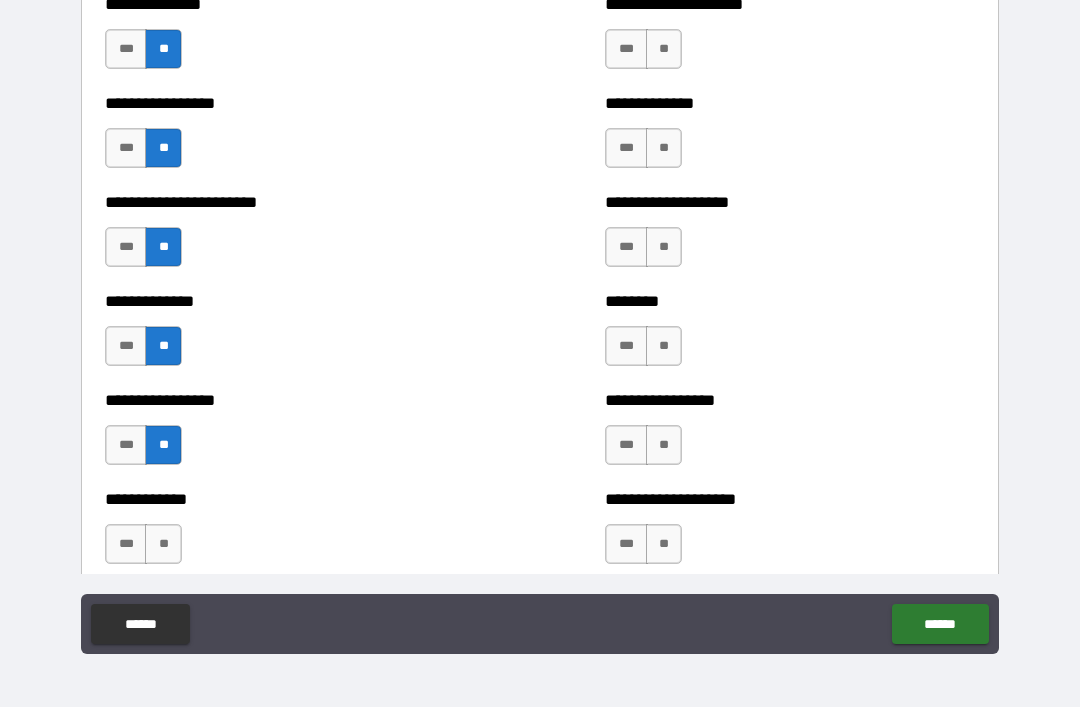 click on "**" at bounding box center (163, 544) 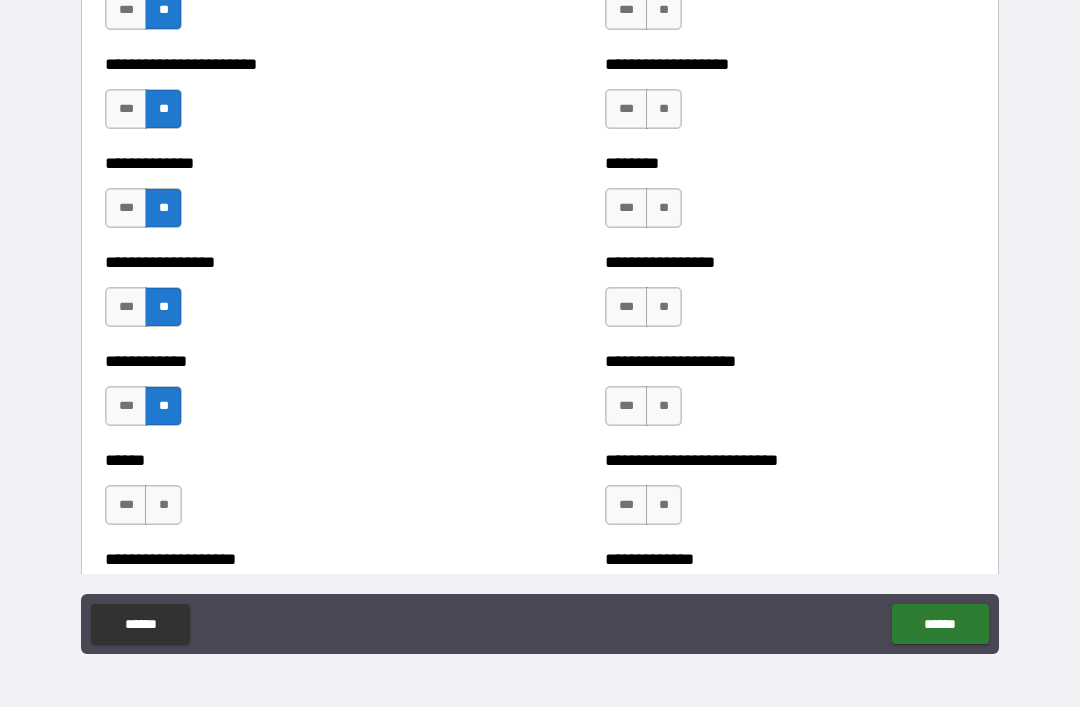 scroll, scrollTop: 3694, scrollLeft: 0, axis: vertical 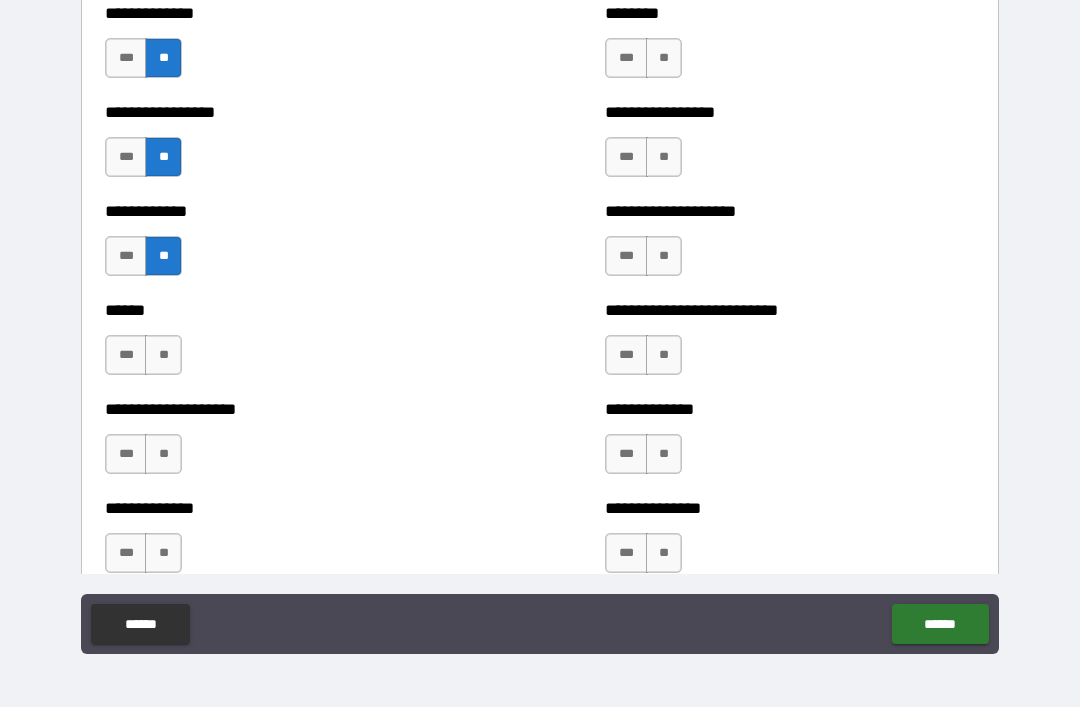 click on "**" at bounding box center (163, 355) 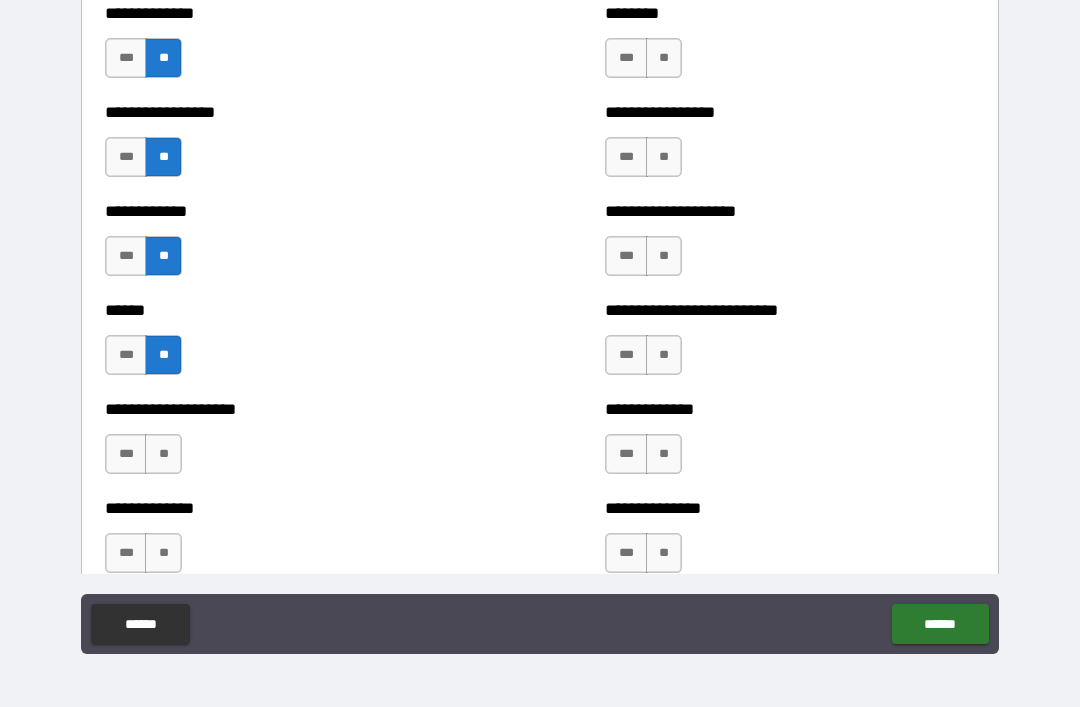 click on "**" at bounding box center (163, 454) 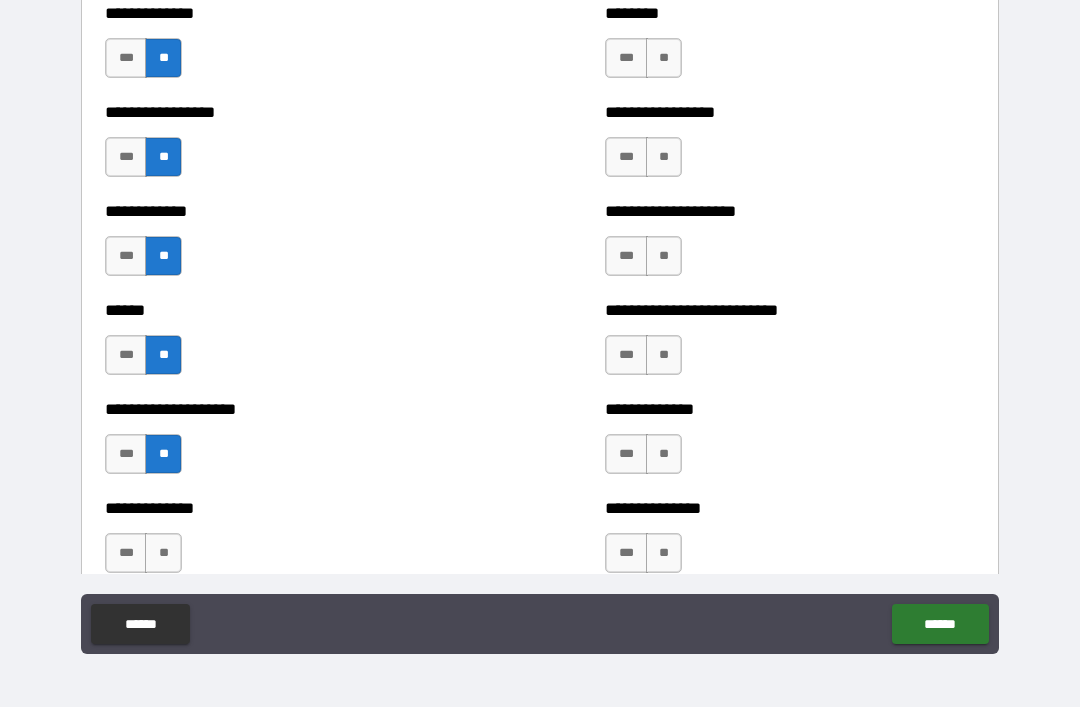 click on "**" at bounding box center [163, 553] 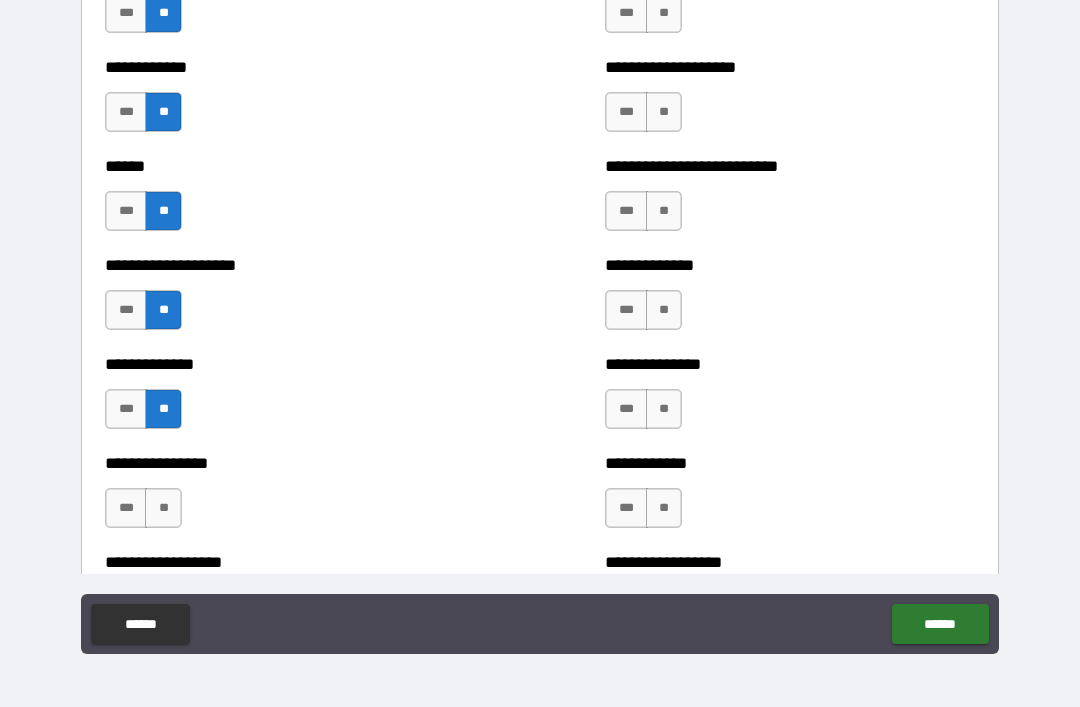 scroll, scrollTop: 3945, scrollLeft: 0, axis: vertical 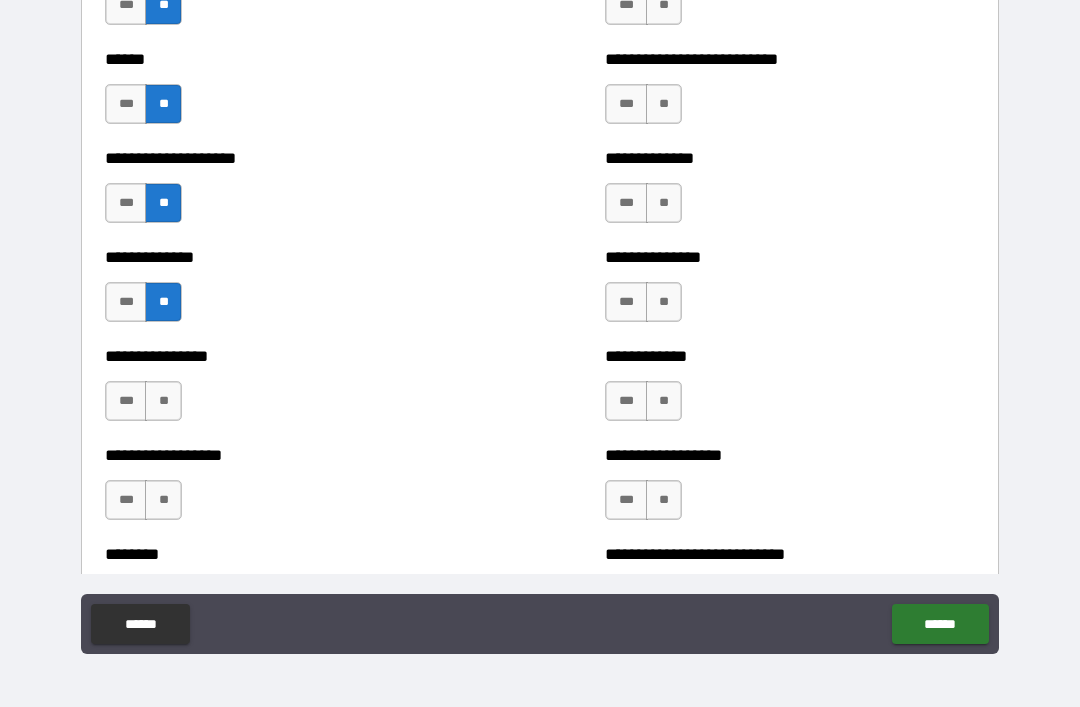 click on "**" at bounding box center (163, 401) 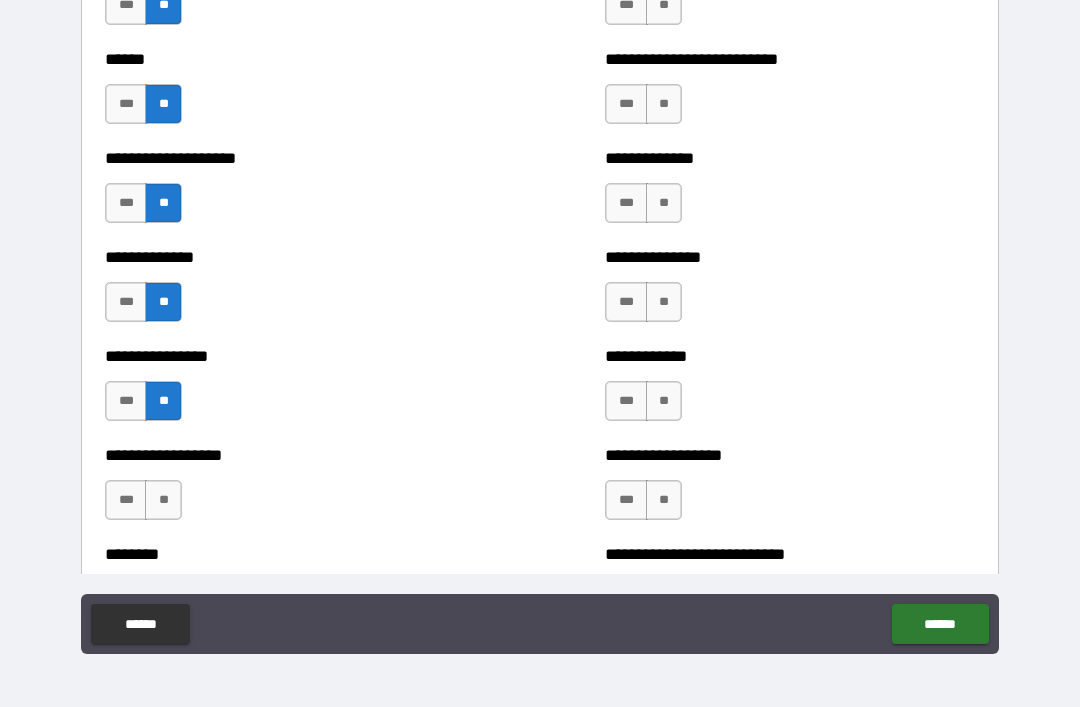 click on "**" at bounding box center (163, 500) 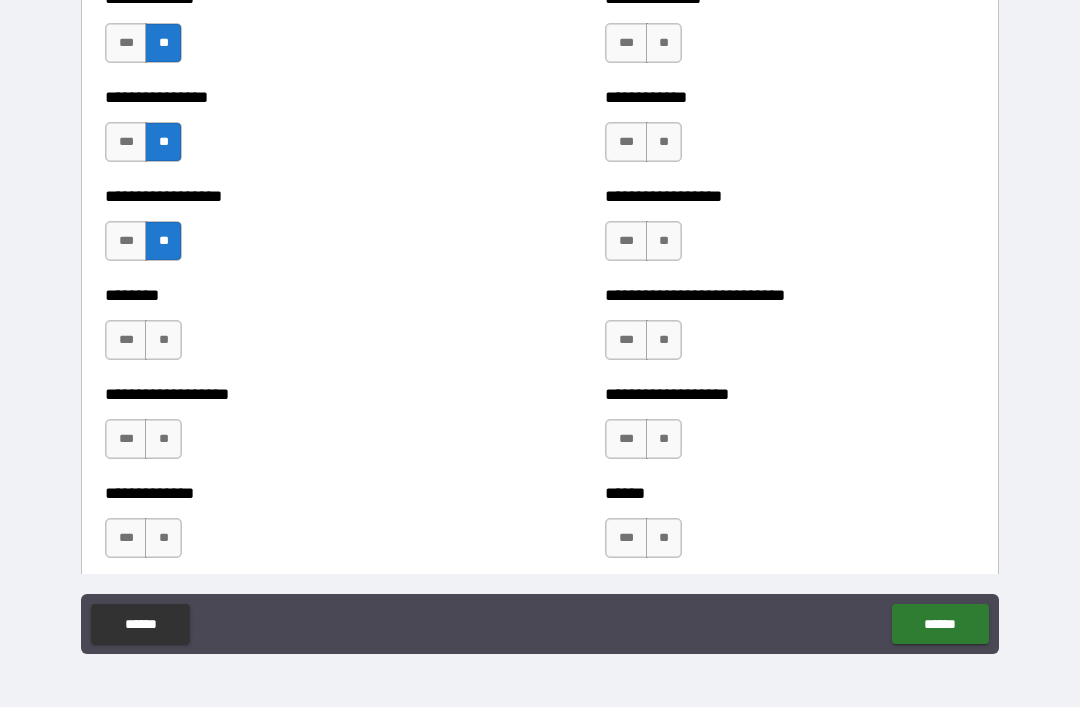 scroll, scrollTop: 4215, scrollLeft: 0, axis: vertical 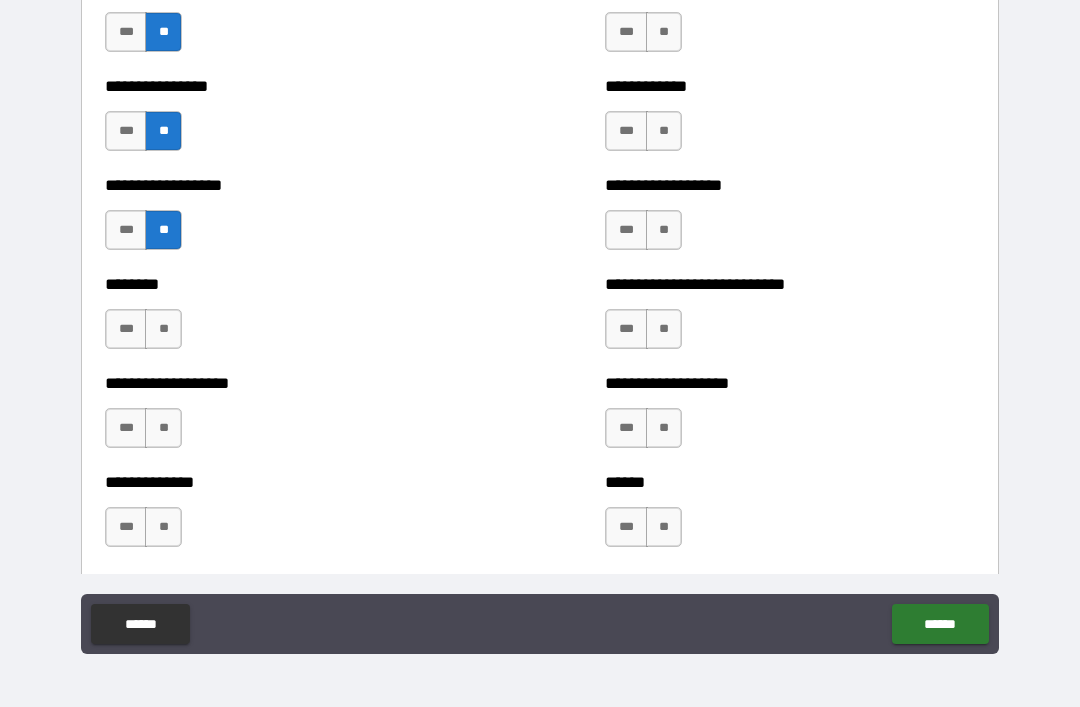 click on "**" at bounding box center (163, 329) 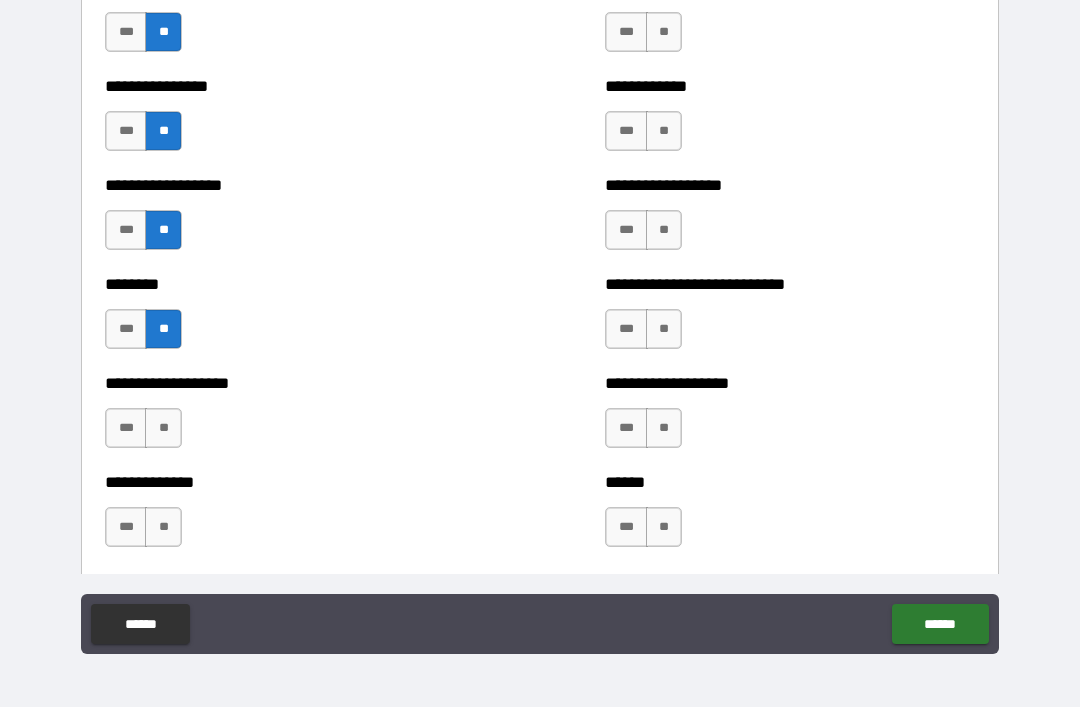 click on "**" at bounding box center [163, 428] 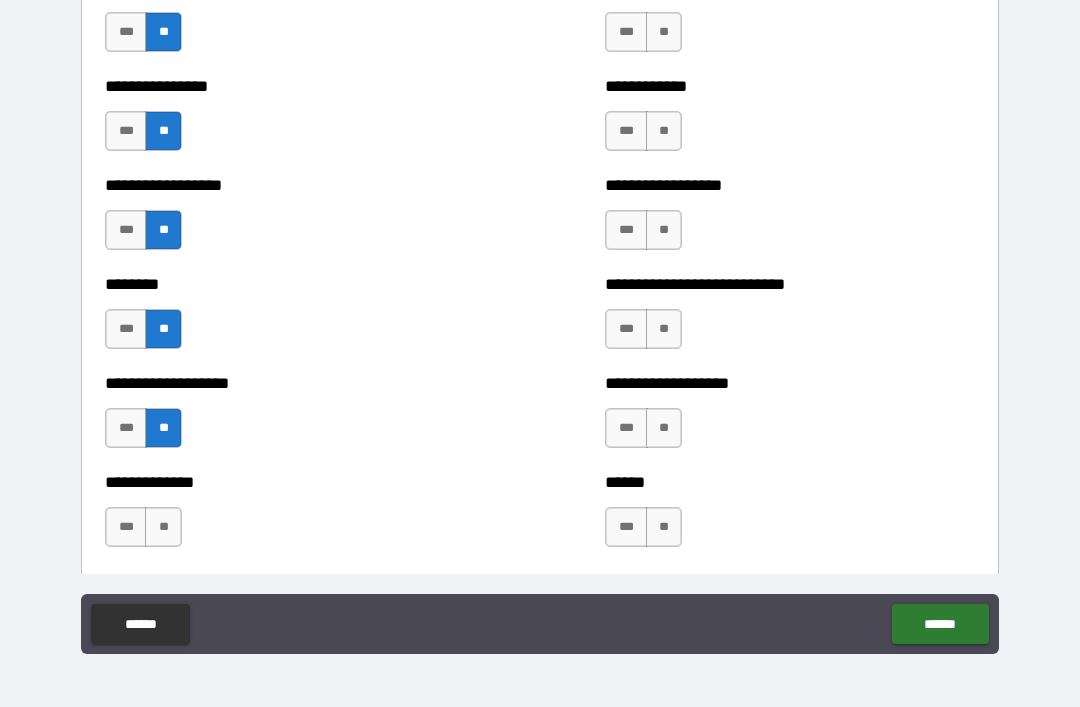 click on "**" at bounding box center [163, 527] 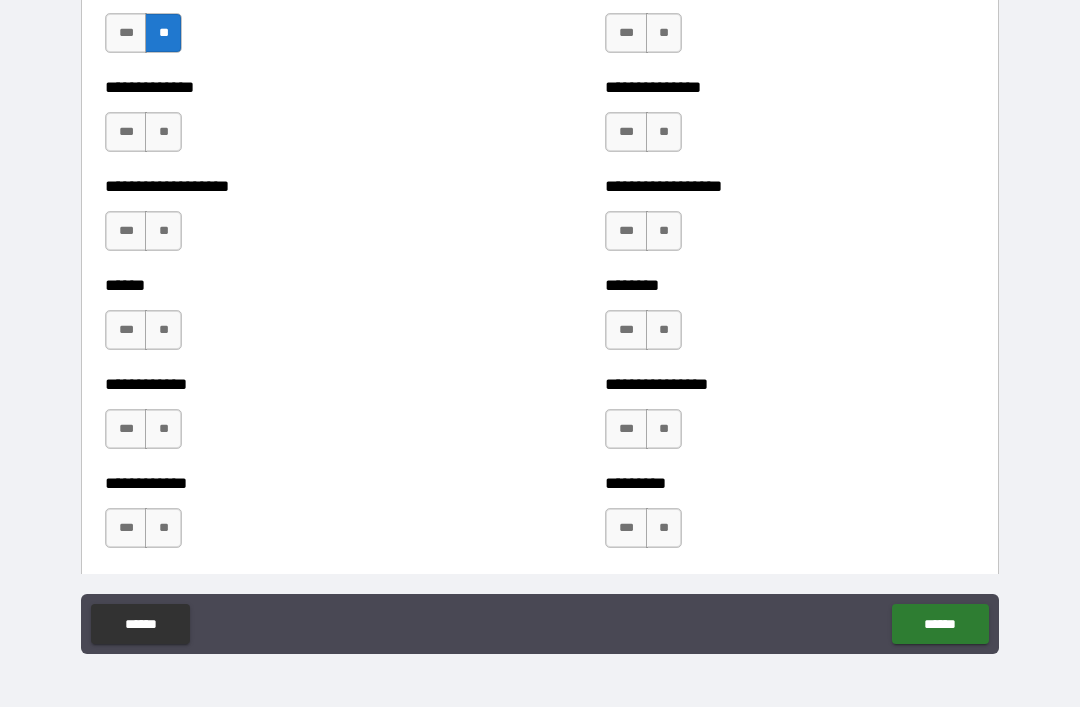 scroll, scrollTop: 4706, scrollLeft: 0, axis: vertical 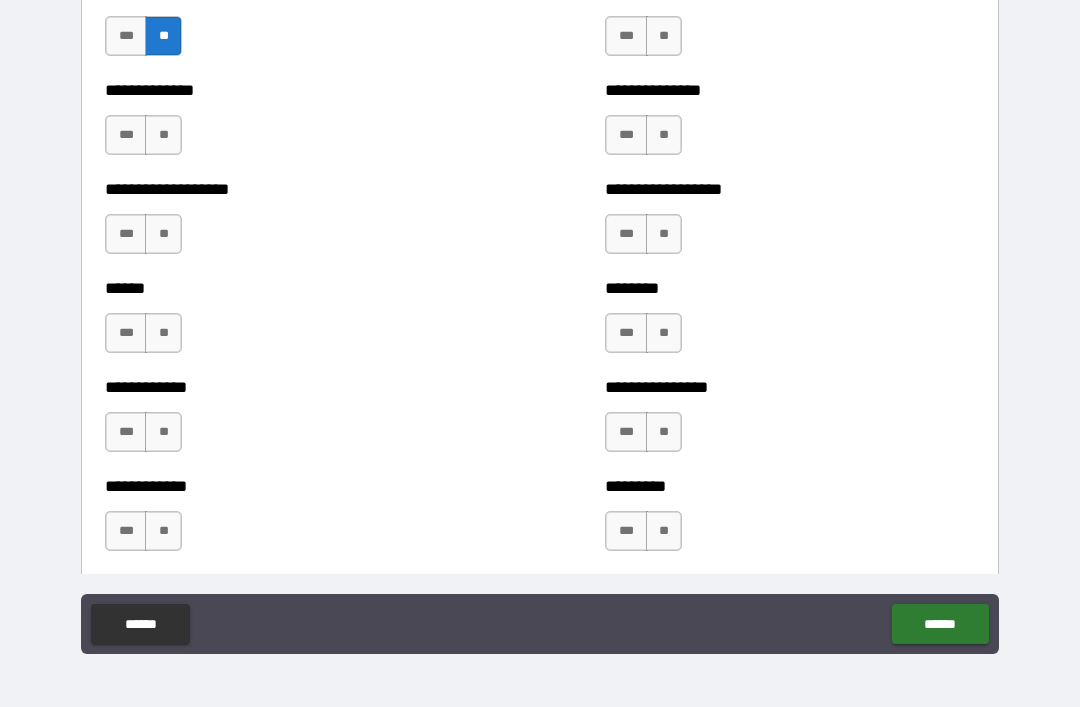 click on "**" at bounding box center [163, 135] 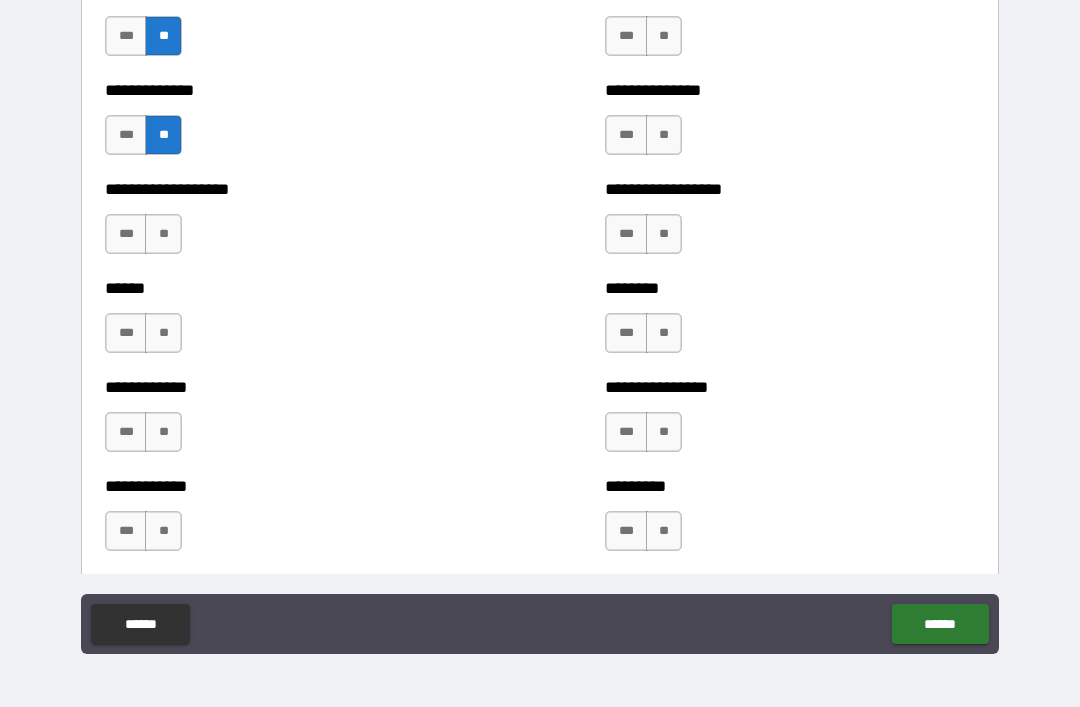 click on "**" at bounding box center (163, 234) 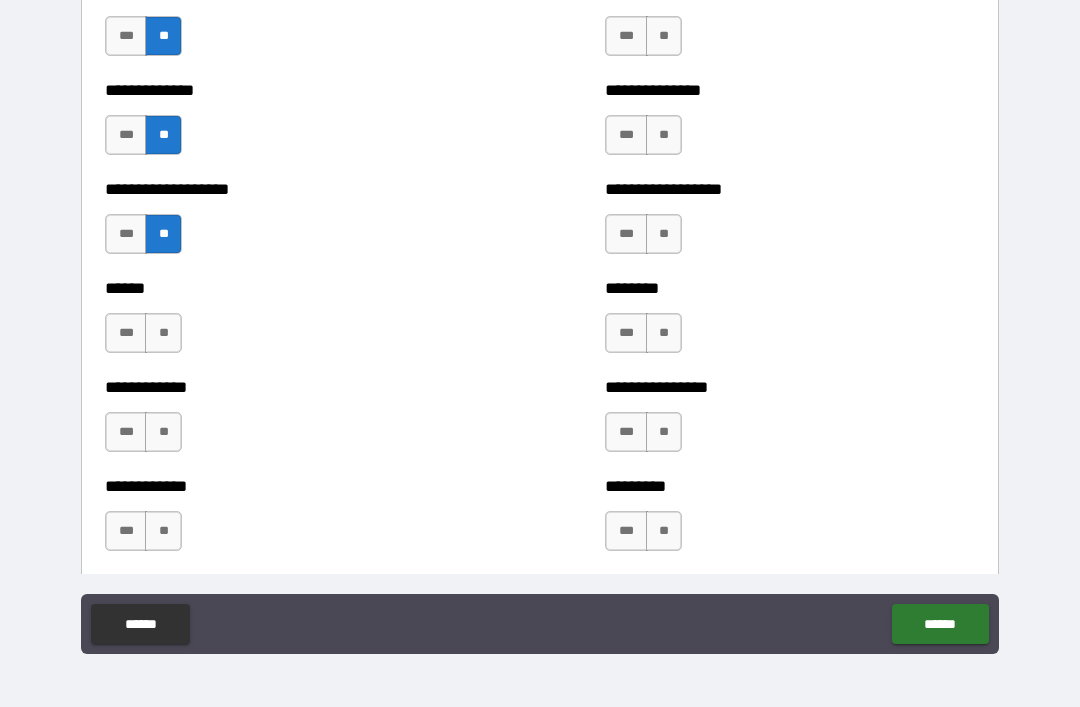 click on "**" at bounding box center [163, 333] 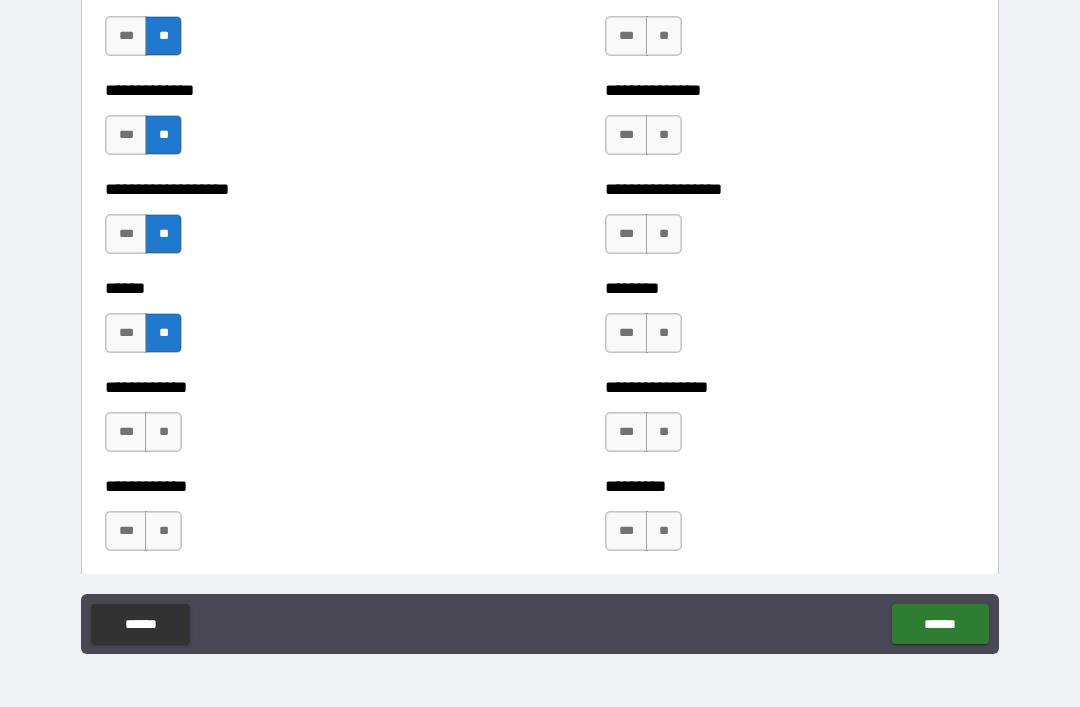 click on "**" at bounding box center (163, 432) 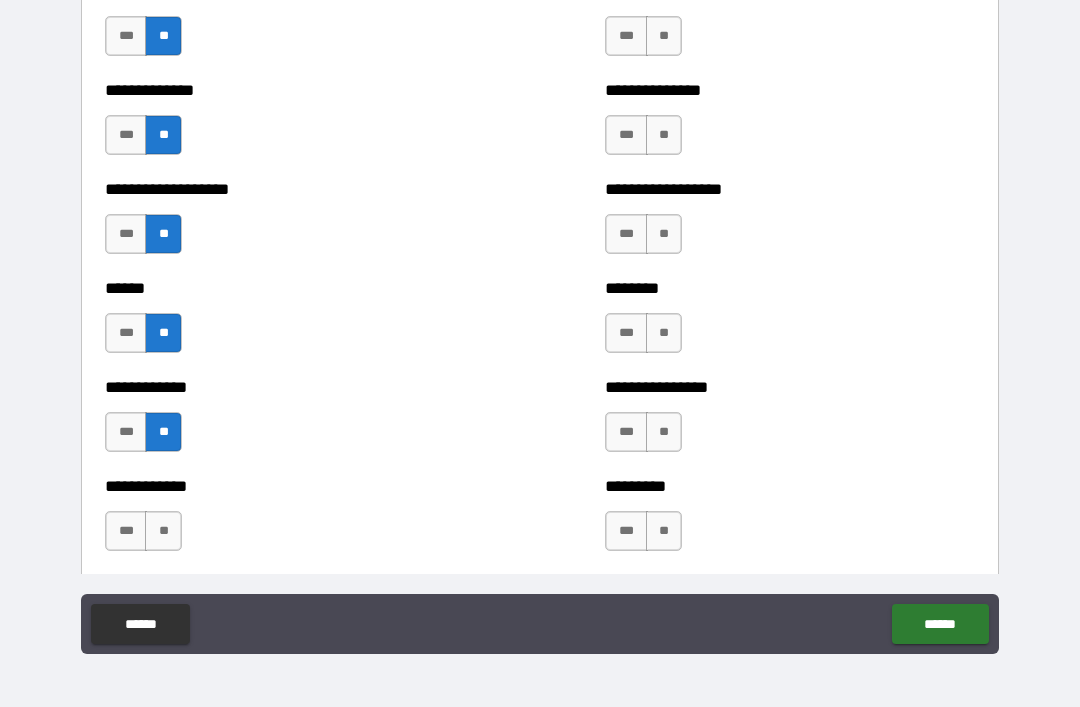 click on "**" at bounding box center [163, 531] 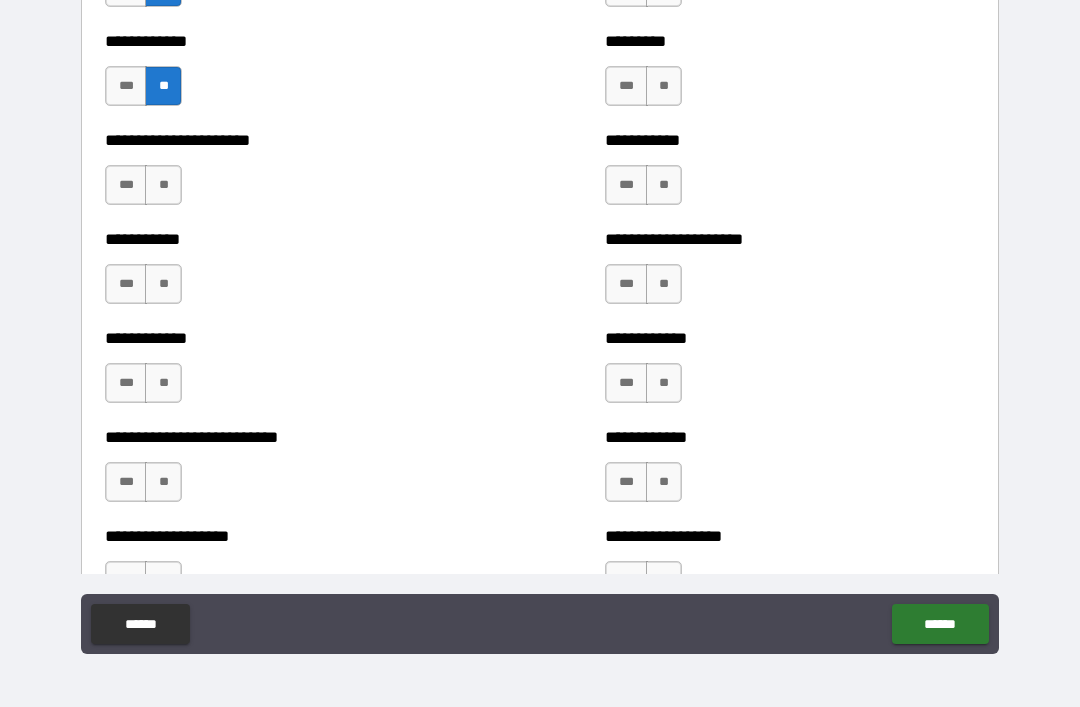 scroll, scrollTop: 5153, scrollLeft: 0, axis: vertical 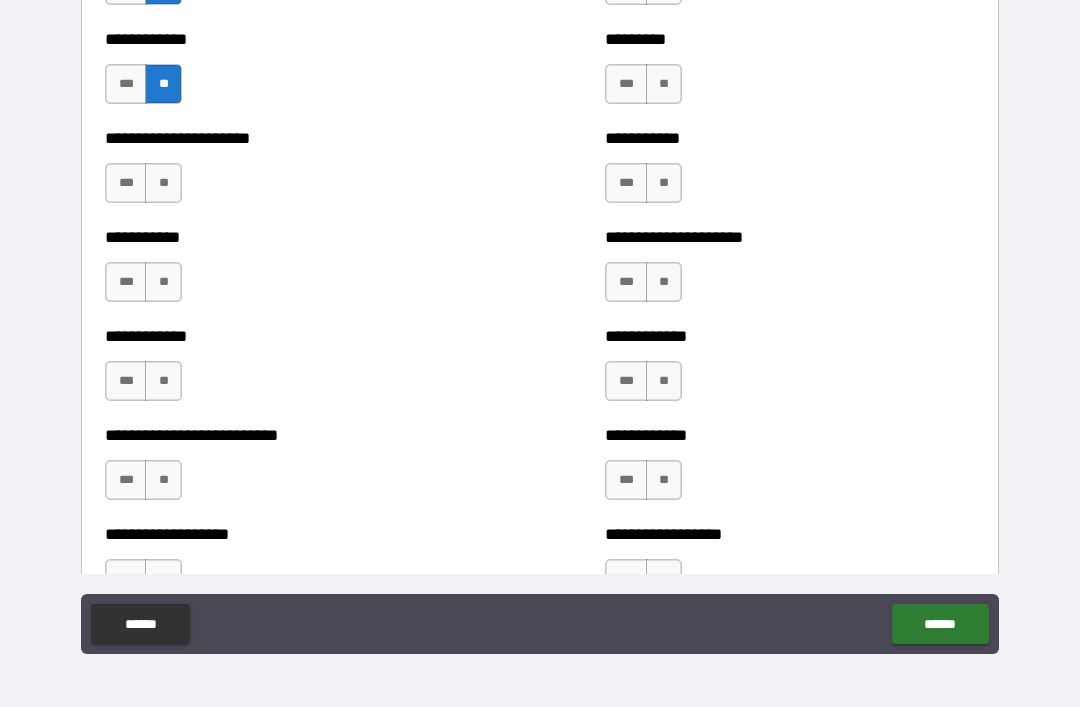 click on "**" at bounding box center (163, 183) 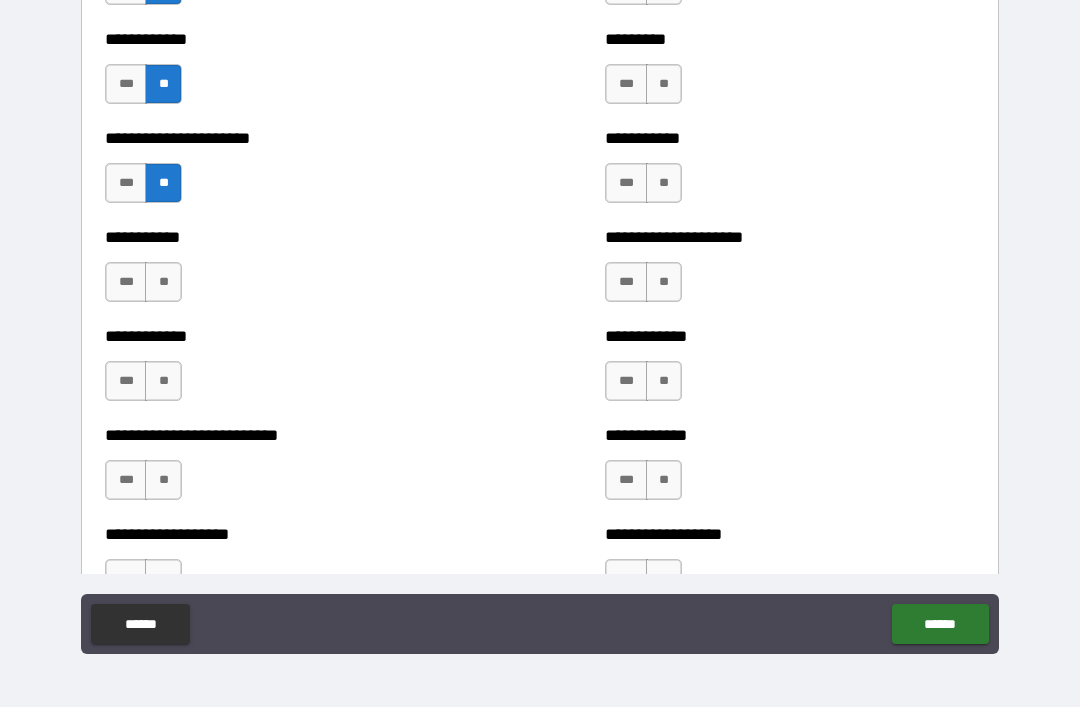 click on "**" at bounding box center [163, 282] 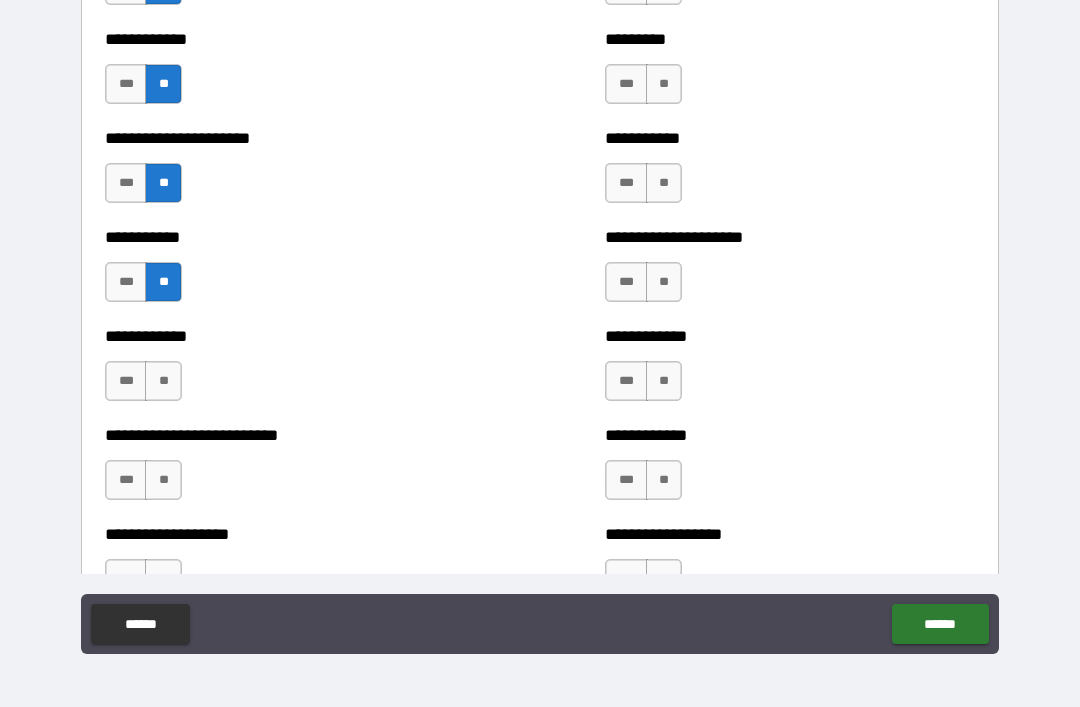 click on "**" at bounding box center [163, 381] 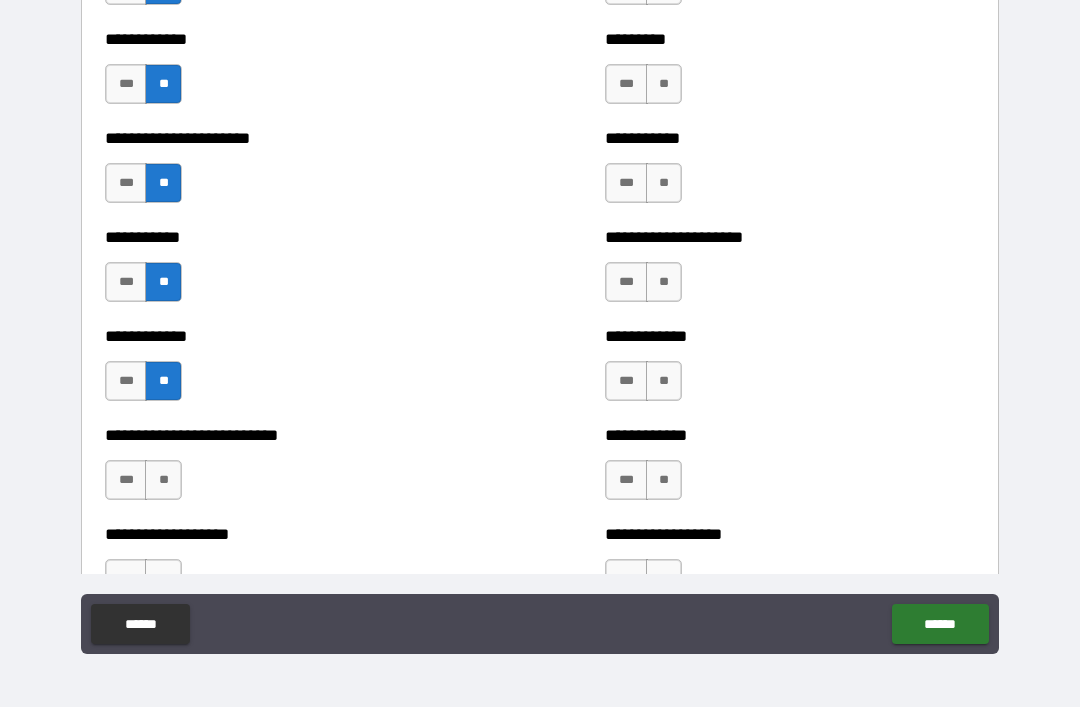 click on "**" at bounding box center [163, 480] 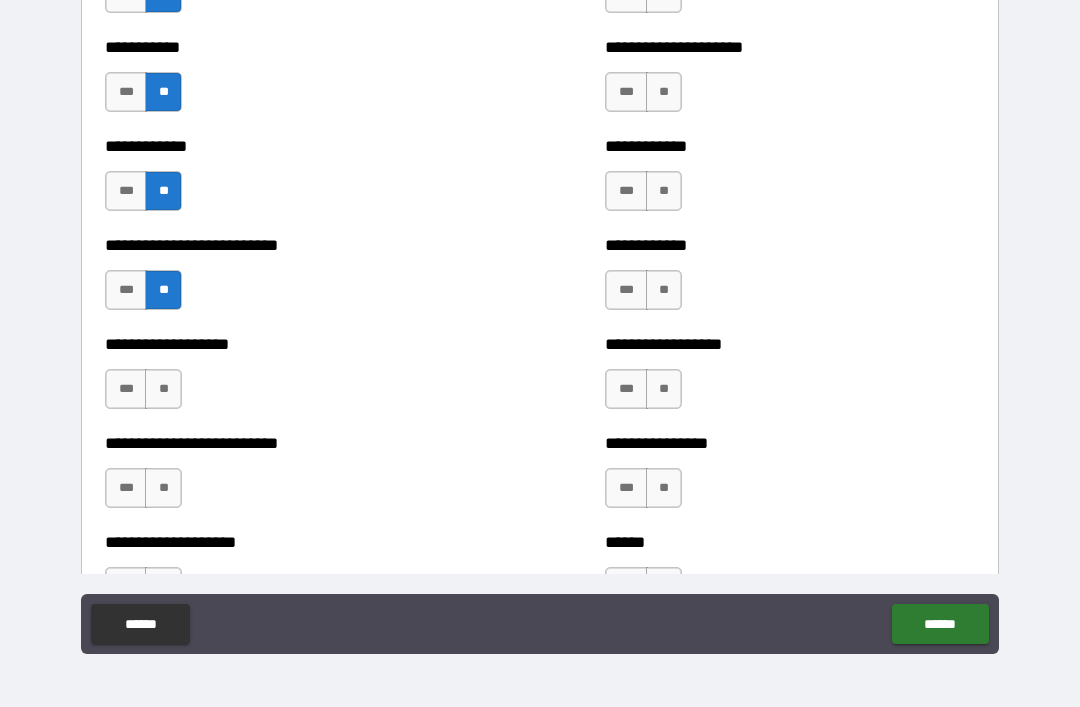 scroll, scrollTop: 5493, scrollLeft: 0, axis: vertical 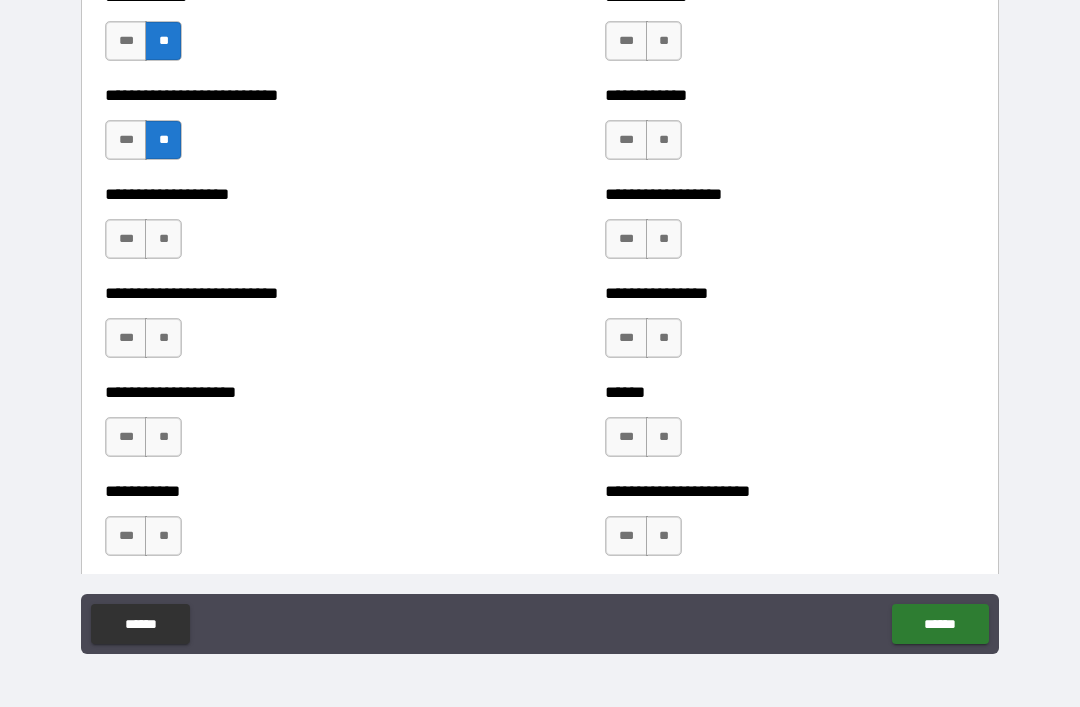click on "**" at bounding box center [163, 239] 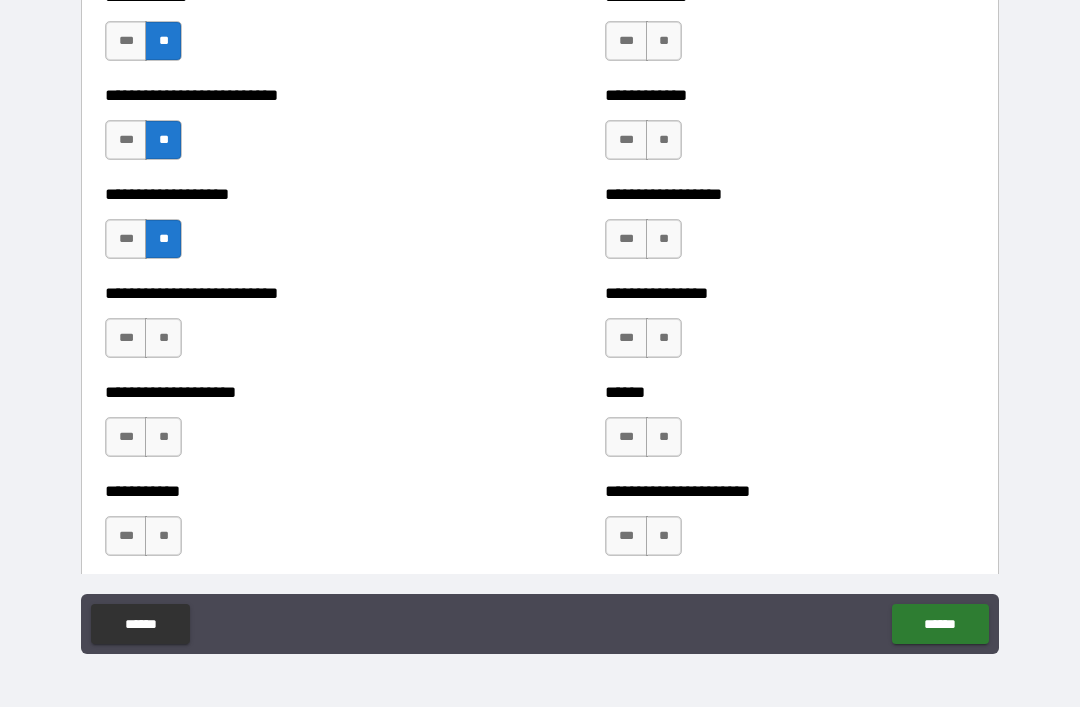 click on "**" at bounding box center (163, 338) 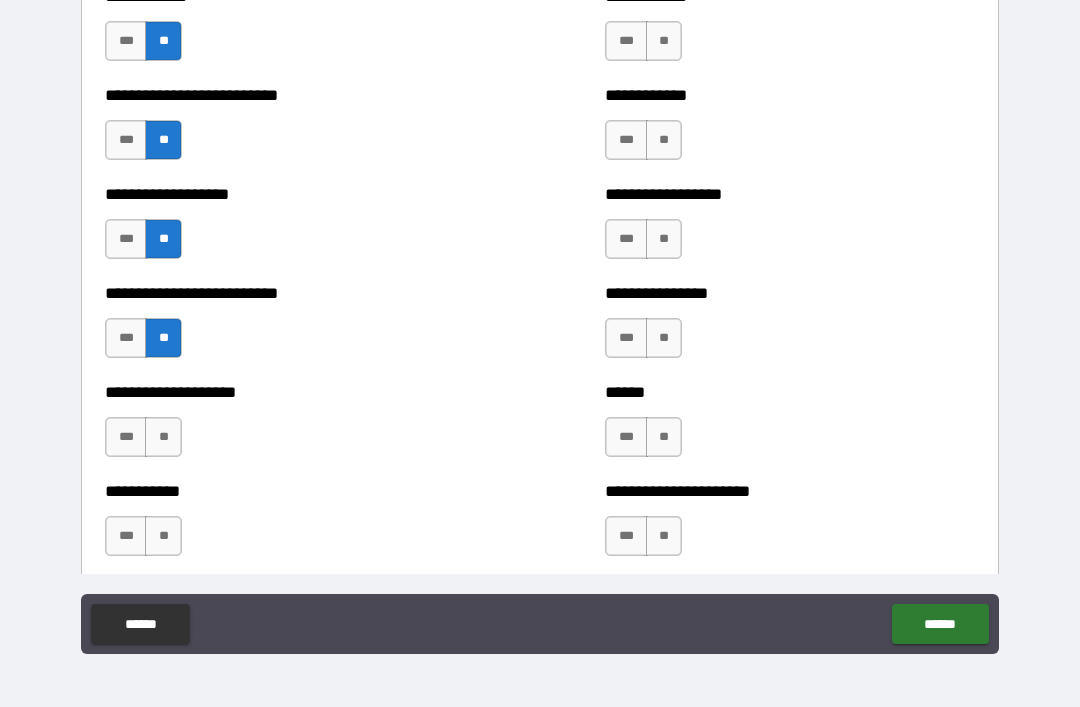 click on "**" at bounding box center [163, 437] 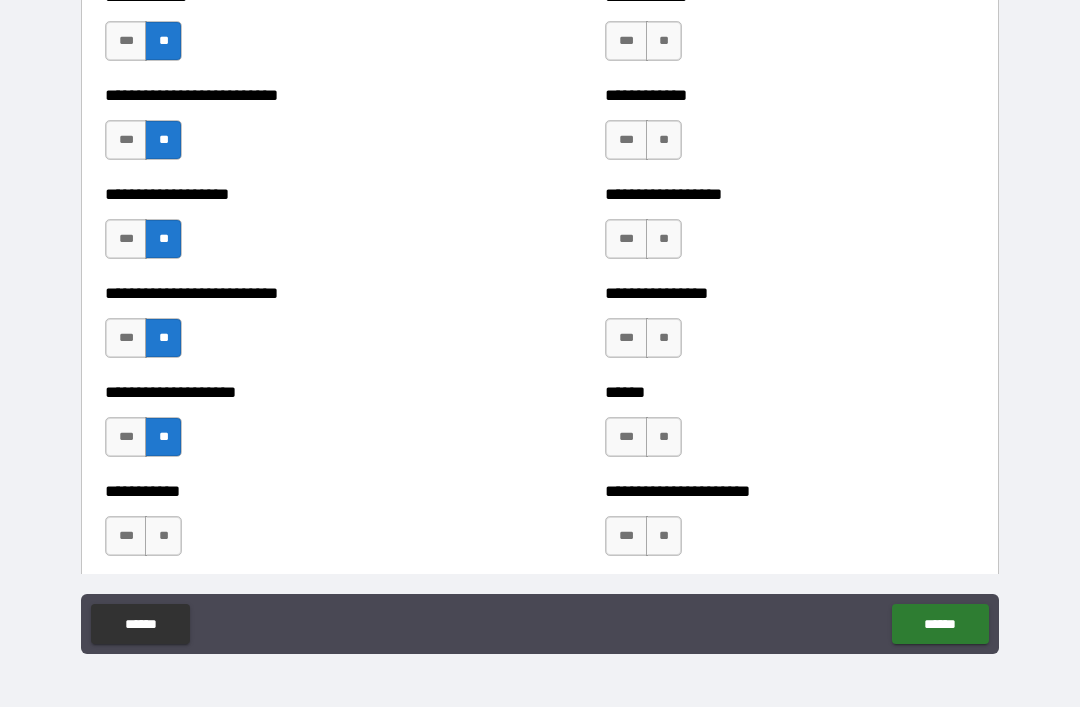 click on "**" at bounding box center [163, 536] 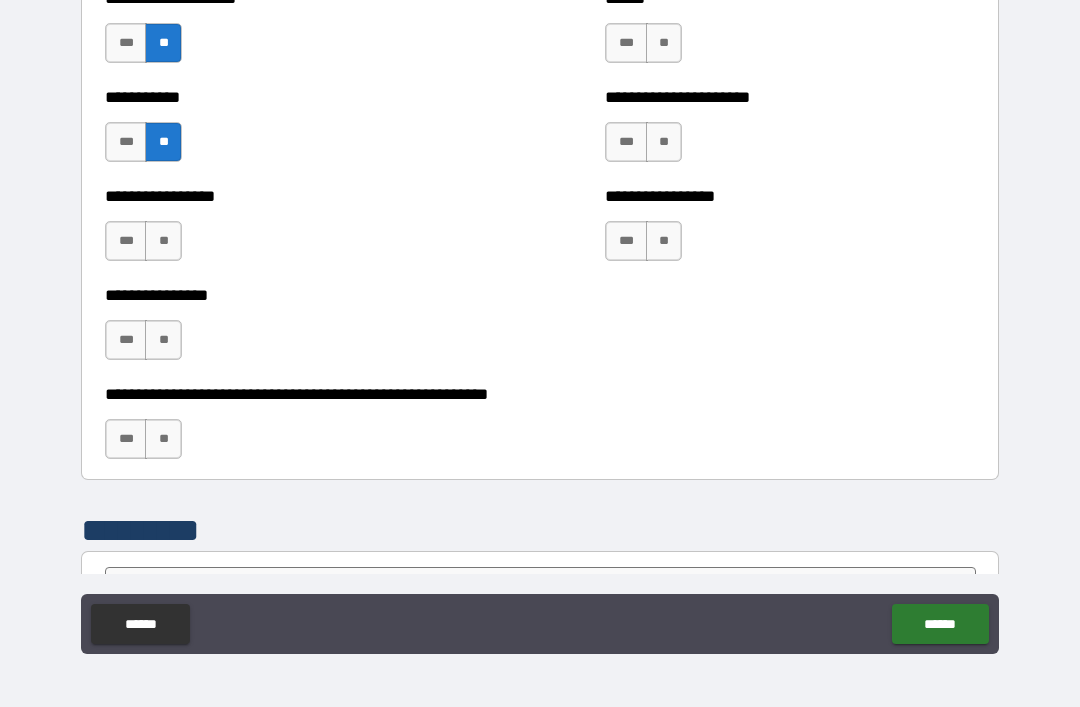scroll, scrollTop: 5890, scrollLeft: 0, axis: vertical 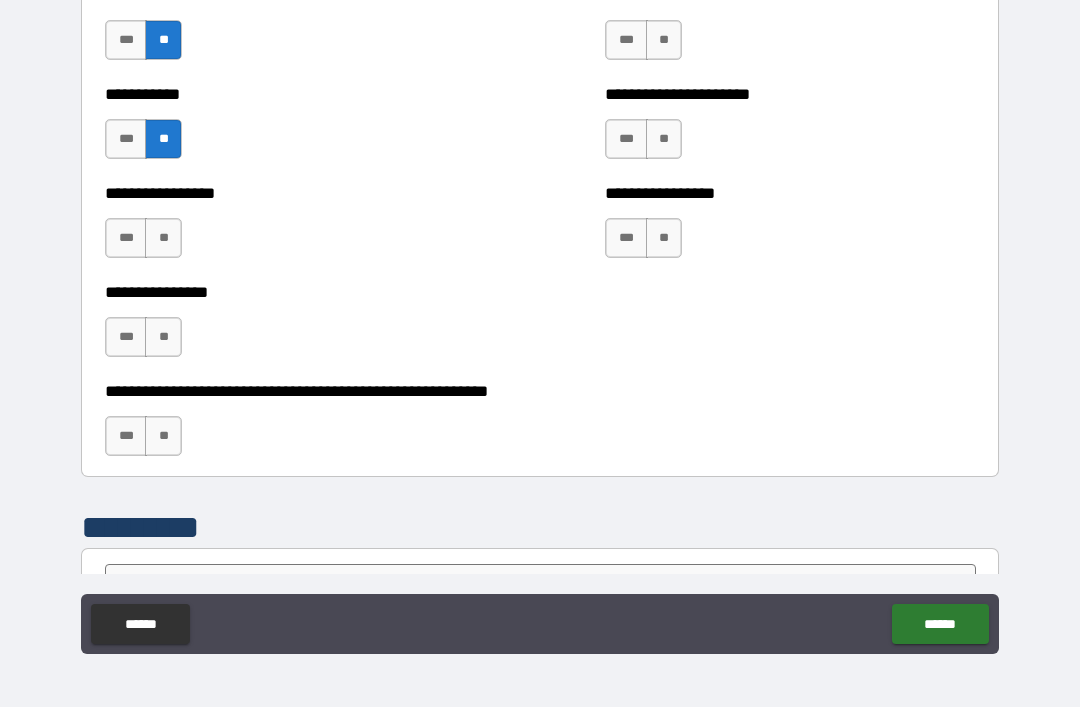 click on "**" at bounding box center [163, 238] 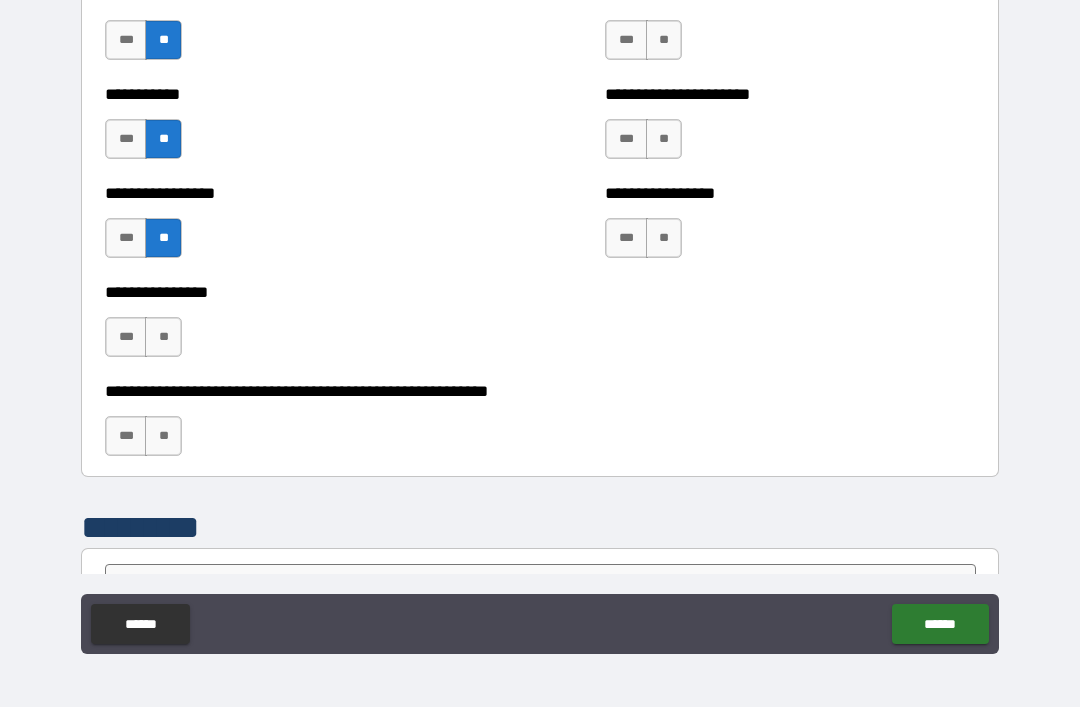 click on "**" at bounding box center (163, 337) 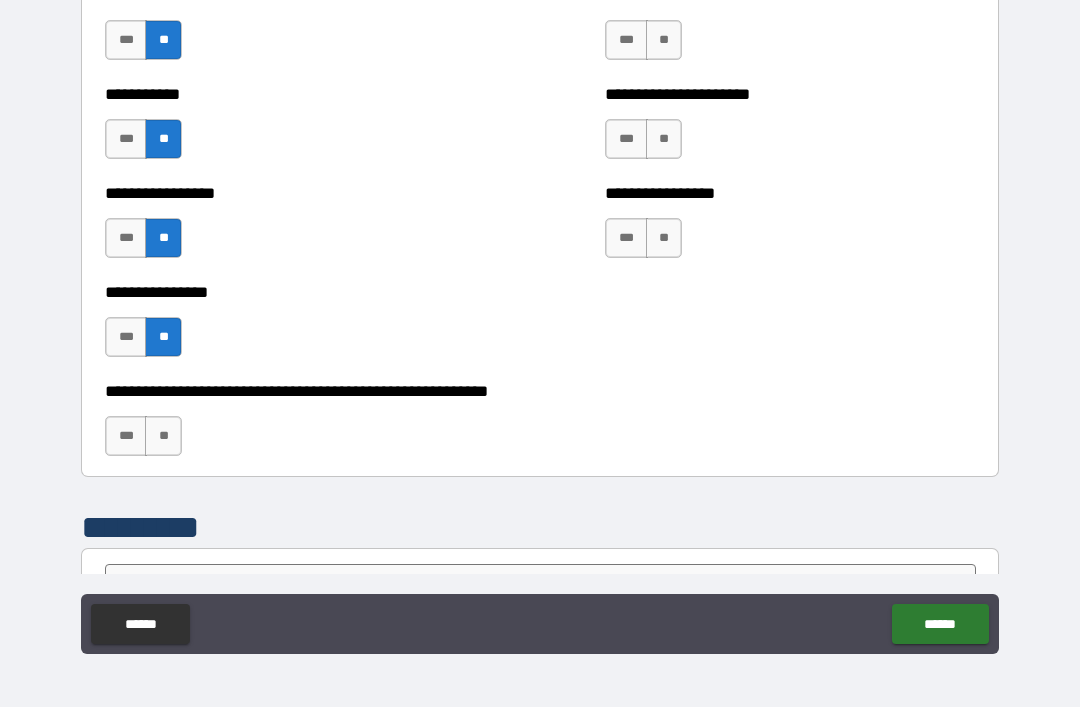 click on "**" at bounding box center [163, 436] 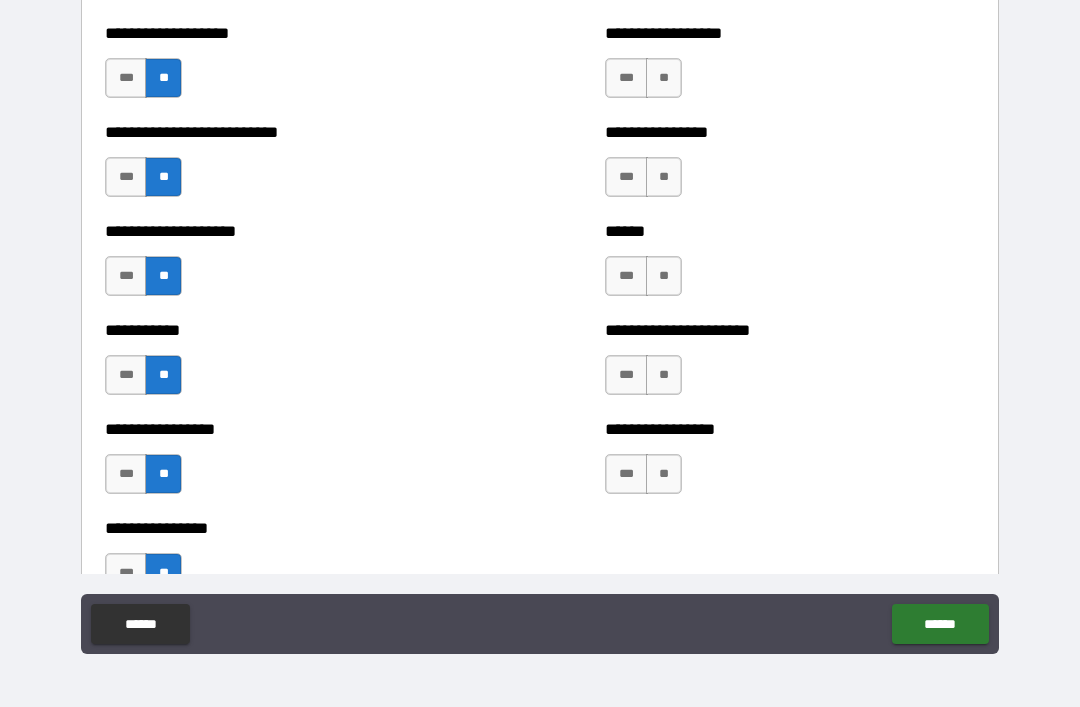scroll, scrollTop: 5653, scrollLeft: 0, axis: vertical 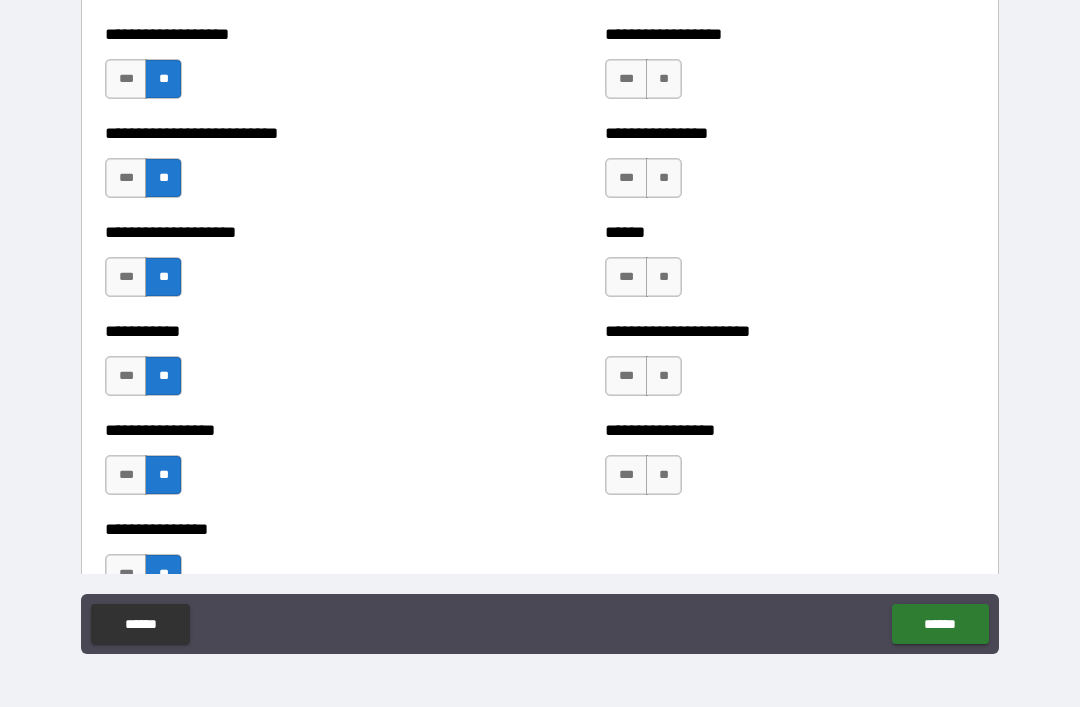 click on "**" at bounding box center (664, 475) 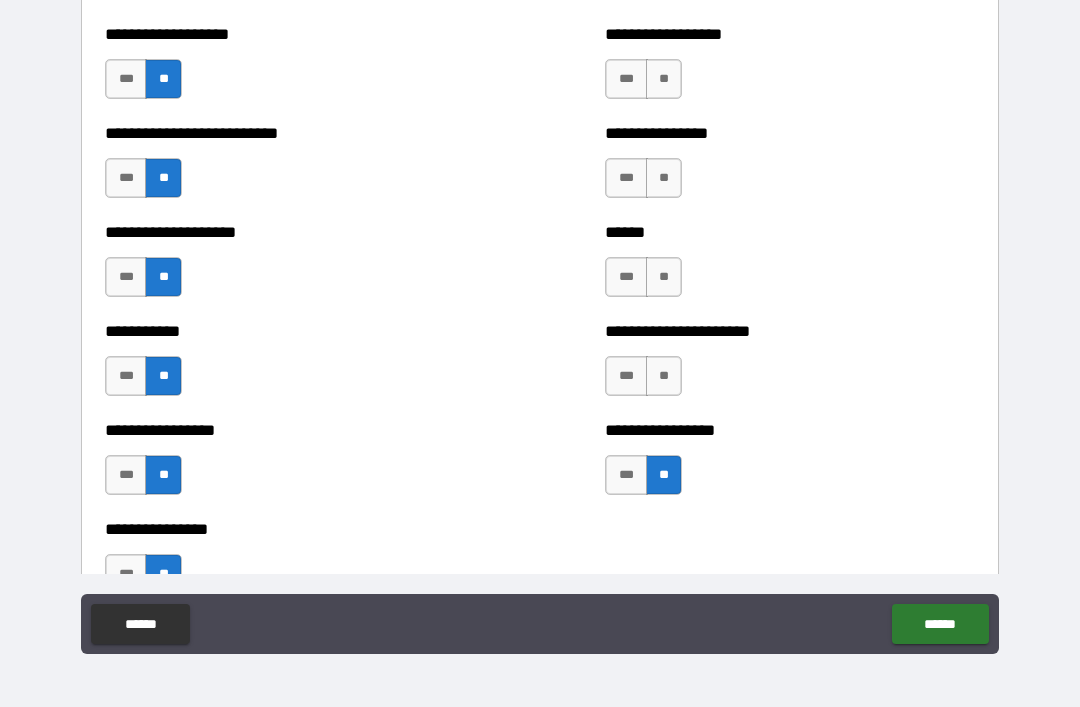click on "**" at bounding box center (664, 376) 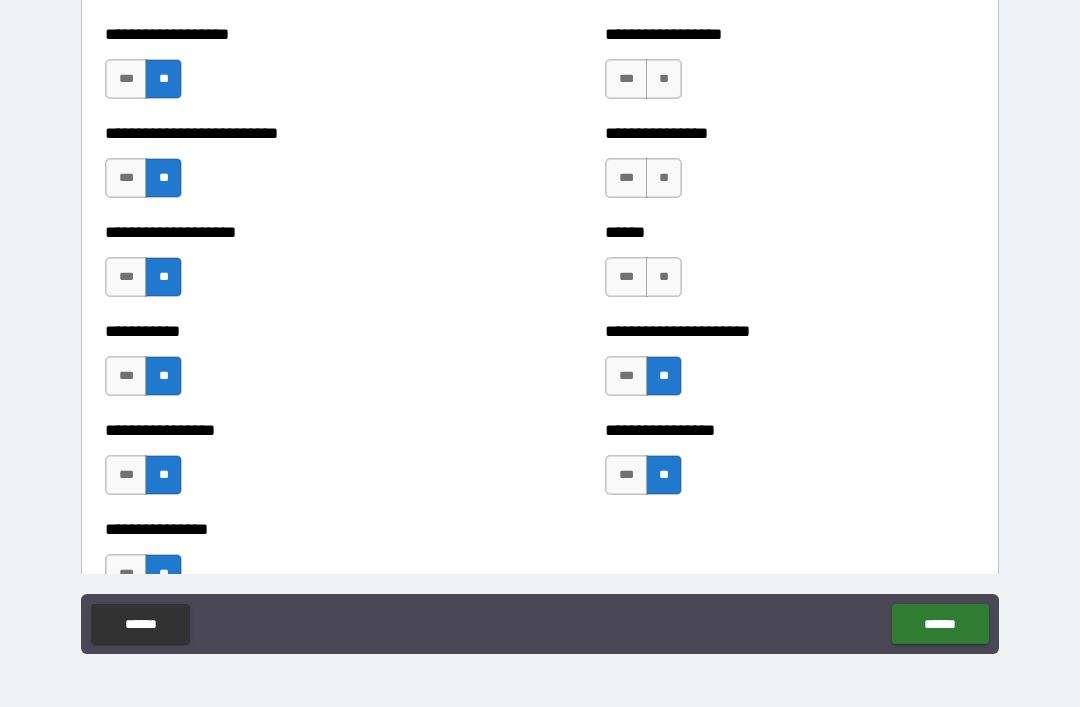 click on "**" at bounding box center [664, 277] 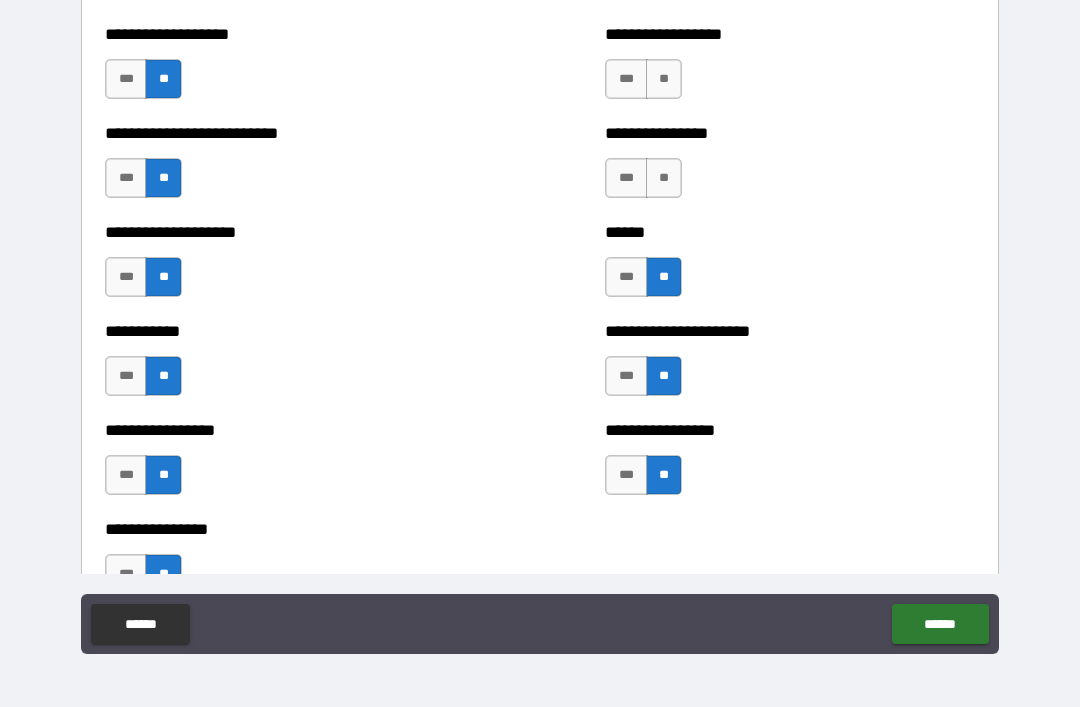 click on "**" at bounding box center (664, 178) 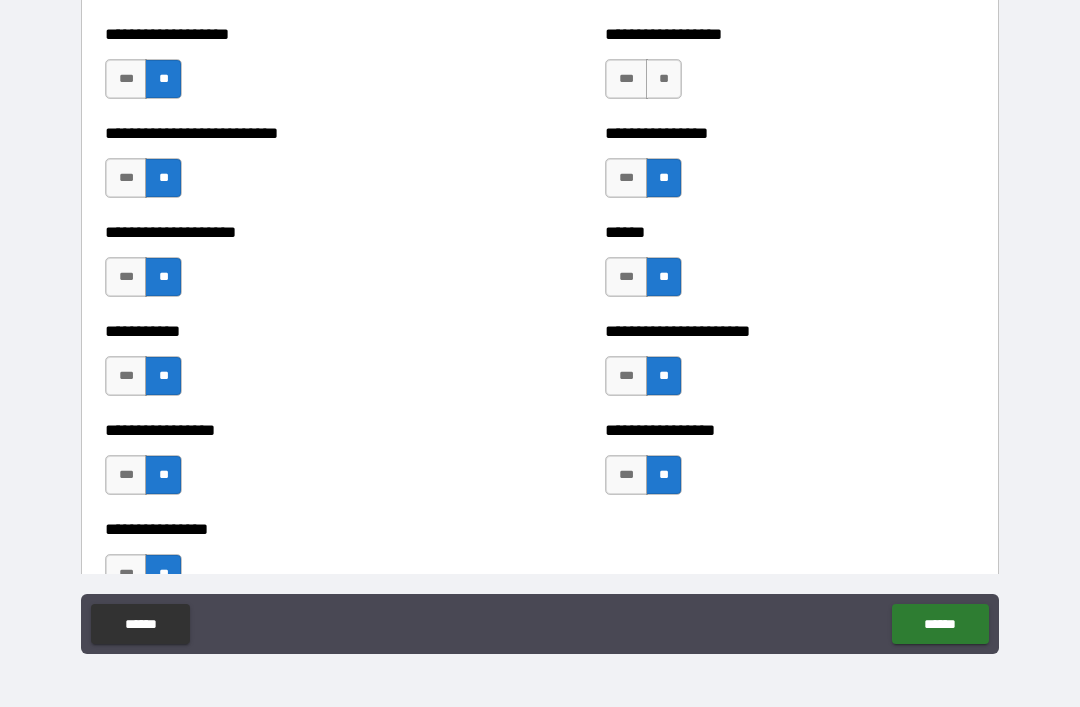 click on "**" at bounding box center [664, 79] 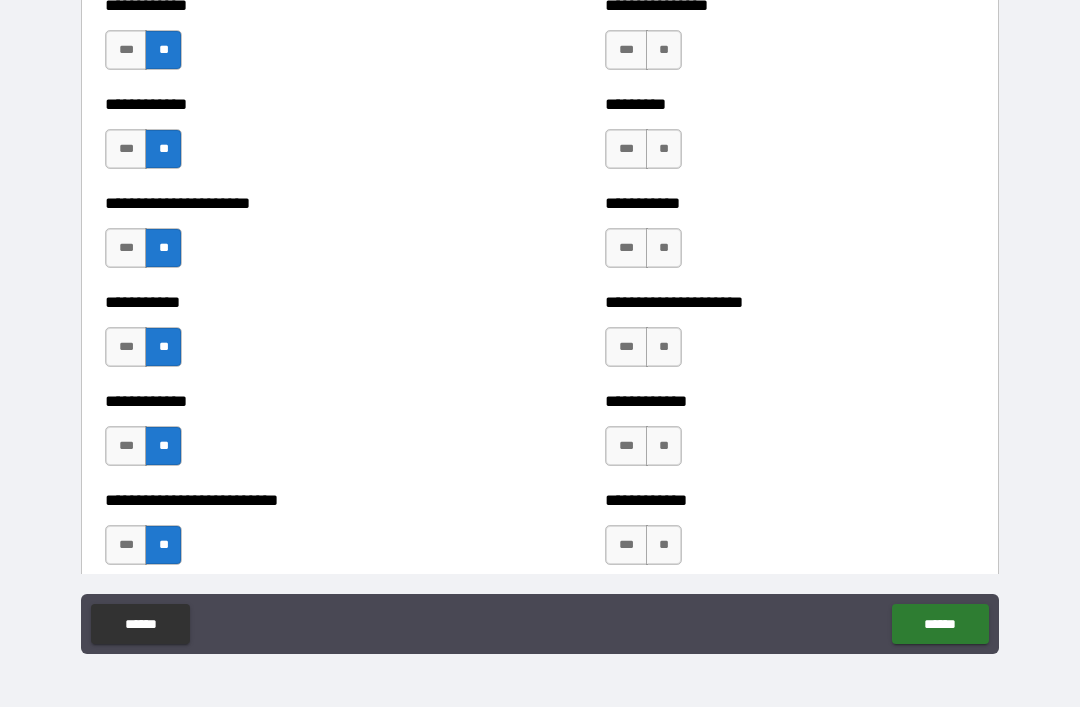 scroll, scrollTop: 5098, scrollLeft: 0, axis: vertical 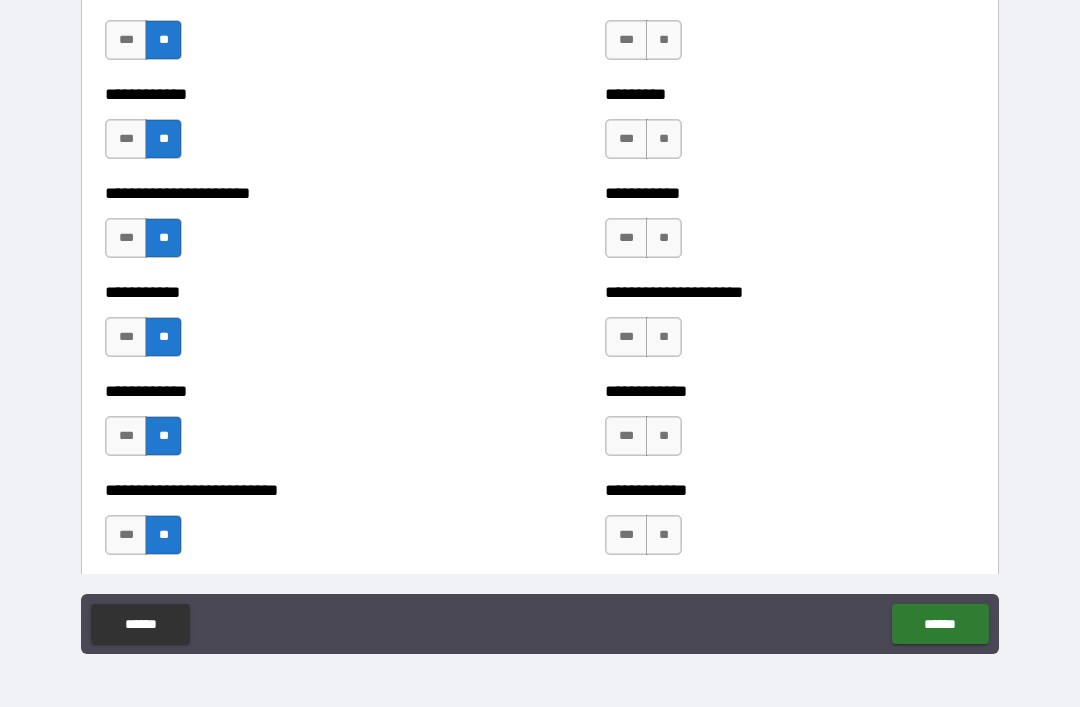 click on "**" at bounding box center [664, 535] 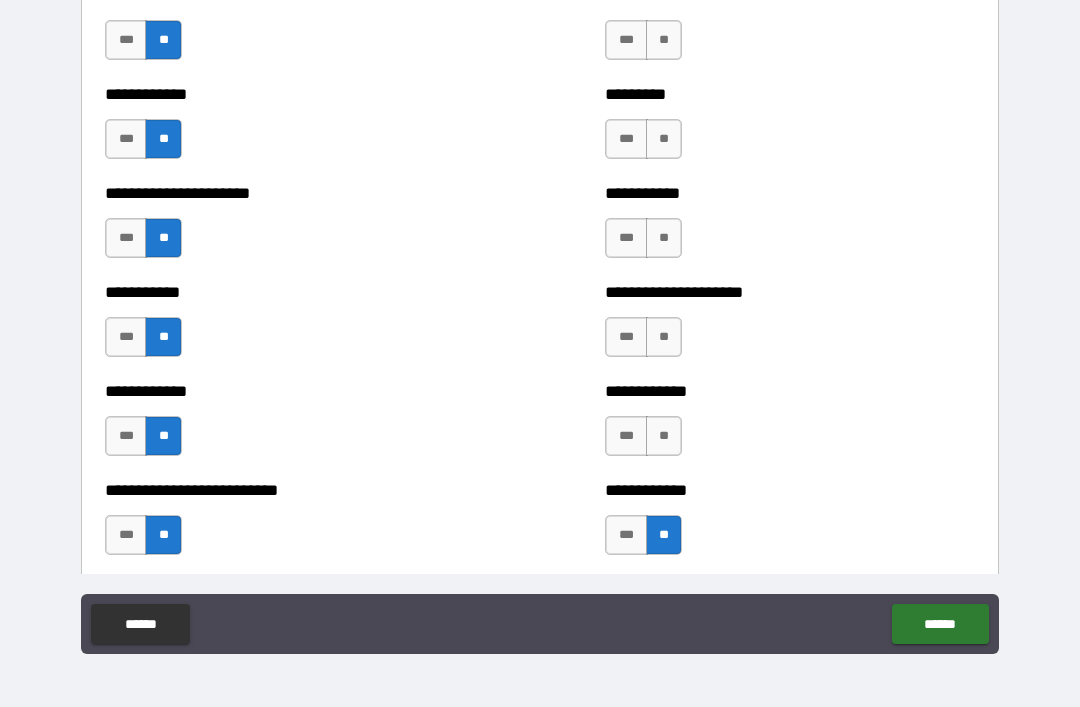 click on "**" at bounding box center [664, 436] 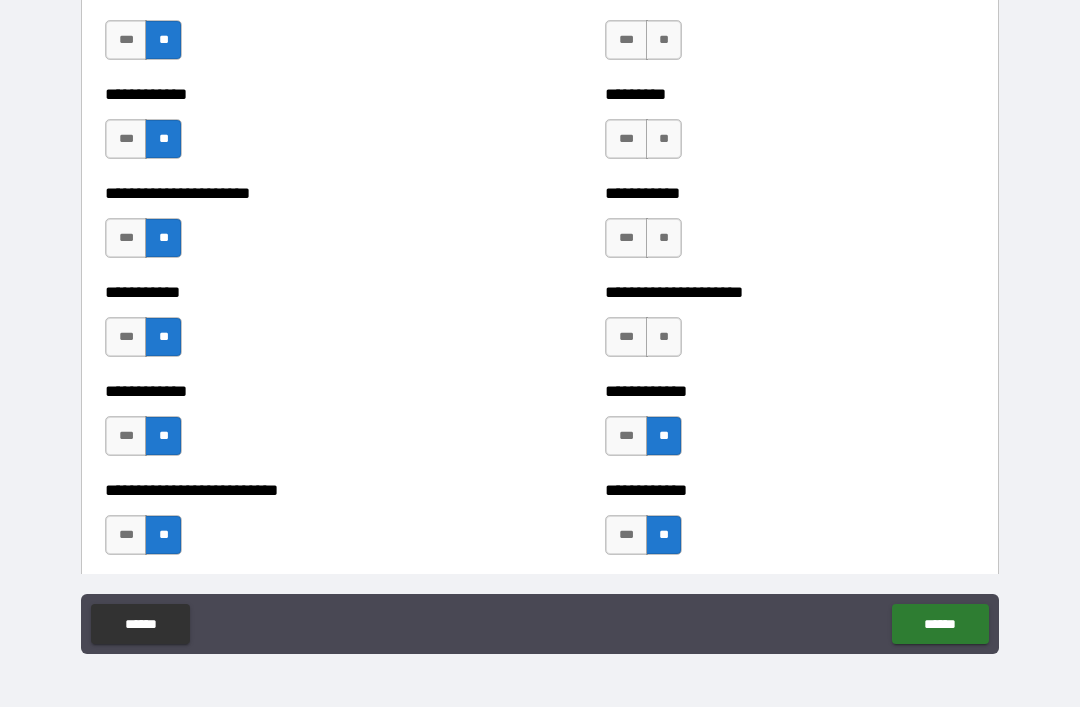 click on "**" at bounding box center (664, 337) 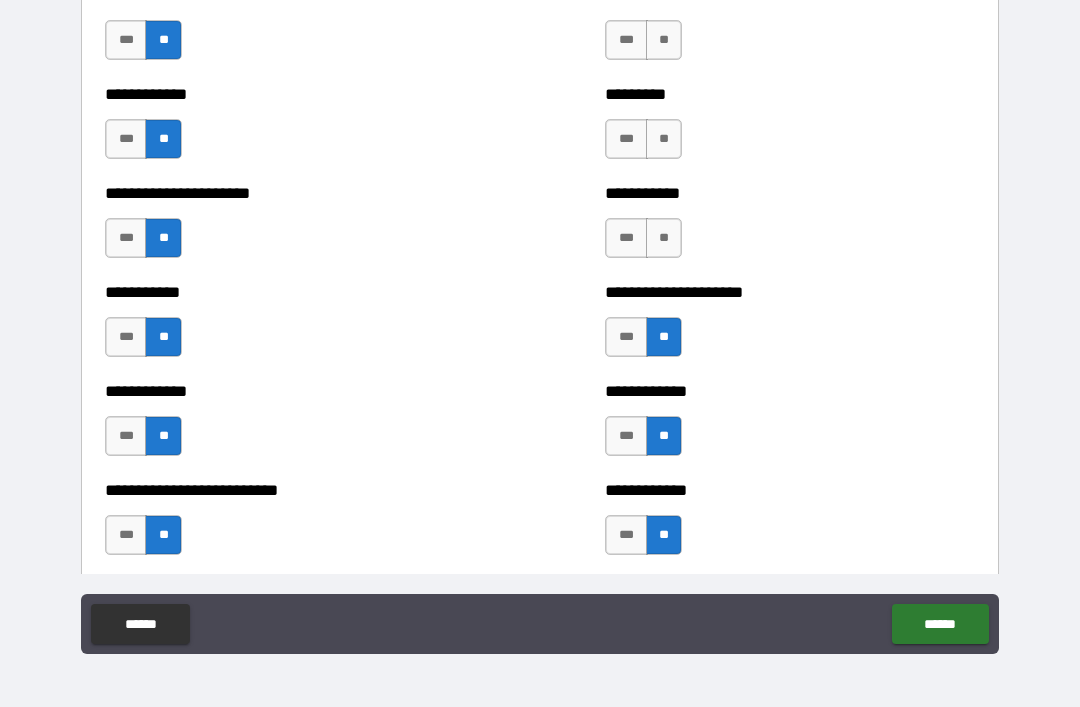 click on "**" at bounding box center [664, 238] 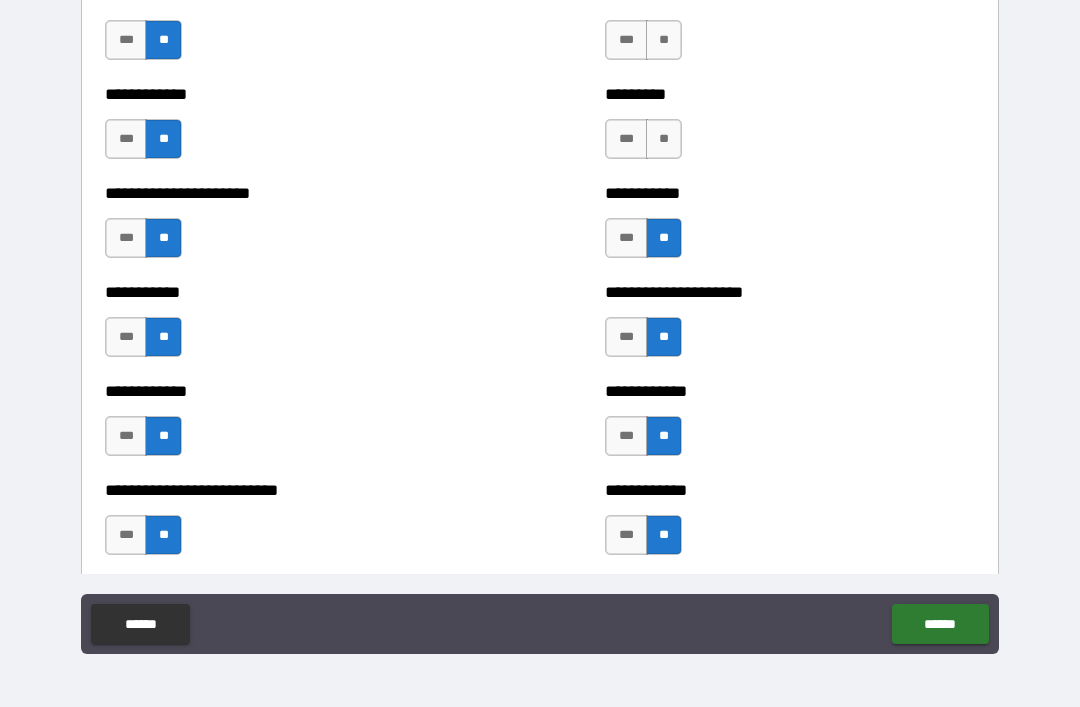 click on "**" at bounding box center [664, 139] 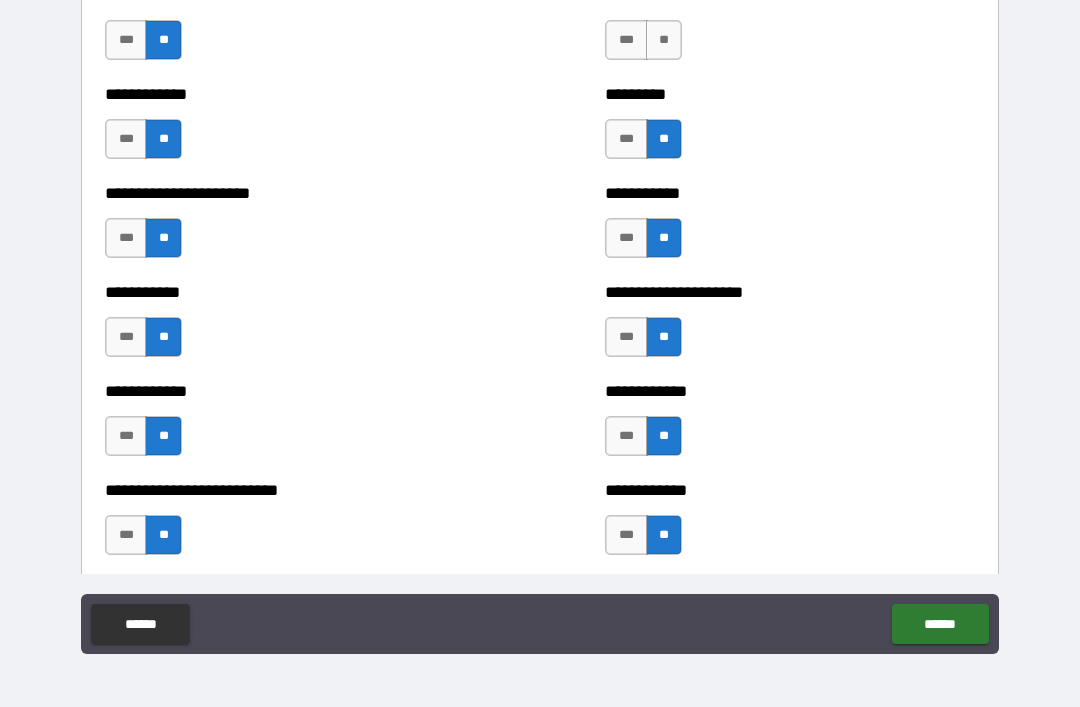 click on "**" at bounding box center (664, 40) 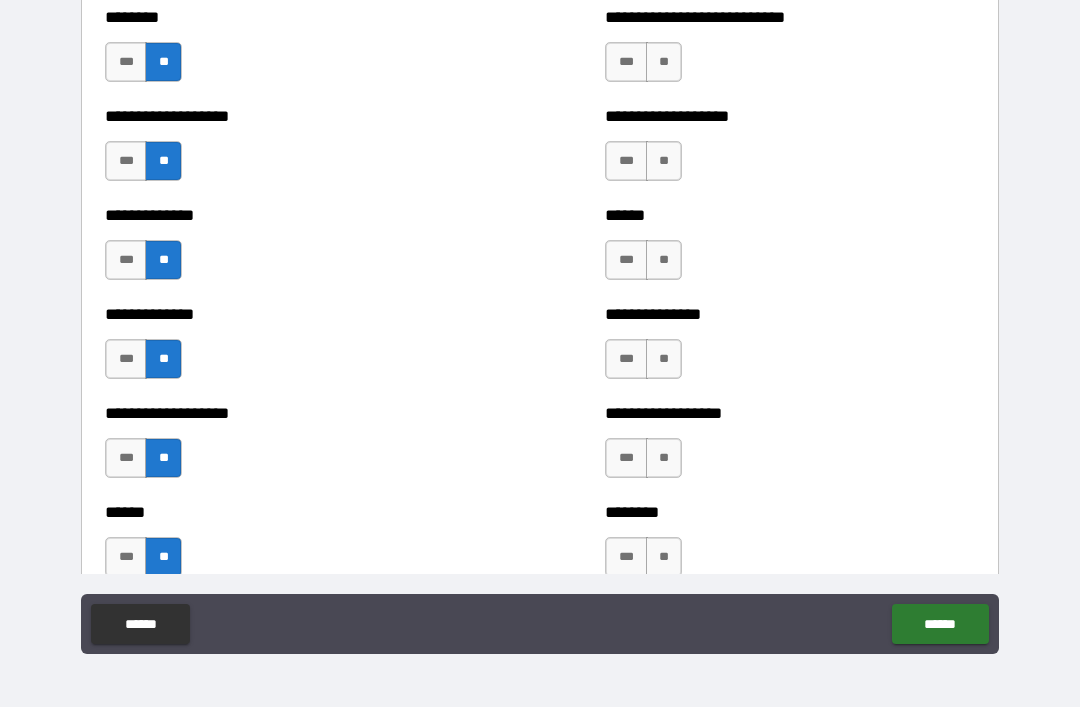 scroll, scrollTop: 4483, scrollLeft: 0, axis: vertical 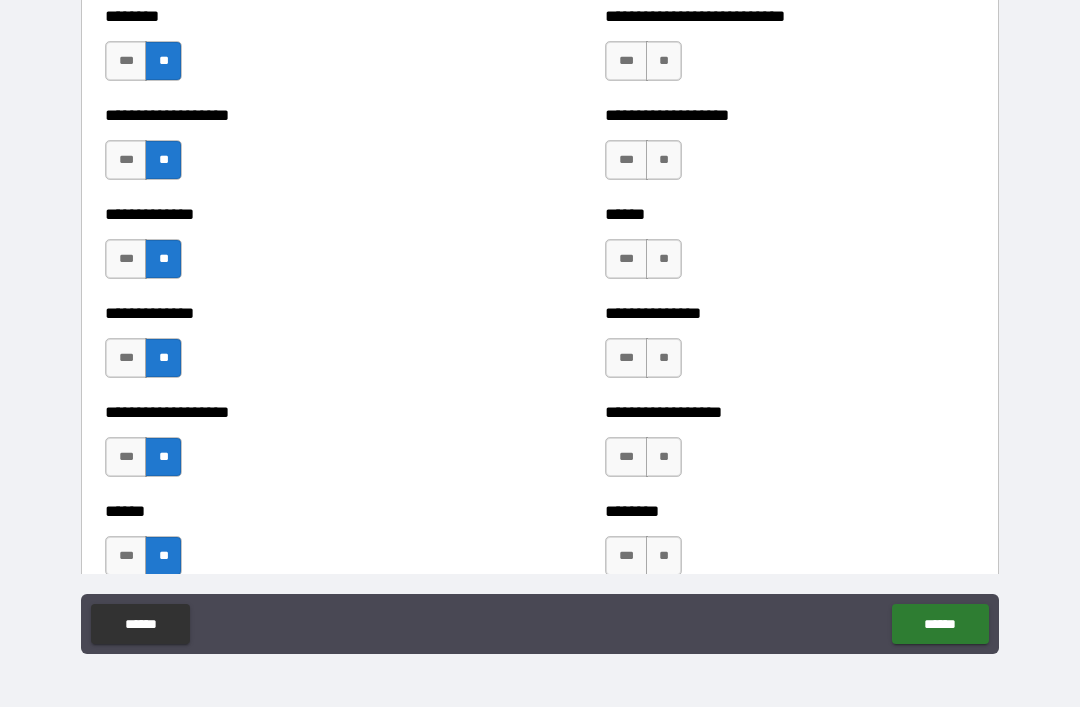 click on "**" at bounding box center (664, 556) 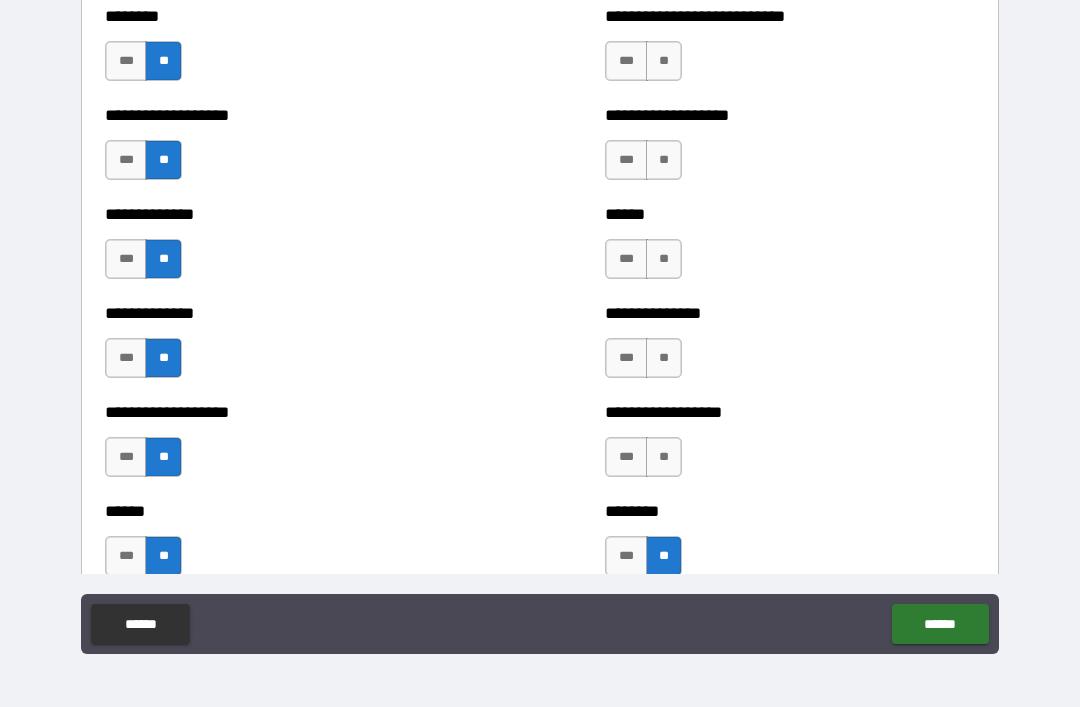 click on "**" at bounding box center (664, 457) 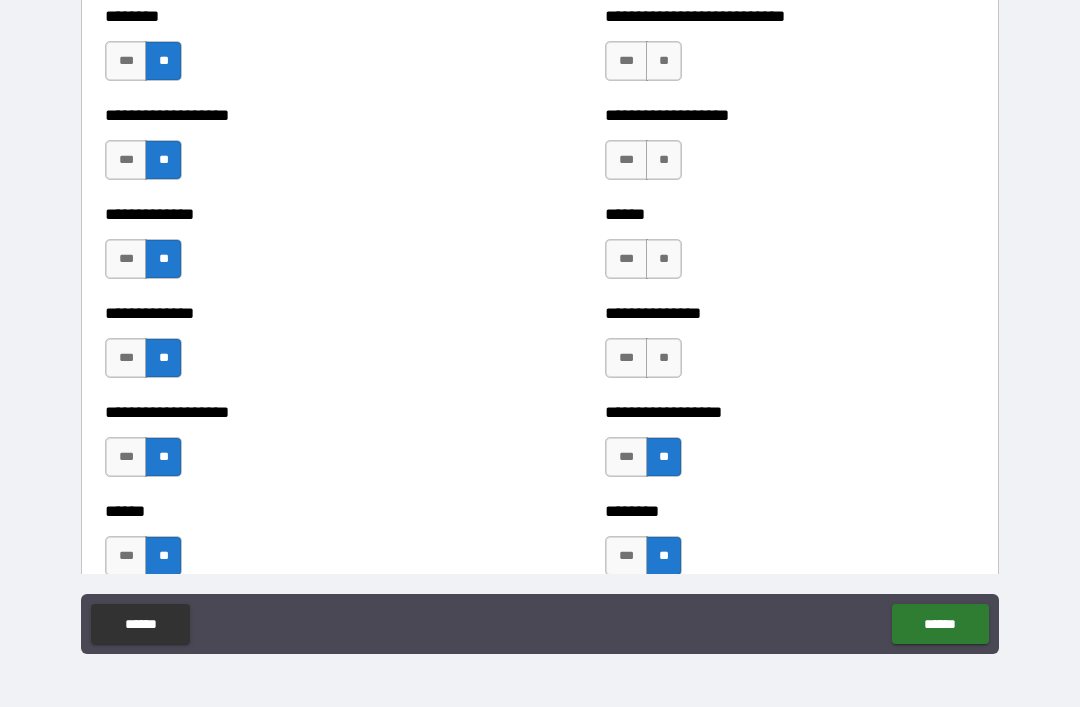 click on "**" at bounding box center [664, 358] 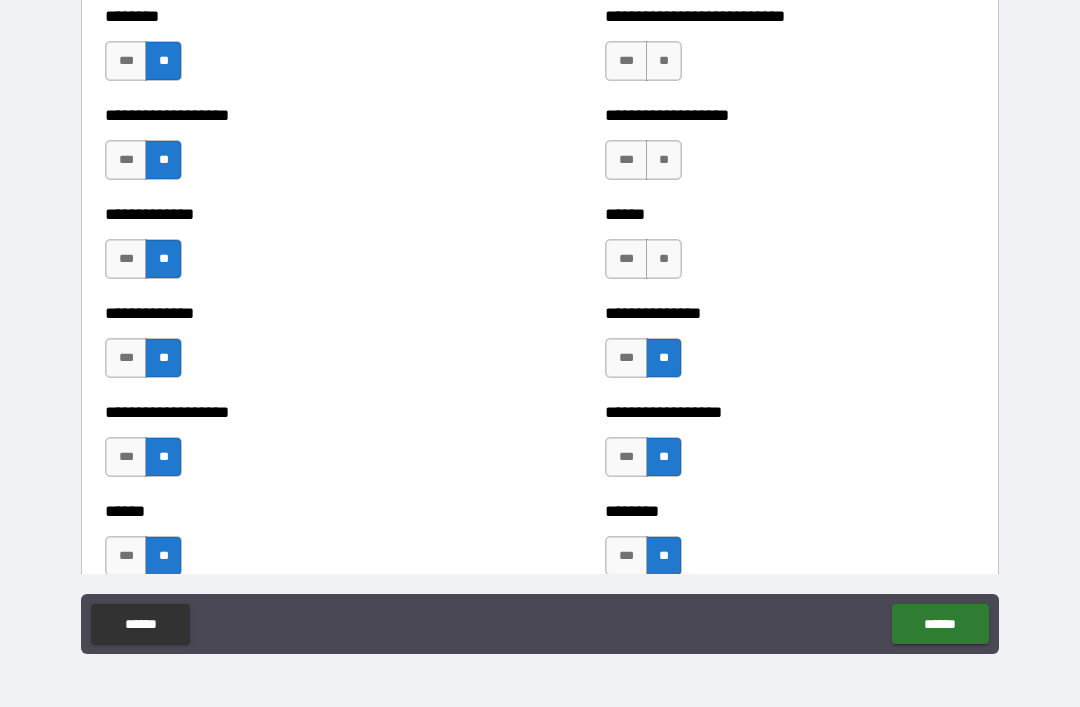 click on "**" at bounding box center (664, 259) 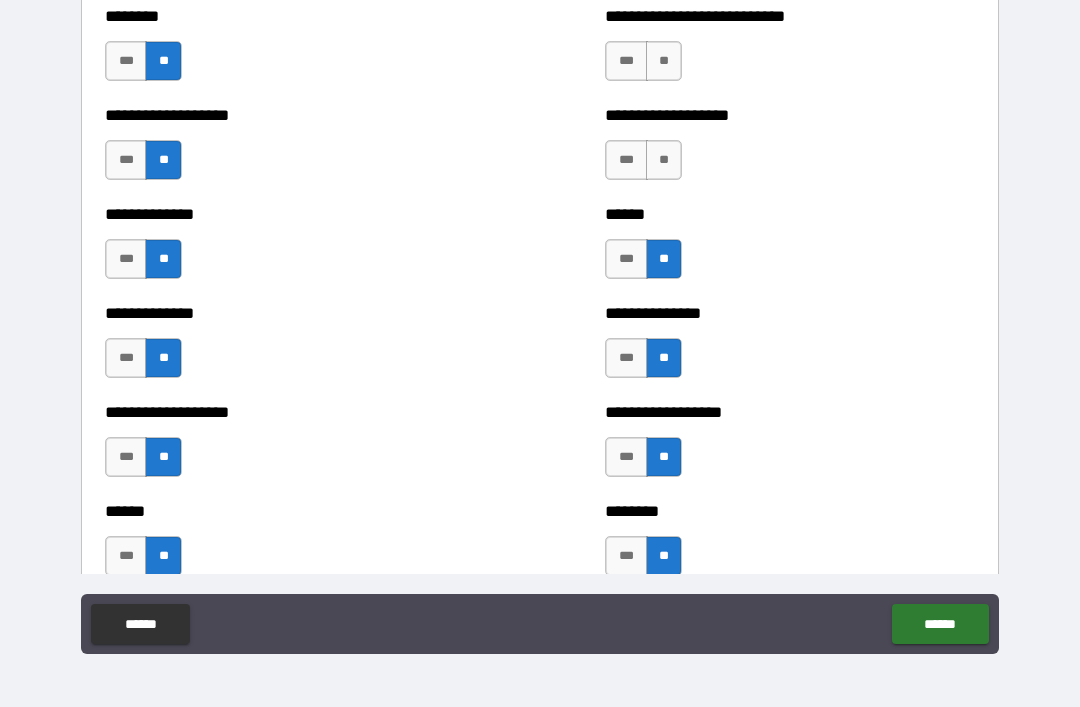 click on "***" at bounding box center [626, 160] 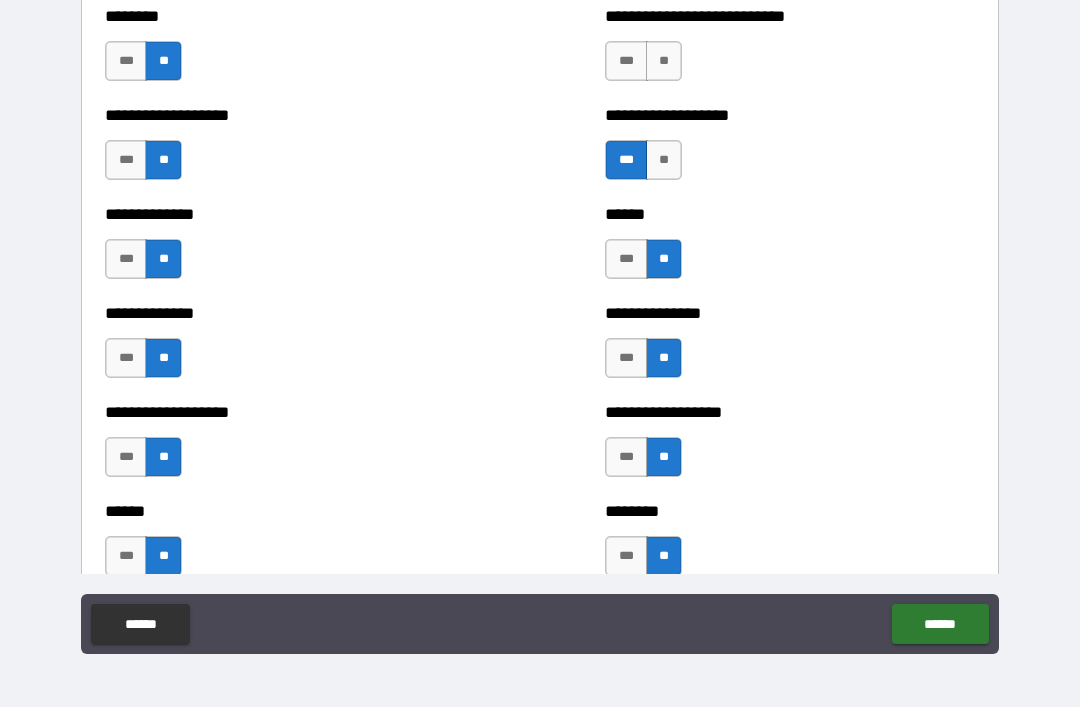 click on "**" at bounding box center (664, 61) 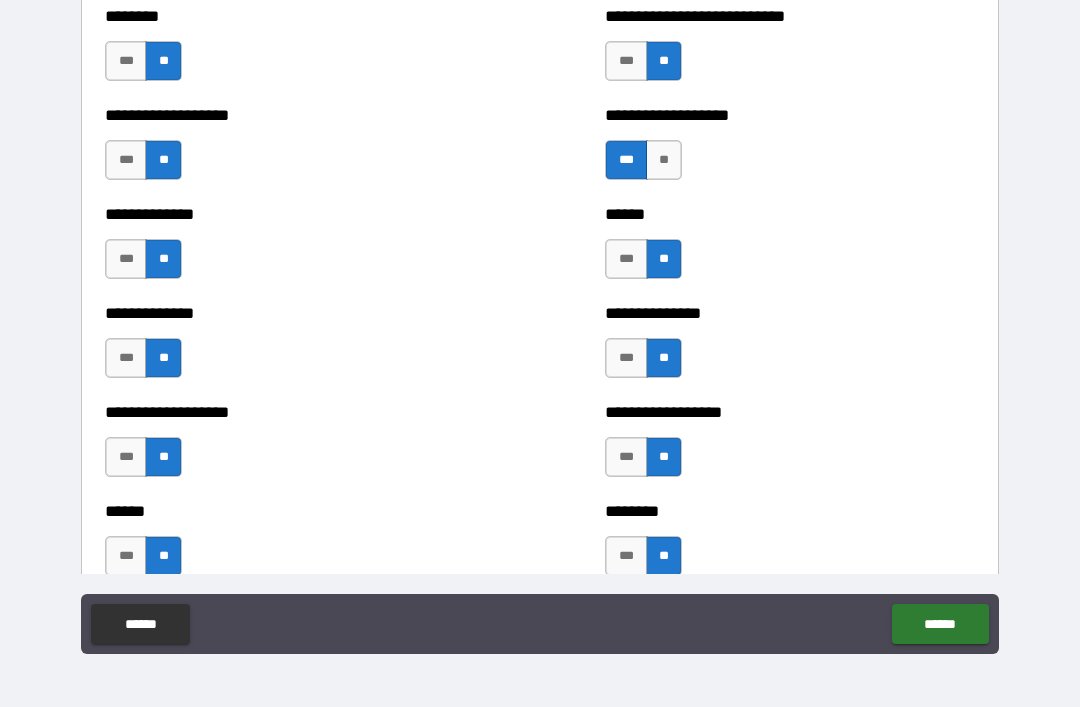 click on "**" at bounding box center [664, 160] 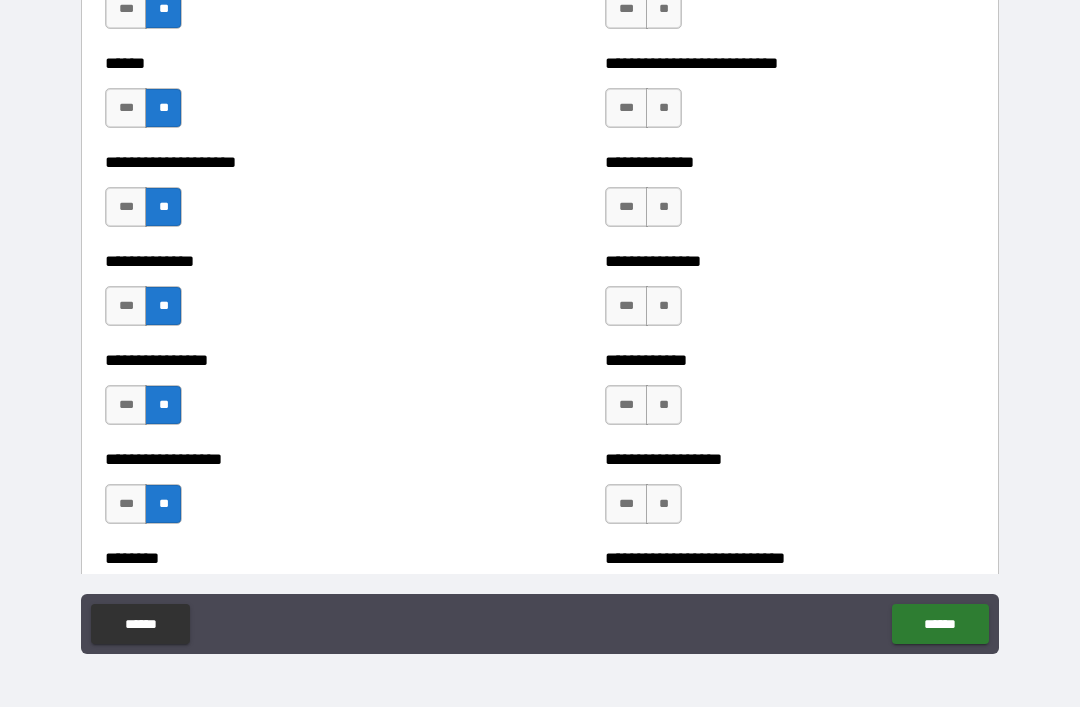 scroll, scrollTop: 3921, scrollLeft: 0, axis: vertical 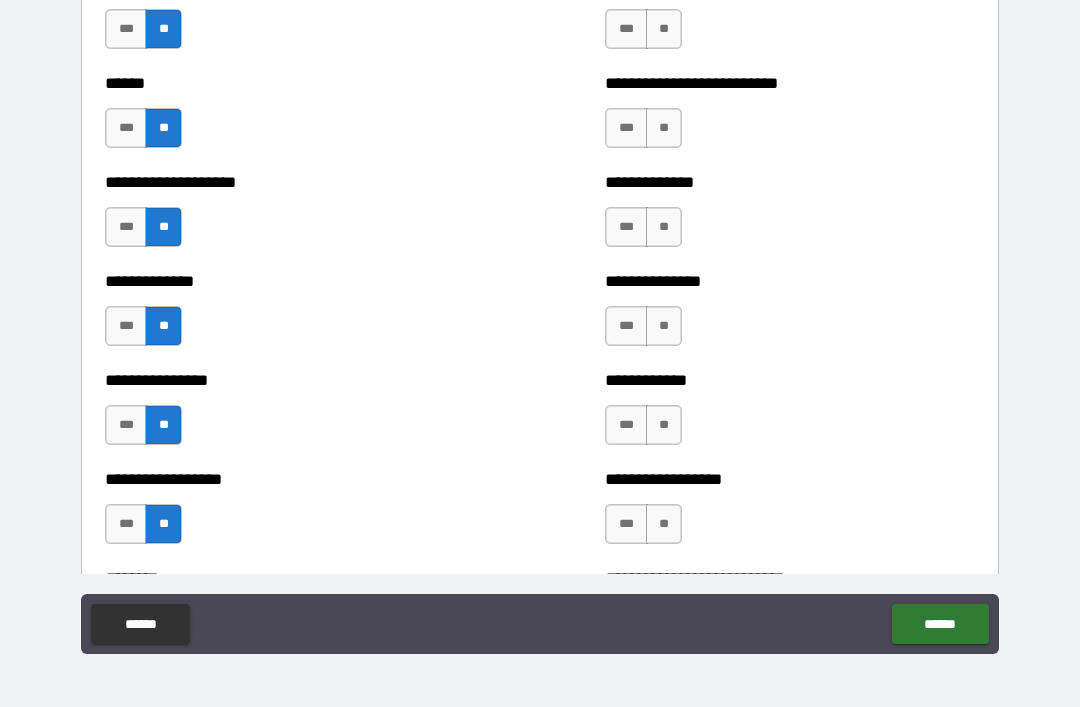 click on "**" at bounding box center (664, 524) 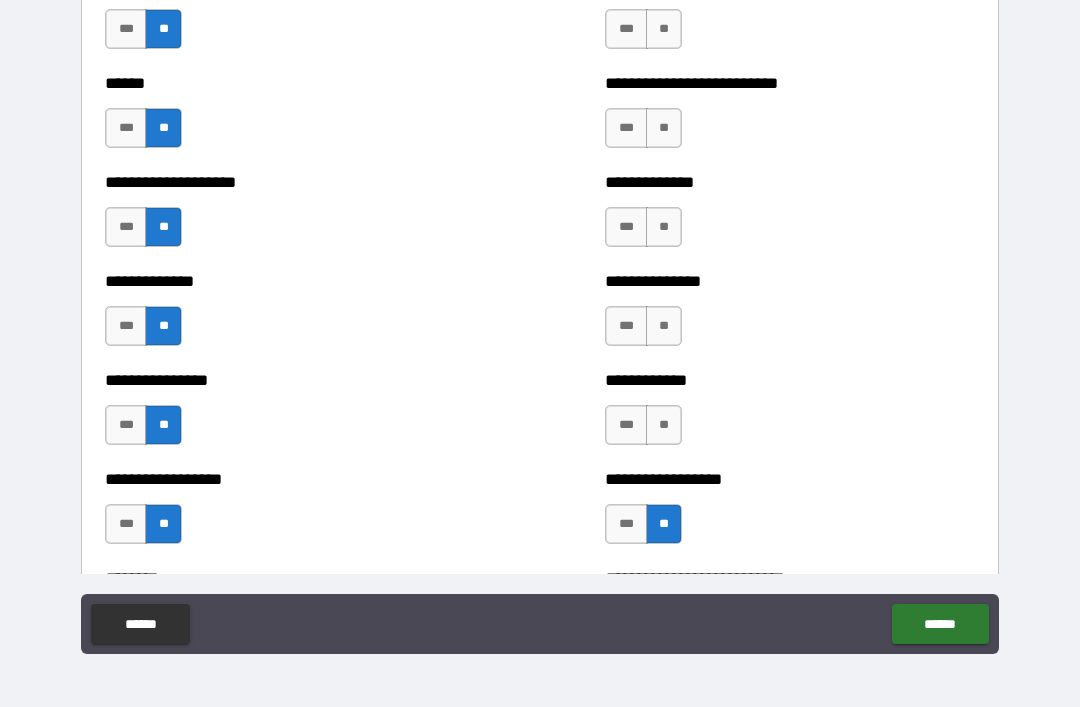 click on "**" at bounding box center [664, 425] 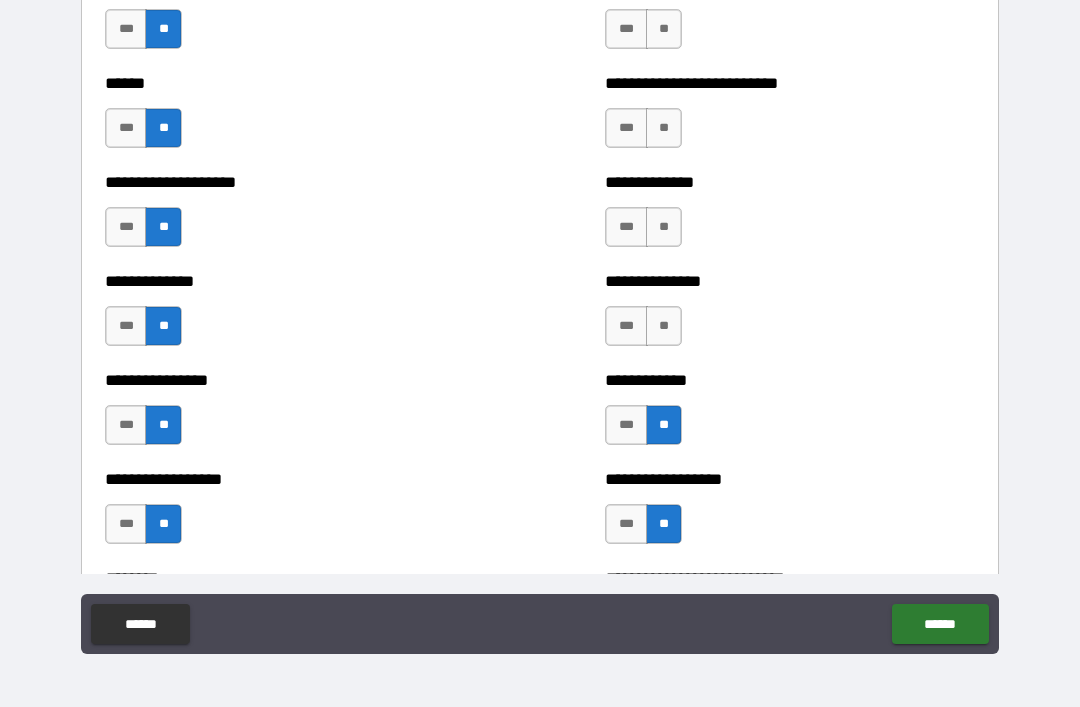 click on "**" at bounding box center (664, 326) 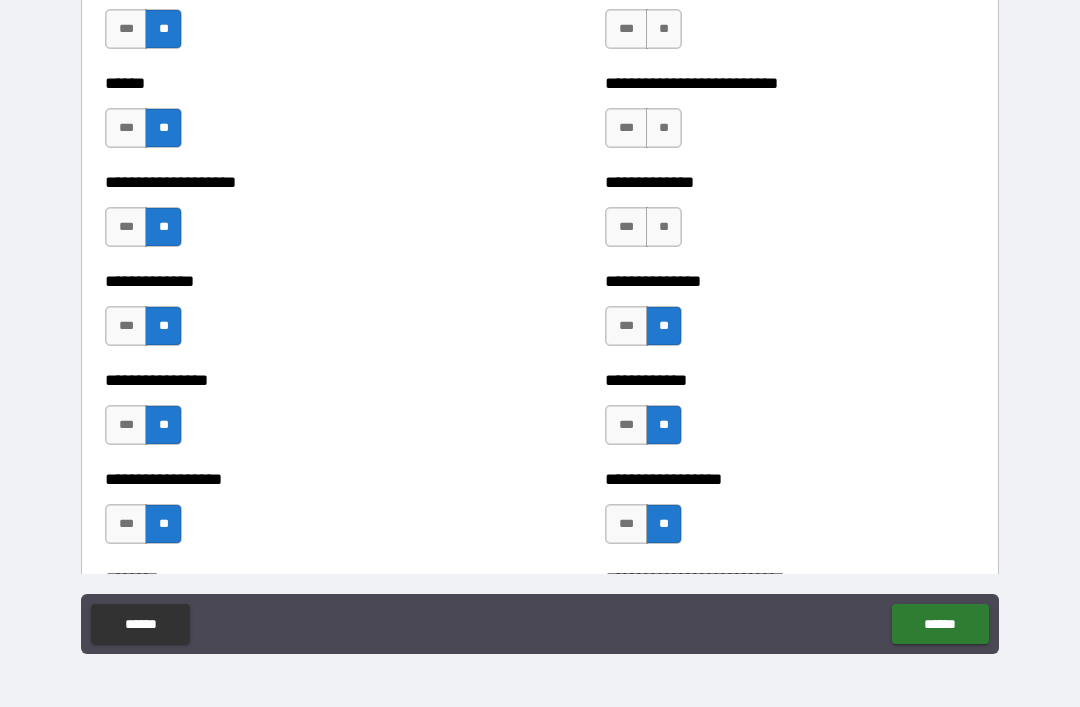 click on "**" at bounding box center (664, 227) 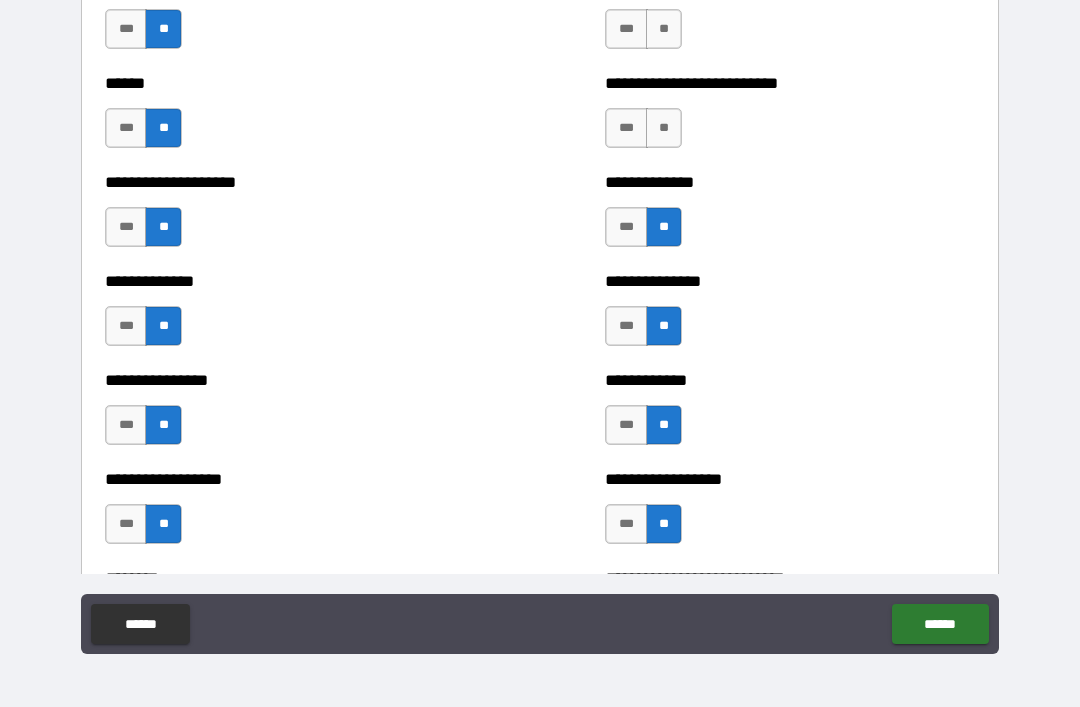 click on "**" at bounding box center [664, 128] 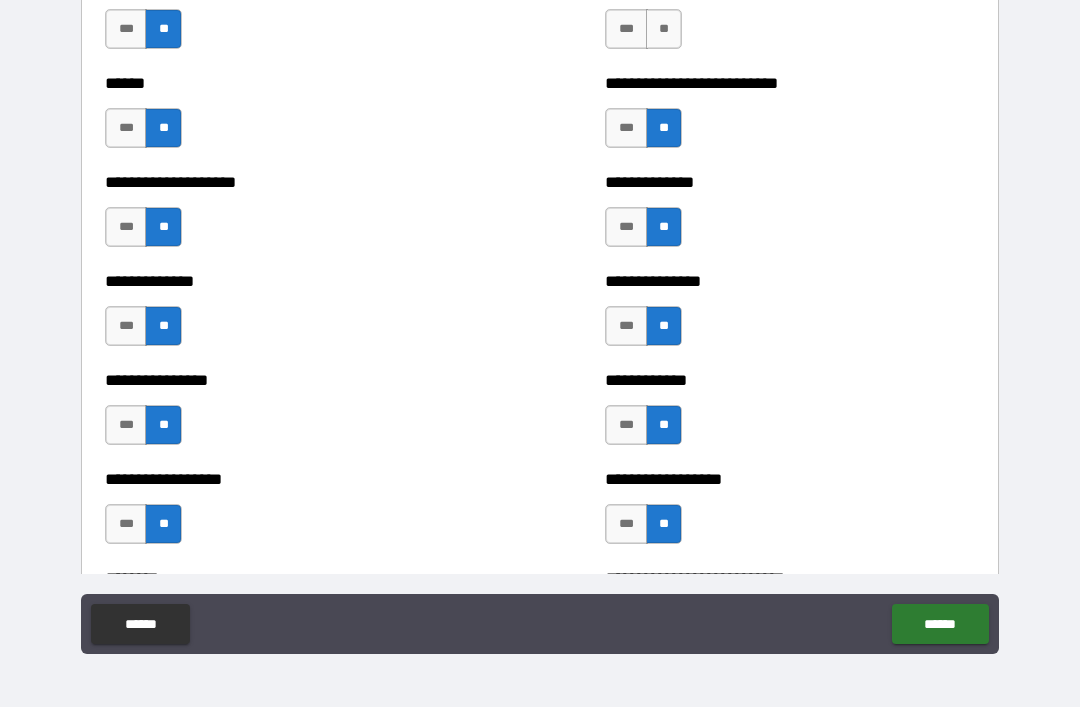 click on "**" at bounding box center (664, 29) 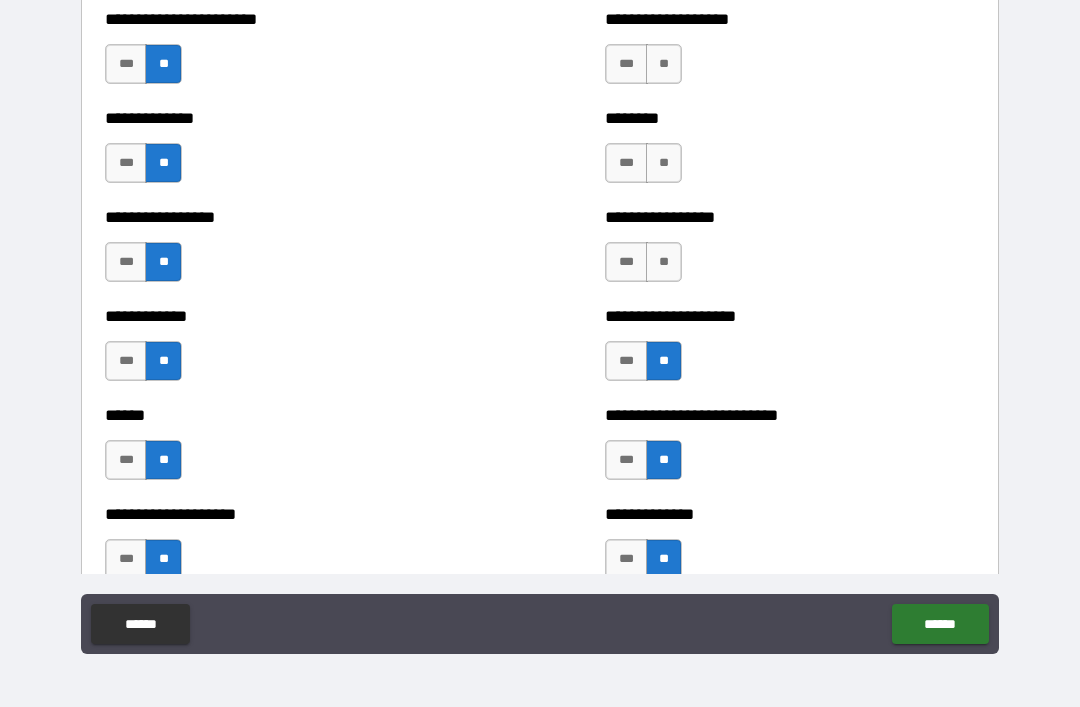 scroll, scrollTop: 3582, scrollLeft: 0, axis: vertical 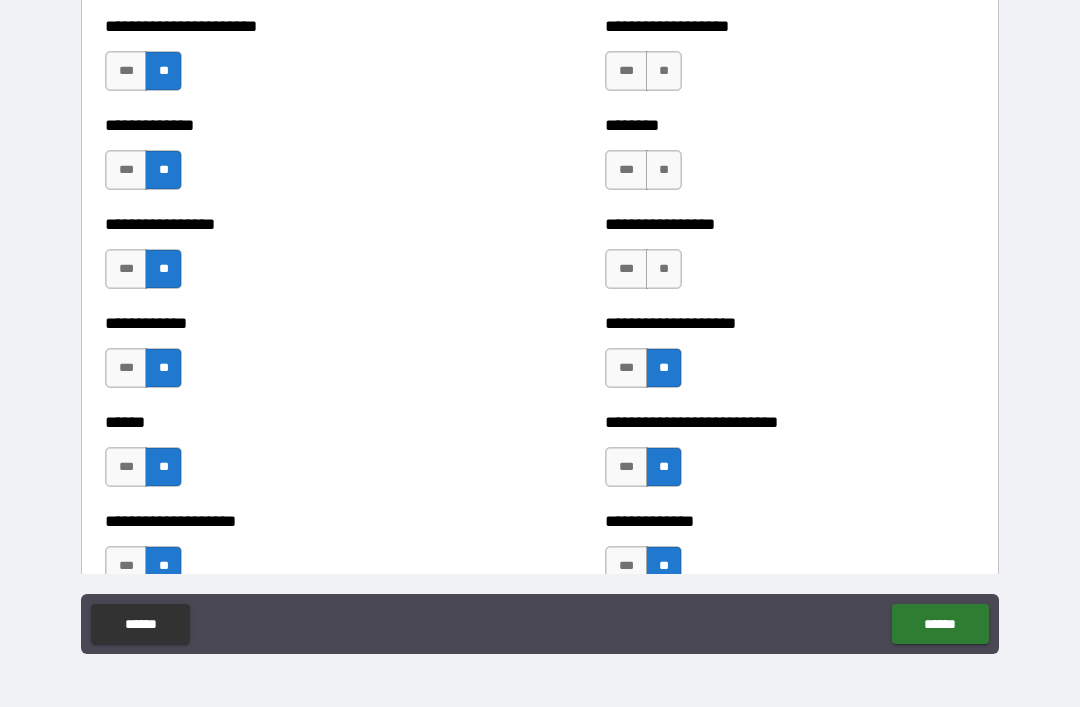 click on "**" at bounding box center [664, 269] 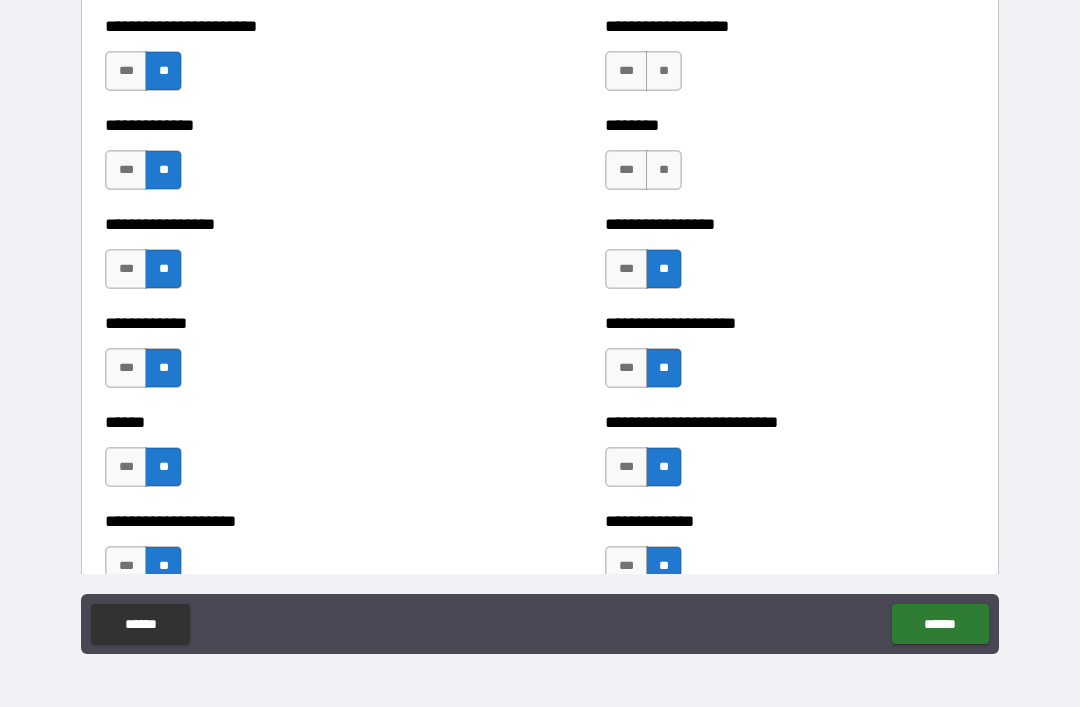 click on "**" at bounding box center [664, 170] 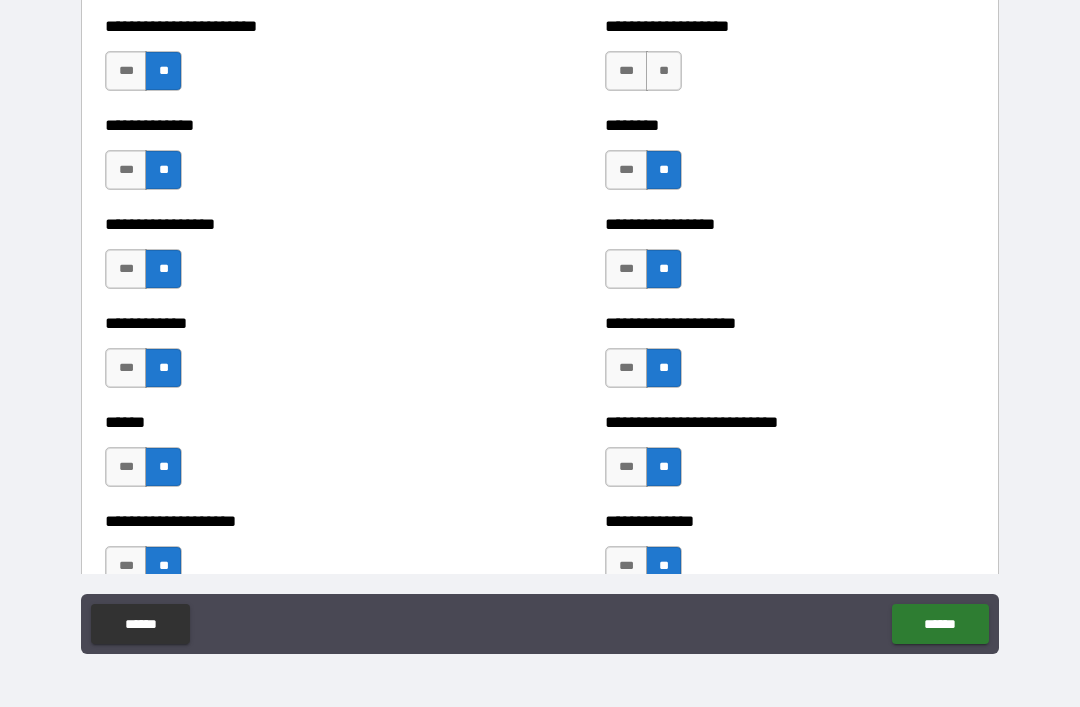 click on "**" at bounding box center (664, 71) 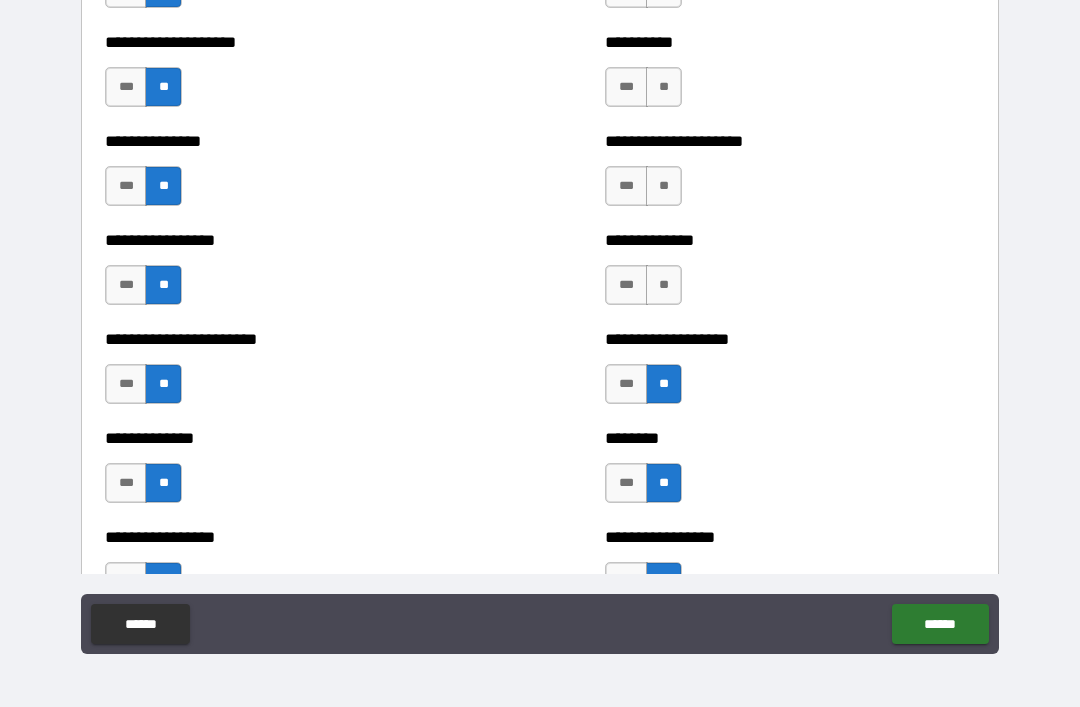 scroll, scrollTop: 3255, scrollLeft: 0, axis: vertical 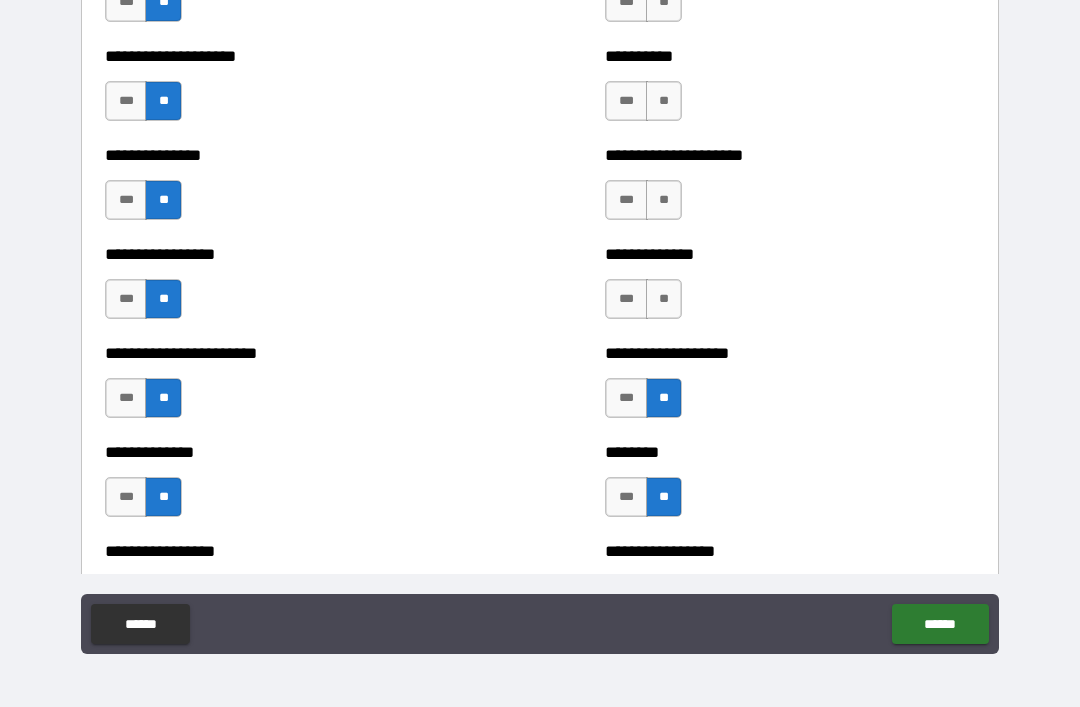 click on "**" at bounding box center (664, 299) 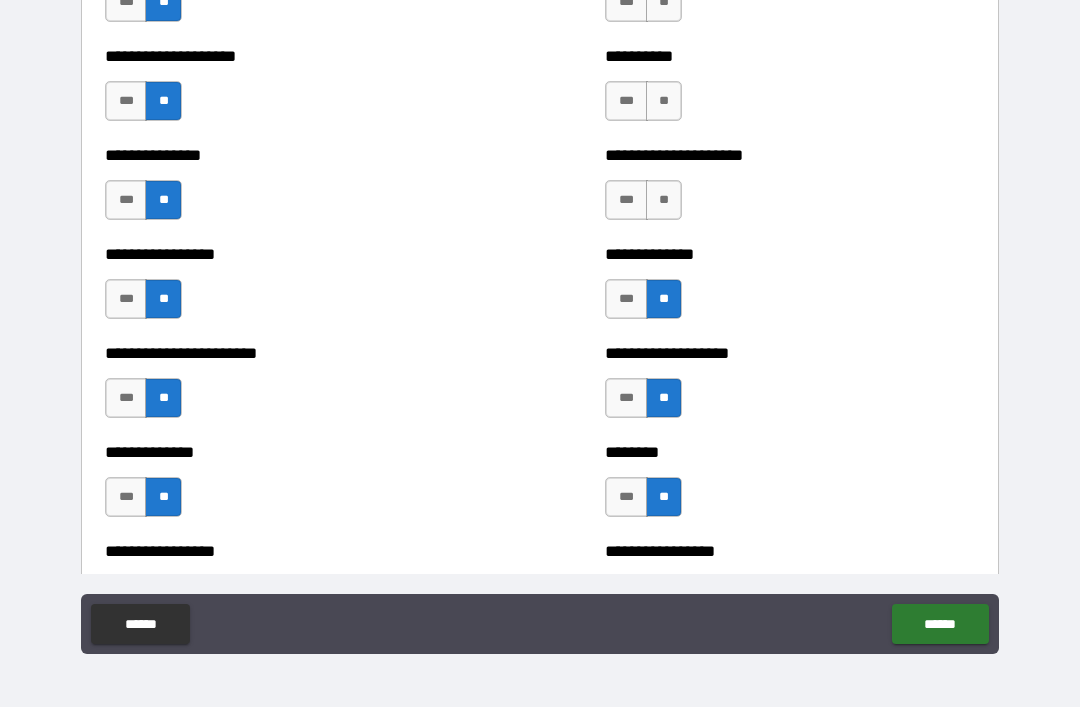click on "**" at bounding box center (664, 200) 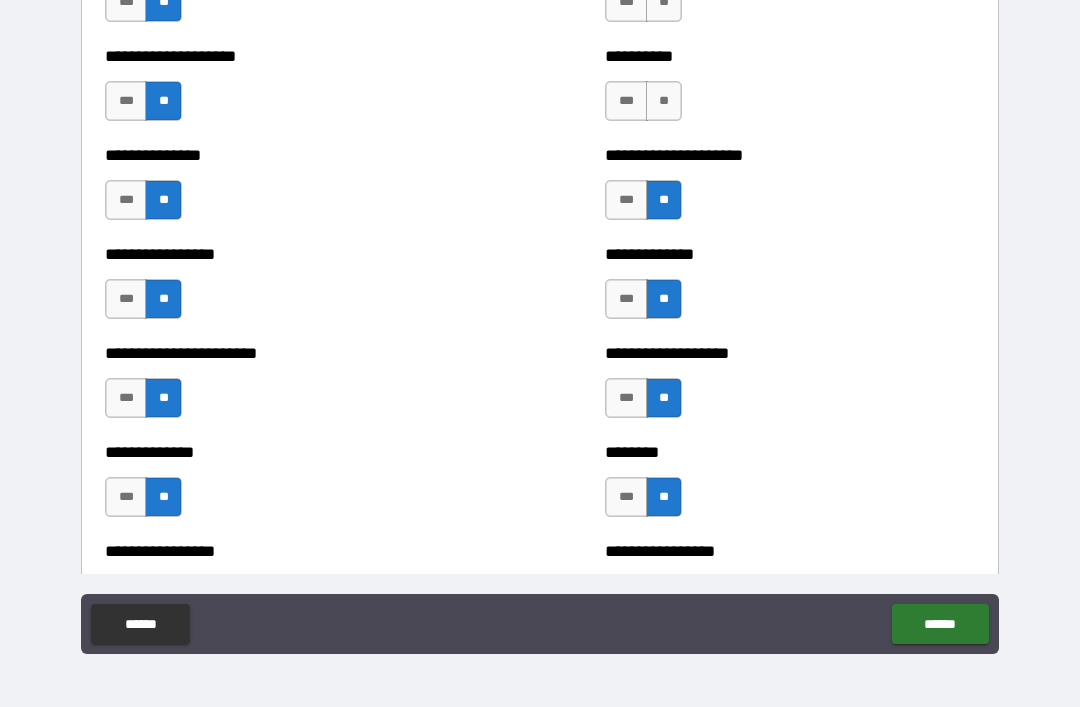 click on "**" at bounding box center (664, 101) 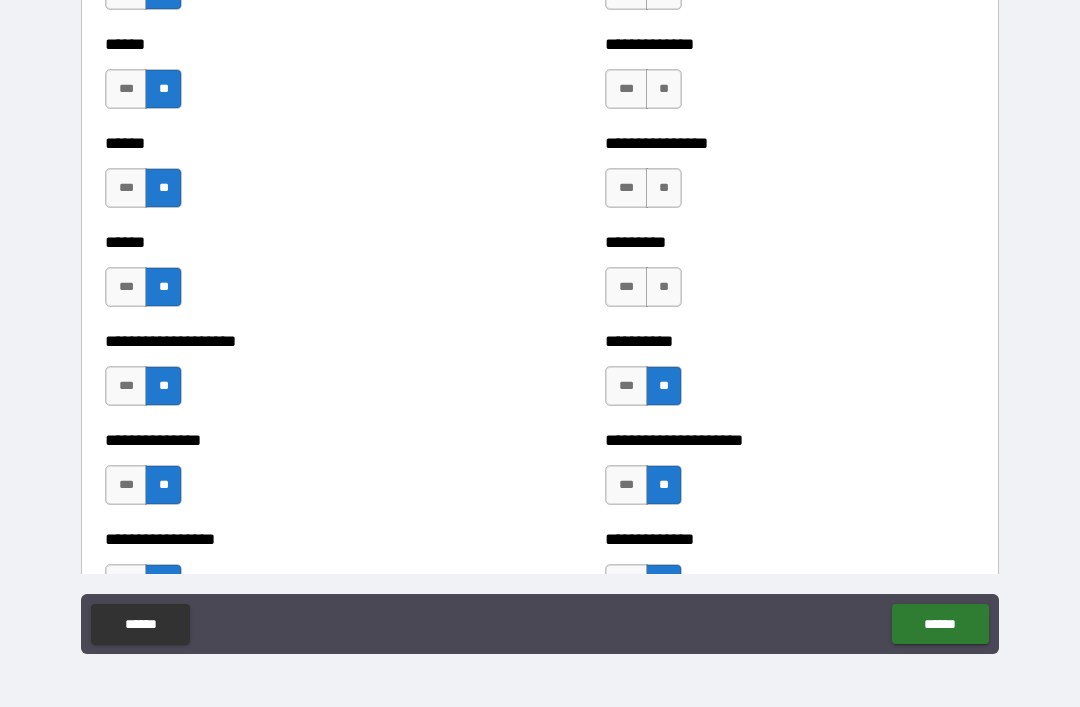 scroll, scrollTop: 2966, scrollLeft: 0, axis: vertical 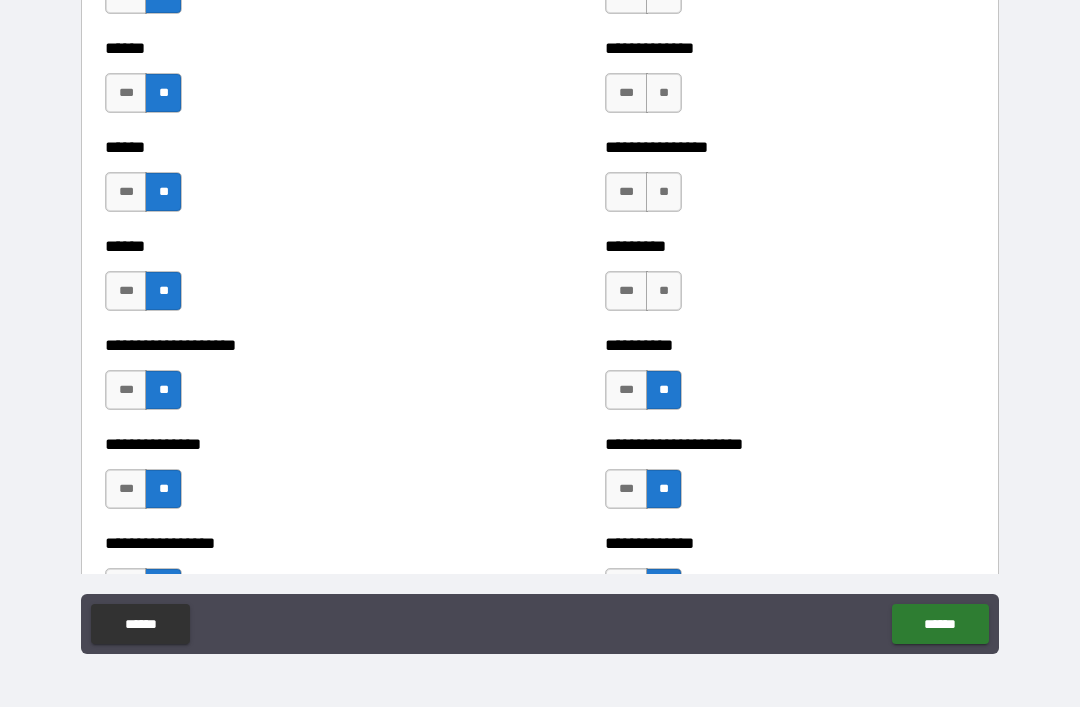click on "**" at bounding box center [664, 291] 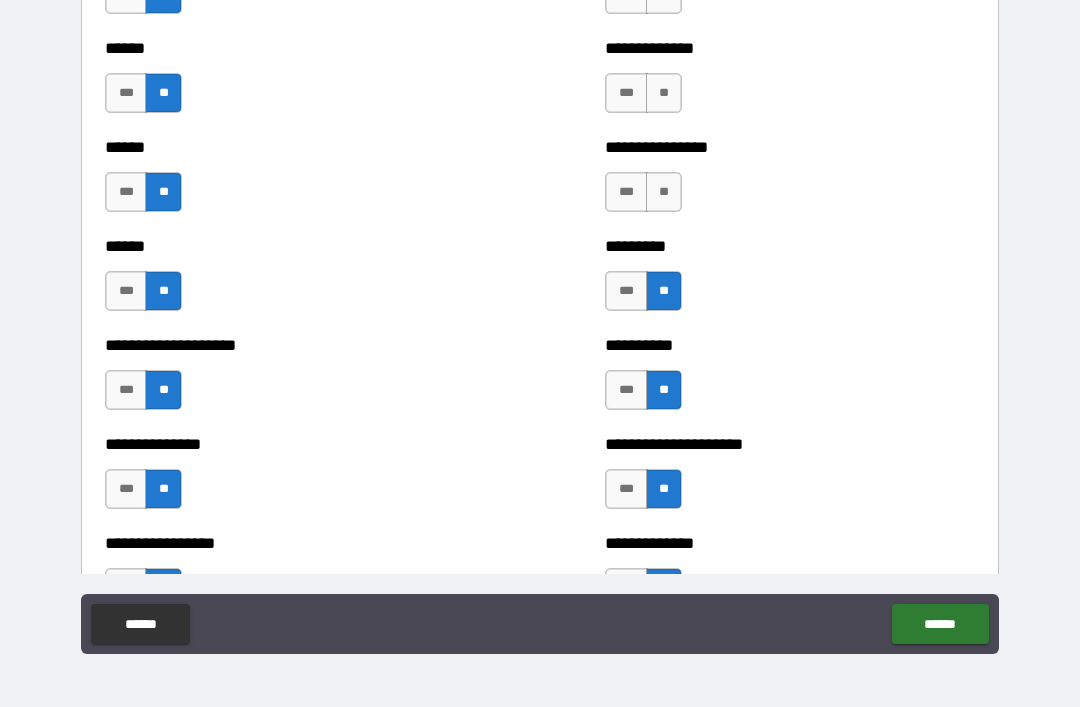 click on "**" at bounding box center (664, 192) 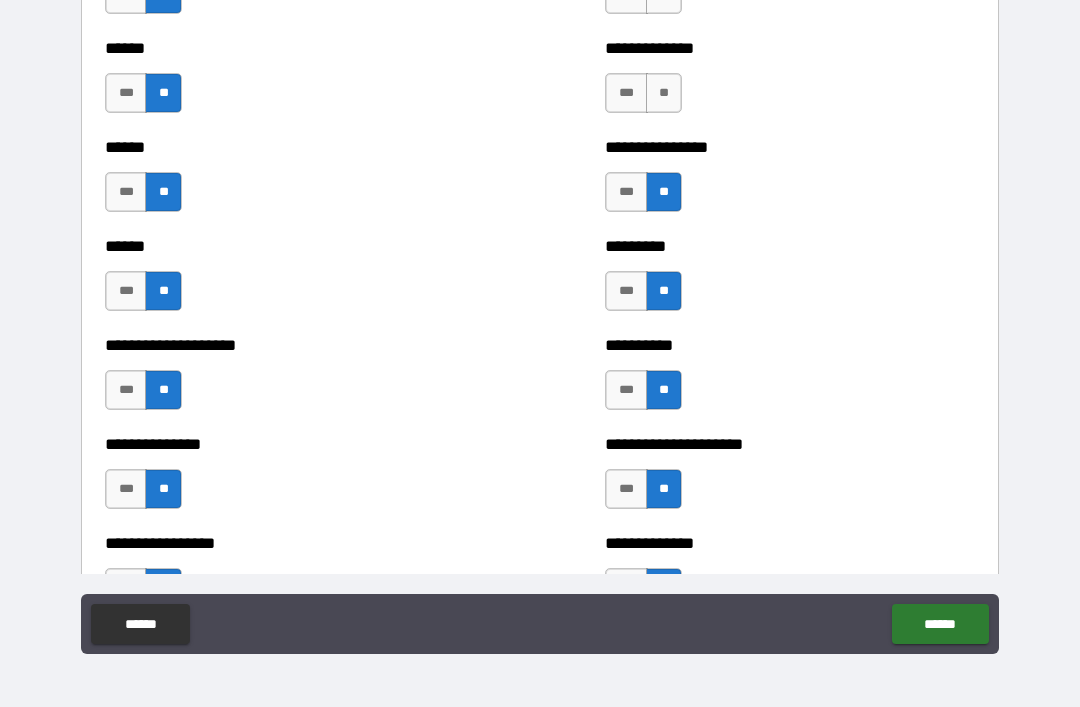 click on "**" at bounding box center (664, 93) 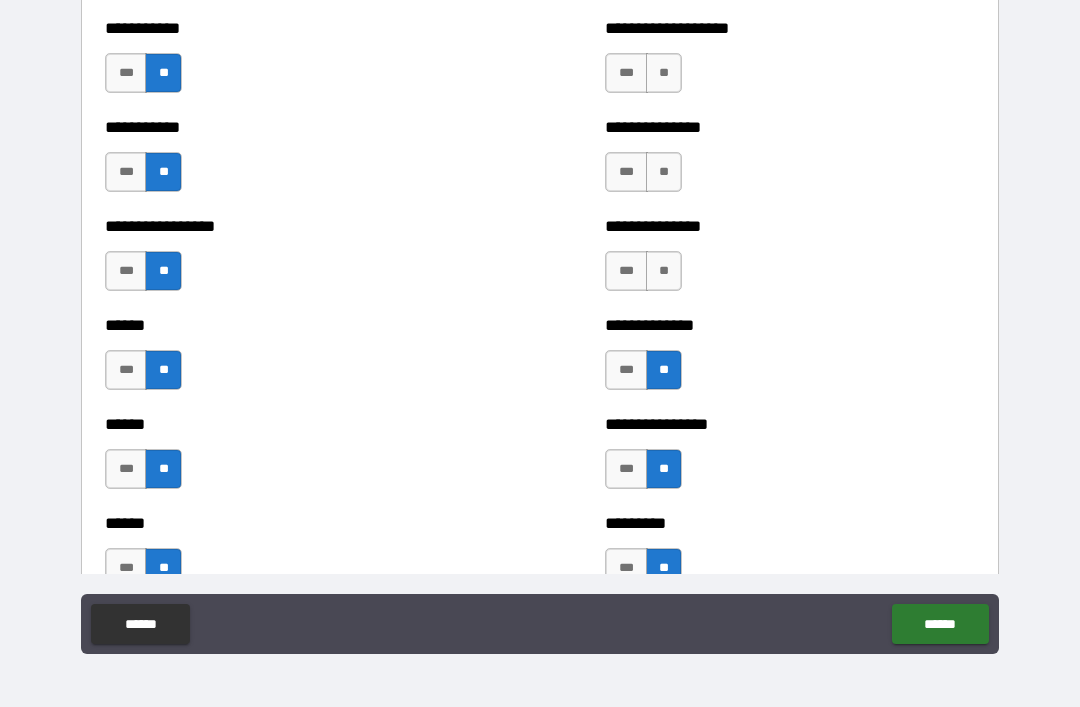 scroll, scrollTop: 2683, scrollLeft: 0, axis: vertical 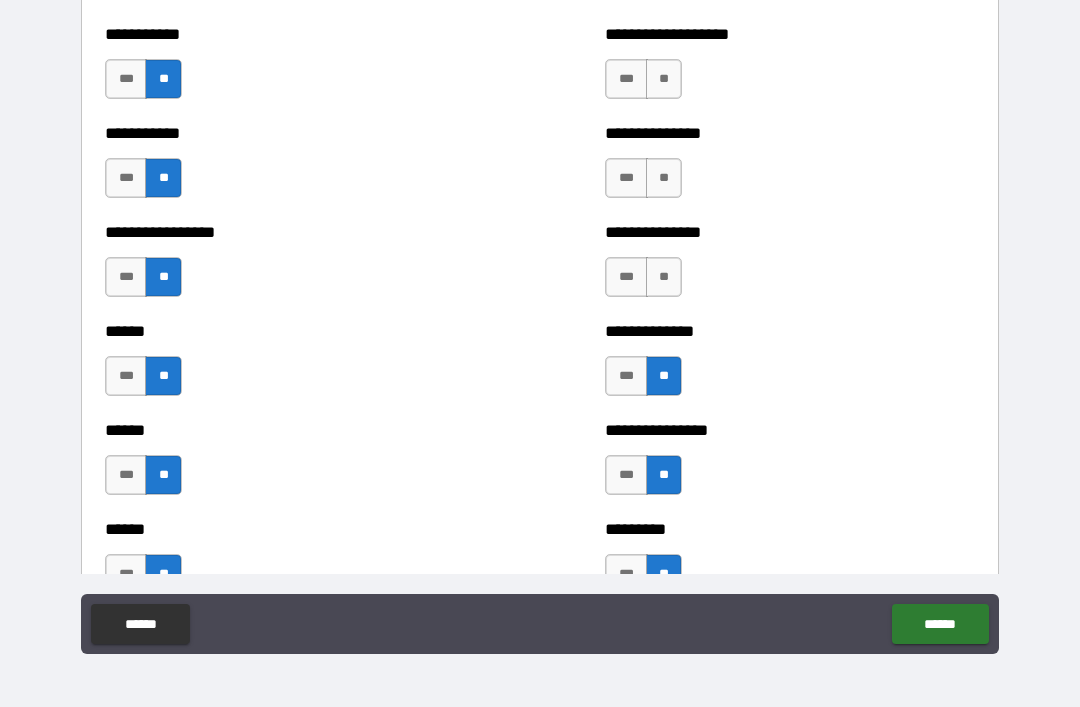 click on "**" at bounding box center [664, 277] 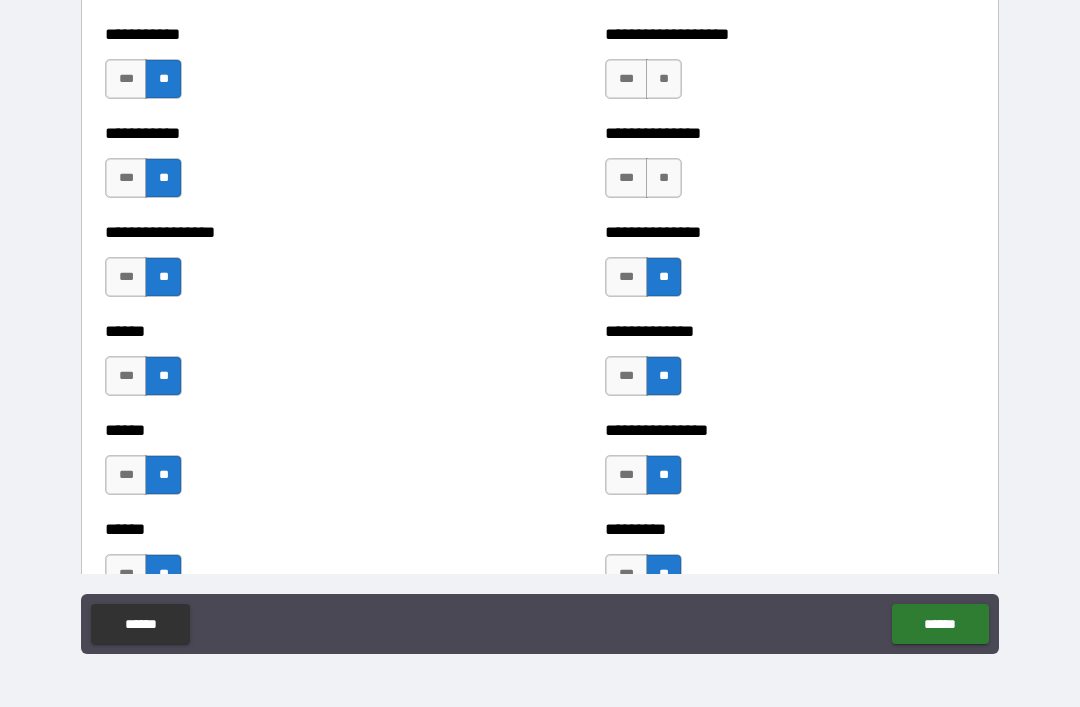 click on "**********" at bounding box center [790, 168] 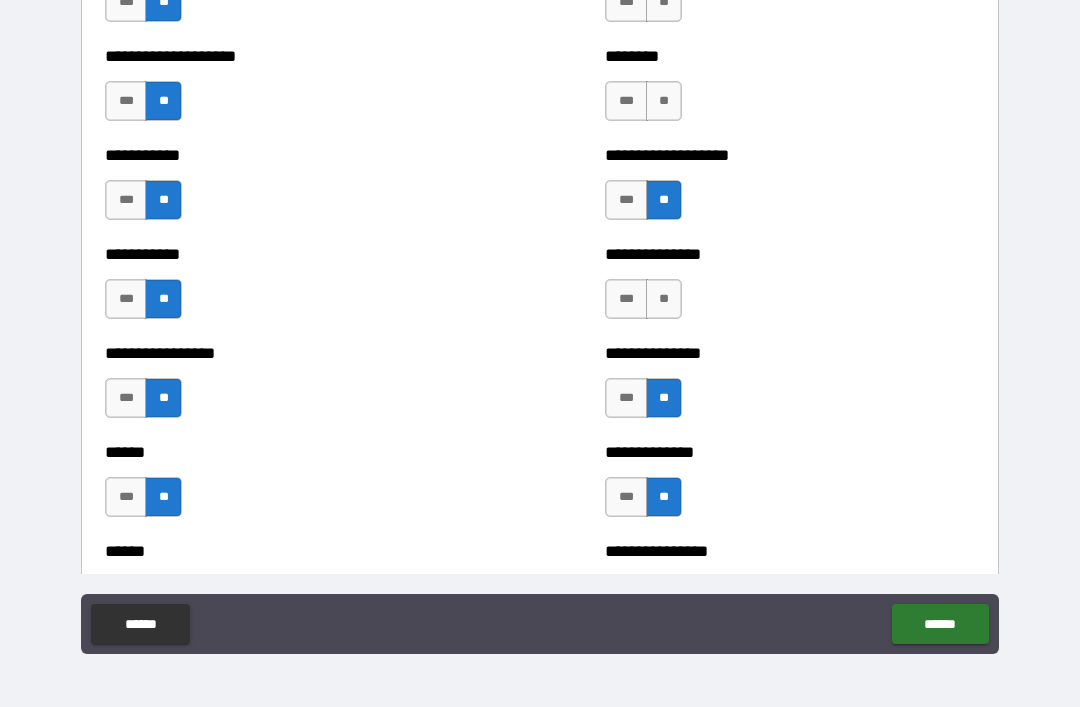 scroll, scrollTop: 2455, scrollLeft: 0, axis: vertical 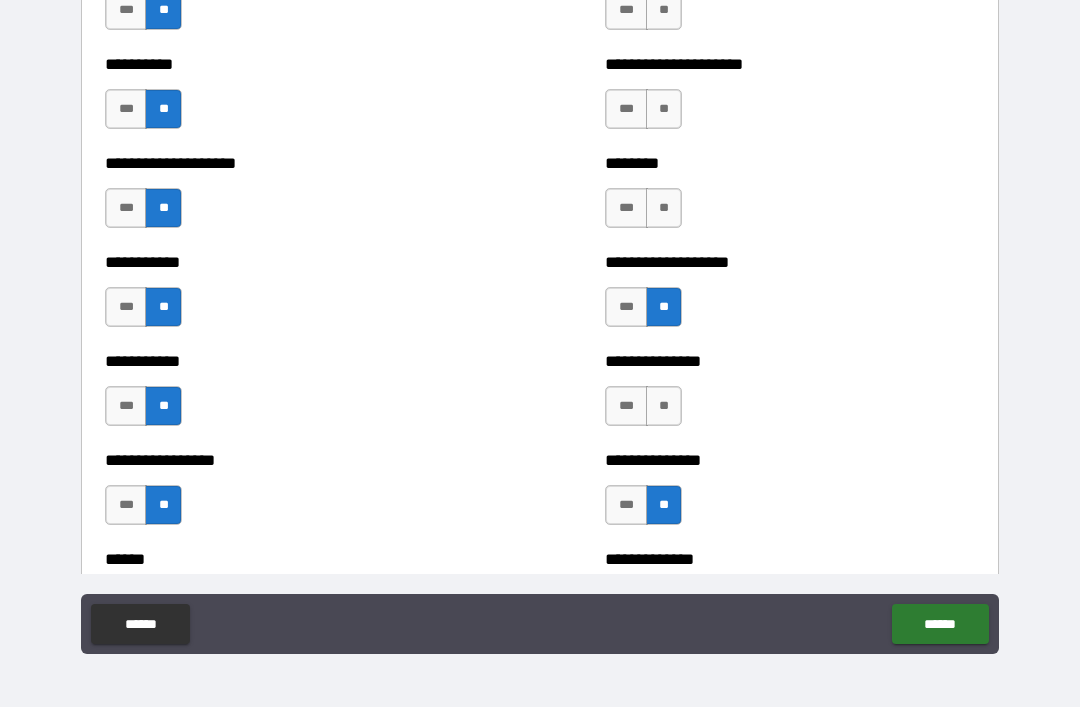 click on "**" at bounding box center [664, 406] 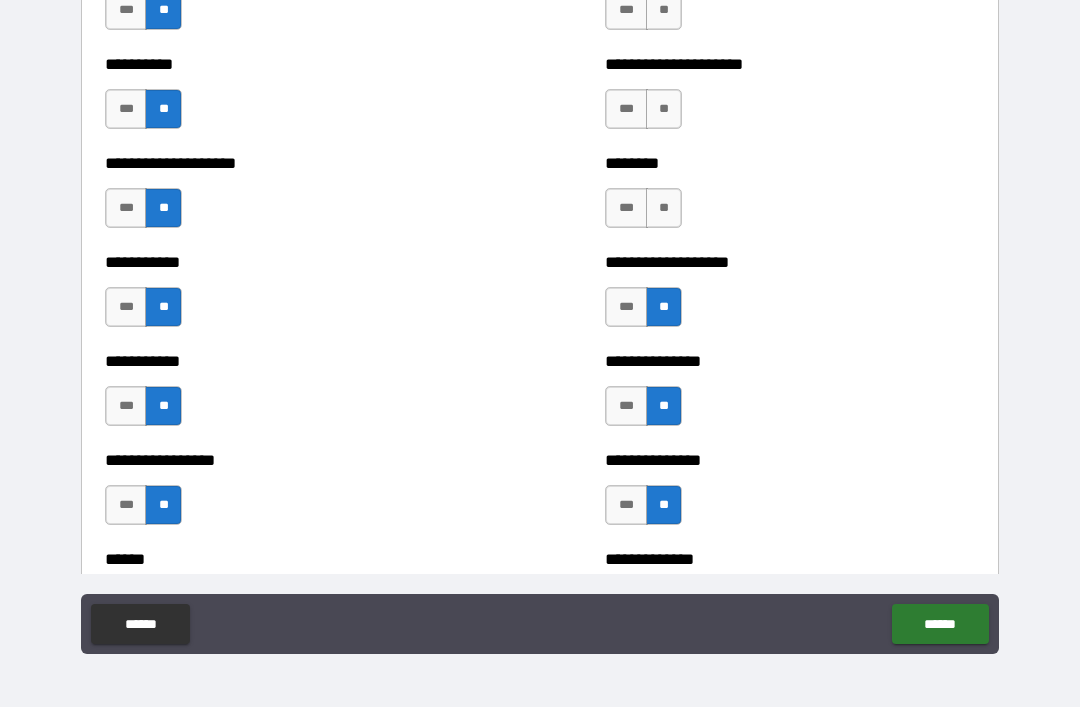 click on "**" at bounding box center (664, 208) 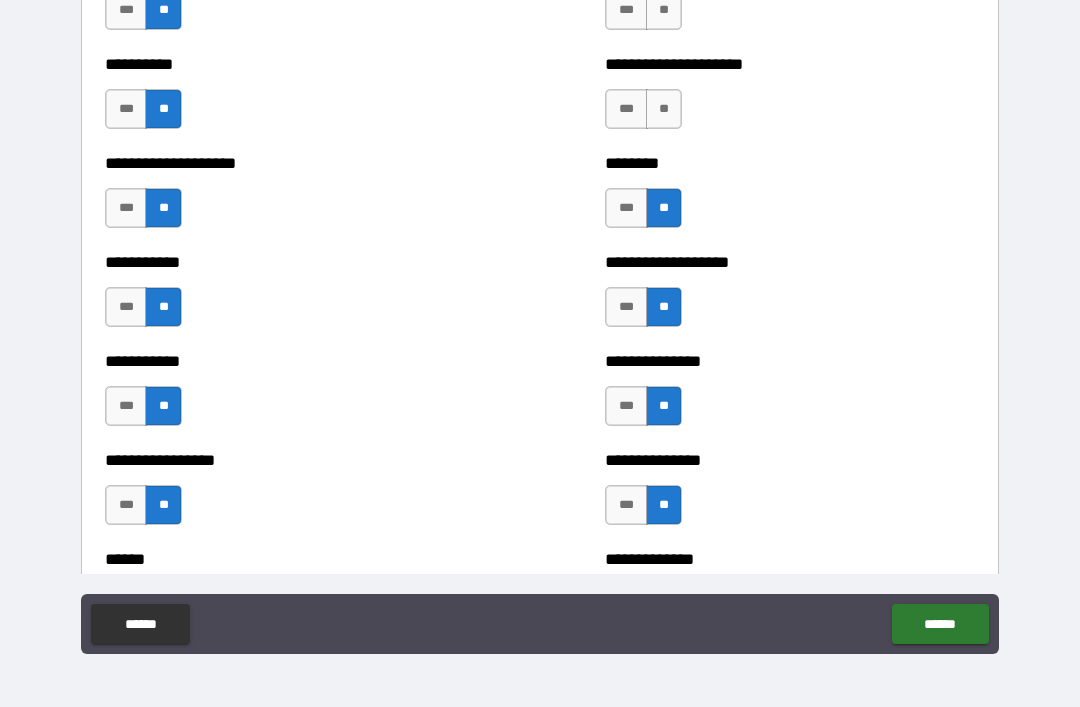 click on "**" at bounding box center (664, 109) 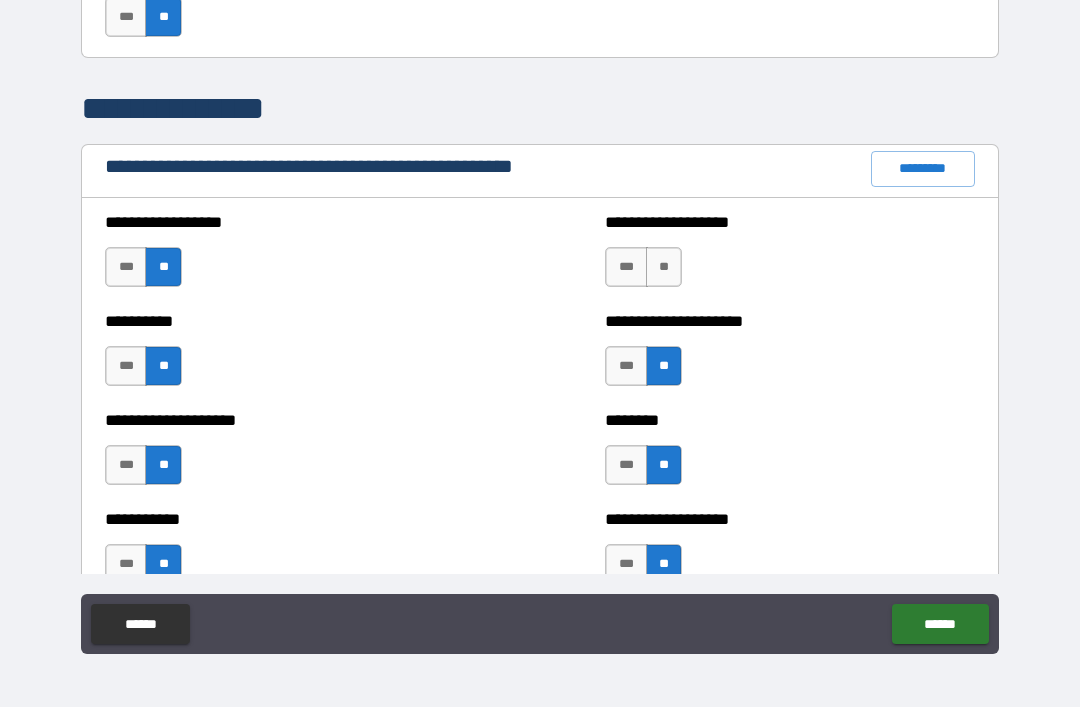 click on "**" at bounding box center [664, 267] 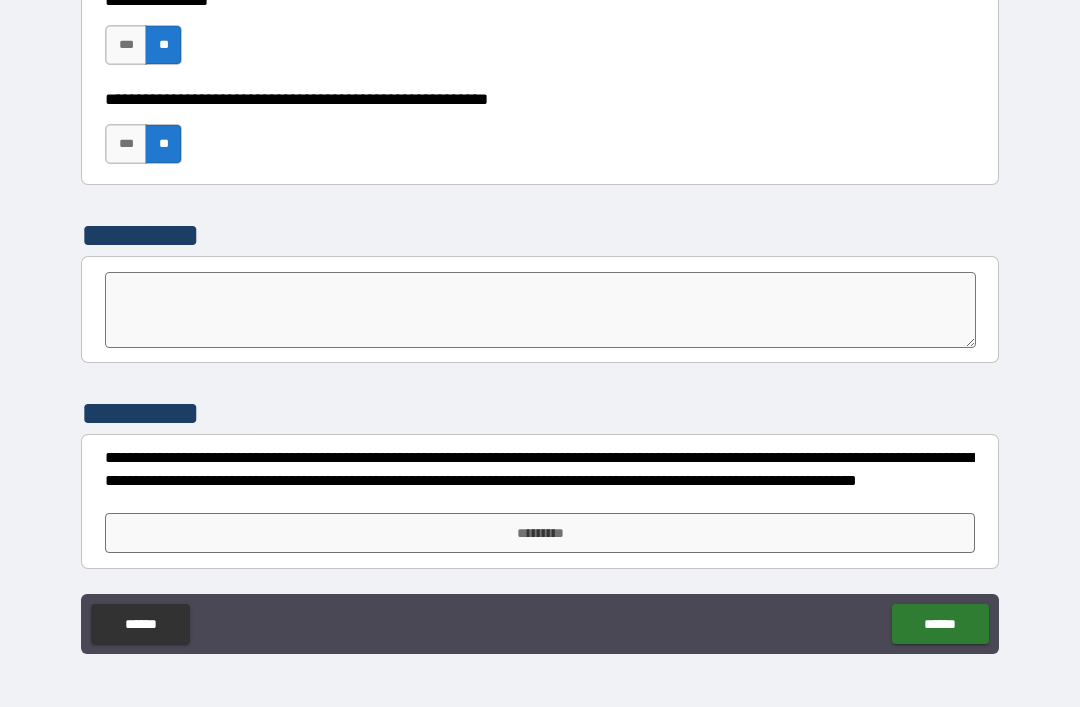 scroll, scrollTop: 6182, scrollLeft: 0, axis: vertical 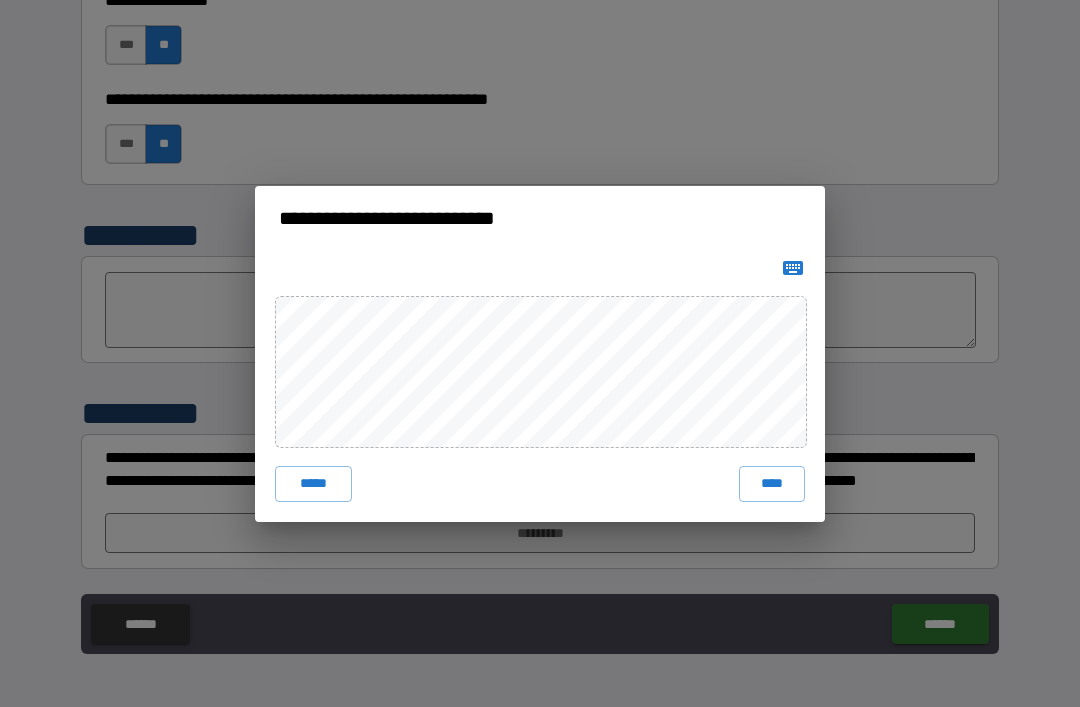 click on "****" at bounding box center [772, 484] 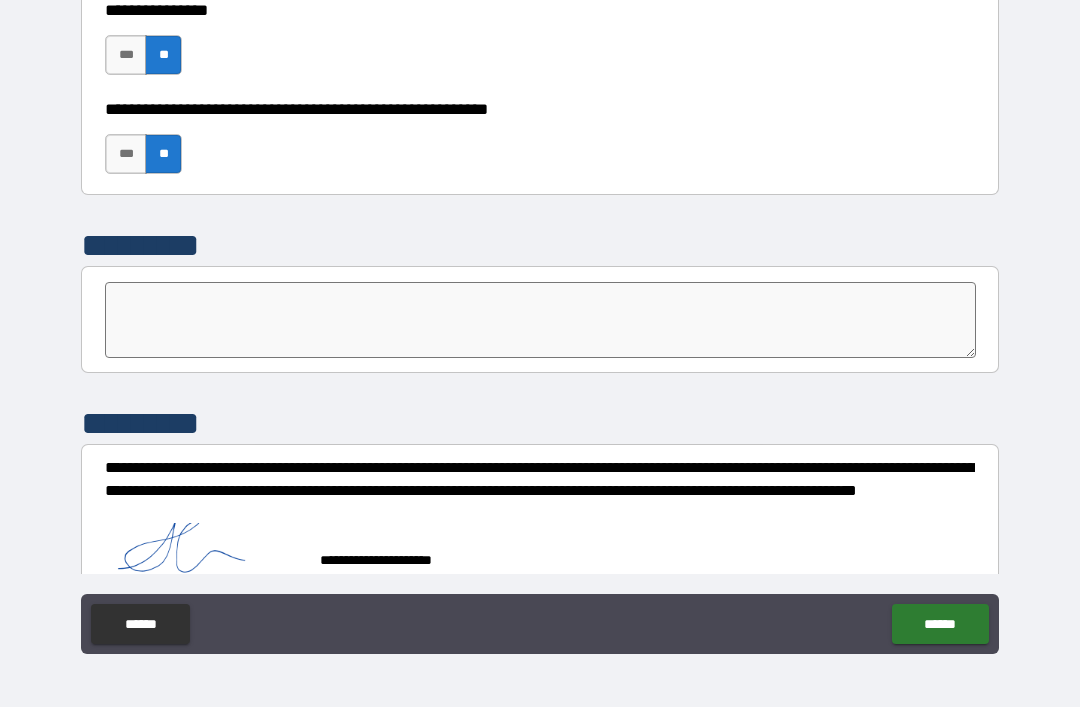 click on "******" at bounding box center [940, 624] 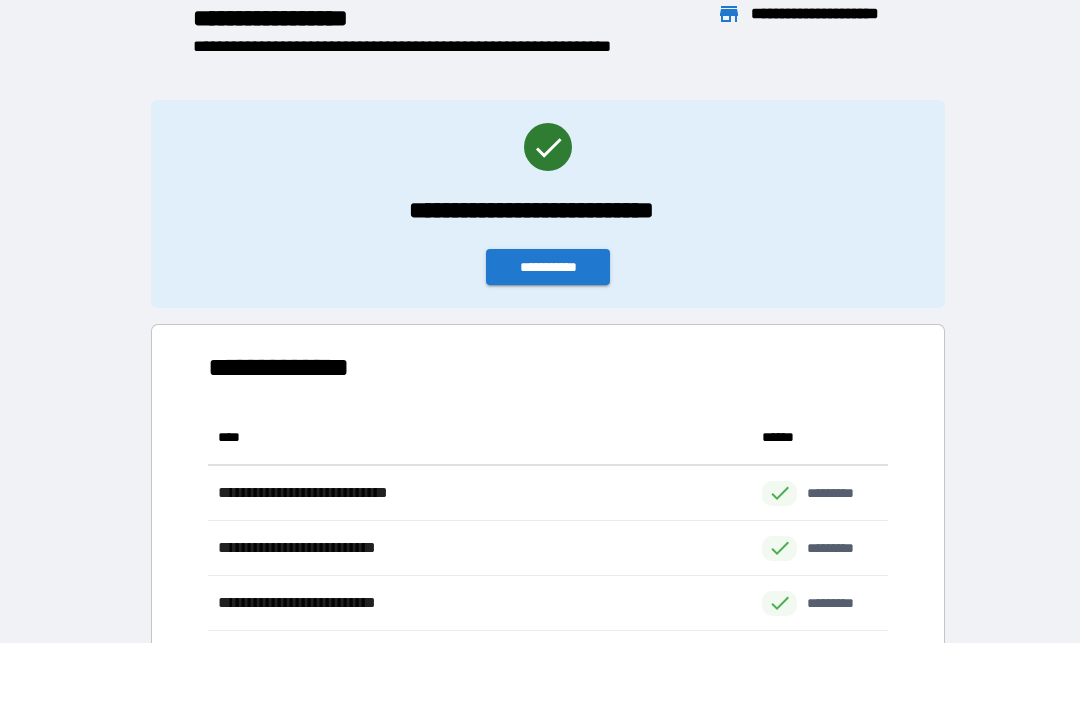scroll, scrollTop: 1, scrollLeft: 1, axis: both 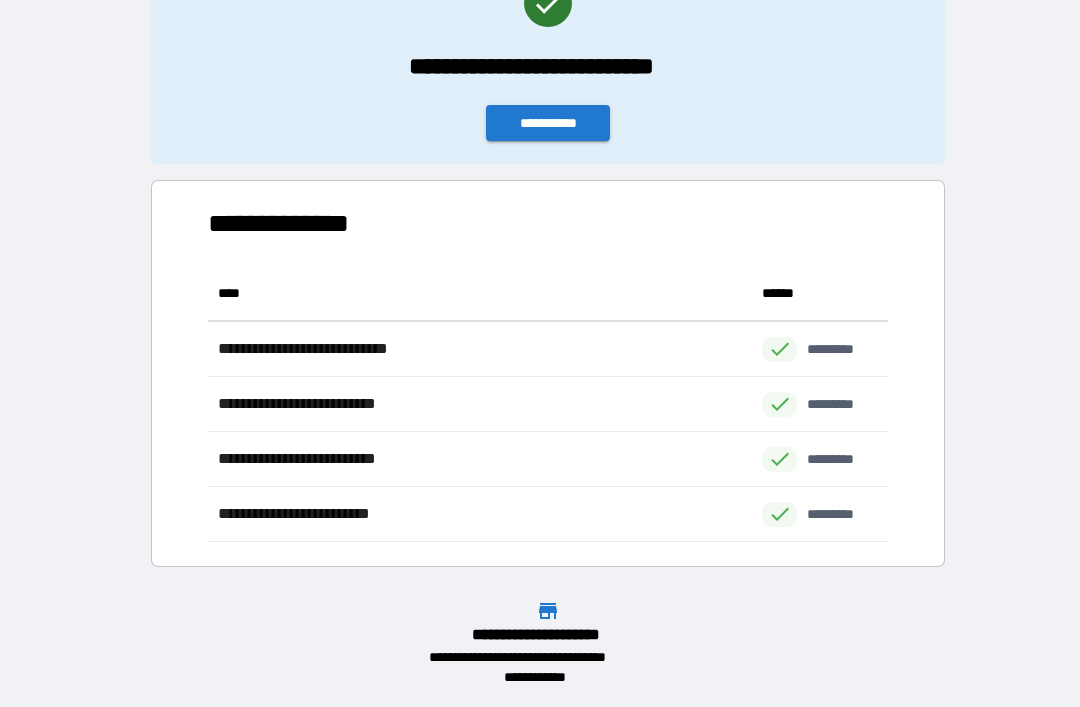click on "**********" at bounding box center (548, 123) 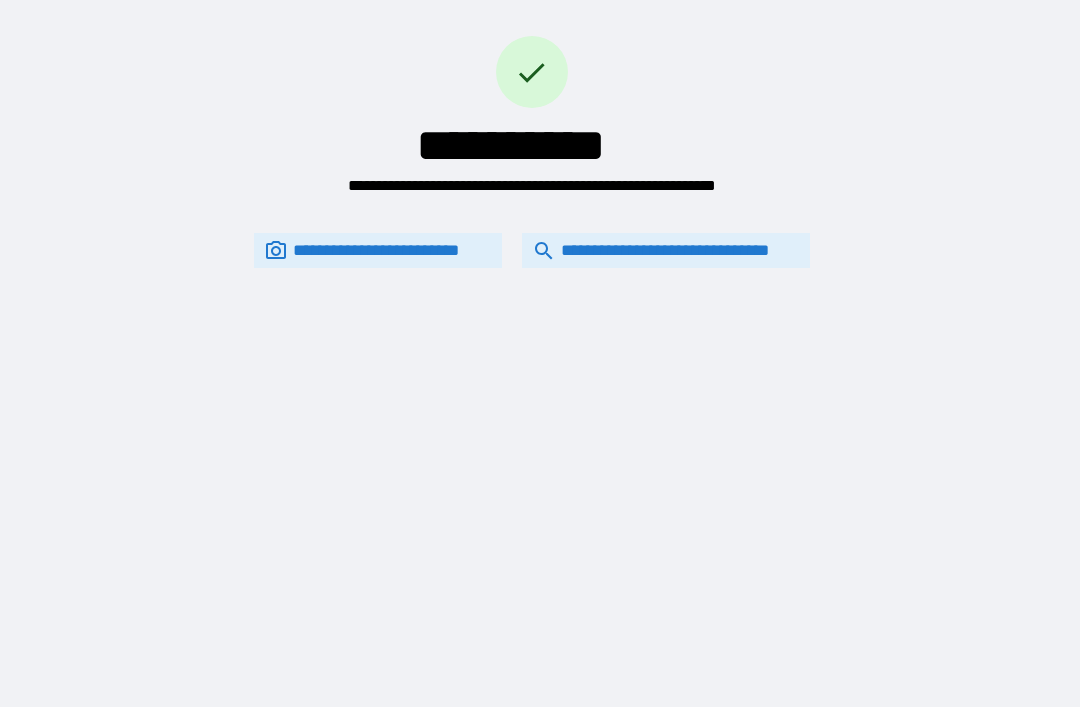 click on "**********" at bounding box center [378, 250] 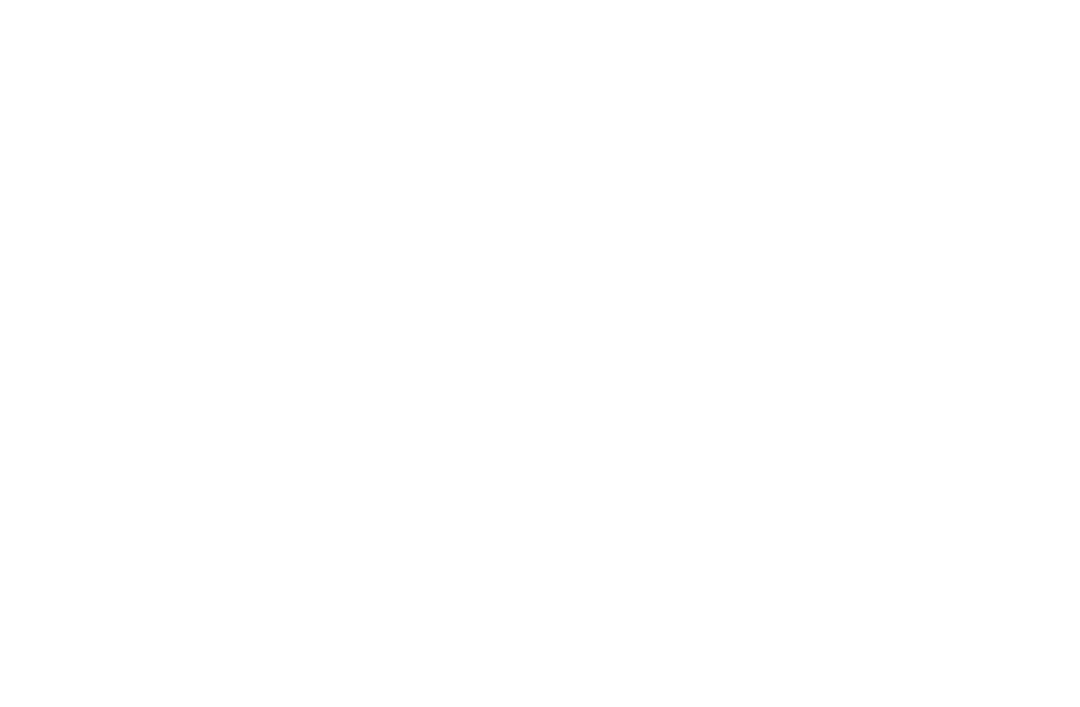 scroll, scrollTop: 0, scrollLeft: 0, axis: both 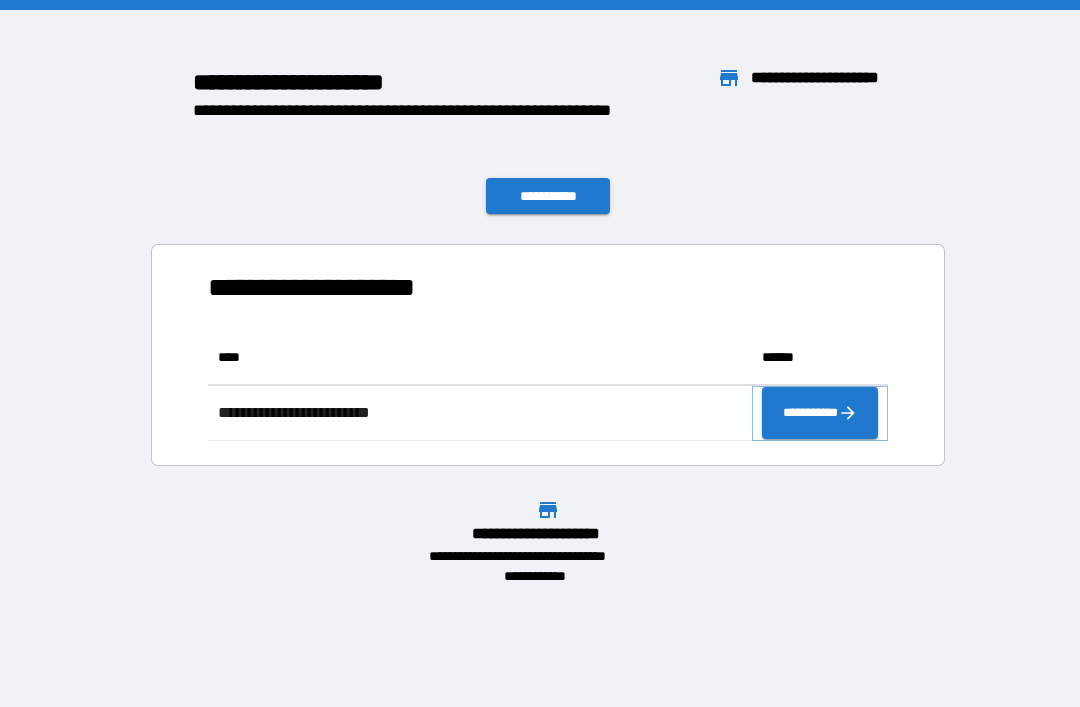 click on "**********" at bounding box center (820, 413) 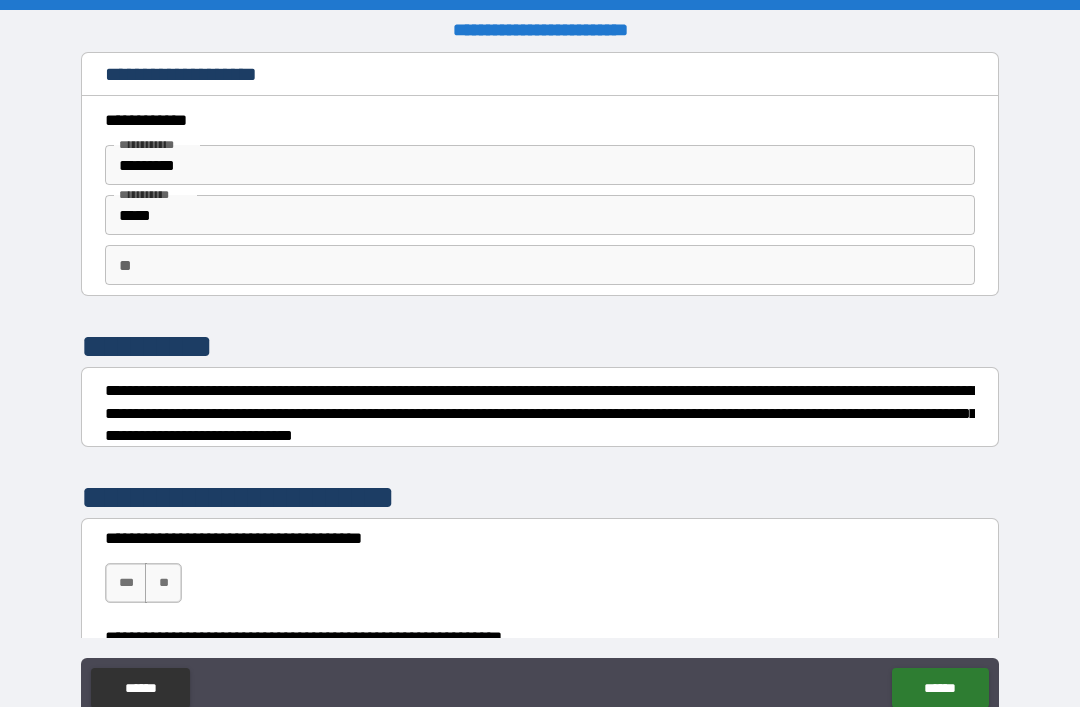 click on "**********" at bounding box center (540, 120) 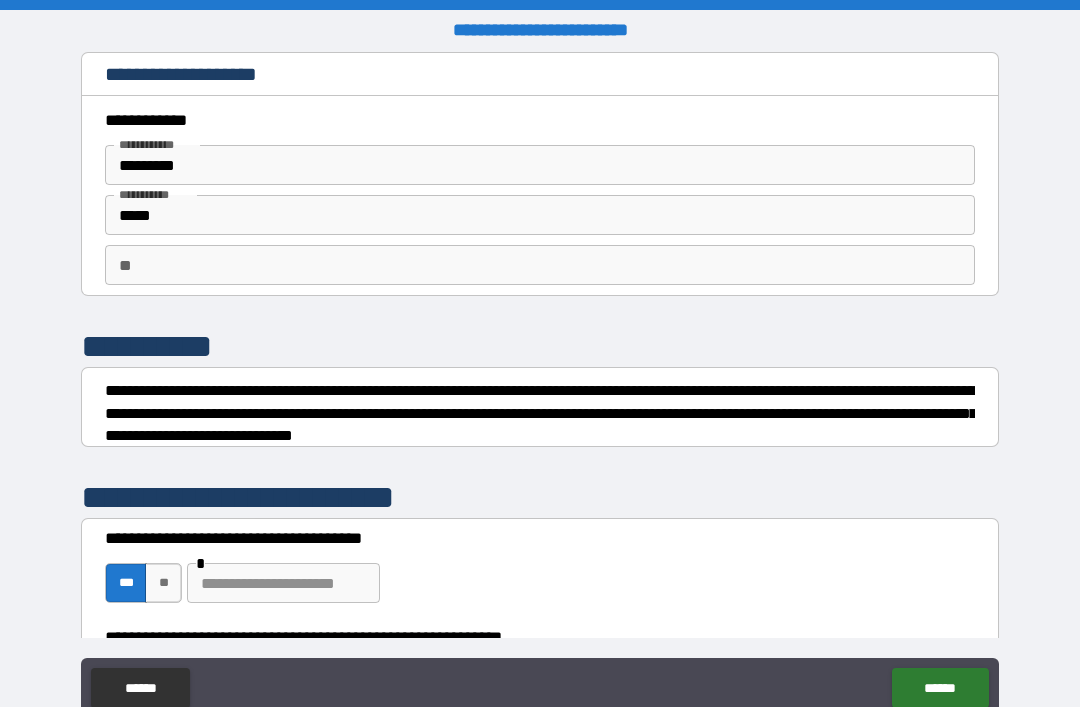 click on "******" at bounding box center (940, 688) 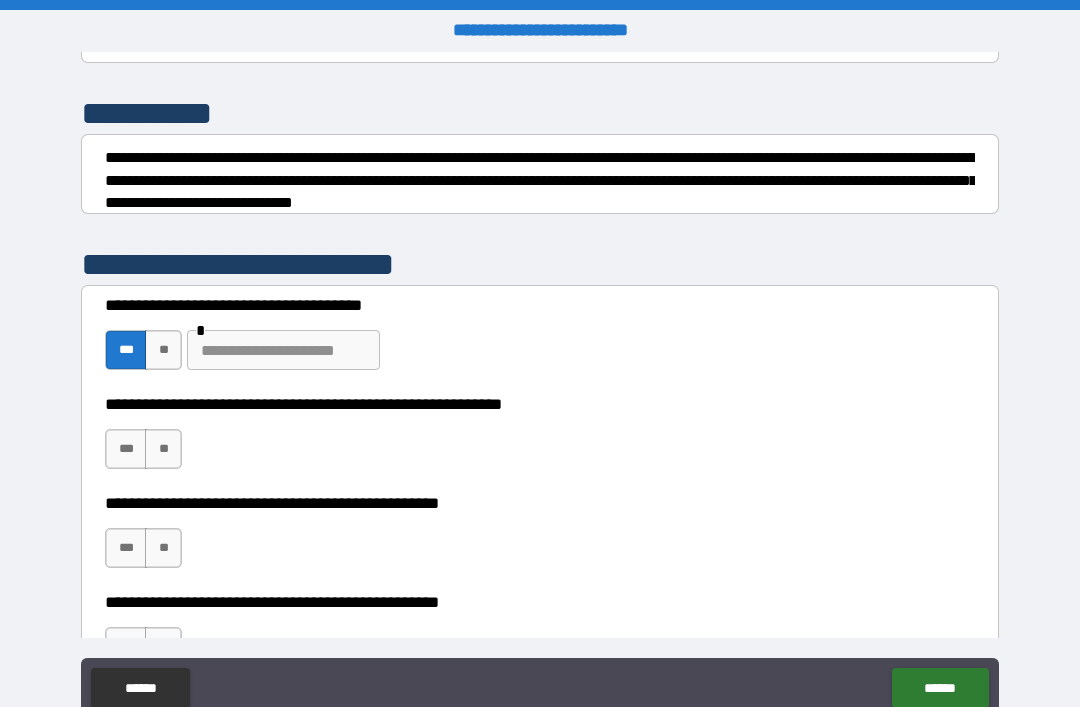 scroll, scrollTop: 234, scrollLeft: 0, axis: vertical 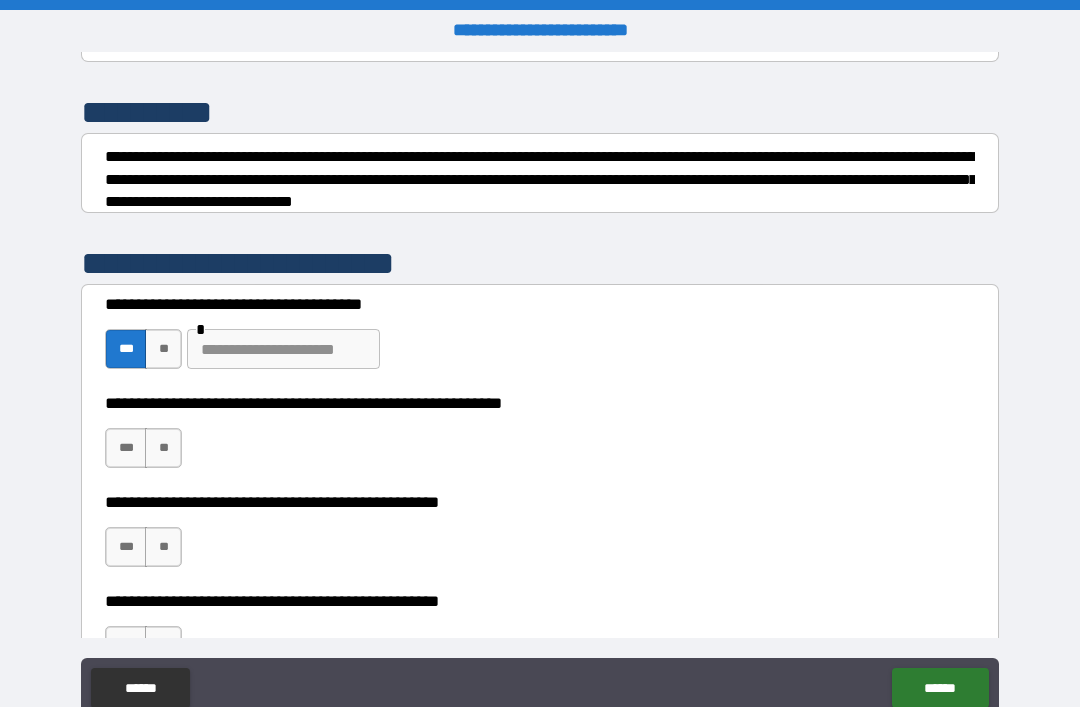 click on "**" at bounding box center (163, 448) 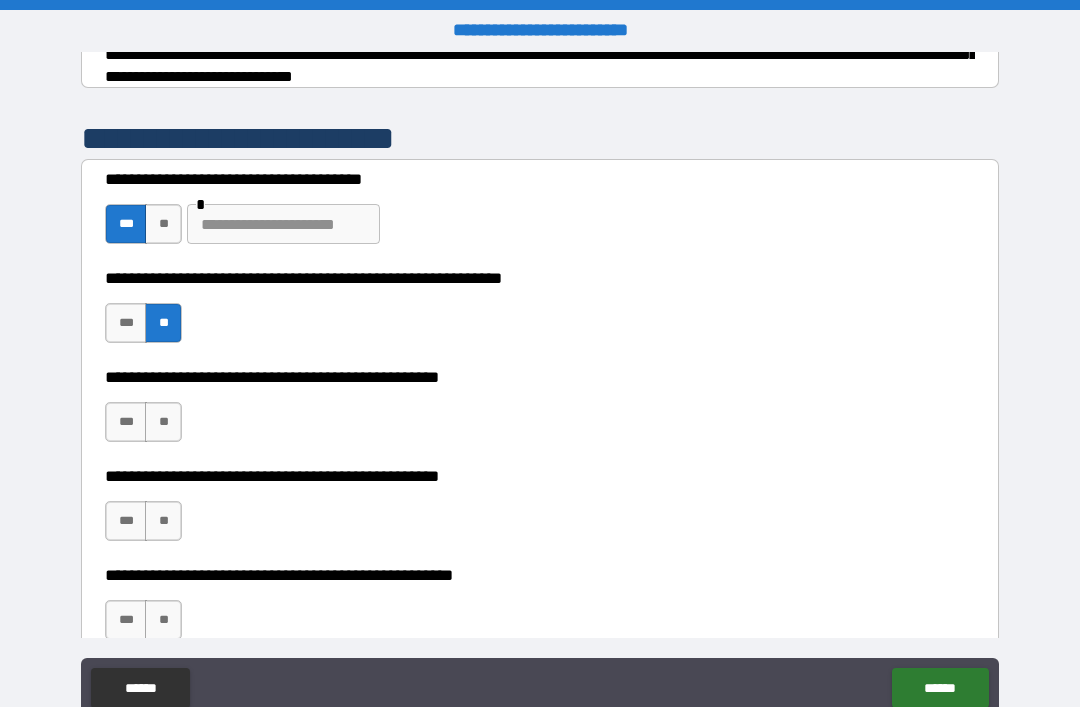 scroll, scrollTop: 360, scrollLeft: 0, axis: vertical 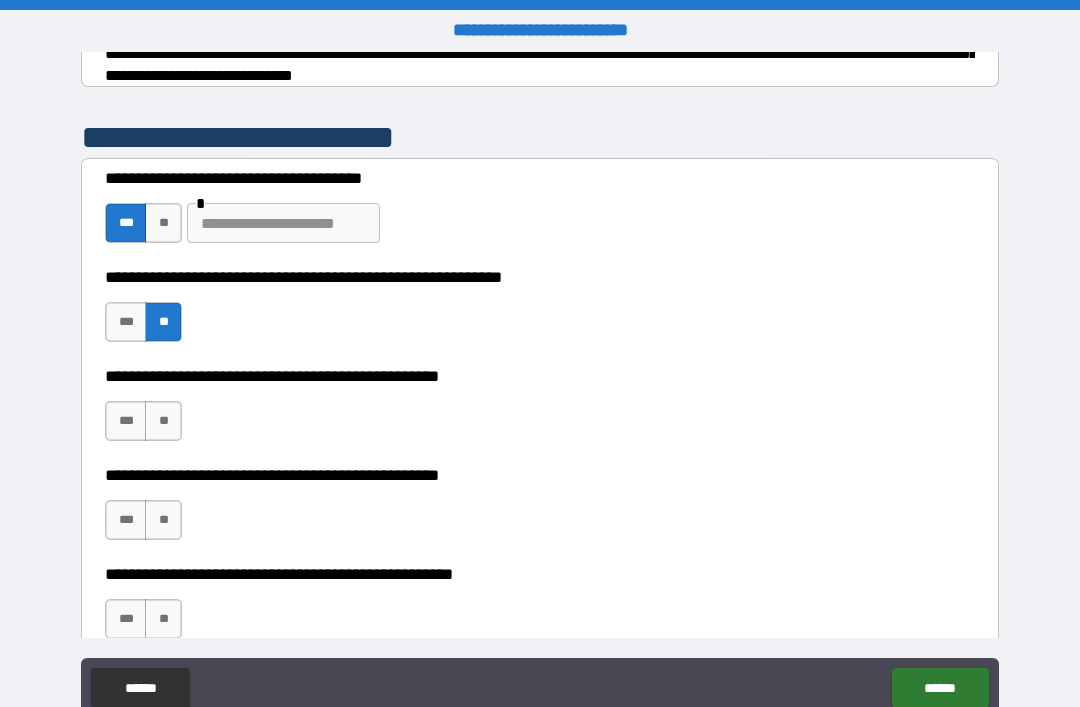 click on "**" at bounding box center [163, 421] 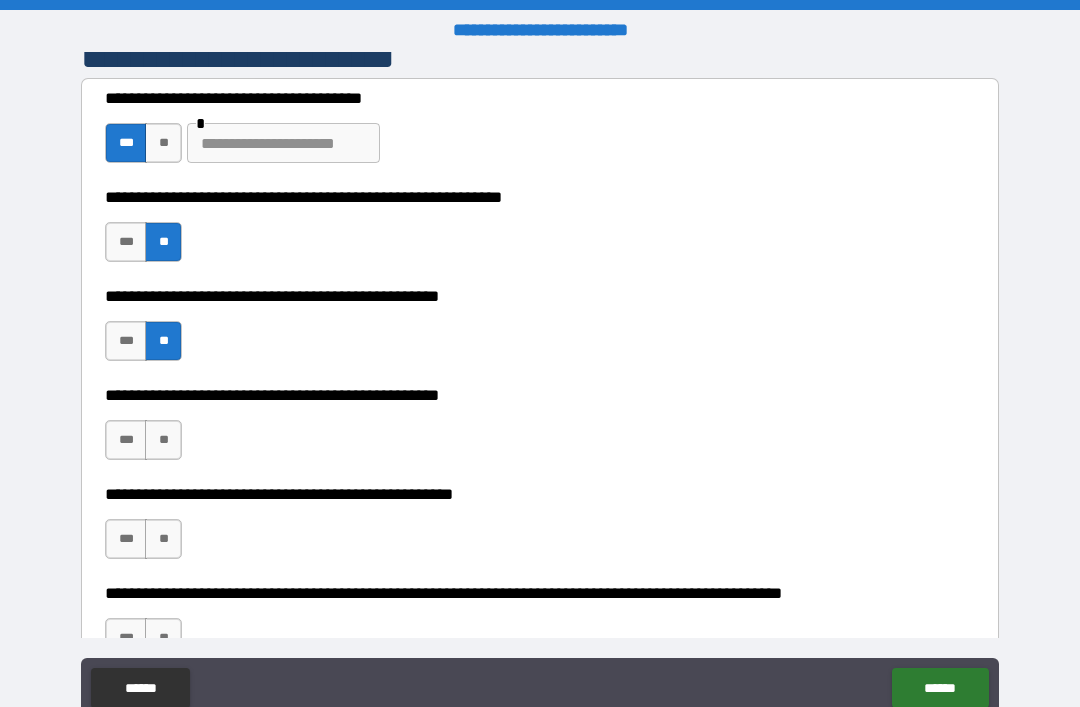 scroll, scrollTop: 441, scrollLeft: 0, axis: vertical 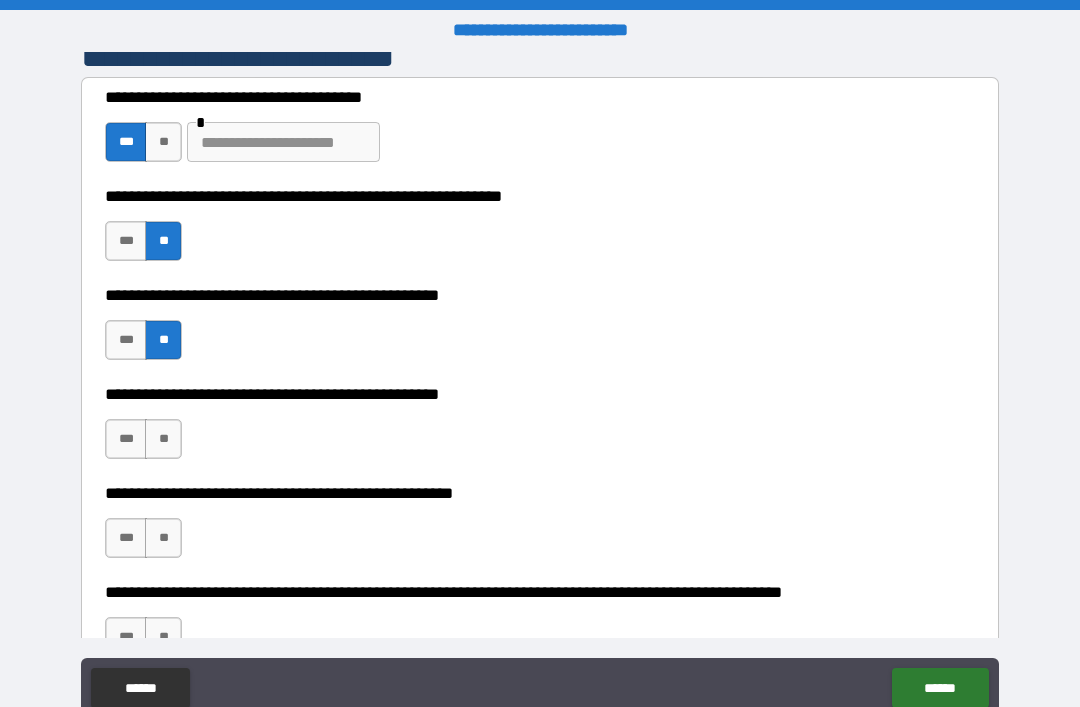 click on "***" at bounding box center [126, 439] 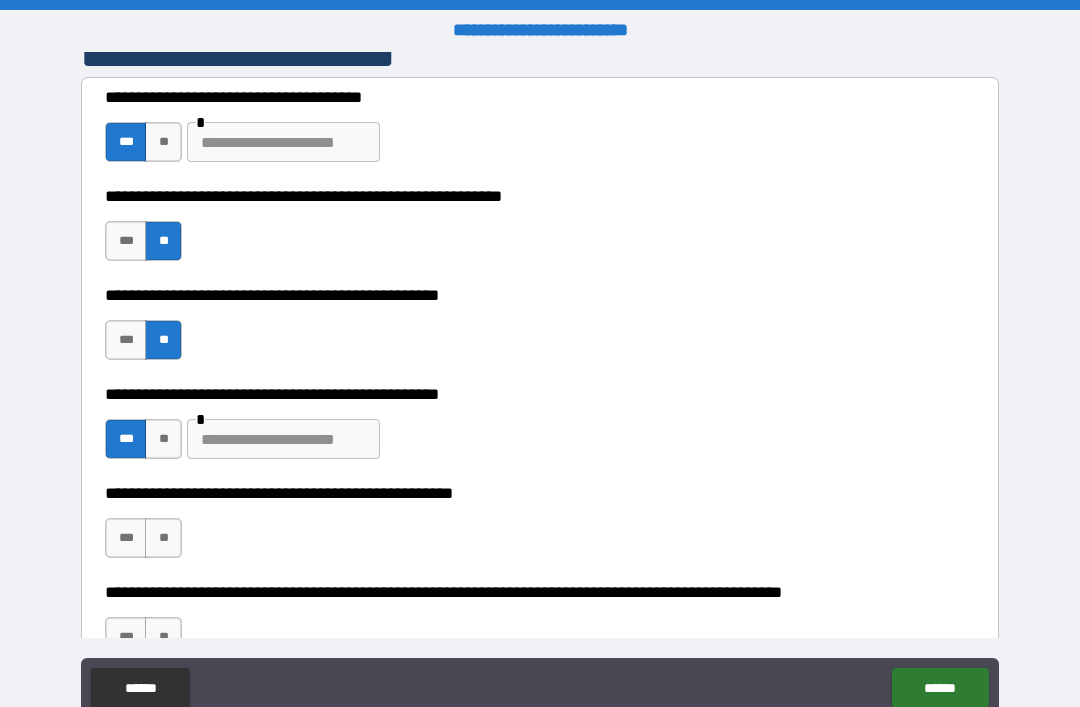 click on "**" at bounding box center [163, 538] 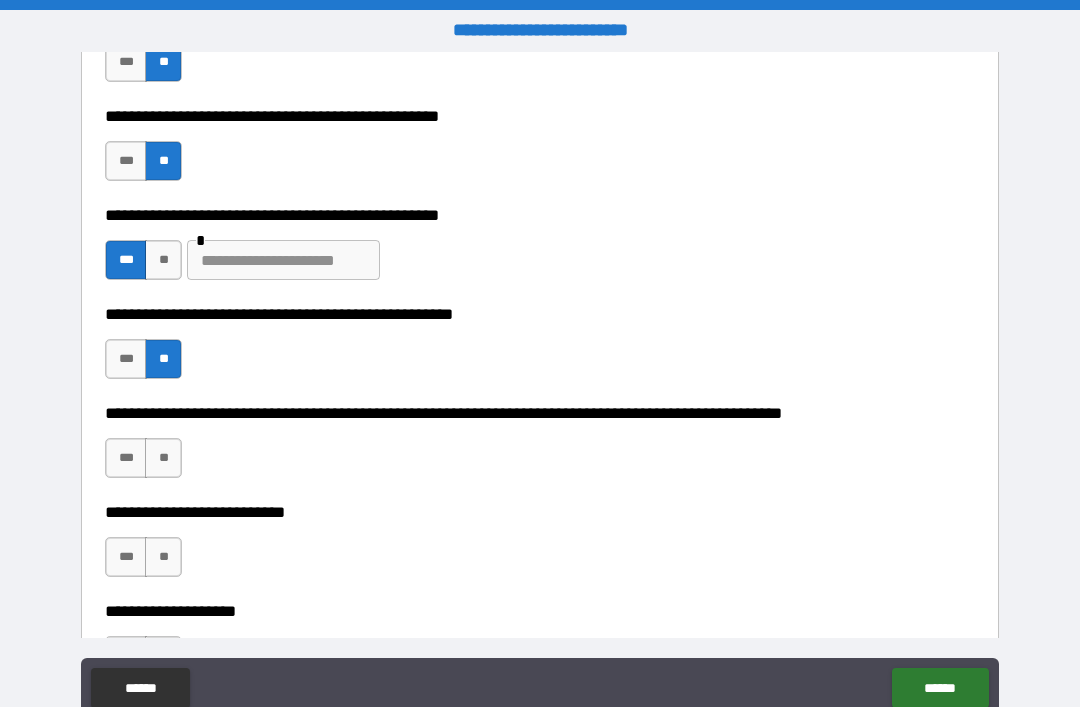 scroll, scrollTop: 621, scrollLeft: 0, axis: vertical 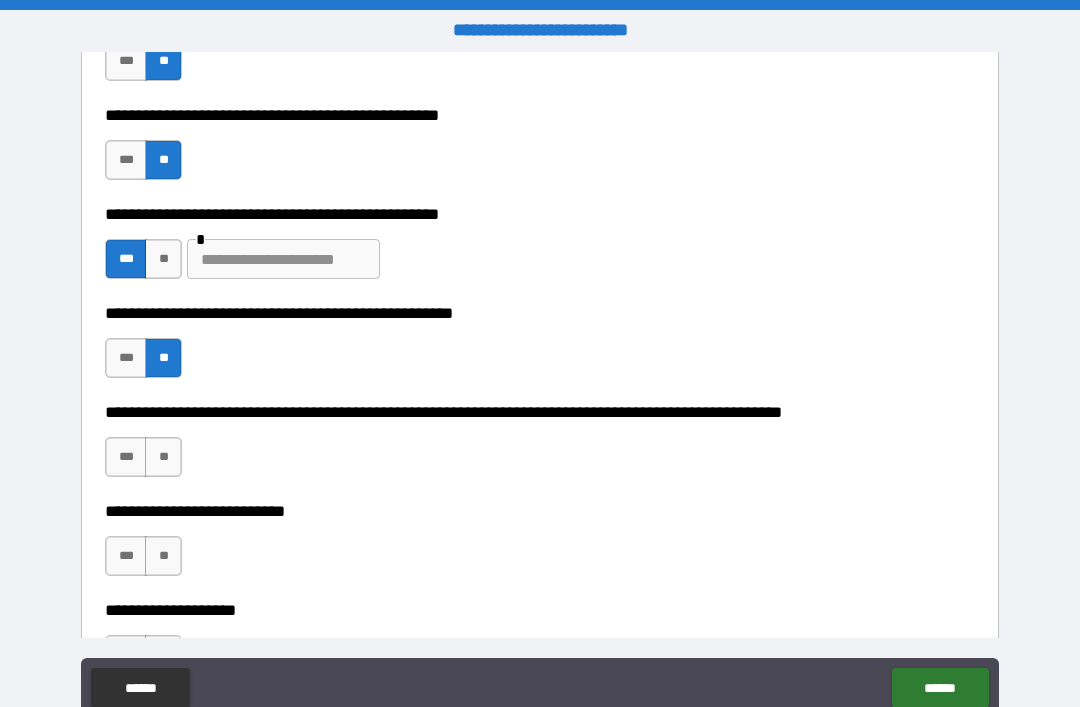 click on "**" at bounding box center [163, 457] 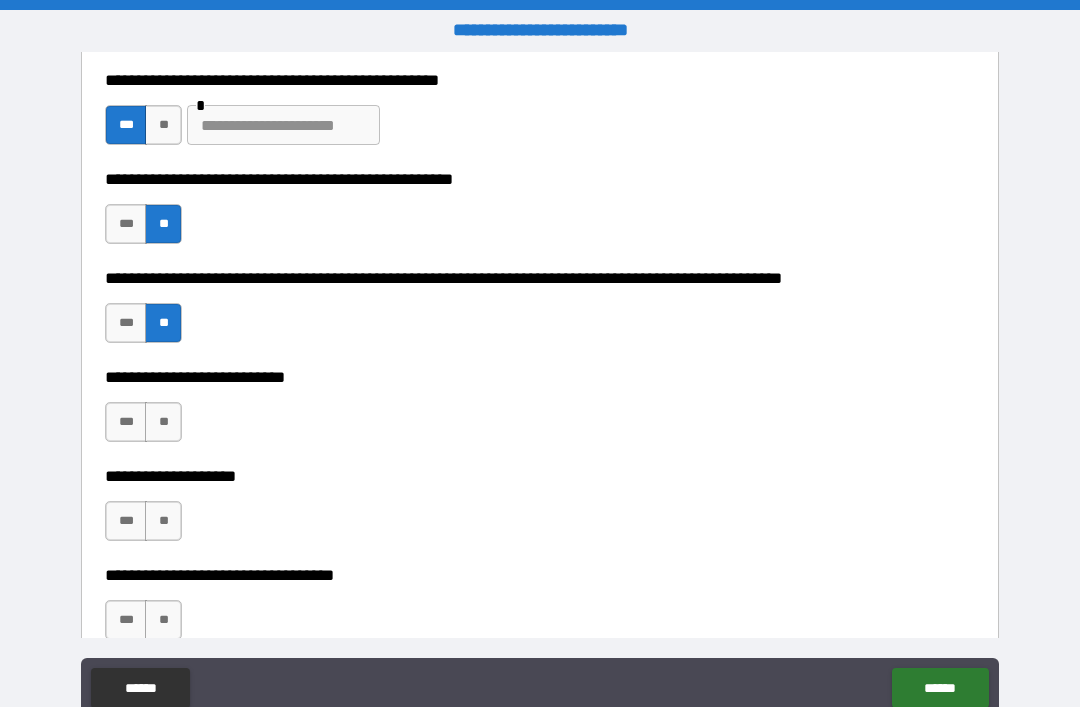 scroll, scrollTop: 760, scrollLeft: 0, axis: vertical 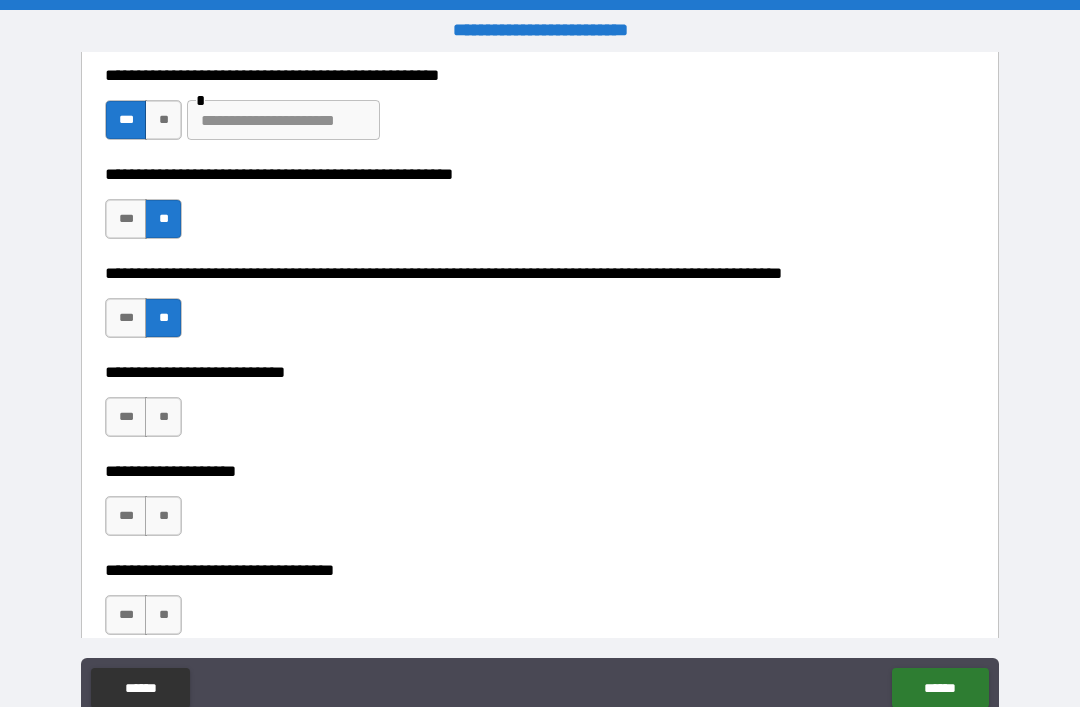 click on "**" at bounding box center (163, 417) 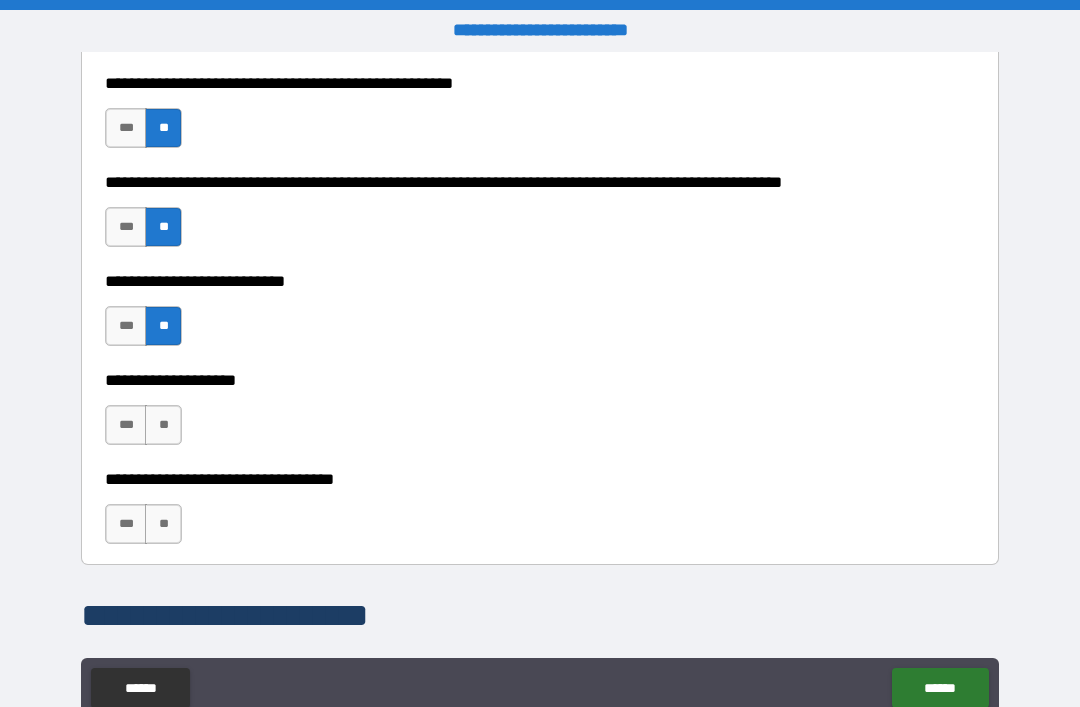 scroll, scrollTop: 858, scrollLeft: 0, axis: vertical 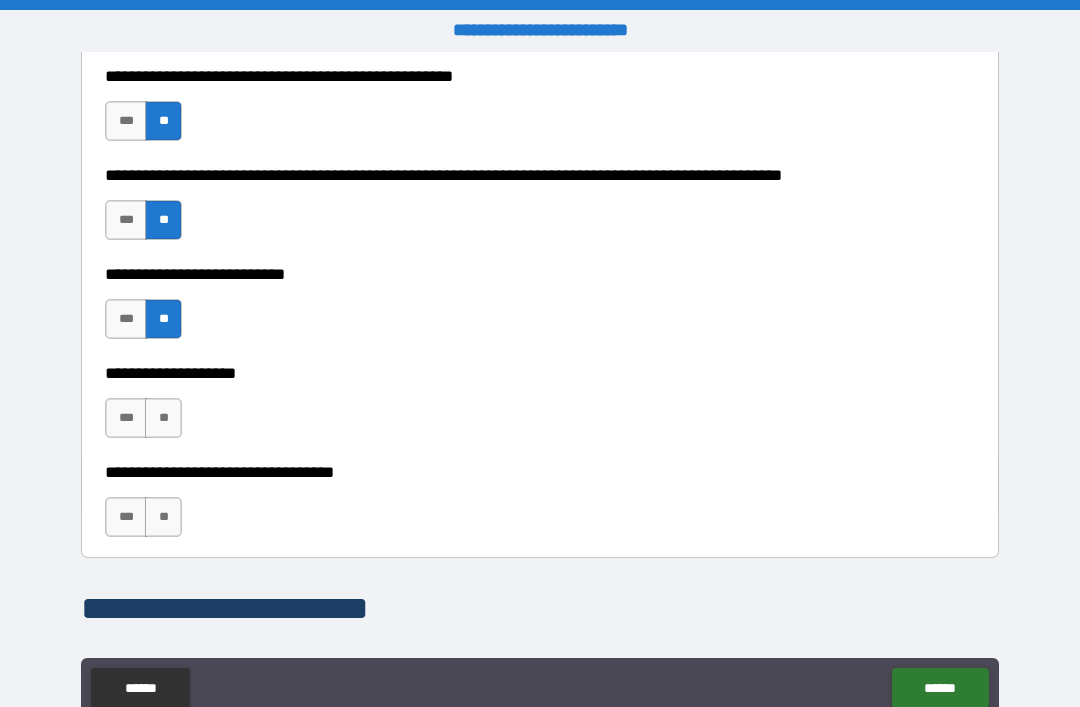click on "**" at bounding box center [163, 418] 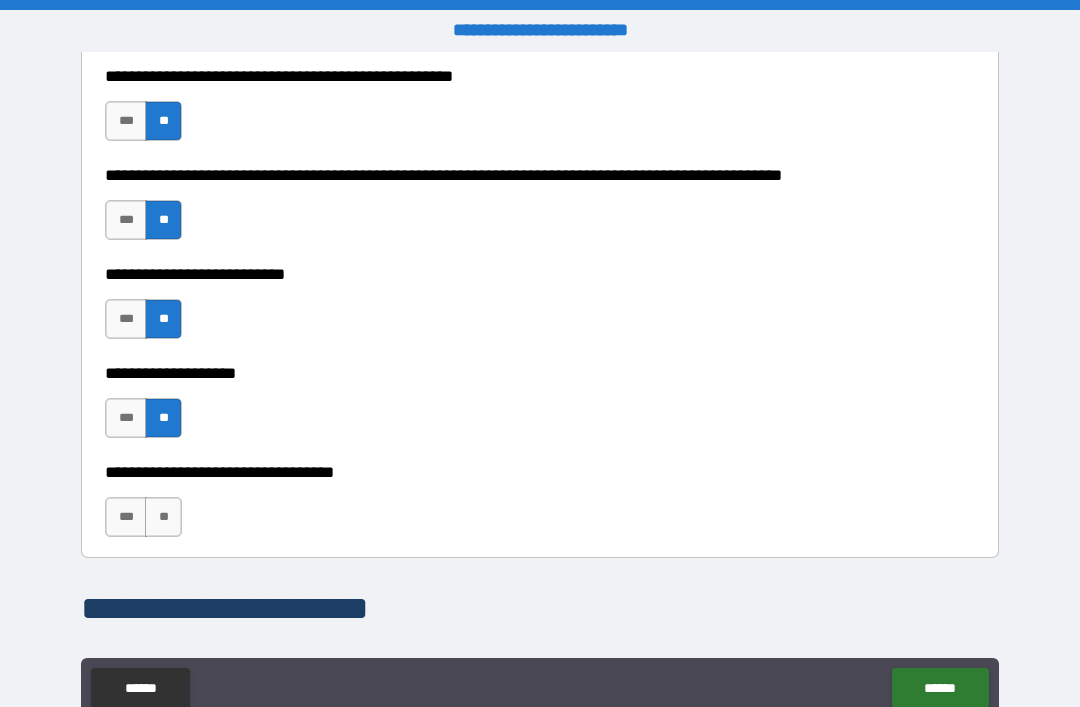 click on "**" at bounding box center [163, 517] 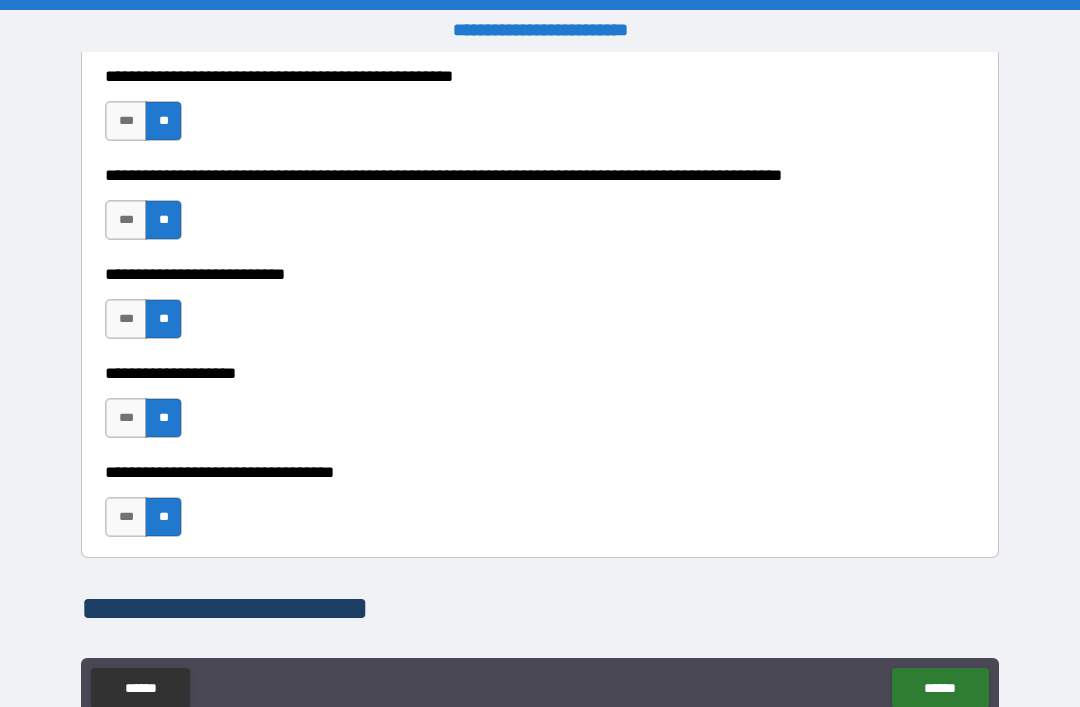 click on "******" at bounding box center (940, 688) 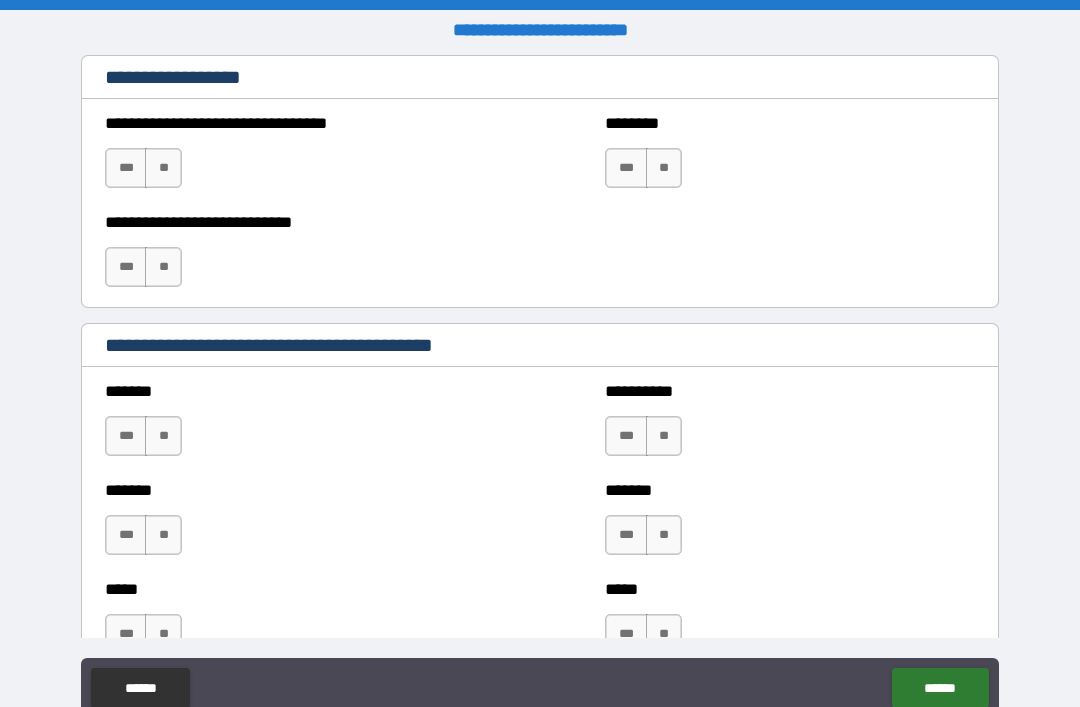 scroll, scrollTop: 1448, scrollLeft: 0, axis: vertical 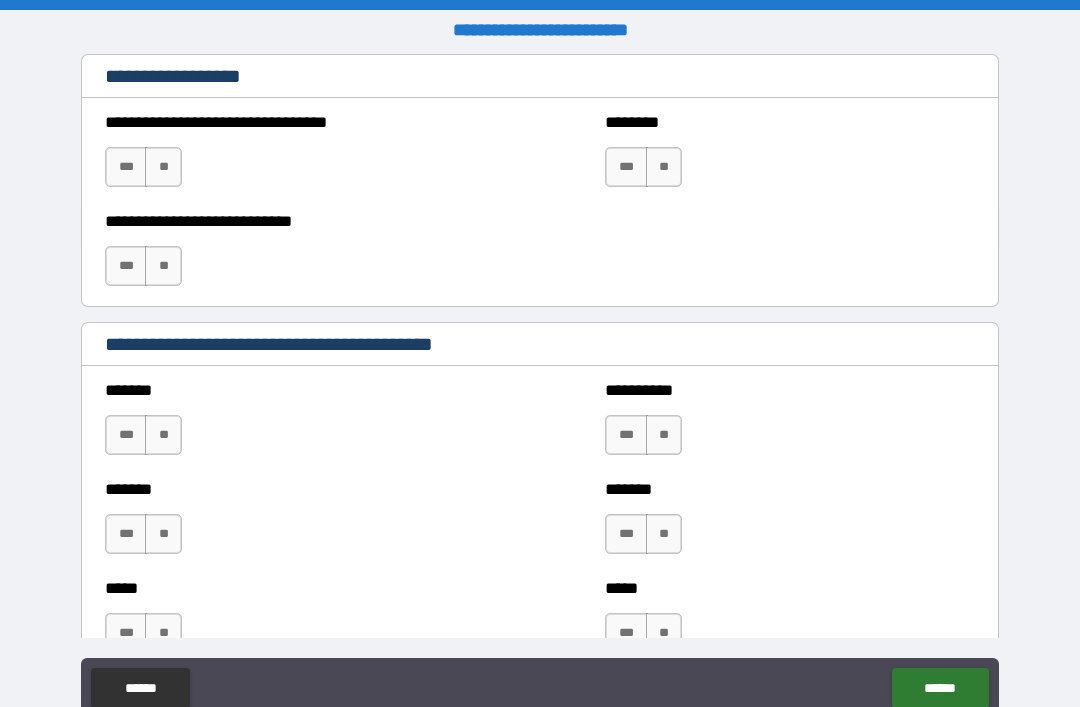 click on "**" at bounding box center [163, 167] 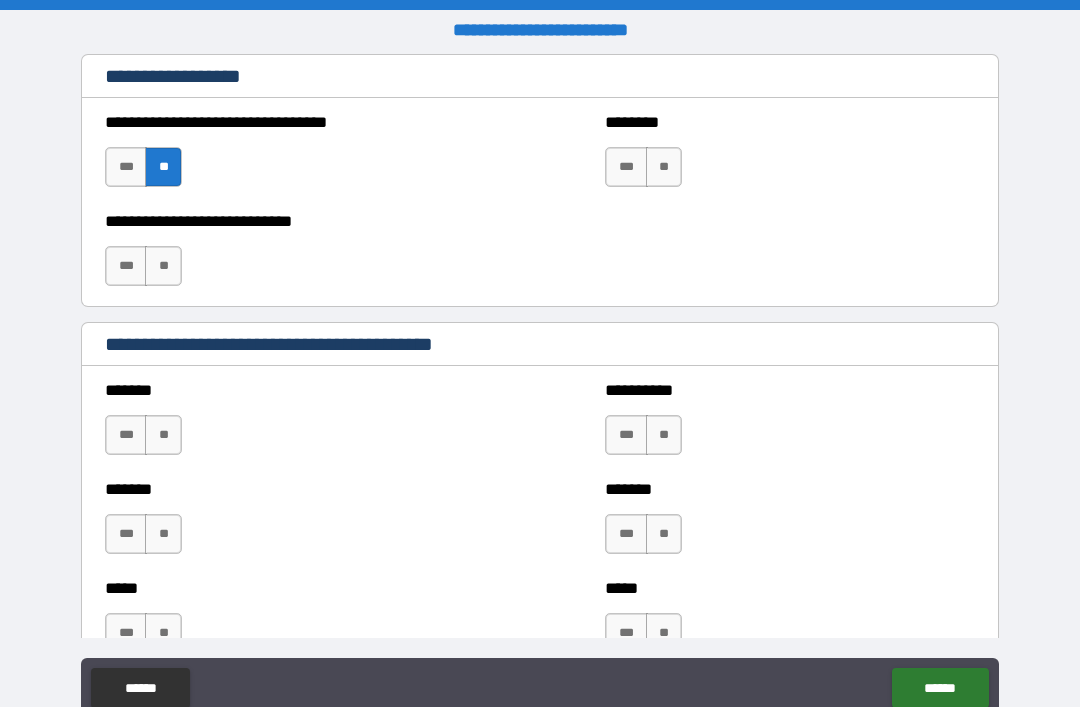 click on "**" at bounding box center (163, 266) 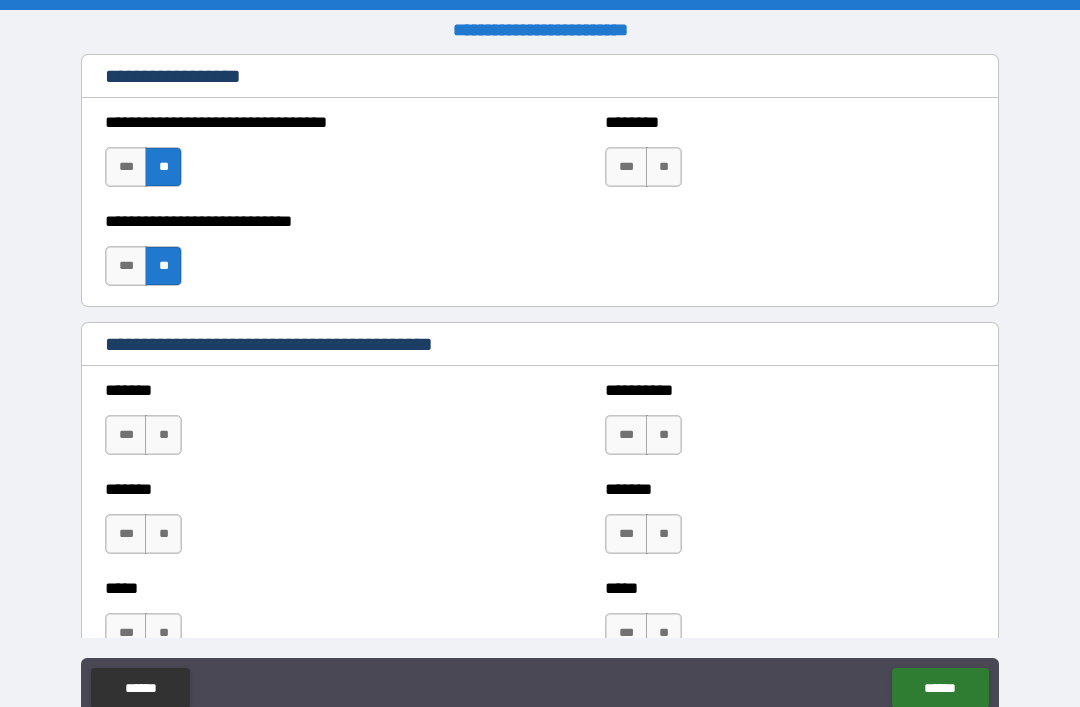 click on "**" at bounding box center (163, 435) 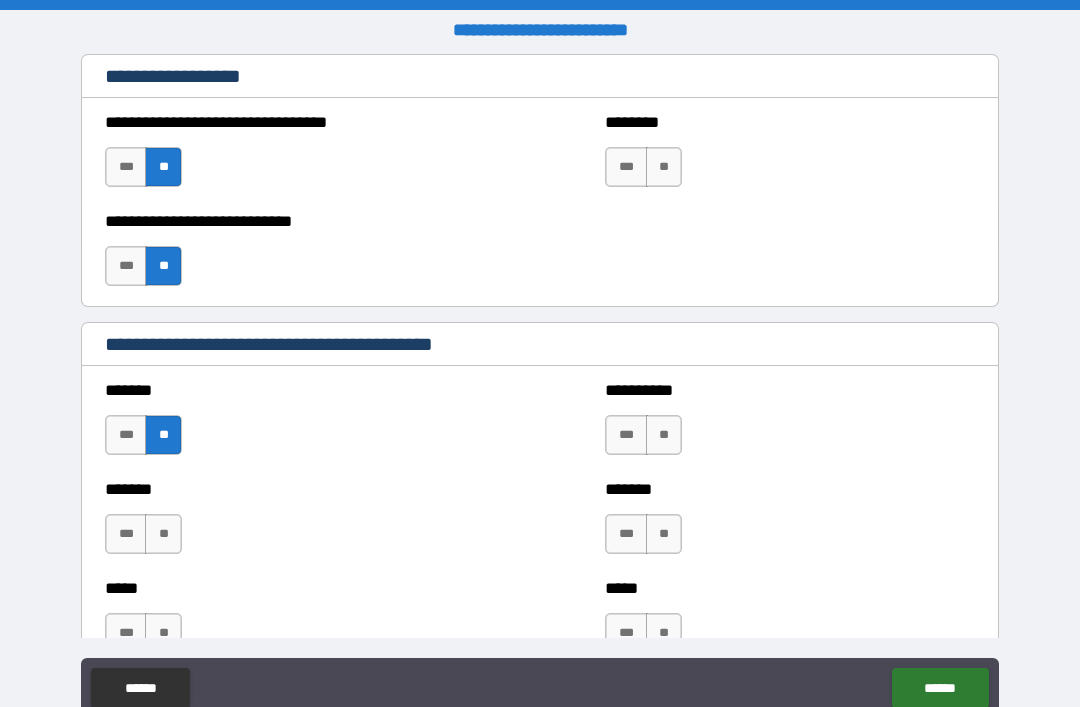 click on "**" at bounding box center (163, 534) 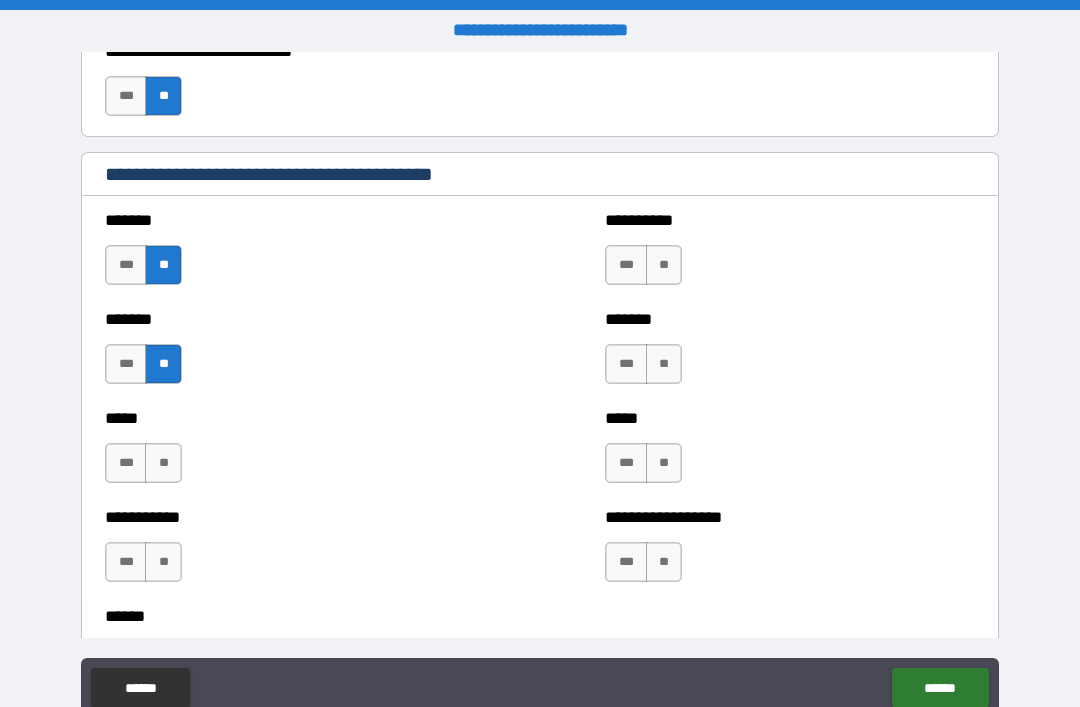 scroll, scrollTop: 1619, scrollLeft: 0, axis: vertical 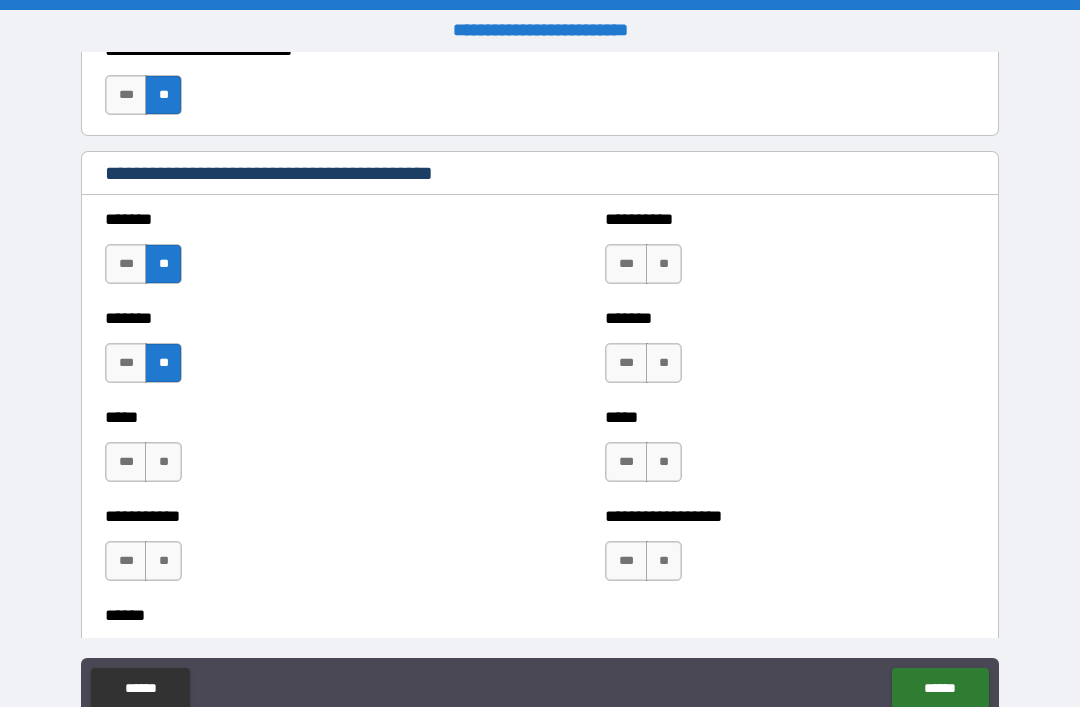 click on "**" at bounding box center (163, 462) 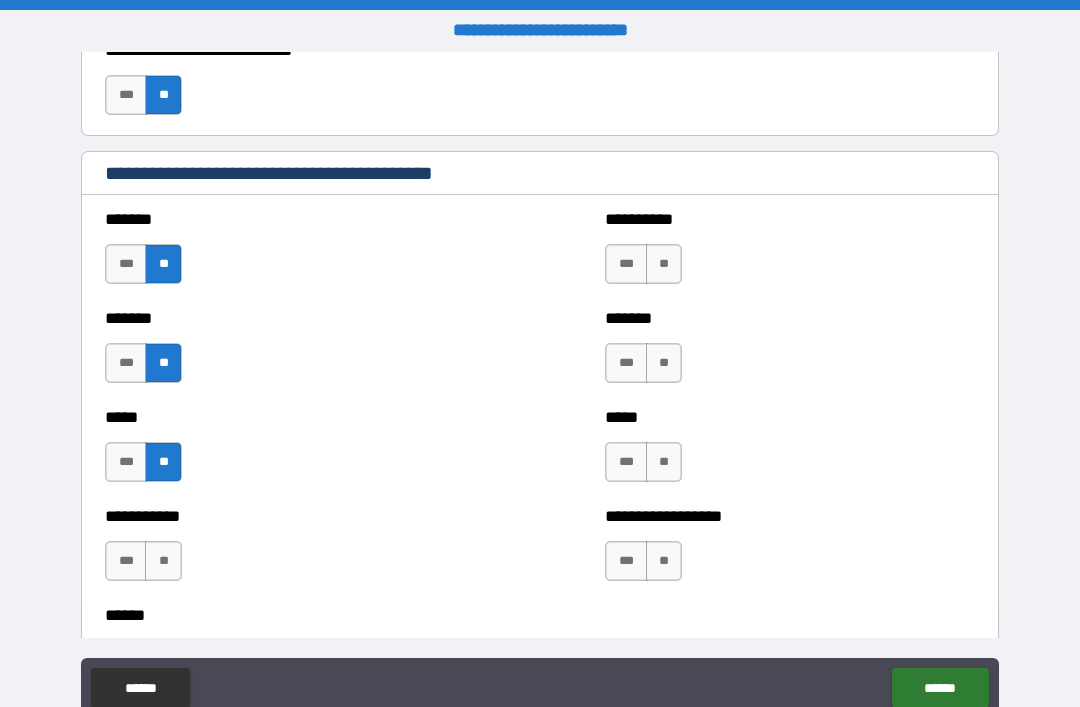 click on "**" at bounding box center (163, 561) 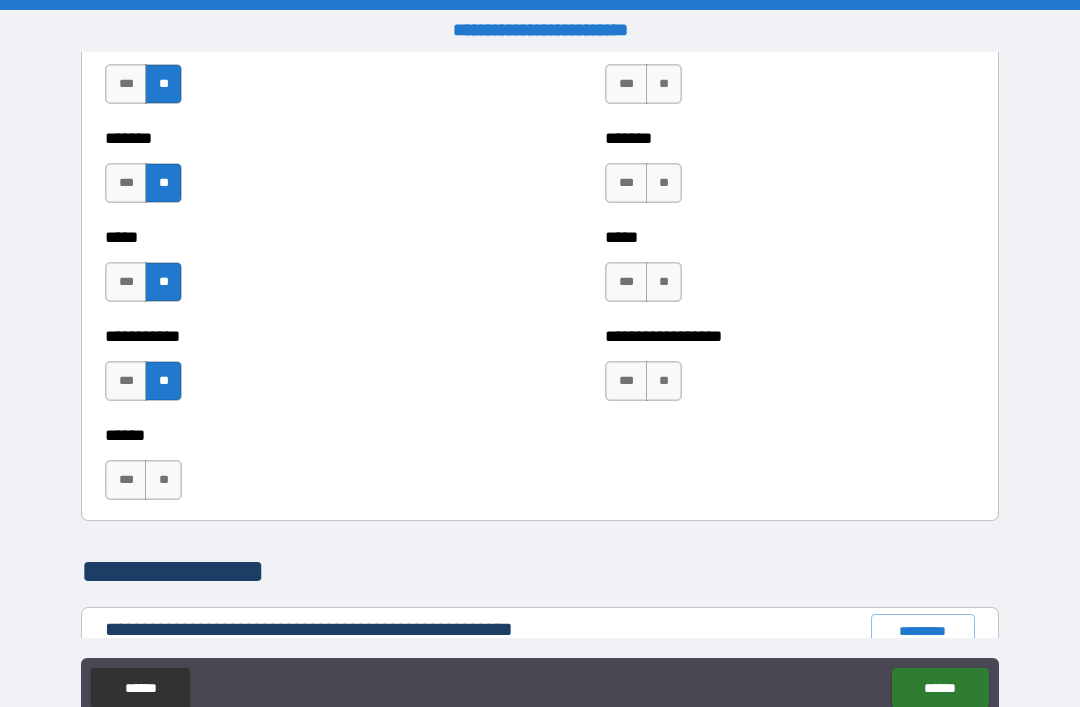 scroll, scrollTop: 1796, scrollLeft: 0, axis: vertical 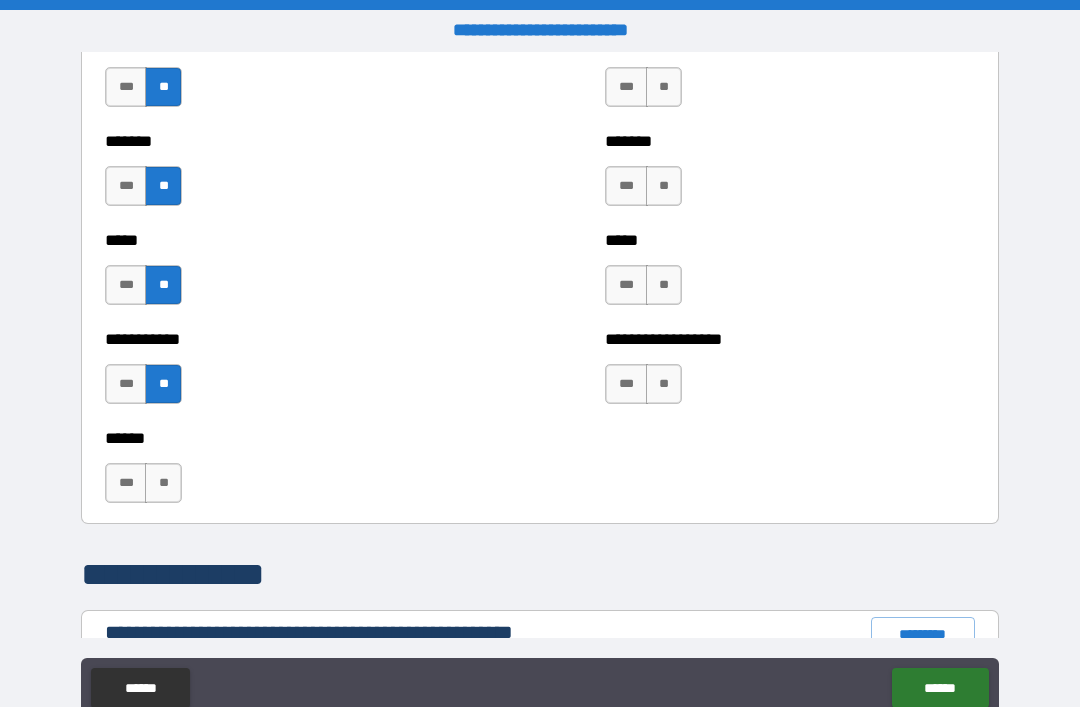 click on "**" at bounding box center (163, 483) 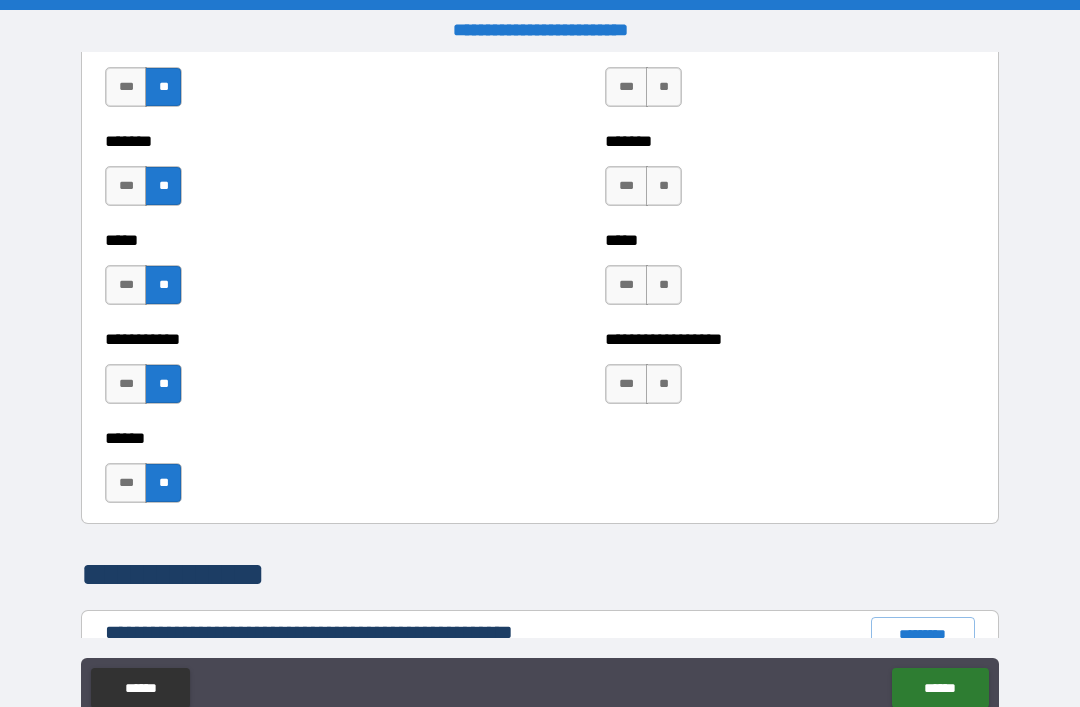 click on "******" at bounding box center (940, 688) 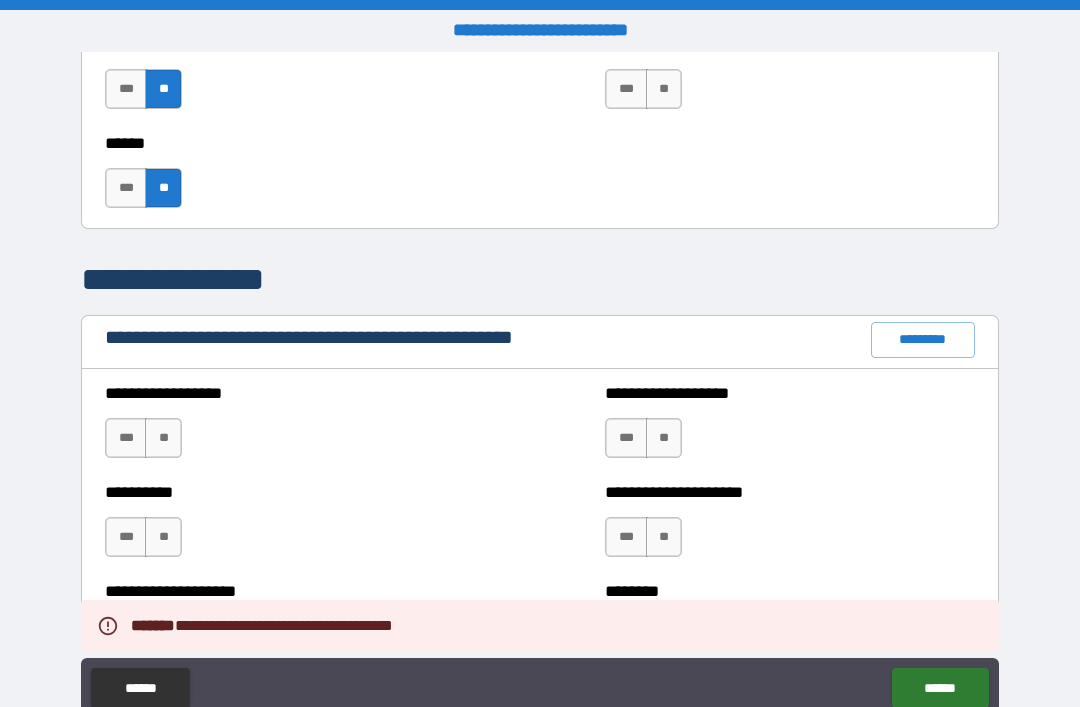 scroll, scrollTop: 2092, scrollLeft: 0, axis: vertical 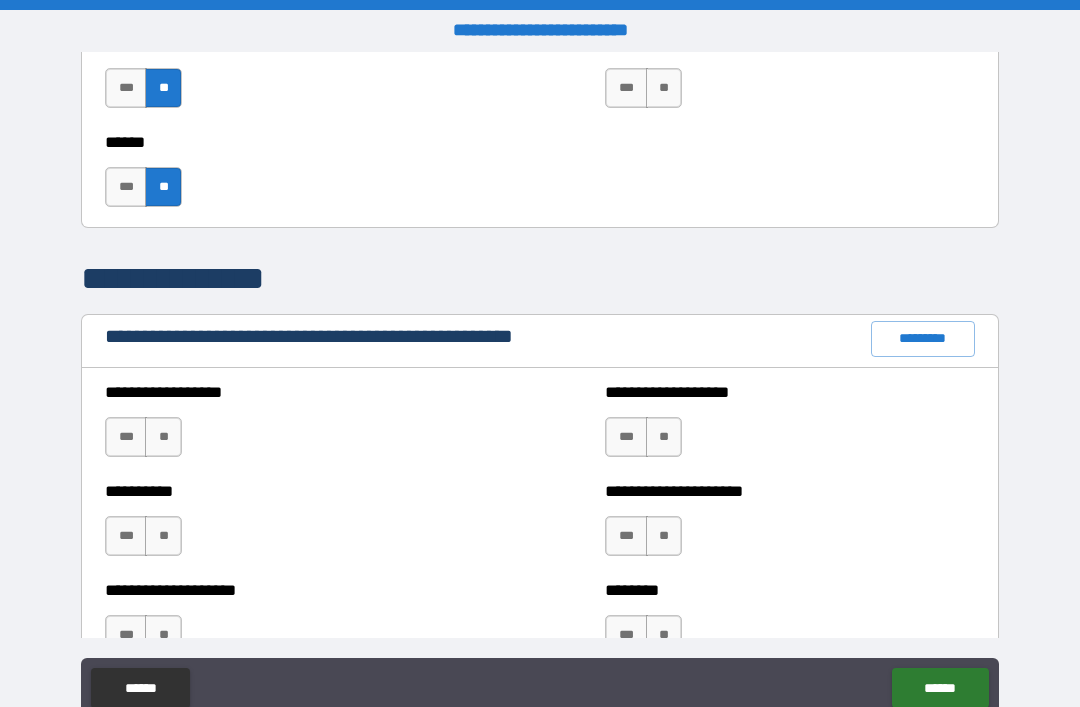 click on "**" at bounding box center (163, 437) 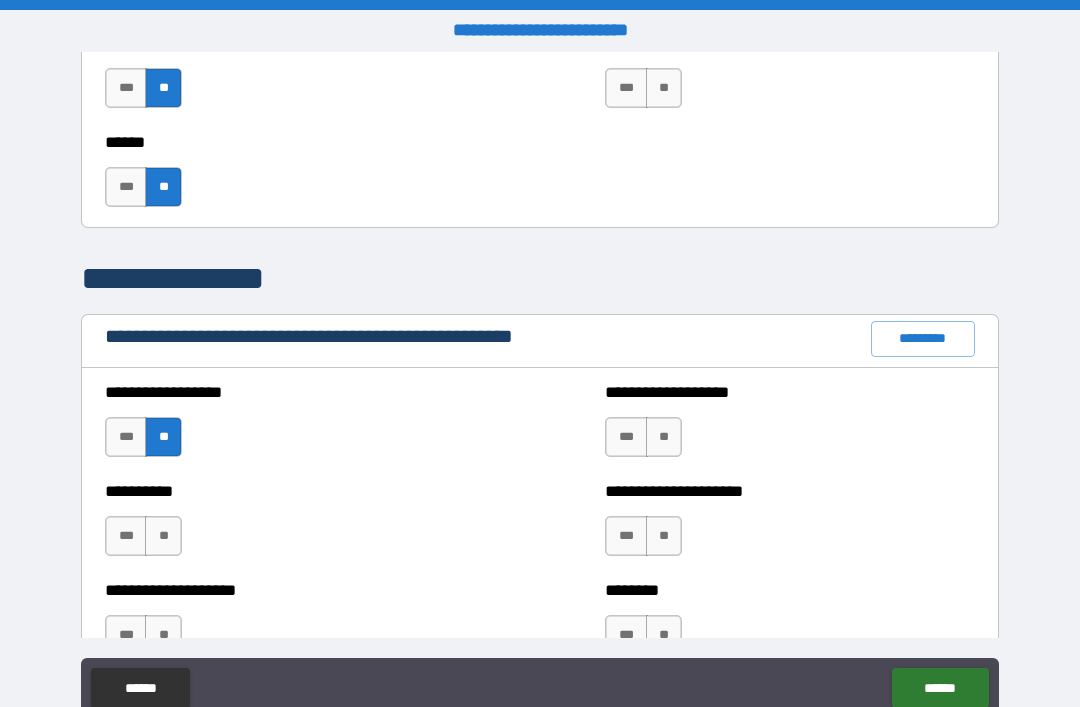 click on "**" at bounding box center [664, 437] 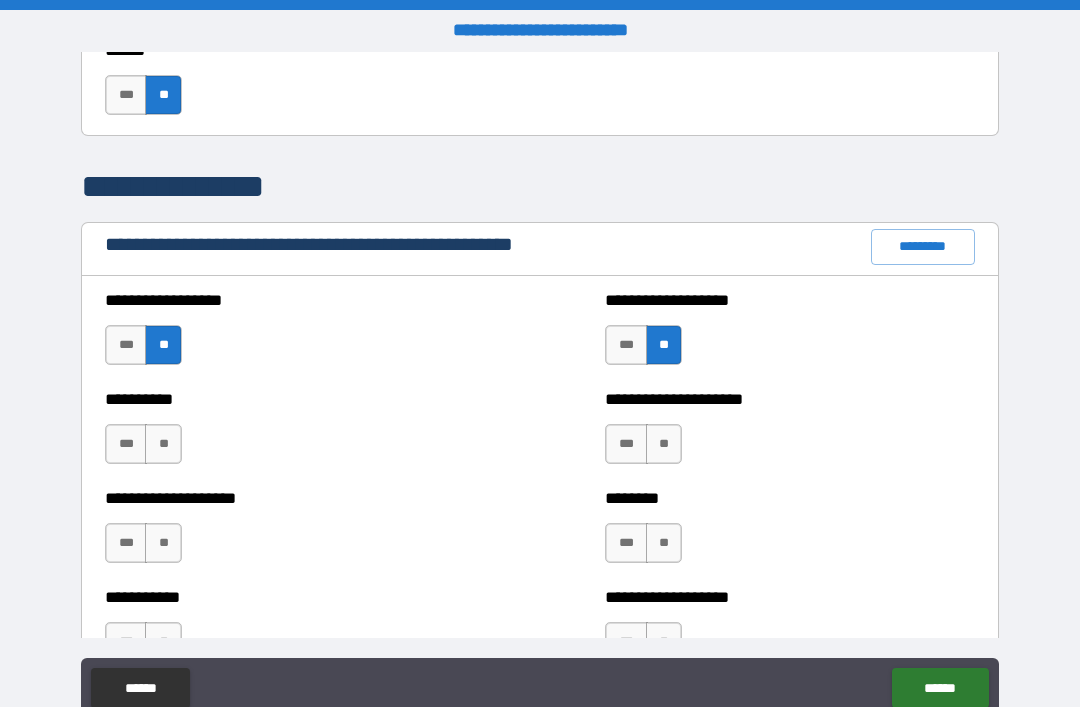 scroll, scrollTop: 2185, scrollLeft: 0, axis: vertical 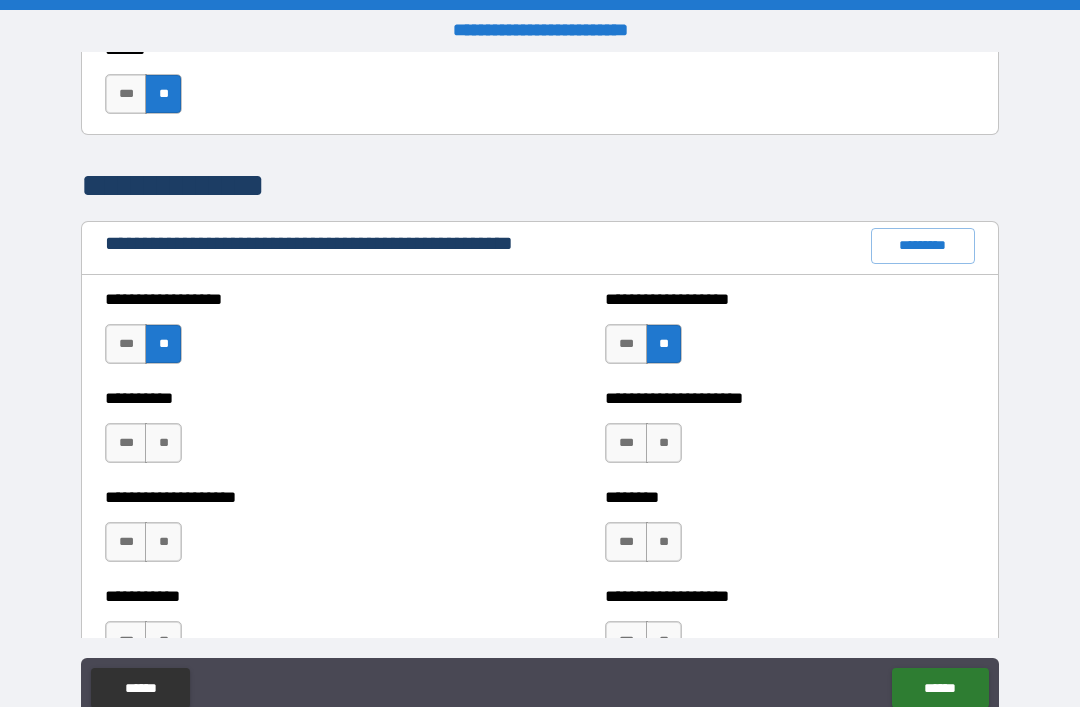click on "**" at bounding box center [163, 443] 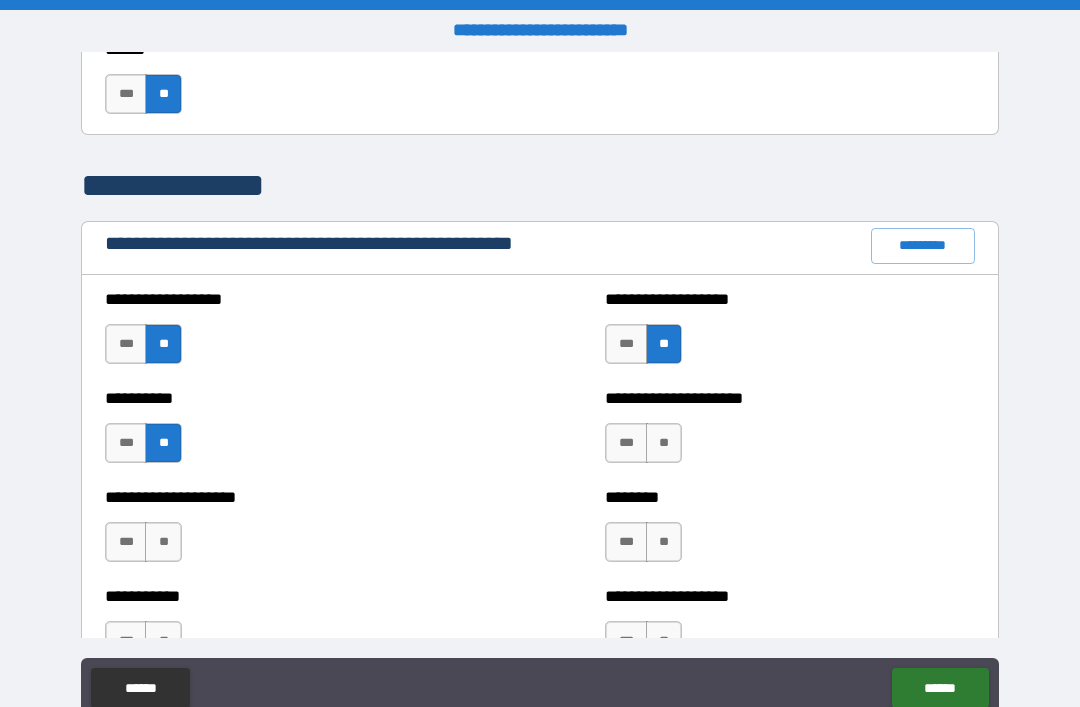 click on "**" at bounding box center [664, 443] 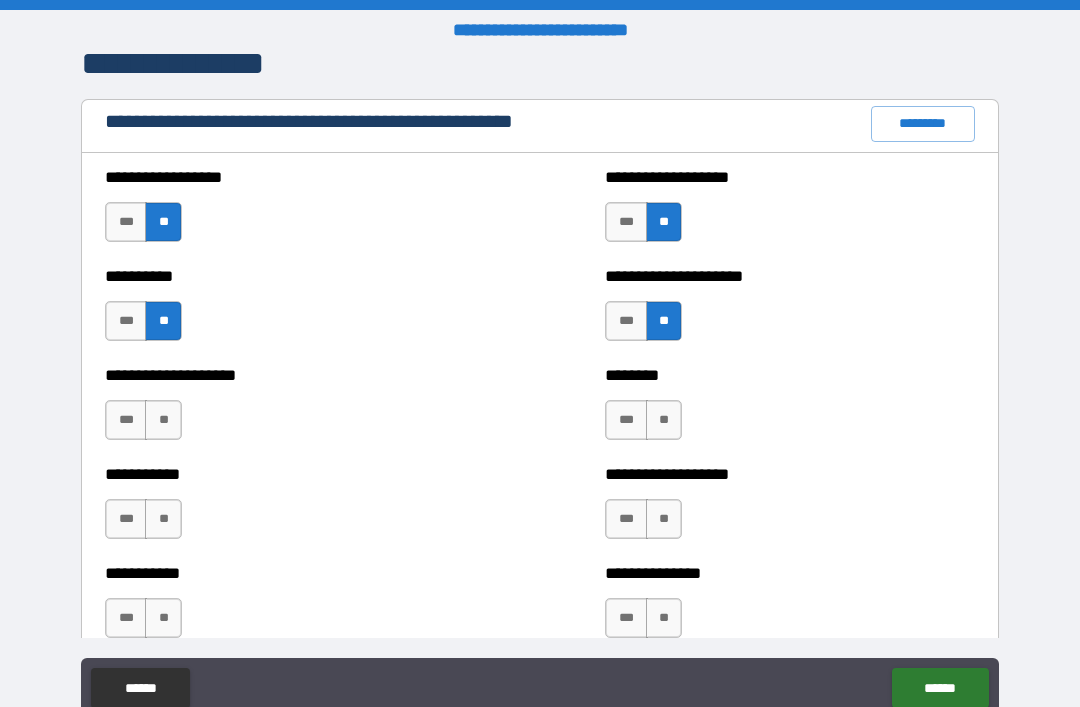 scroll, scrollTop: 2306, scrollLeft: 0, axis: vertical 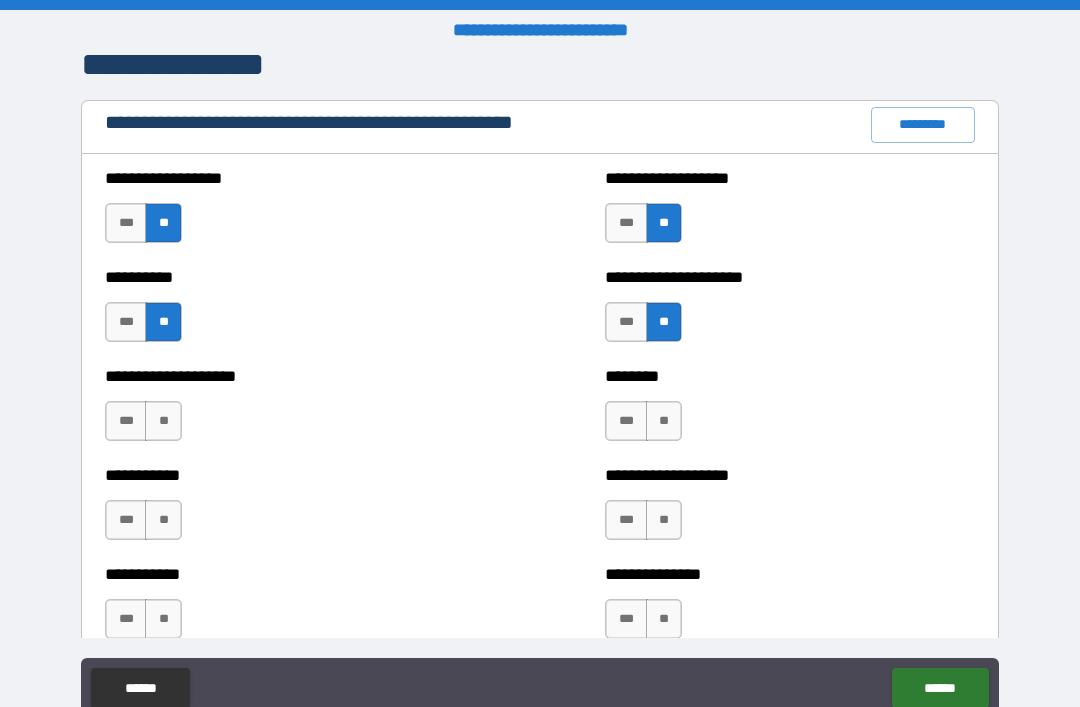 click on "**" at bounding box center [163, 421] 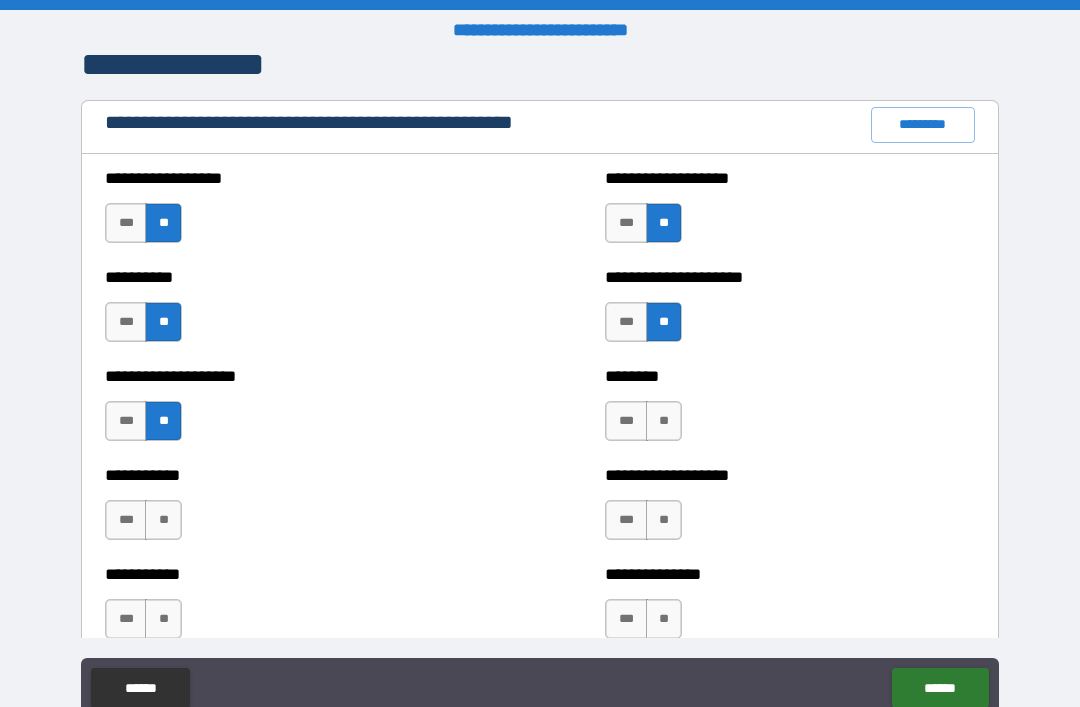click on "**" at bounding box center (664, 421) 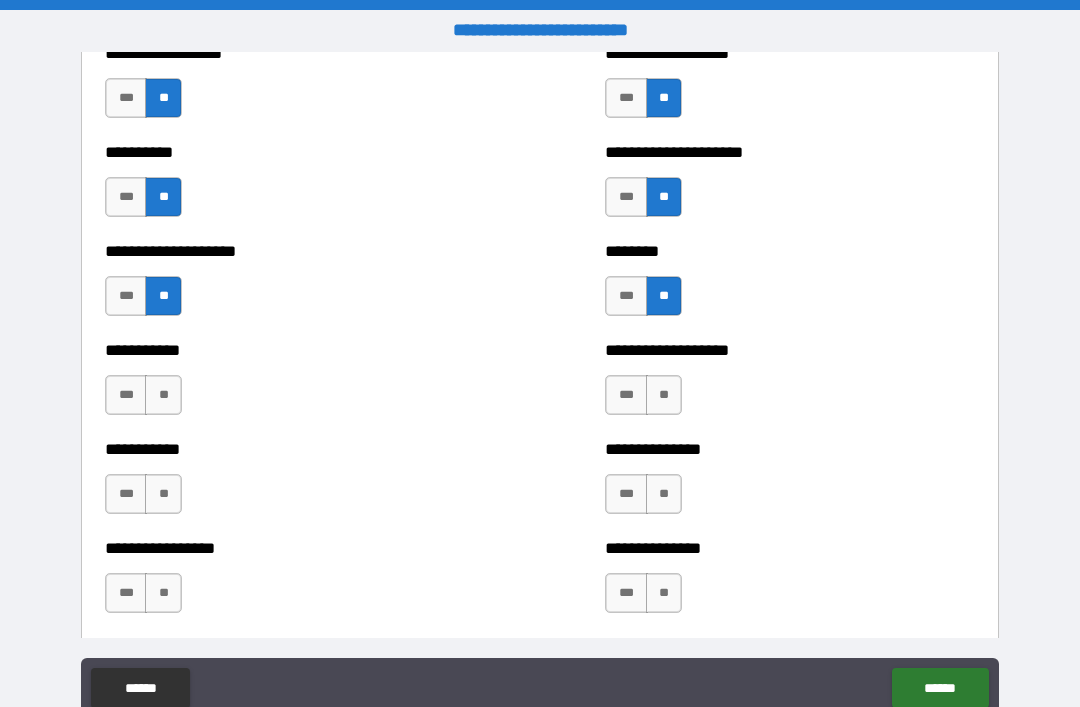 scroll, scrollTop: 2435, scrollLeft: 0, axis: vertical 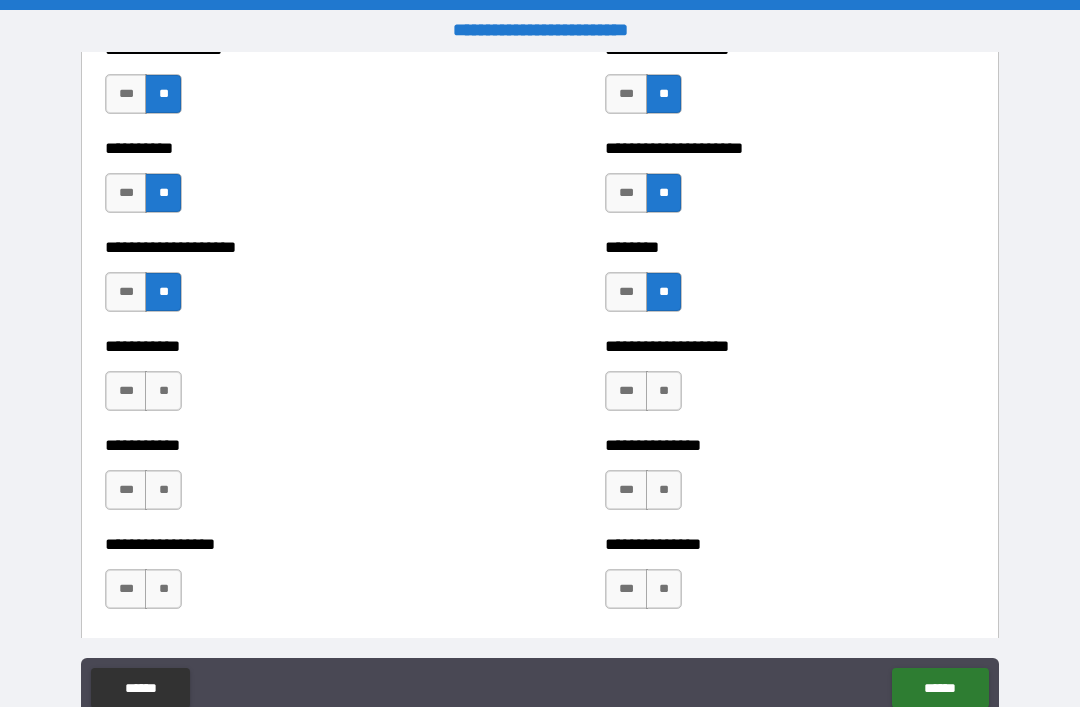 click on "**" at bounding box center (163, 391) 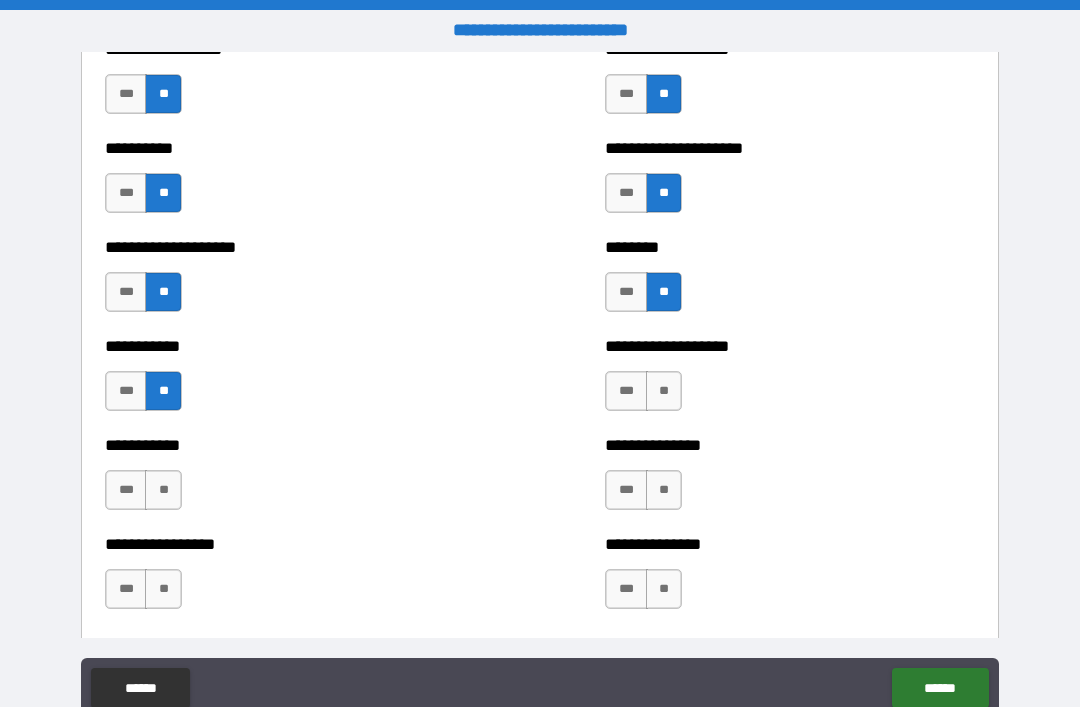 click on "**" at bounding box center (664, 391) 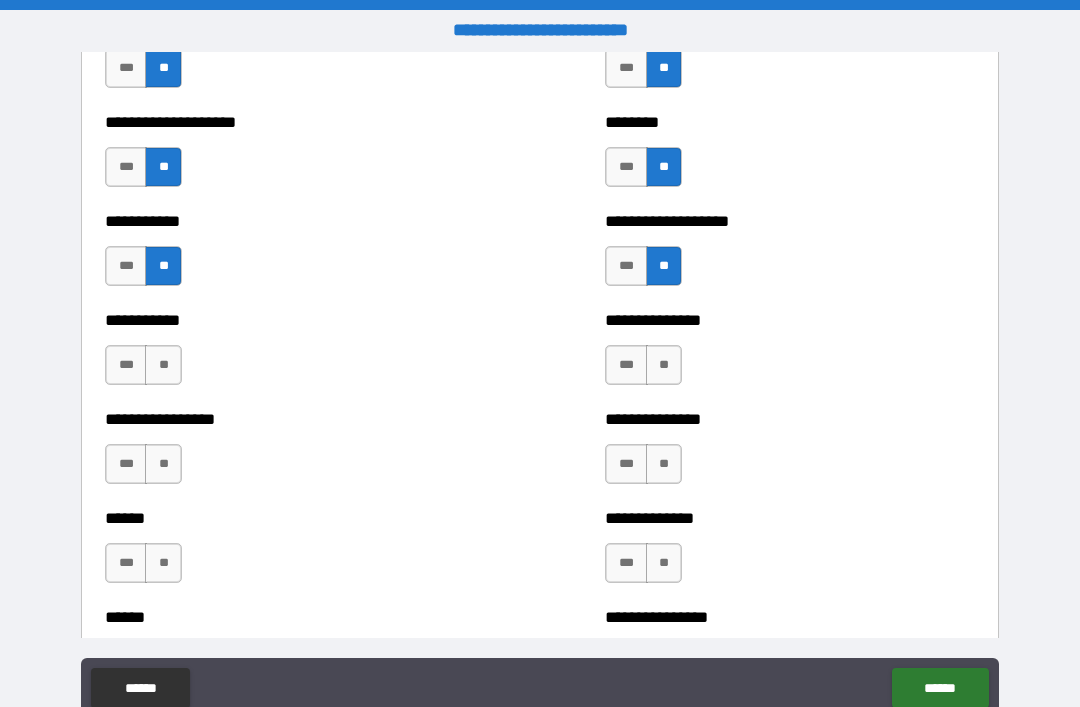 scroll, scrollTop: 2563, scrollLeft: 0, axis: vertical 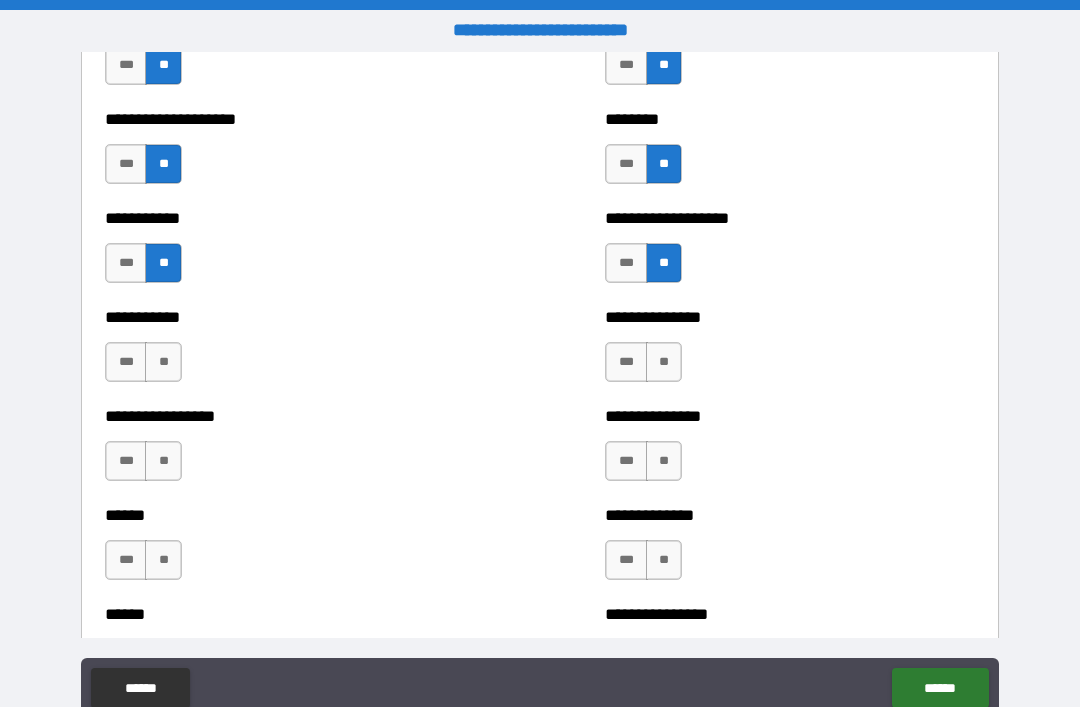click on "**" at bounding box center (163, 362) 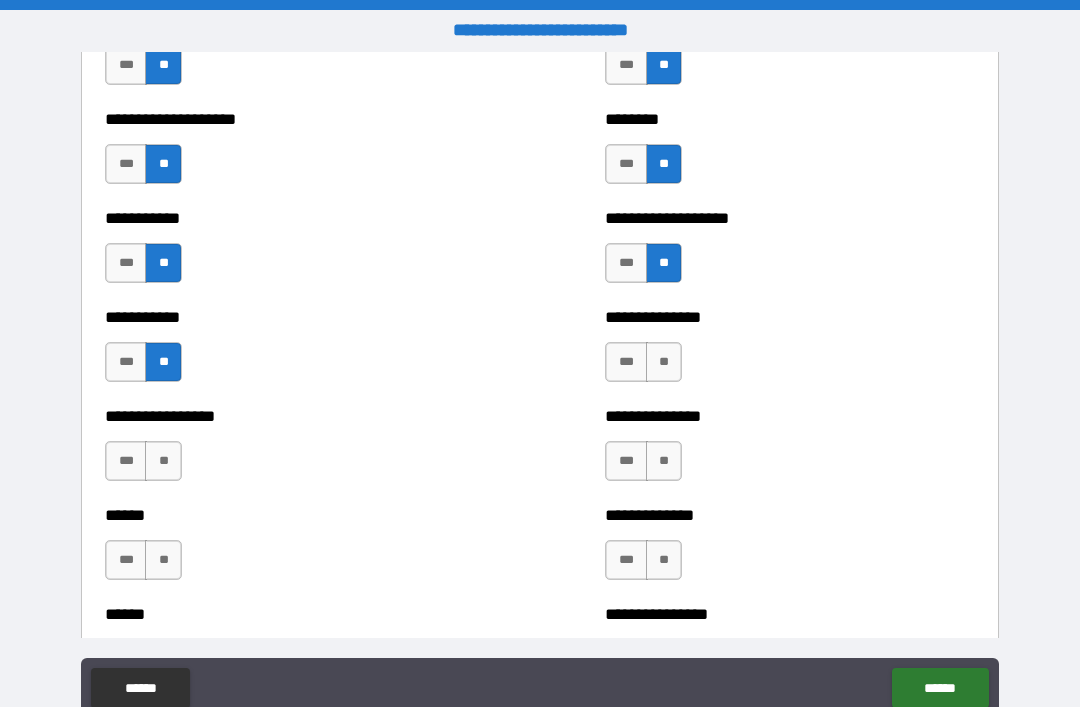 click on "**" at bounding box center [664, 362] 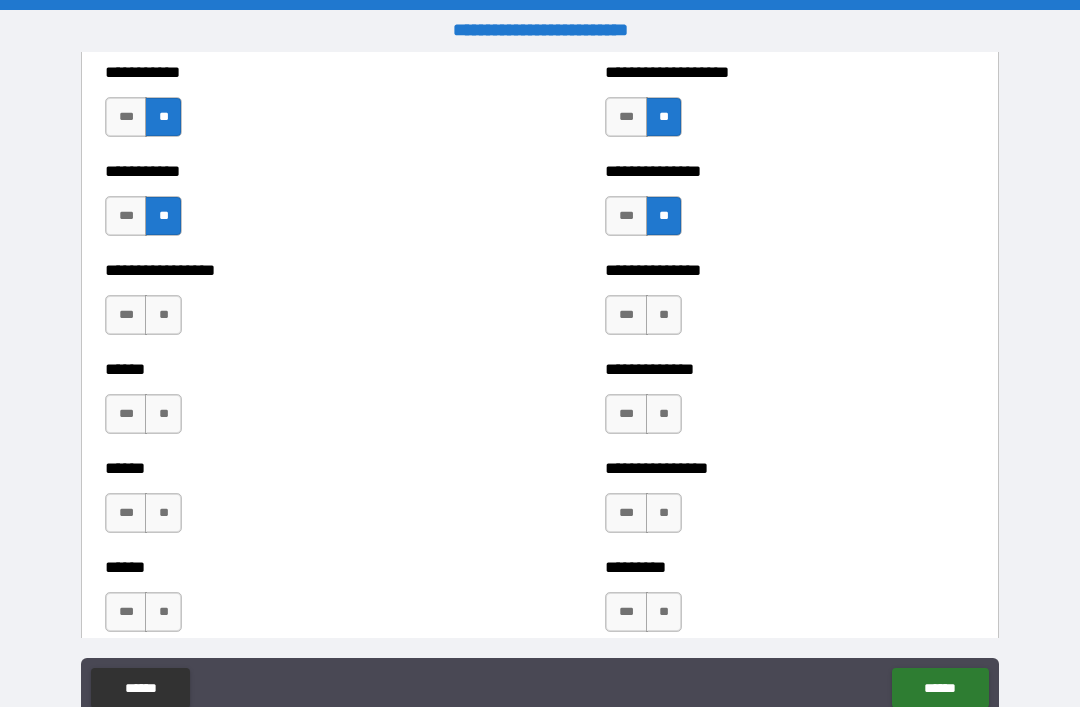 scroll, scrollTop: 2711, scrollLeft: 0, axis: vertical 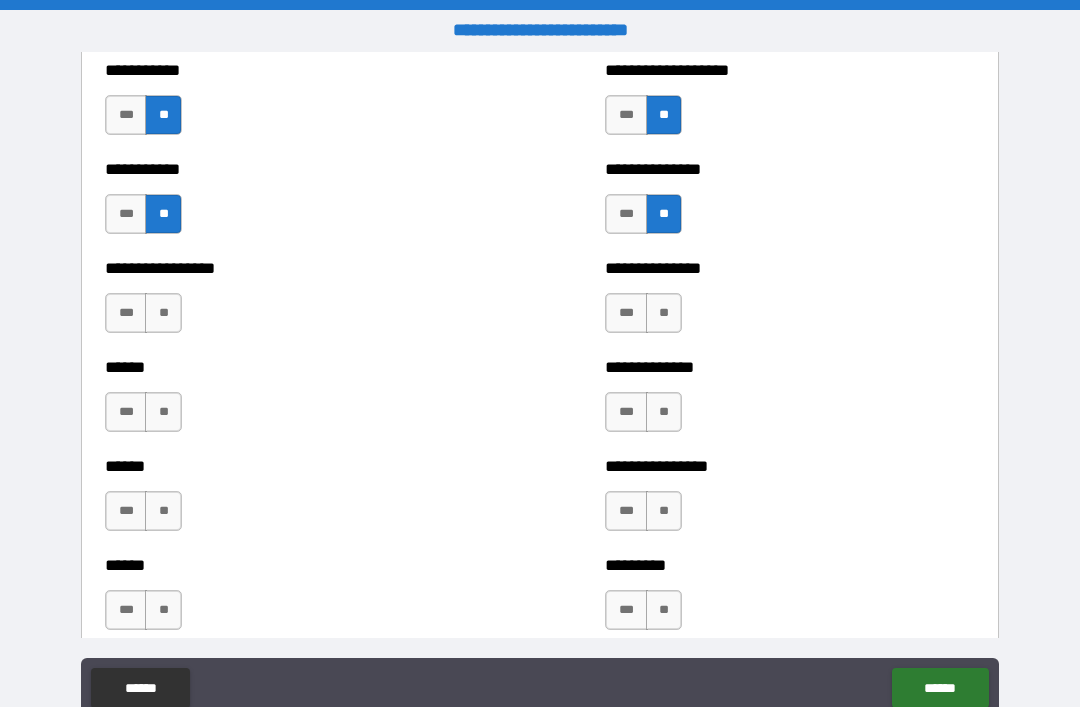 click on "**" at bounding box center (163, 313) 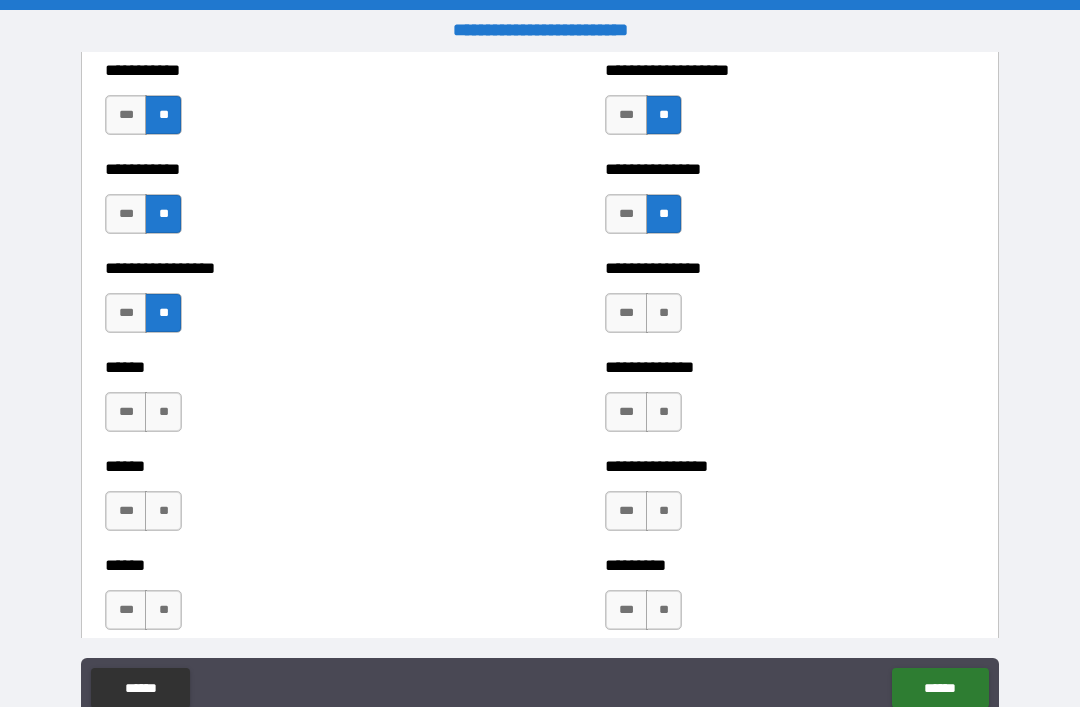 click on "**" at bounding box center [664, 313] 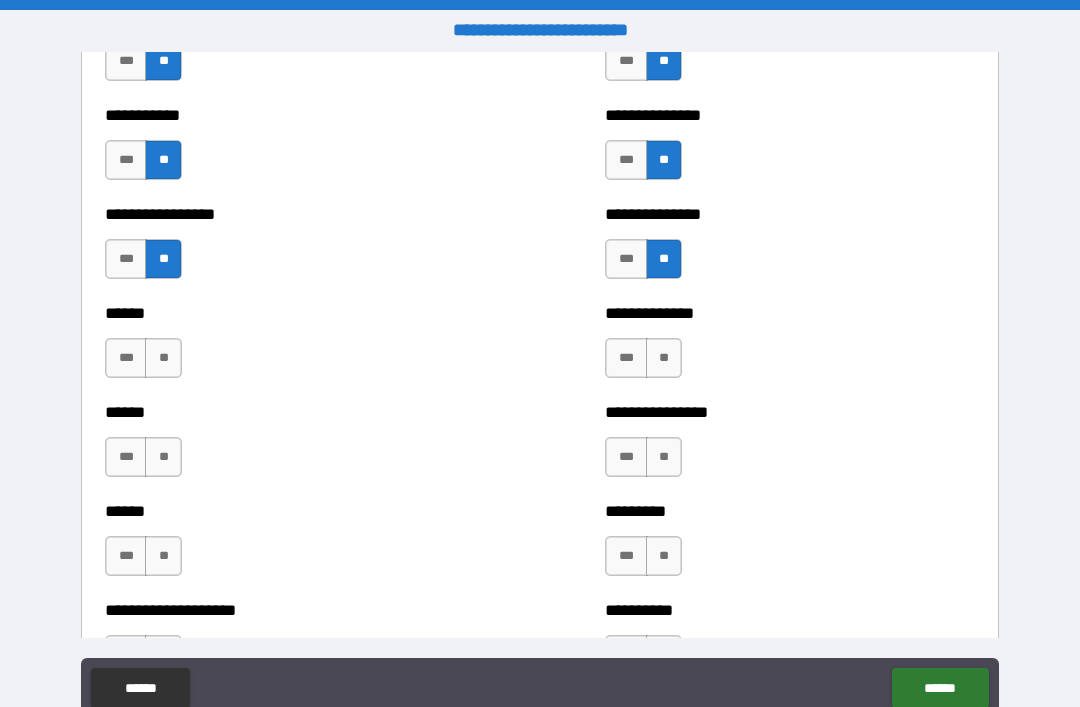 scroll, scrollTop: 2771, scrollLeft: 0, axis: vertical 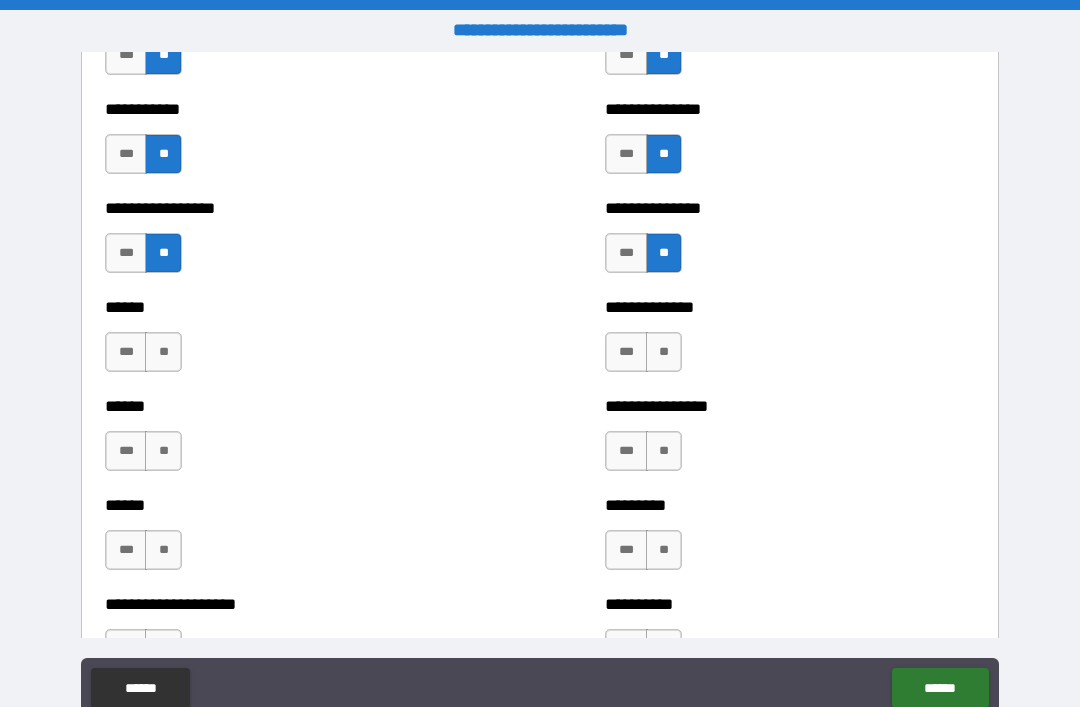 click on "**" at bounding box center (163, 352) 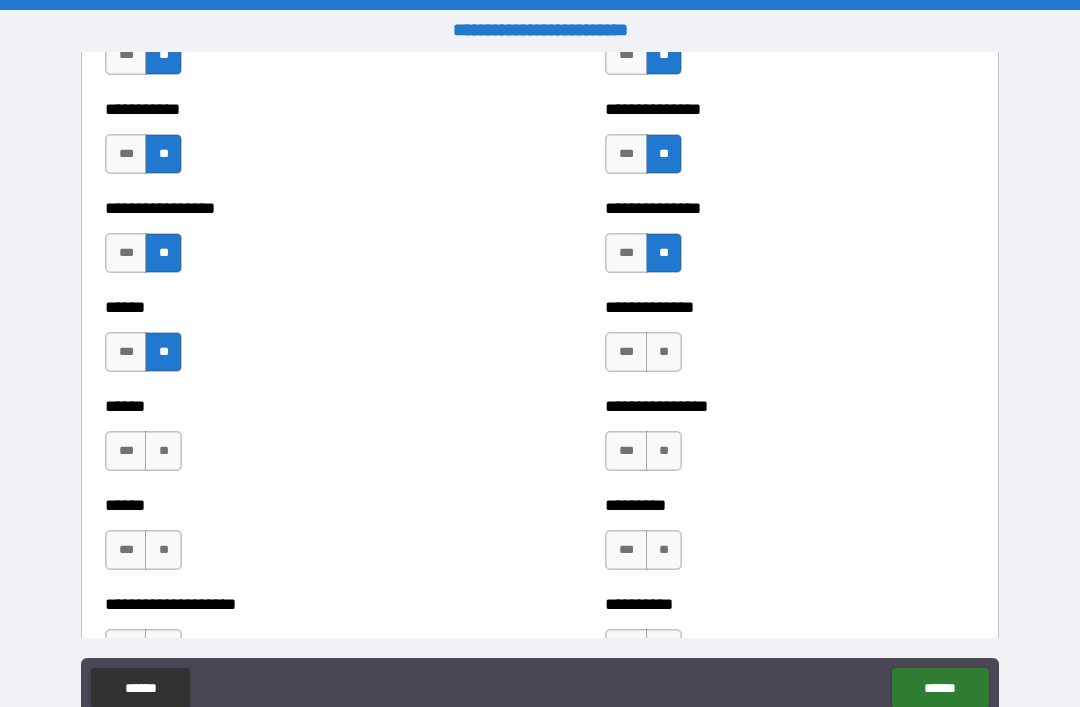 click on "**" at bounding box center [664, 352] 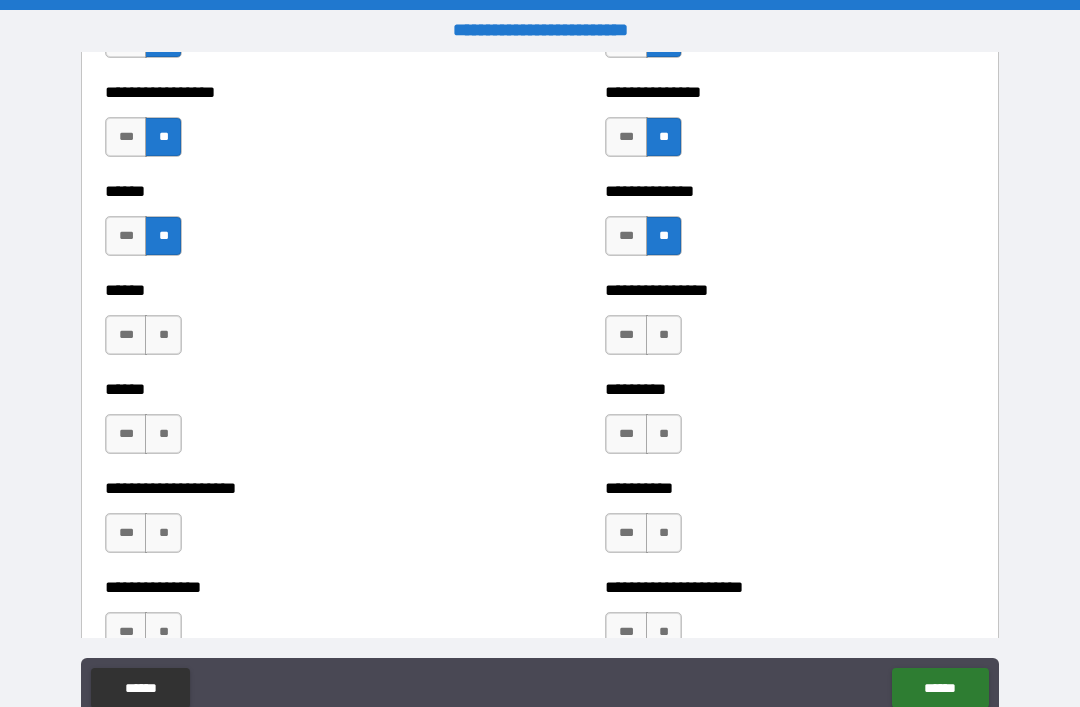 scroll, scrollTop: 2888, scrollLeft: 0, axis: vertical 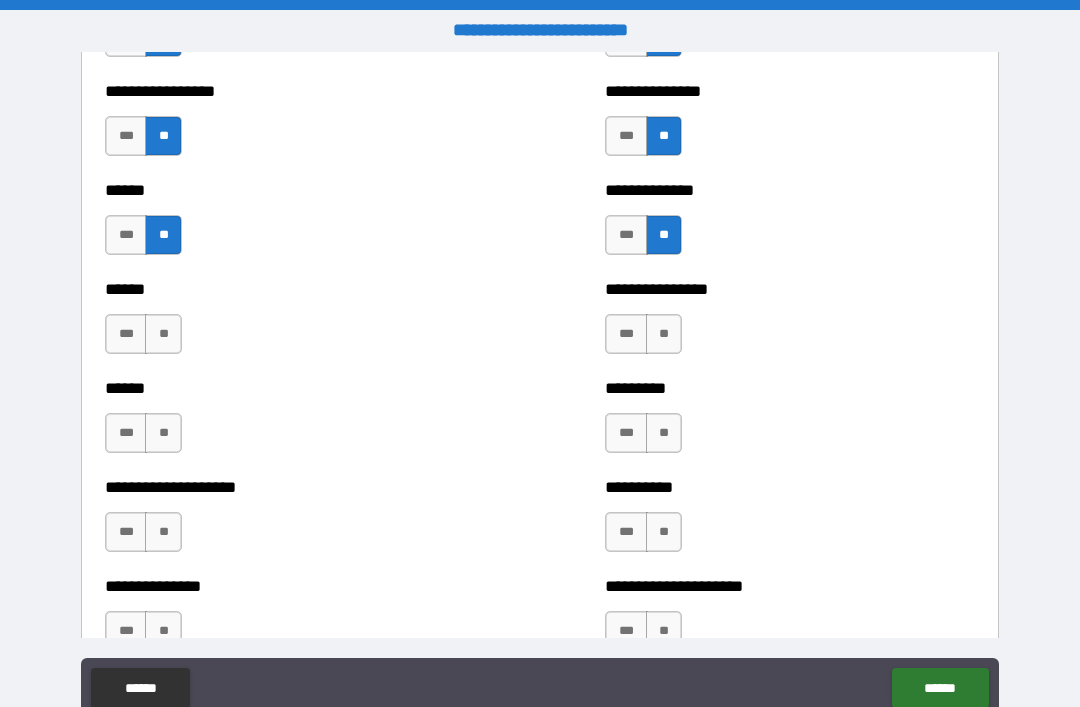 click on "**" at bounding box center (163, 334) 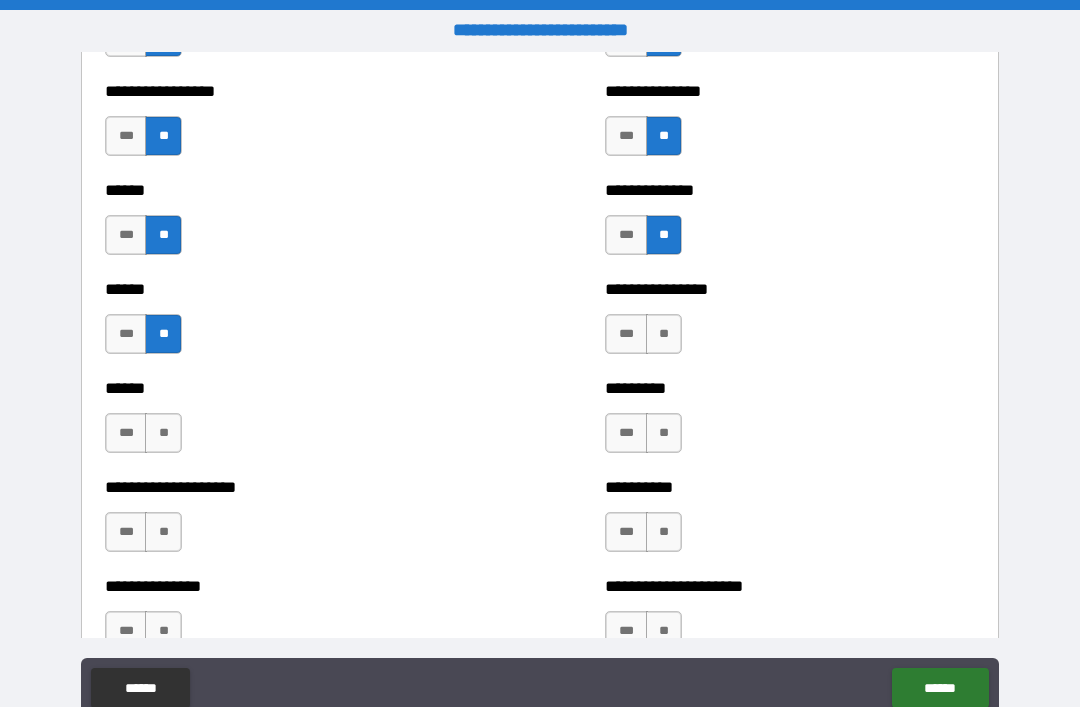 click on "**" at bounding box center (664, 334) 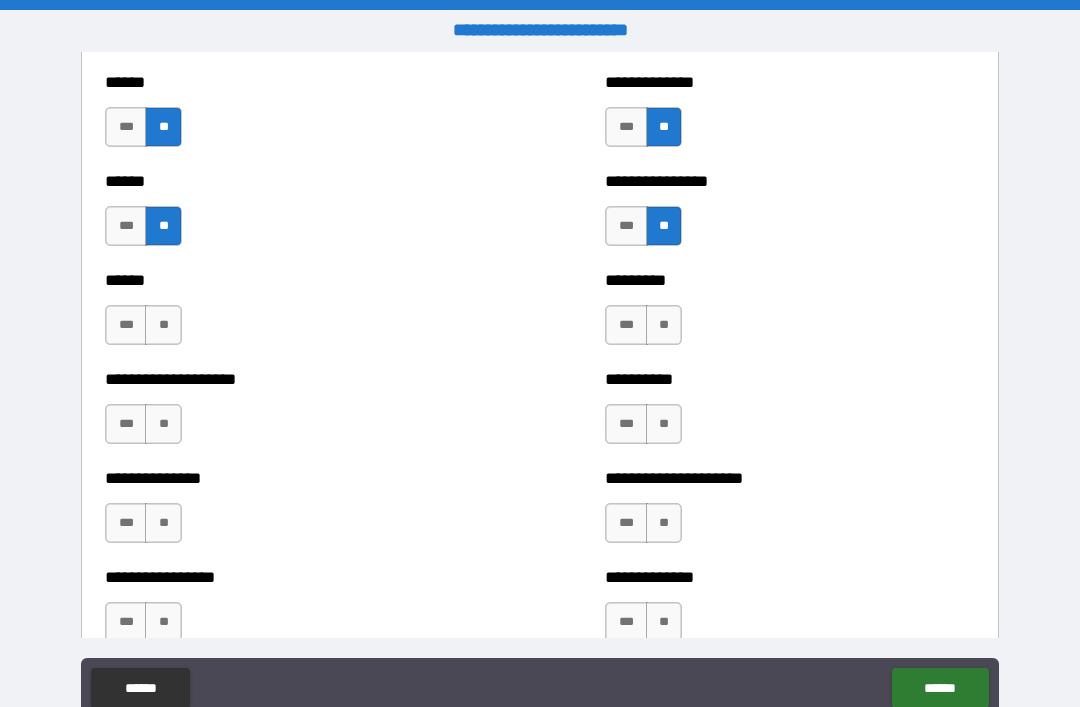 scroll, scrollTop: 2997, scrollLeft: 0, axis: vertical 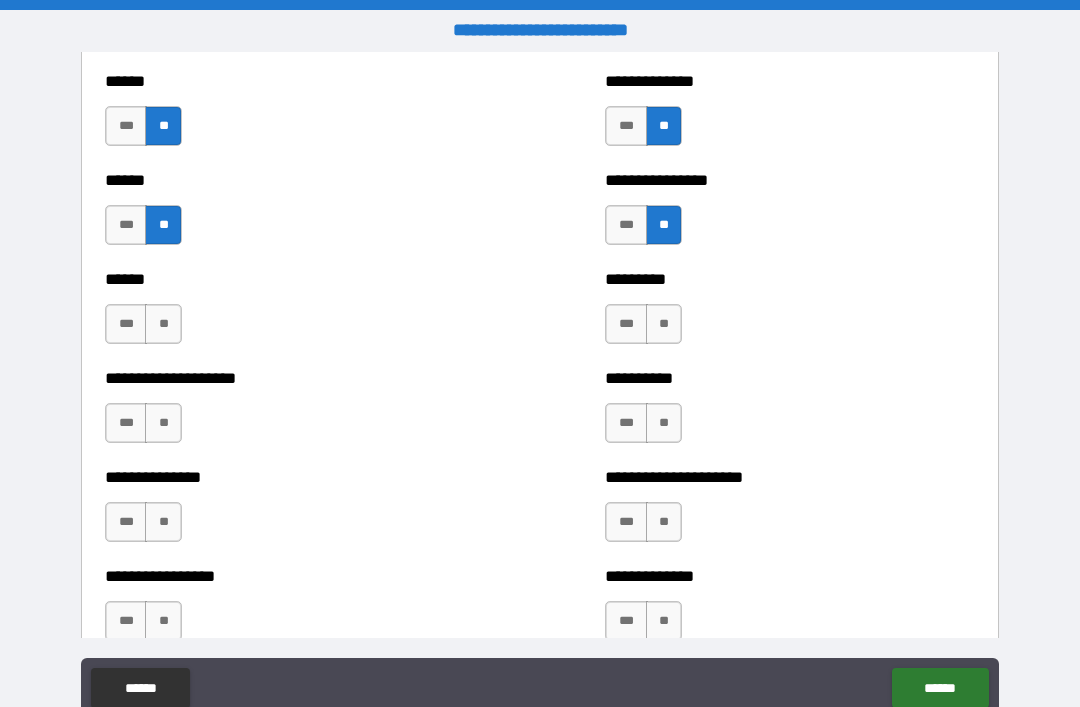 click on "**" at bounding box center (163, 324) 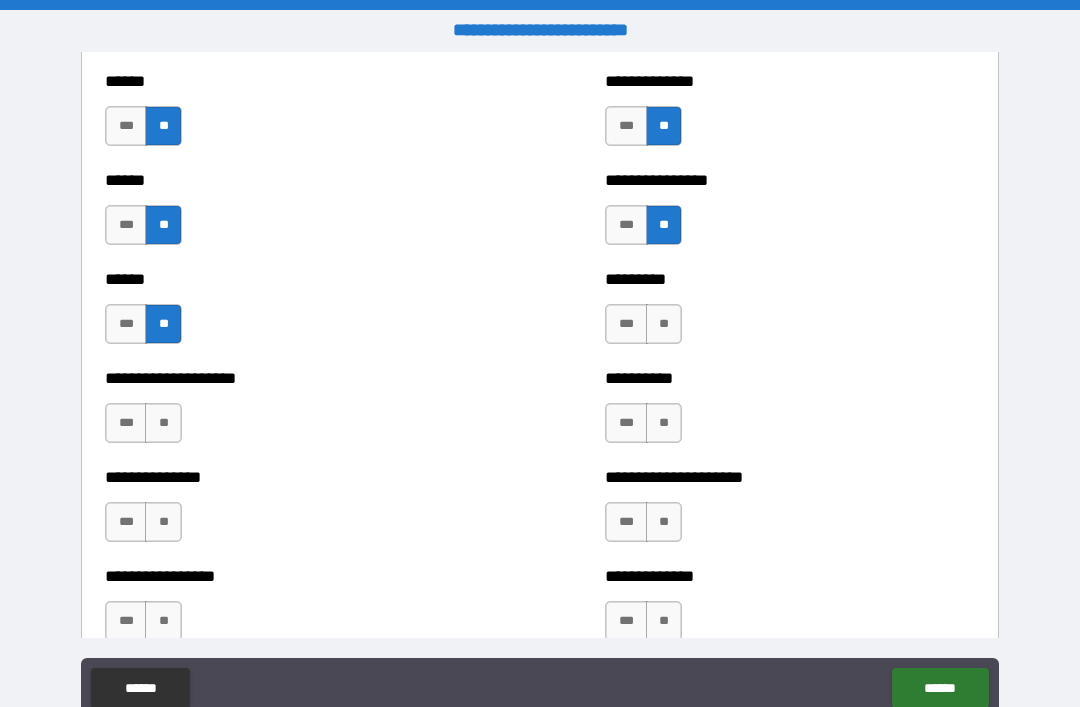 click on "**" at bounding box center [664, 324] 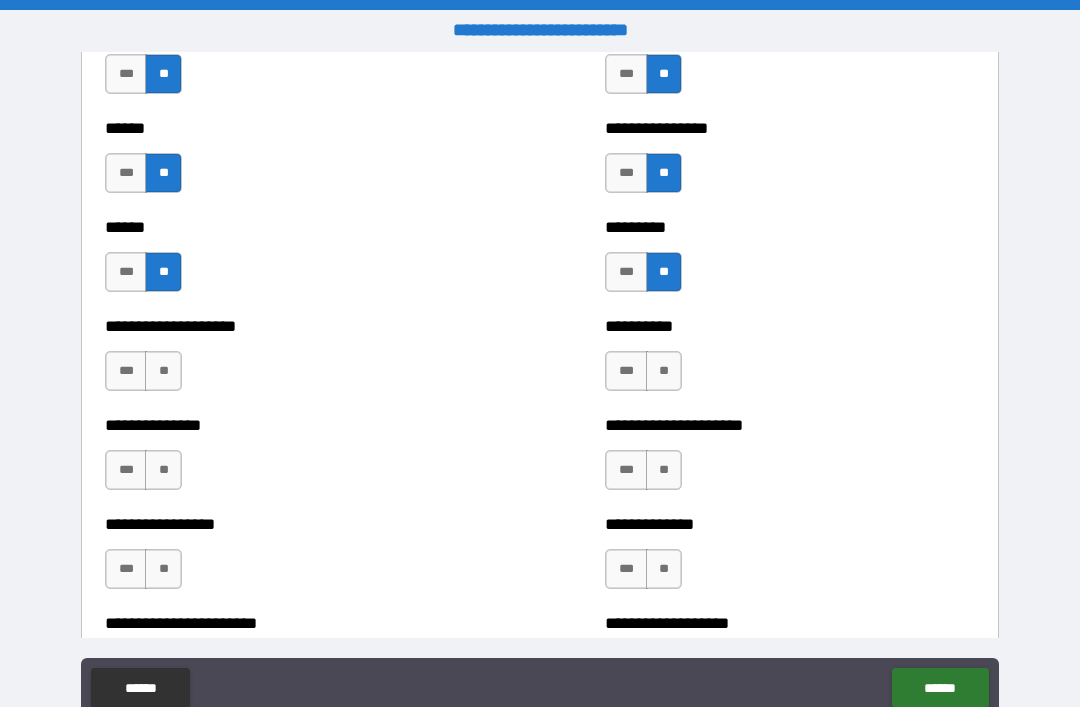 scroll, scrollTop: 3051, scrollLeft: 0, axis: vertical 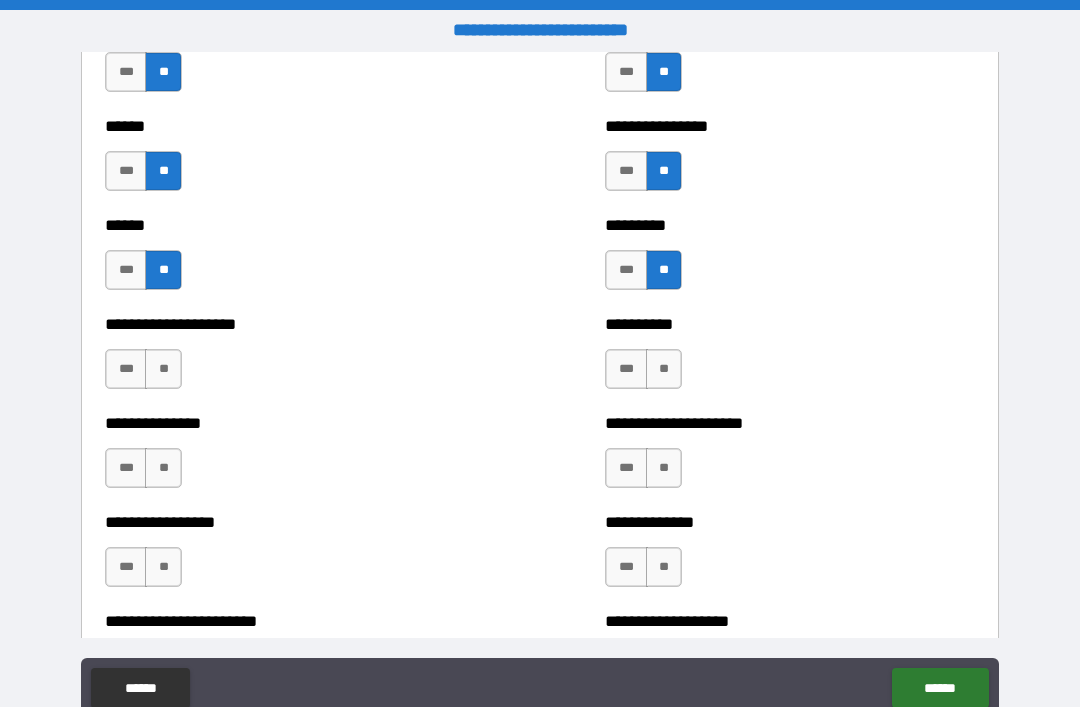 click on "***" at bounding box center (126, 369) 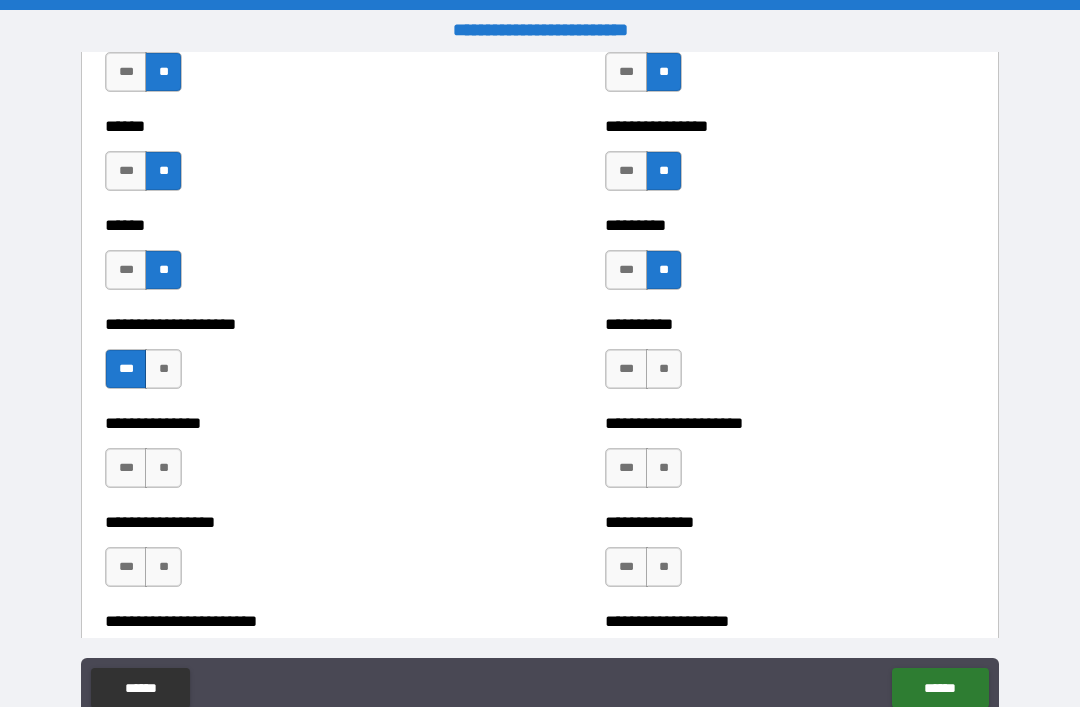 click on "**" at bounding box center (664, 369) 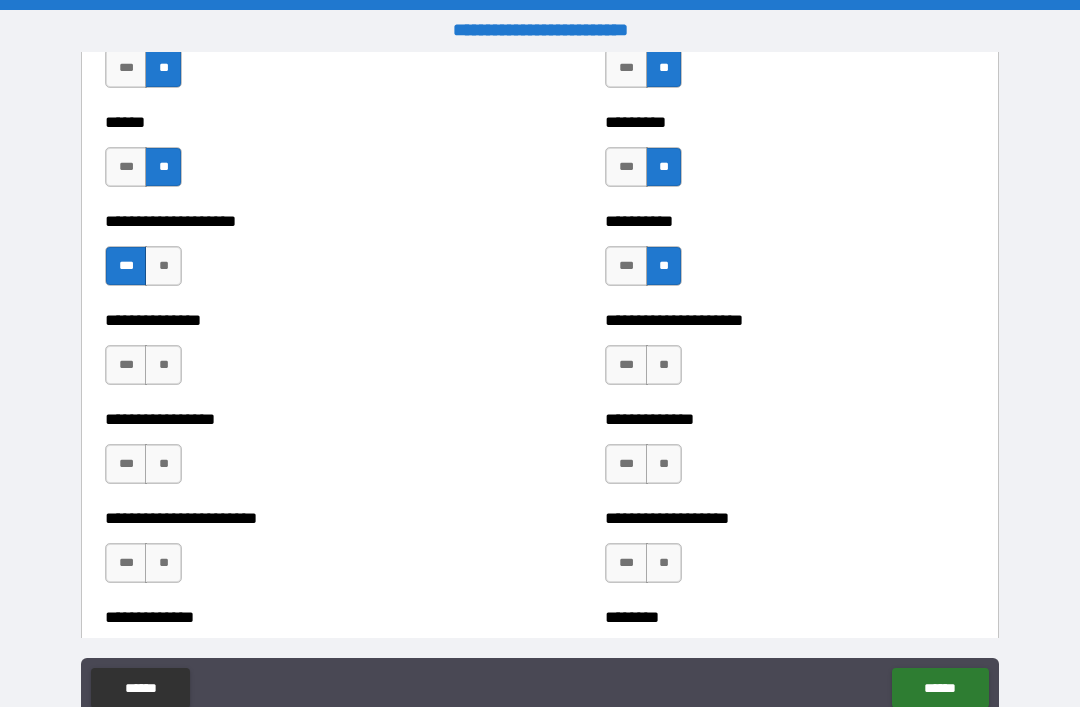 scroll, scrollTop: 3156, scrollLeft: 0, axis: vertical 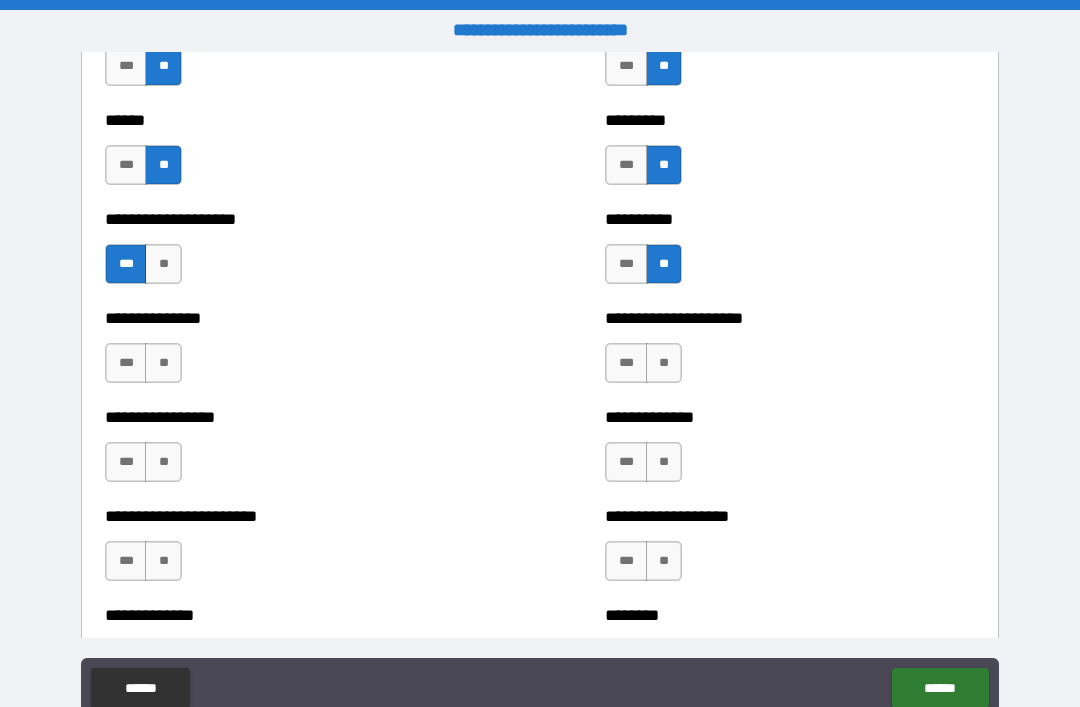 click on "**" at bounding box center [163, 363] 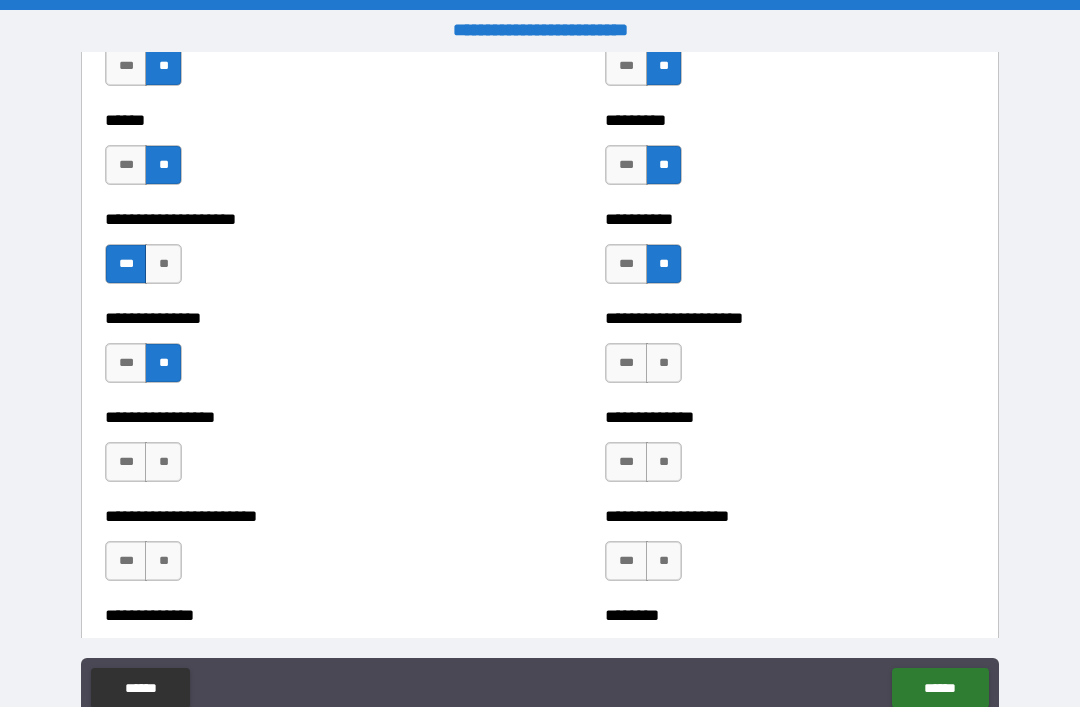 click on "**" at bounding box center [664, 363] 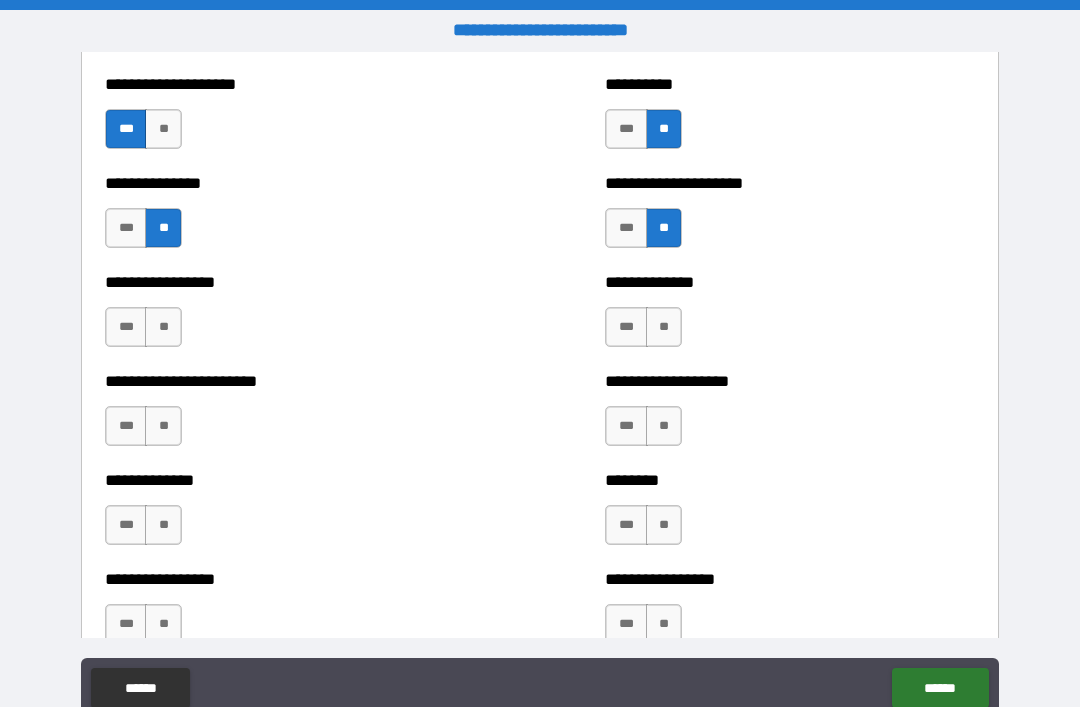 scroll, scrollTop: 3293, scrollLeft: 0, axis: vertical 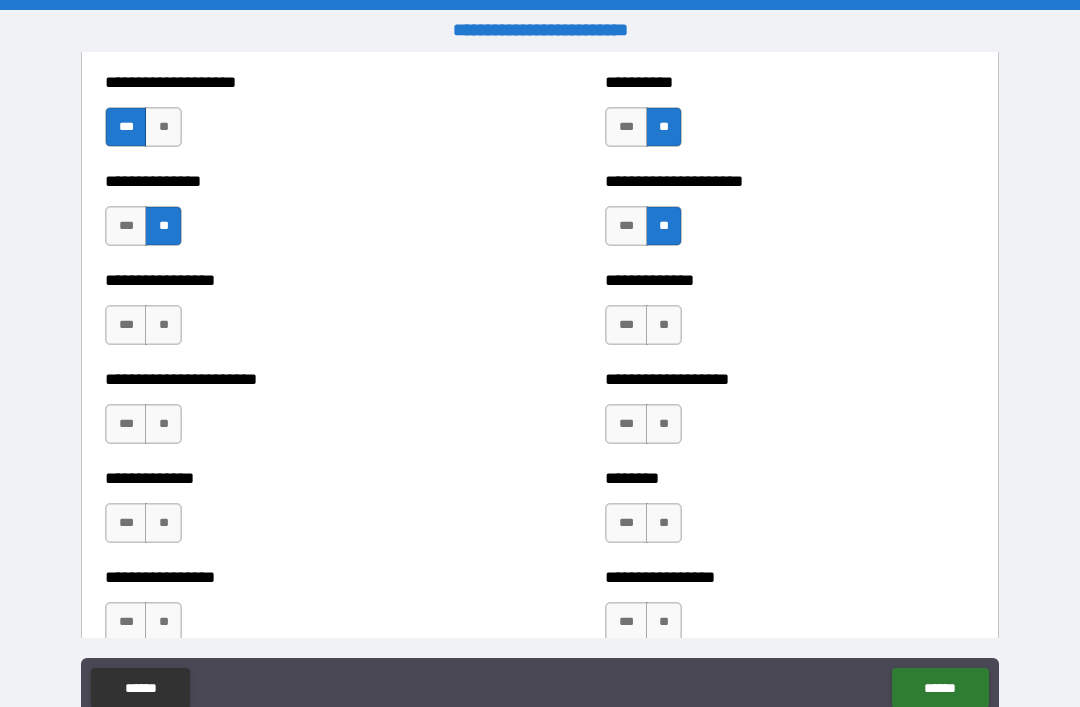 click on "***" at bounding box center (126, 325) 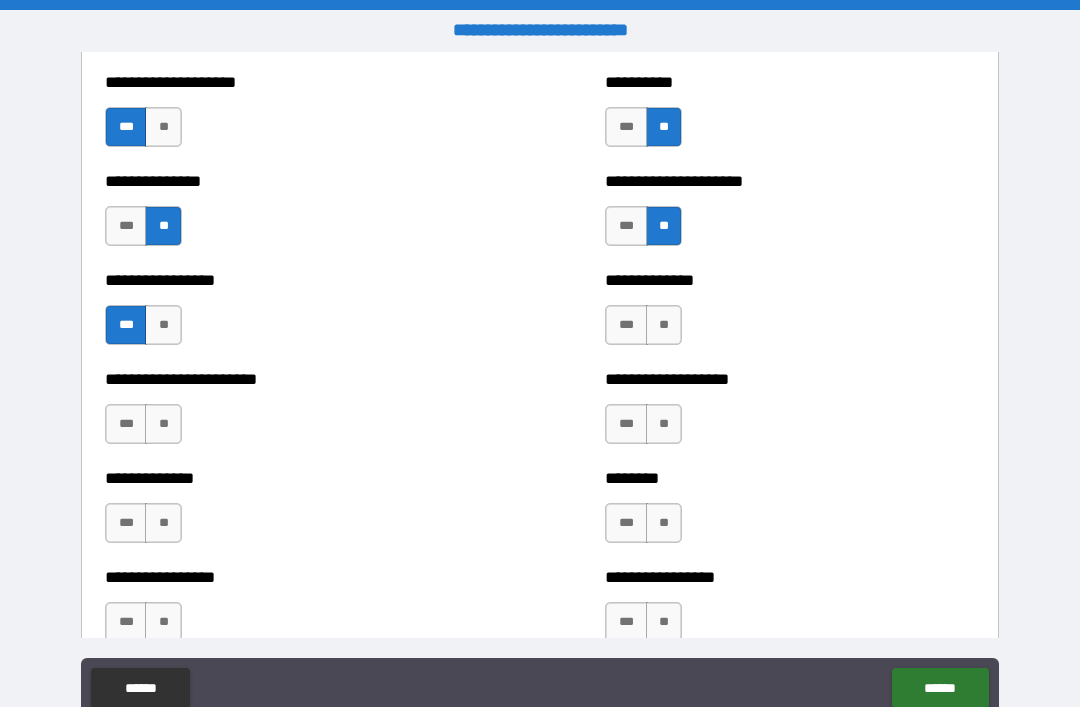 click on "**" at bounding box center (664, 325) 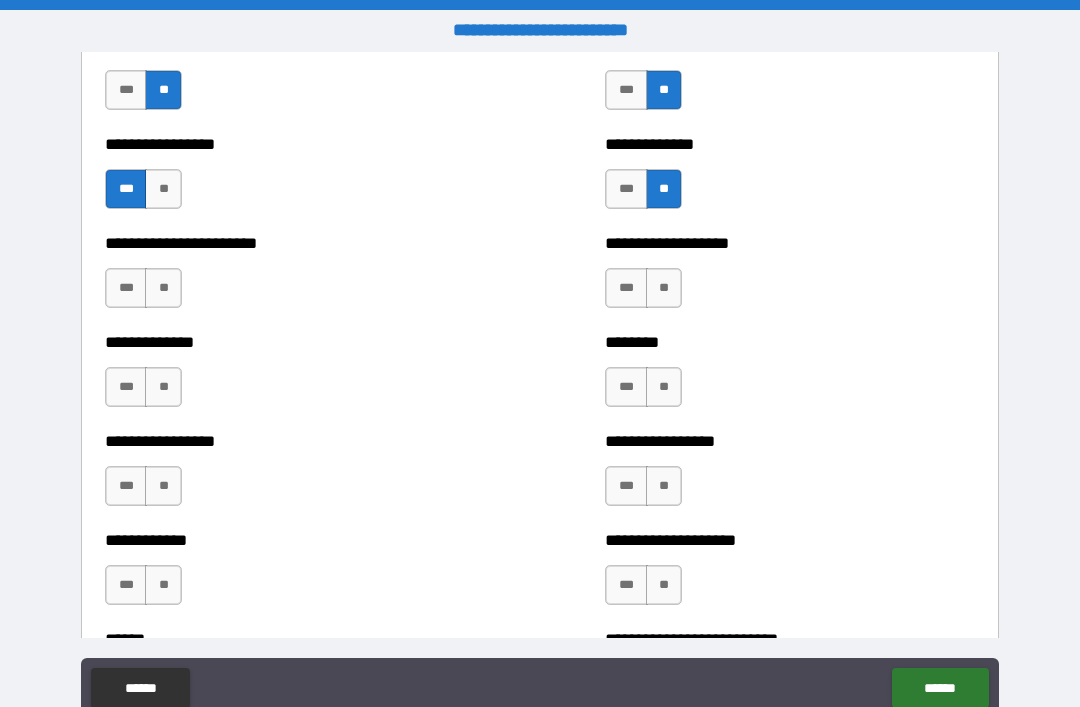 scroll, scrollTop: 3431, scrollLeft: 0, axis: vertical 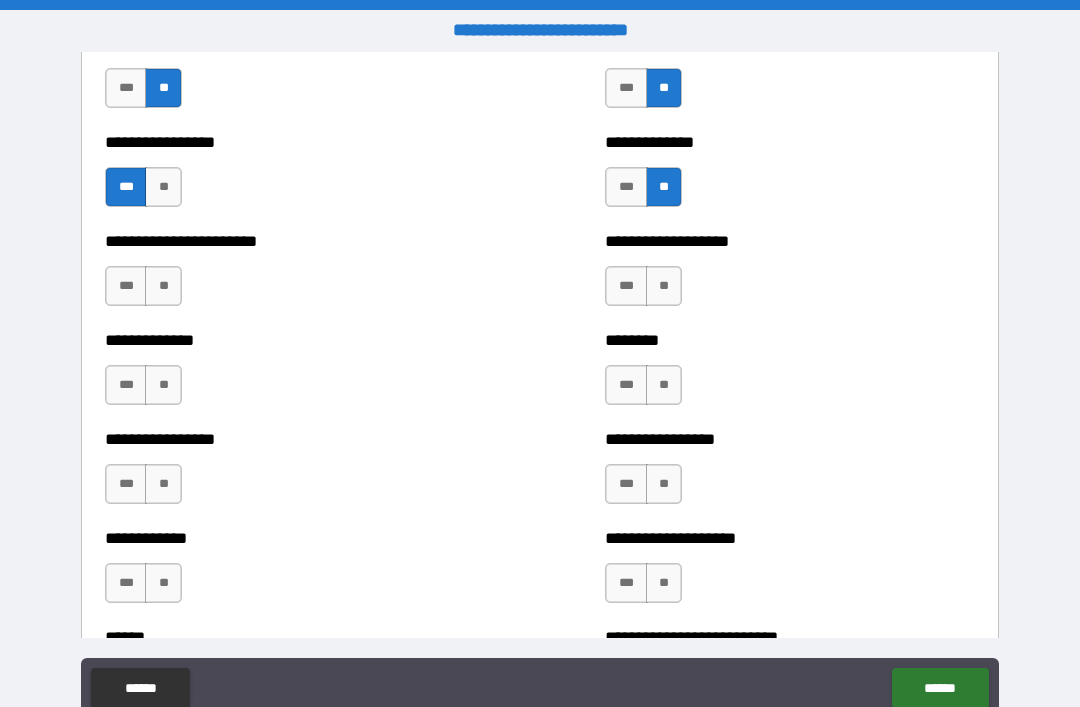 click on "**" at bounding box center (163, 286) 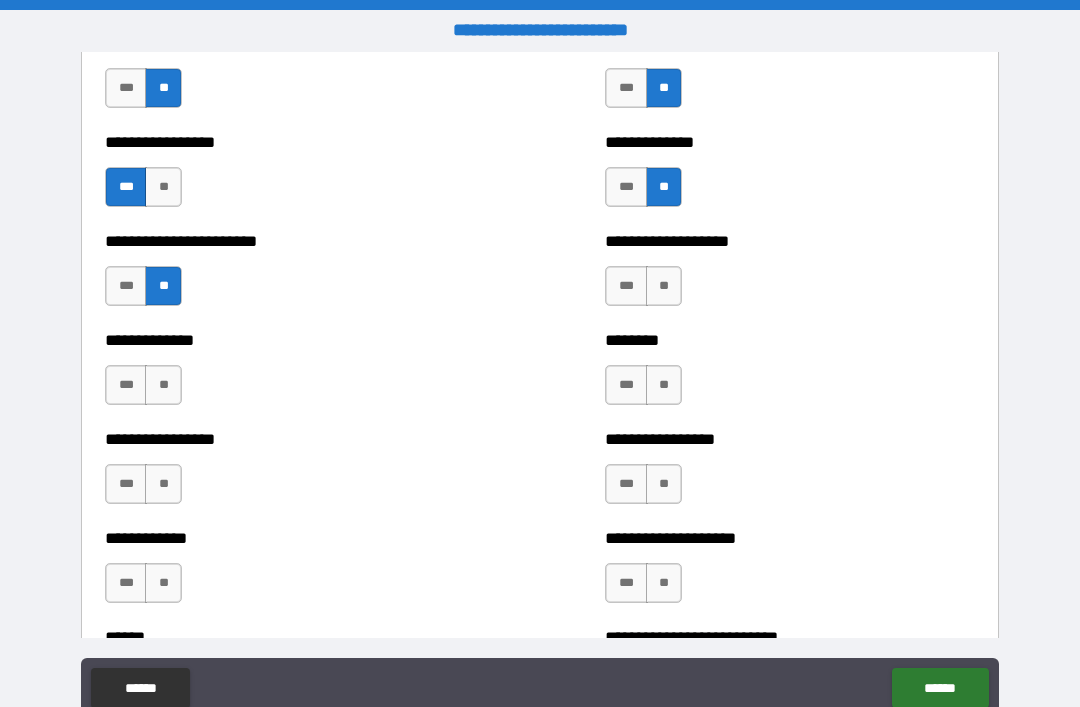 click on "**" at bounding box center (664, 286) 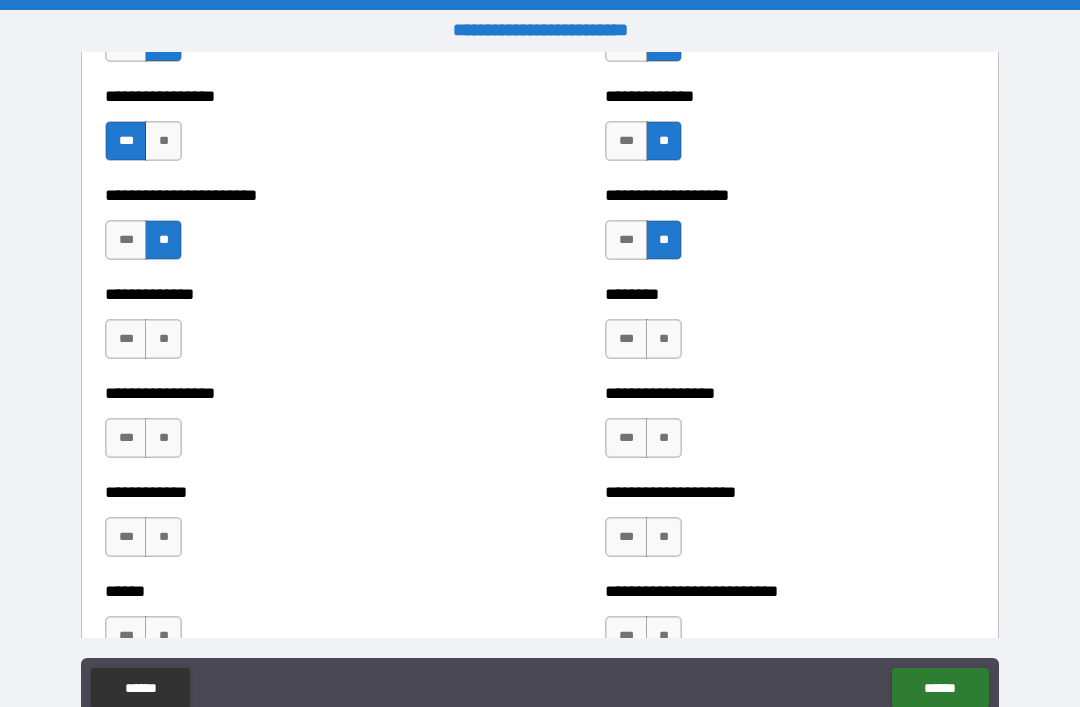 scroll, scrollTop: 3476, scrollLeft: 0, axis: vertical 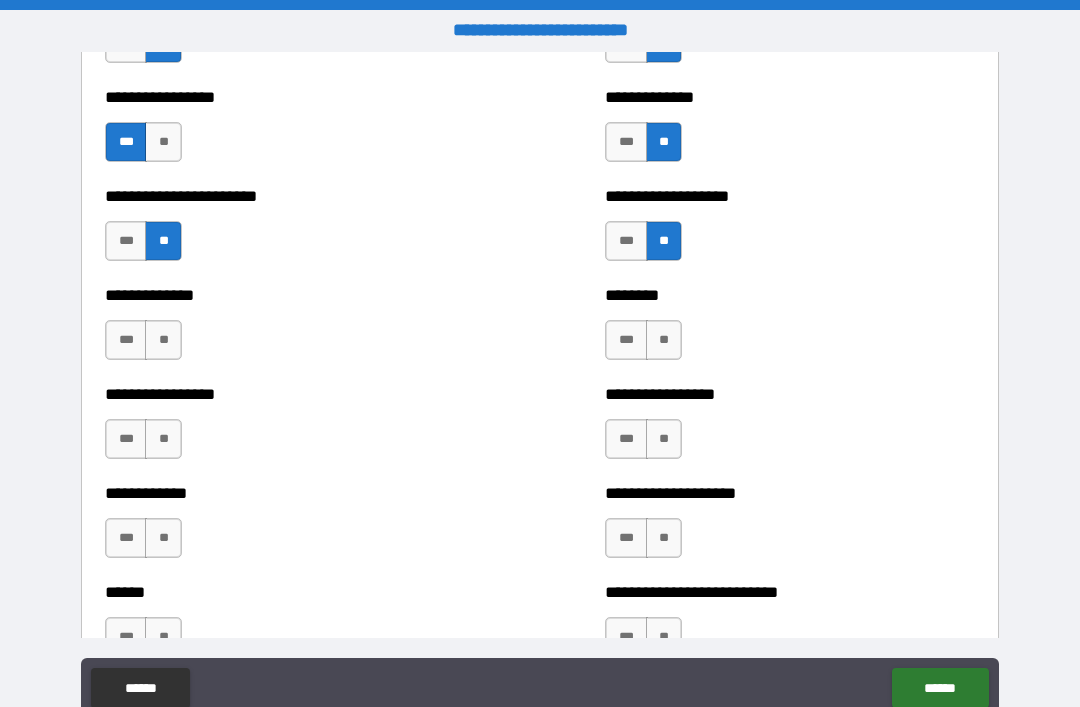 click on "**" at bounding box center [163, 340] 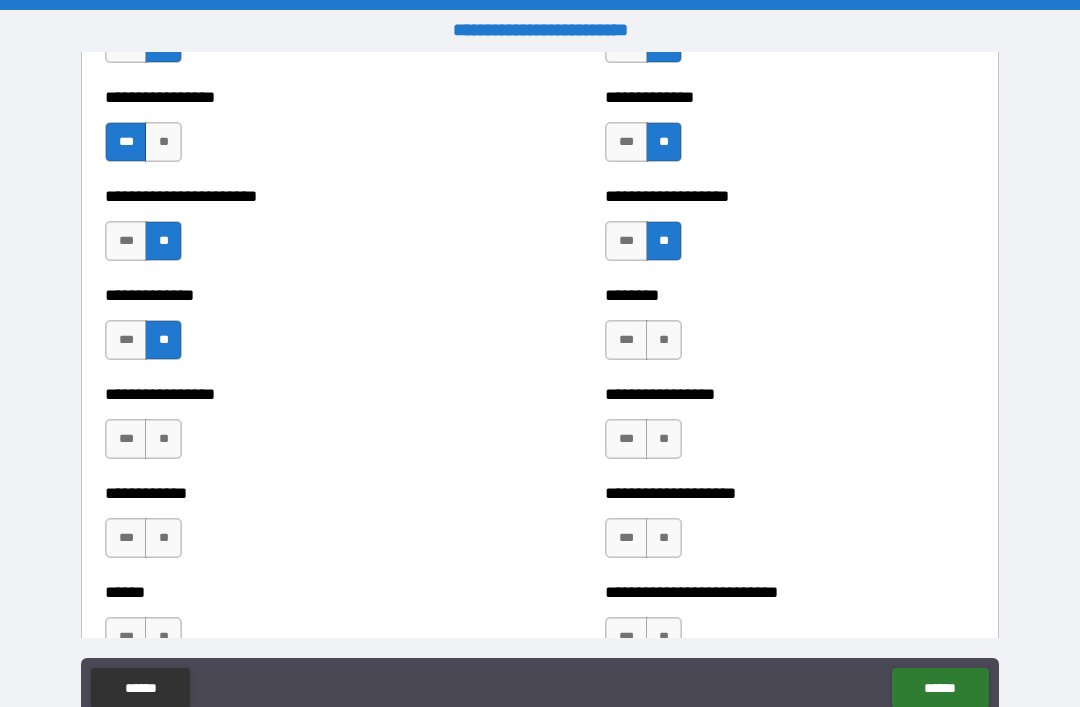 click on "**" at bounding box center (664, 340) 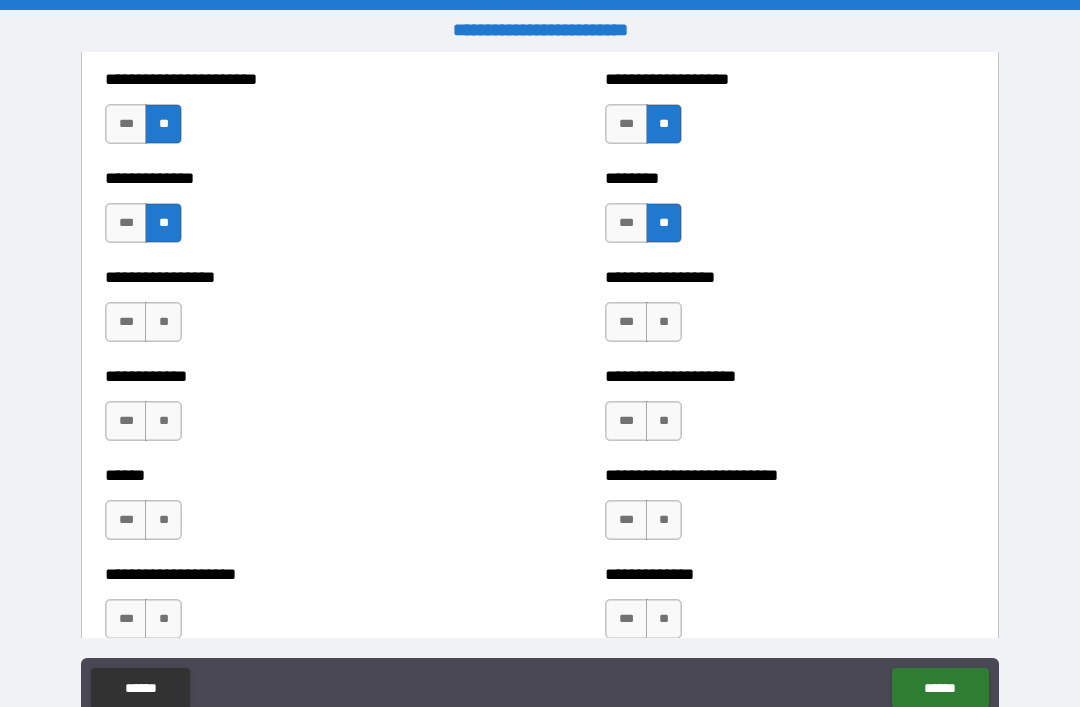 scroll, scrollTop: 3597, scrollLeft: 0, axis: vertical 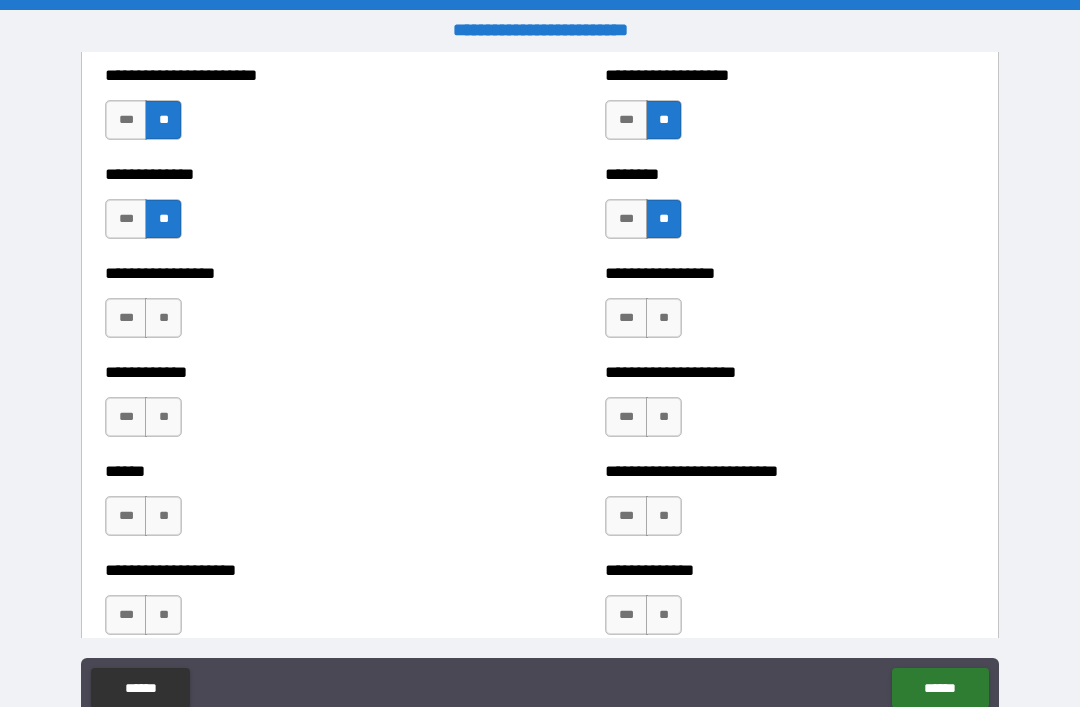 click on "**" at bounding box center [163, 318] 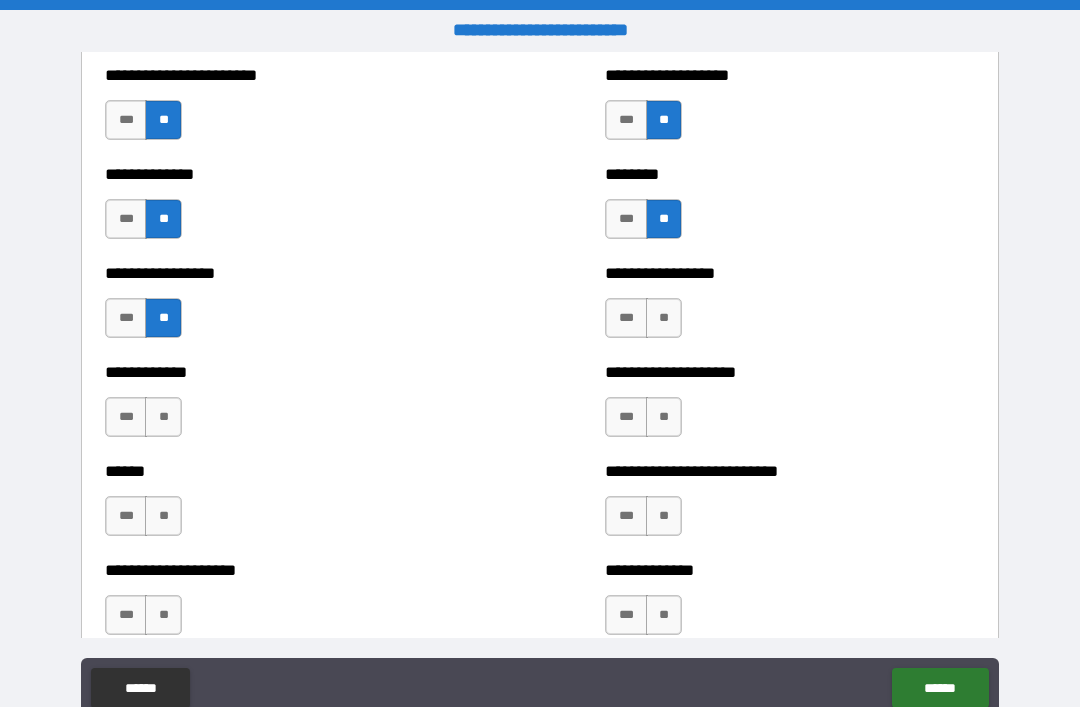 click on "**" at bounding box center (664, 318) 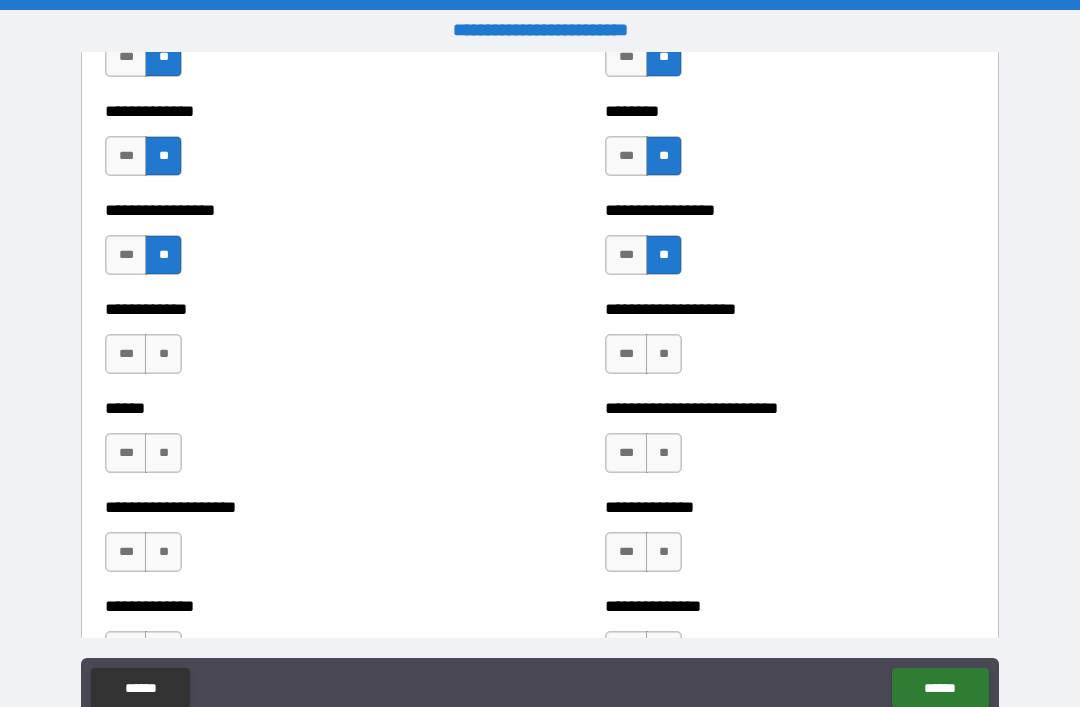 scroll, scrollTop: 3663, scrollLeft: 0, axis: vertical 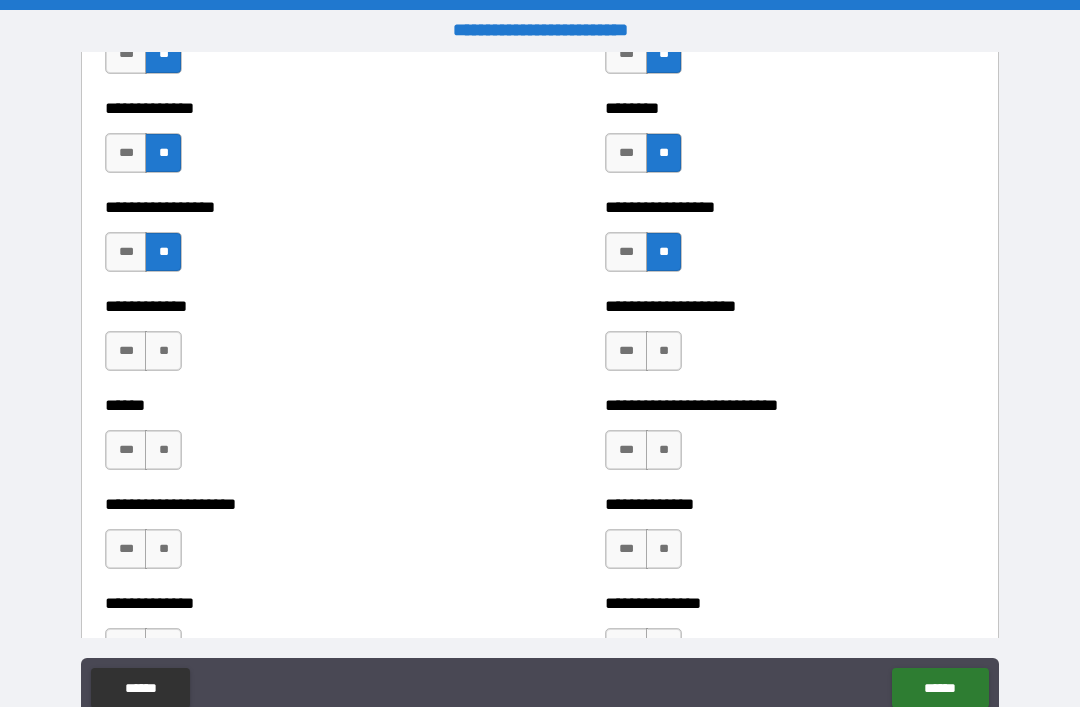 click on "**" at bounding box center [163, 351] 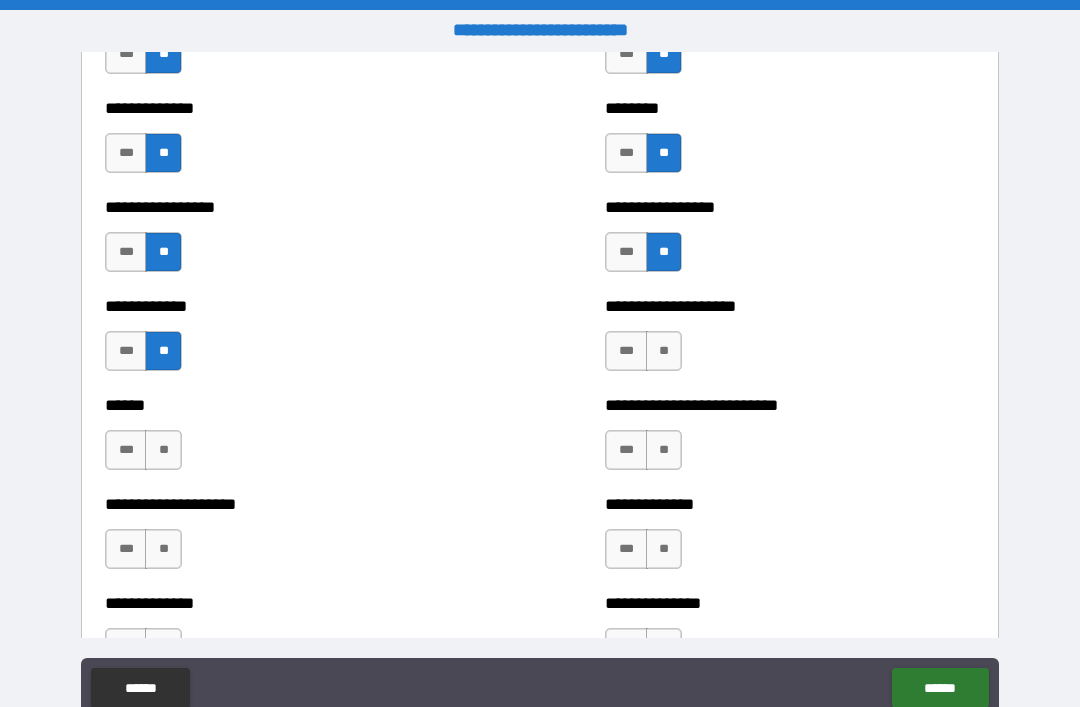 click on "**" at bounding box center [664, 351] 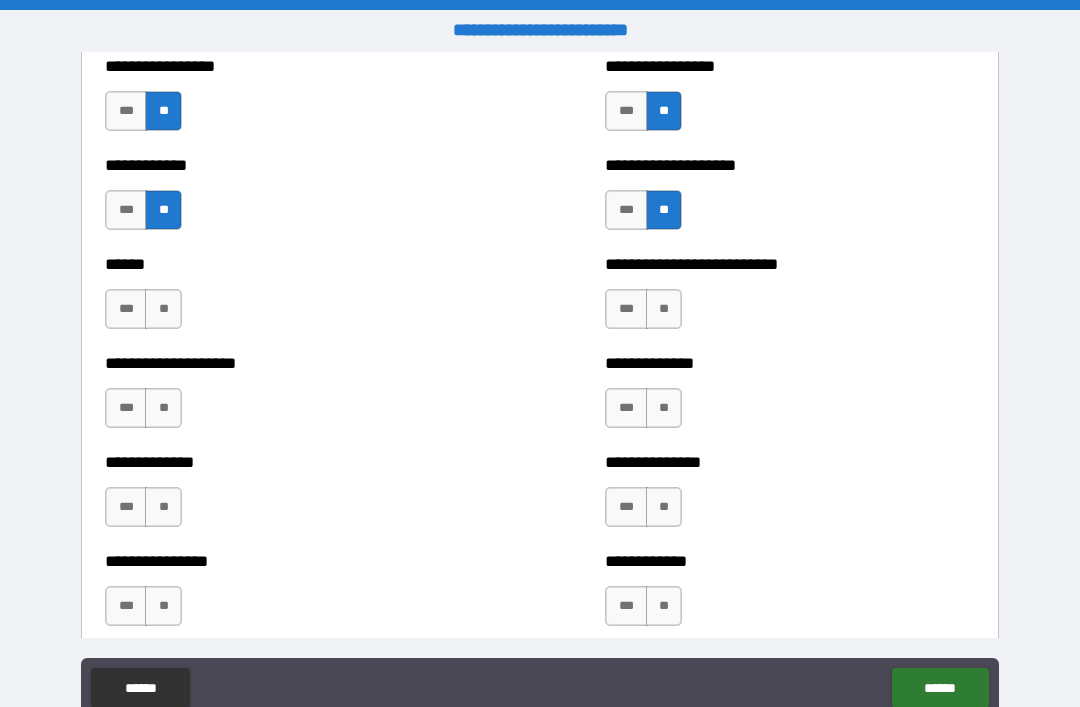scroll, scrollTop: 3806, scrollLeft: 0, axis: vertical 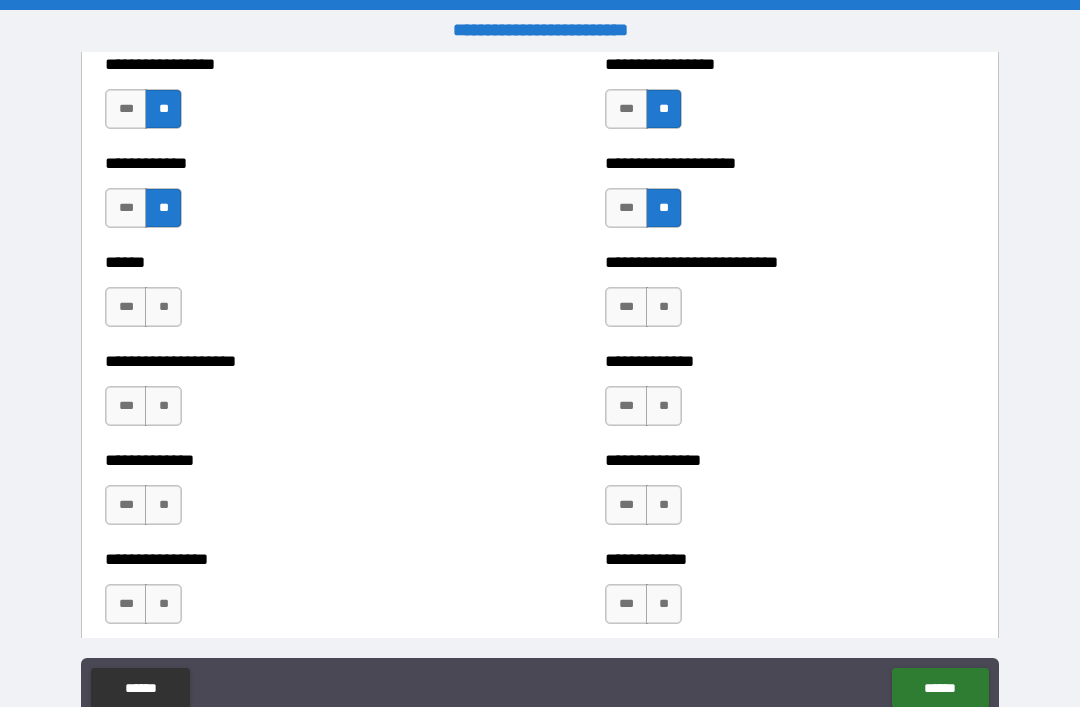 click on "**" at bounding box center (163, 307) 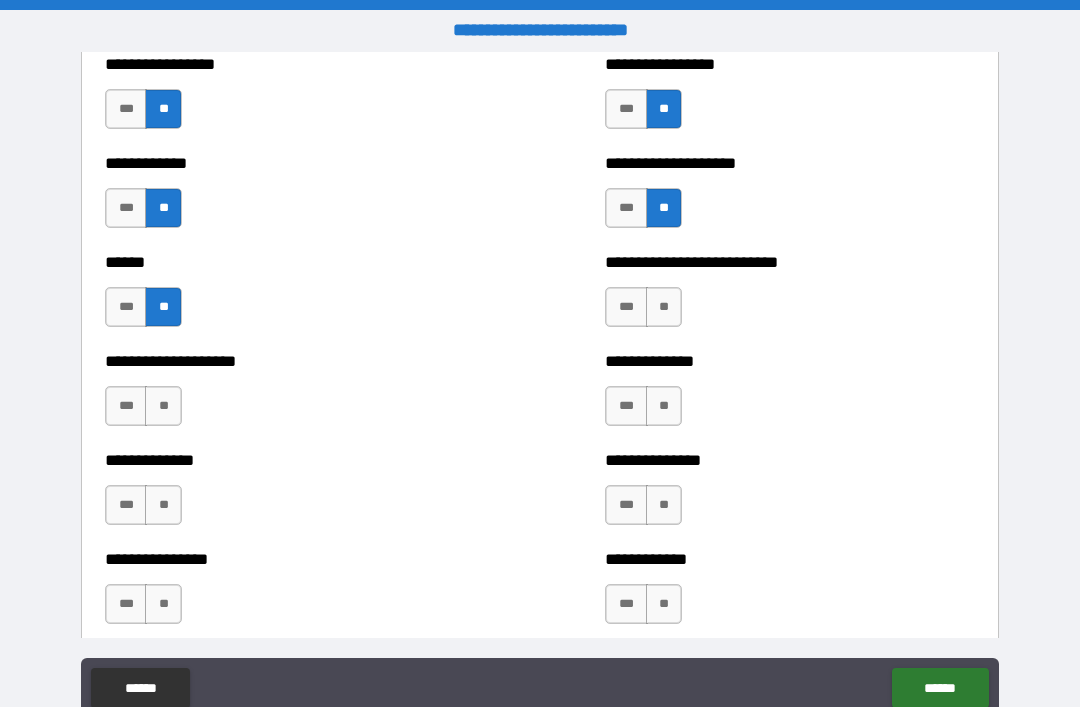 click on "**" at bounding box center (664, 307) 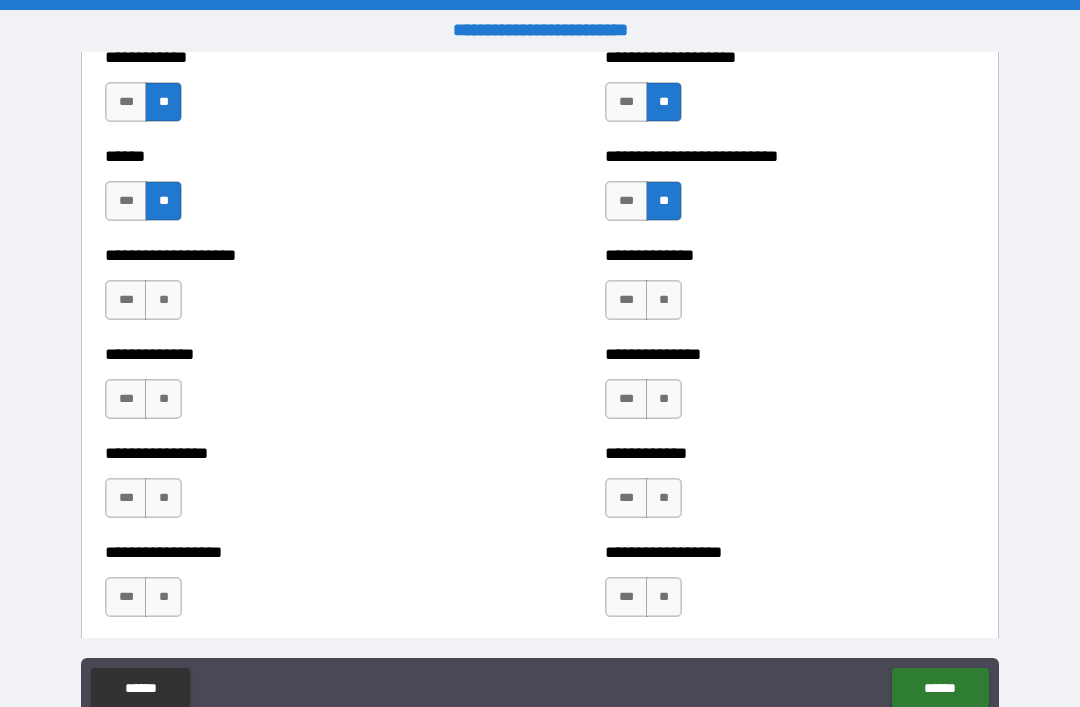 scroll, scrollTop: 3913, scrollLeft: 0, axis: vertical 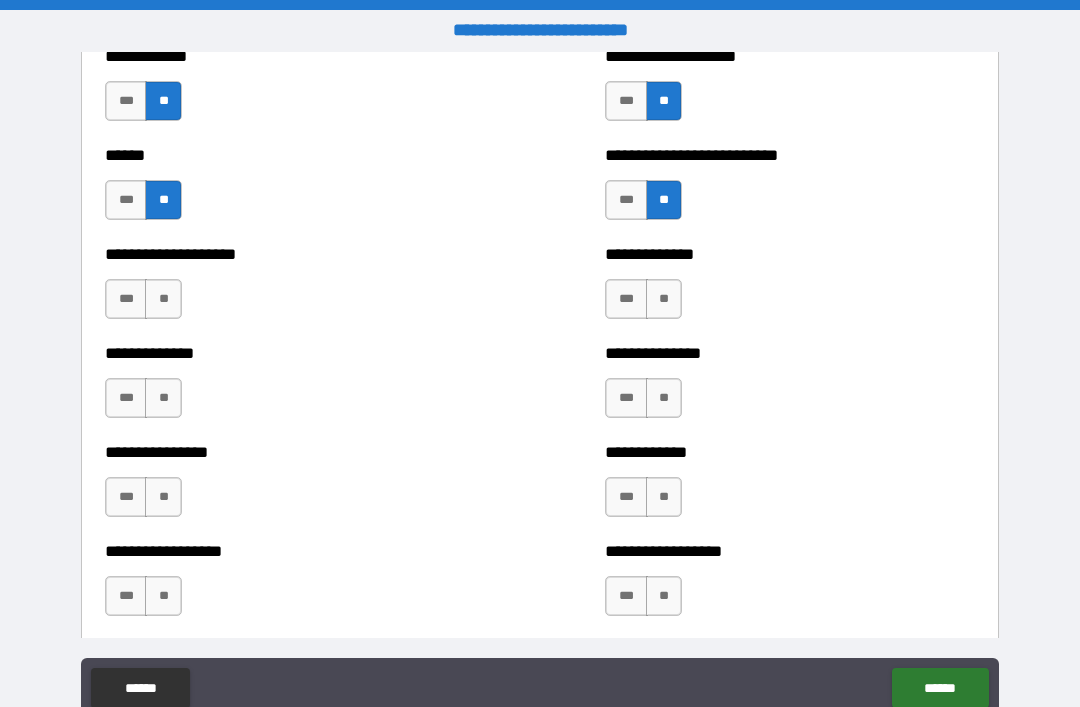 click on "**" at bounding box center (163, 299) 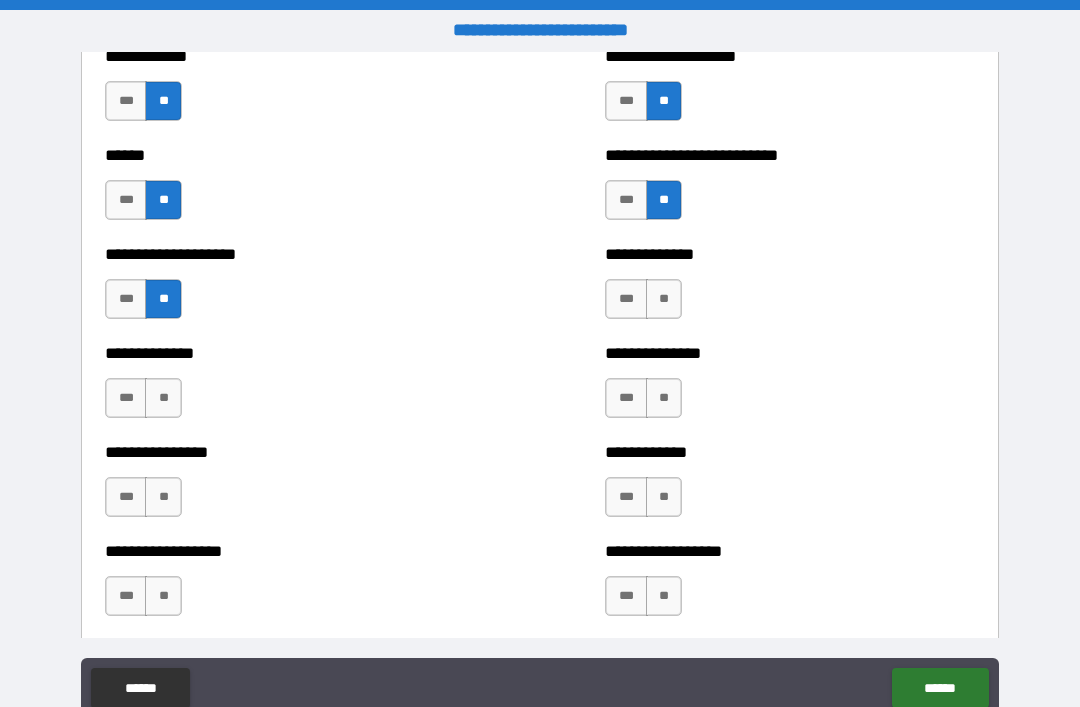 click on "**" at bounding box center [664, 299] 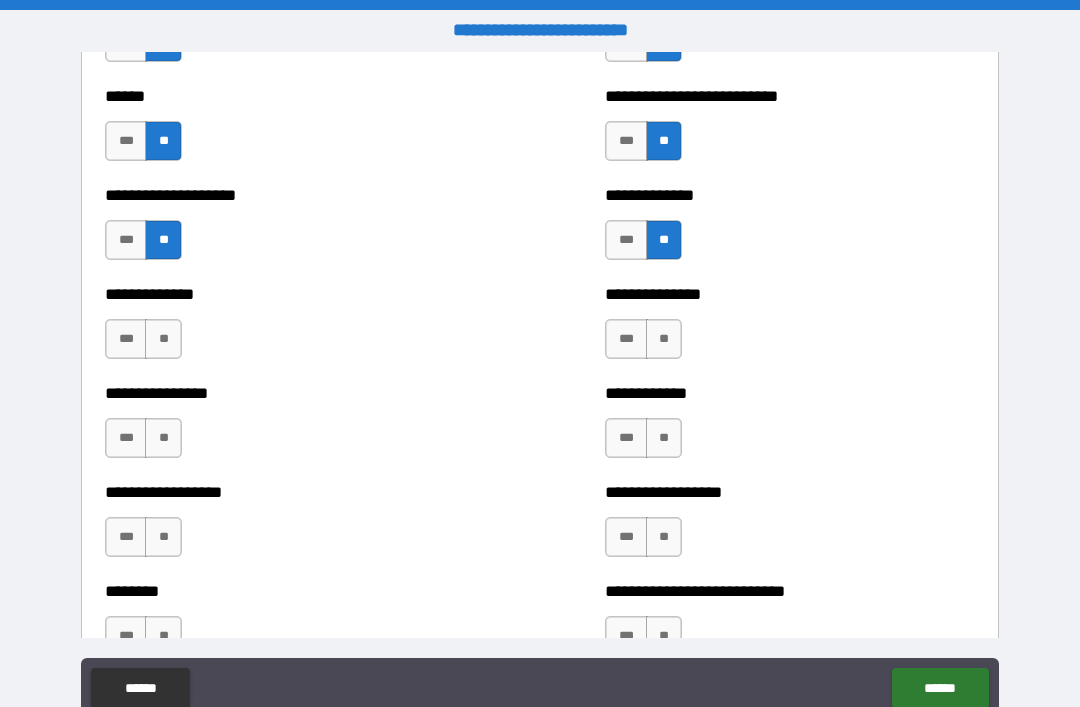 scroll, scrollTop: 3976, scrollLeft: 0, axis: vertical 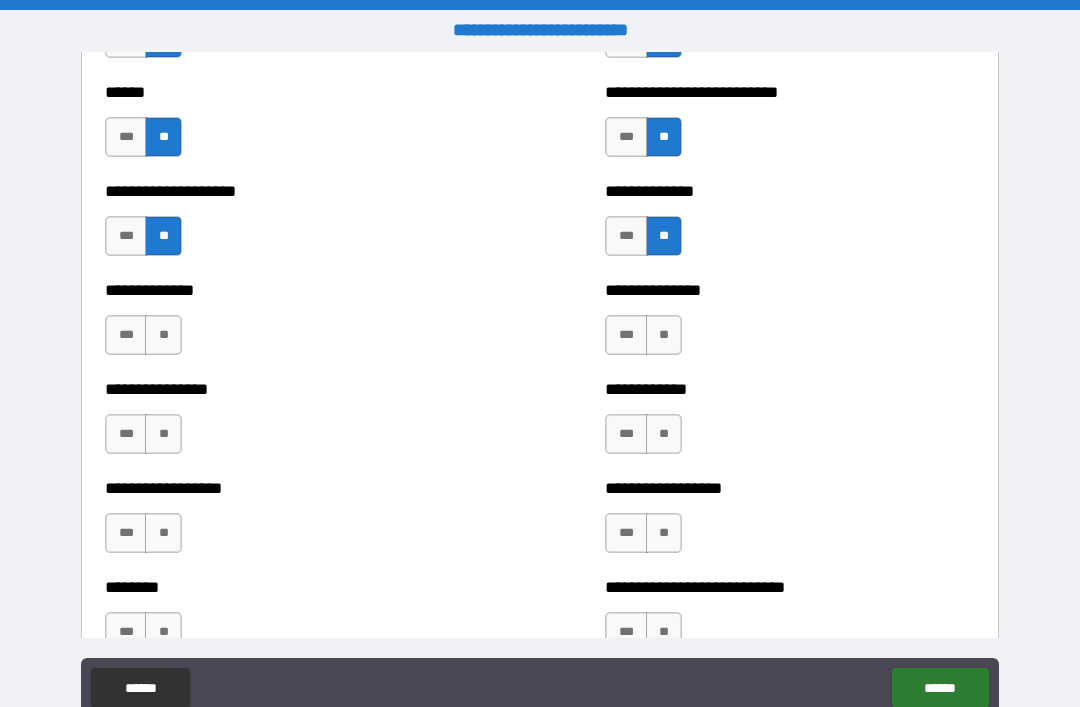 click on "**" at bounding box center [163, 335] 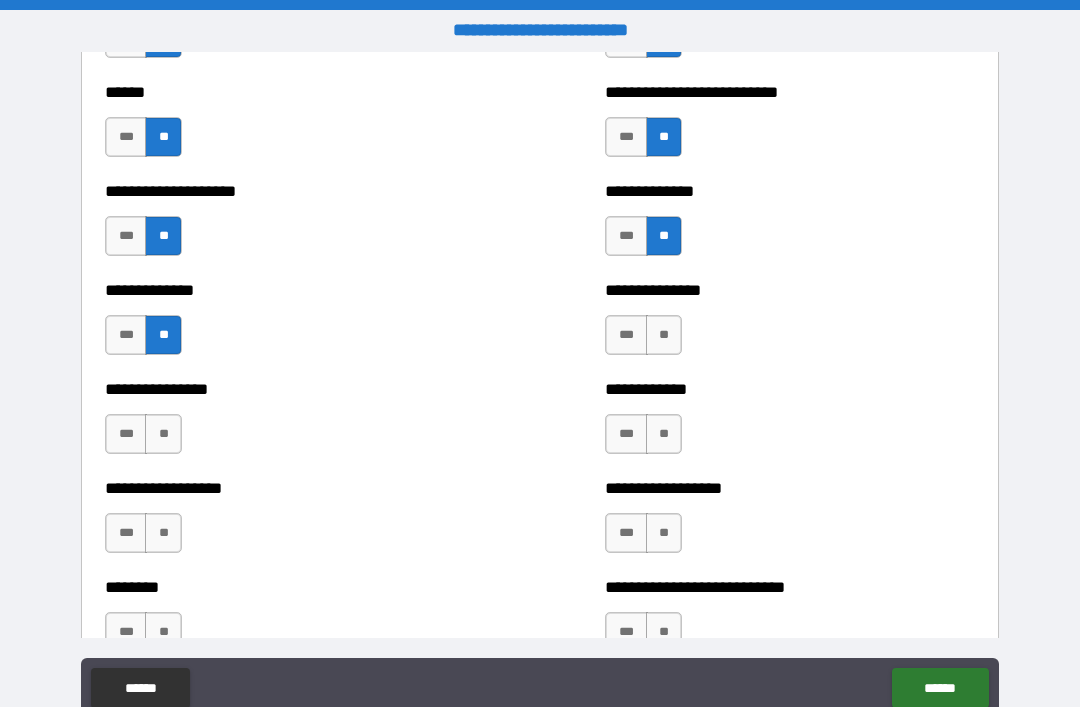 click on "**" at bounding box center [664, 335] 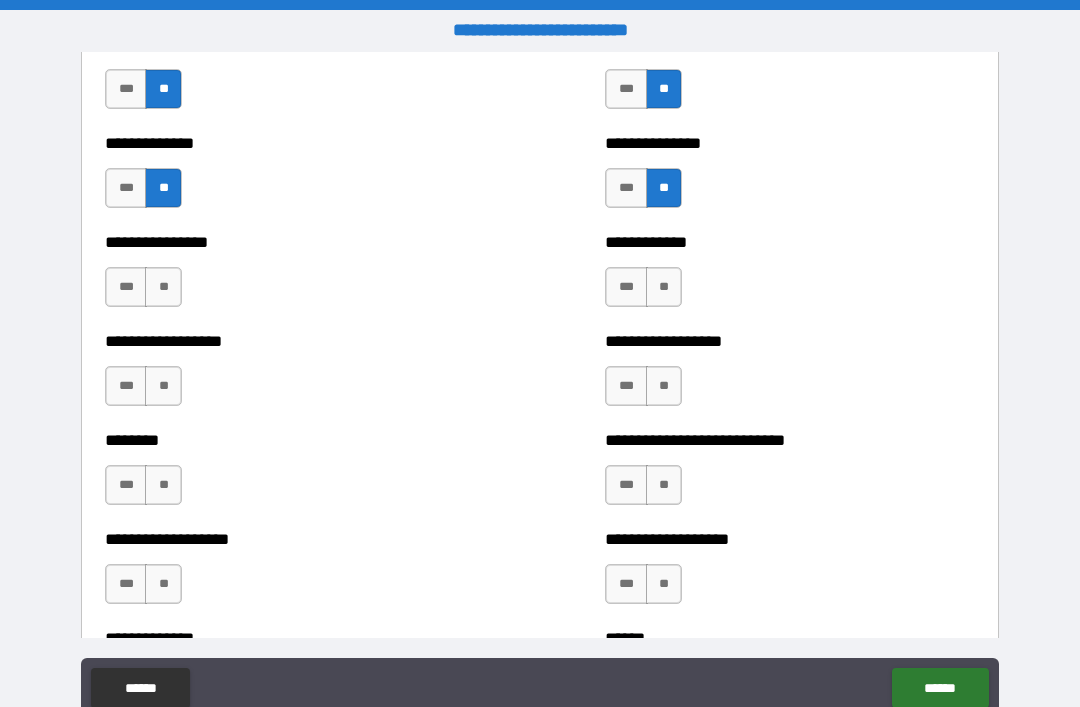 scroll, scrollTop: 4125, scrollLeft: 0, axis: vertical 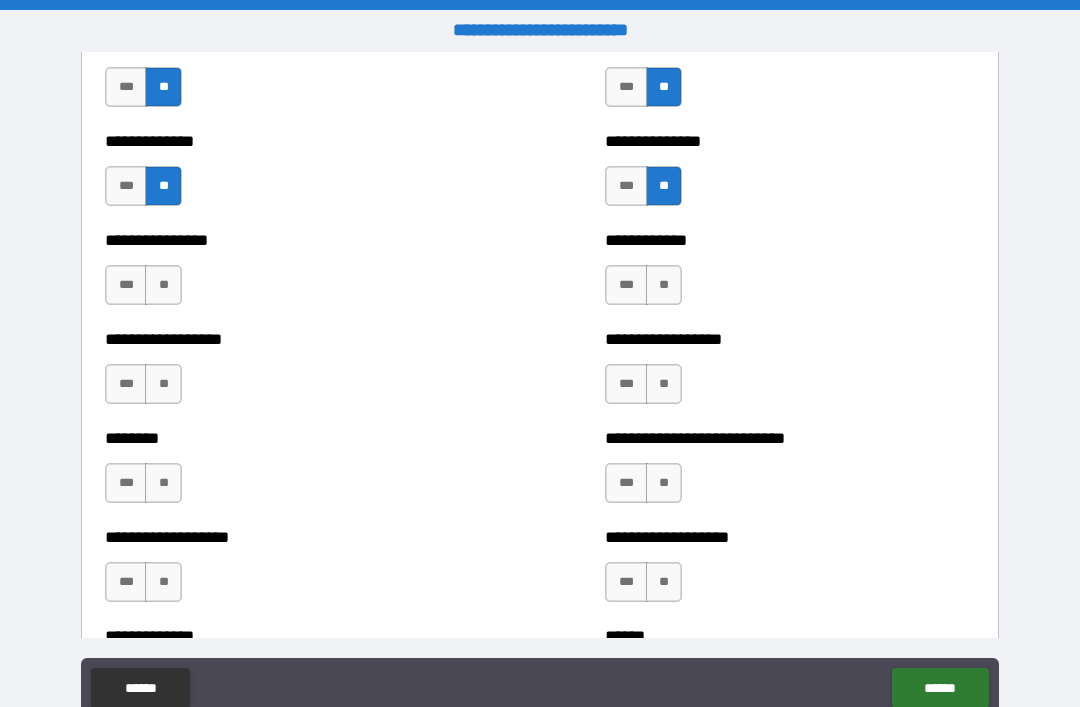 click on "**" at bounding box center (163, 285) 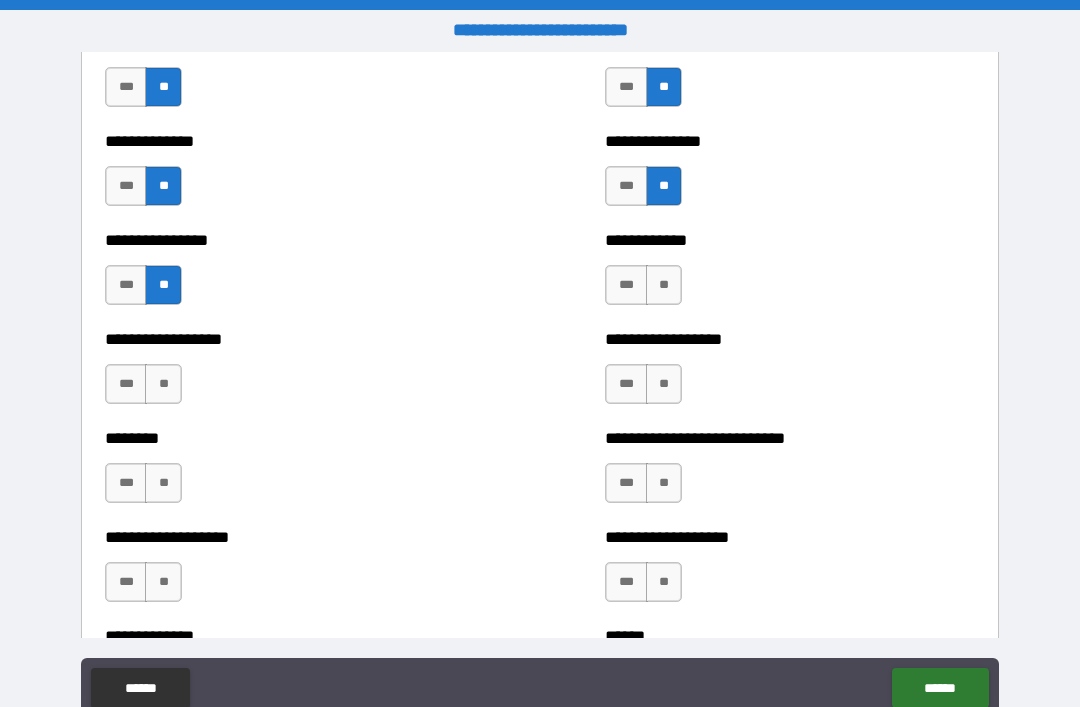 click on "**" at bounding box center (664, 285) 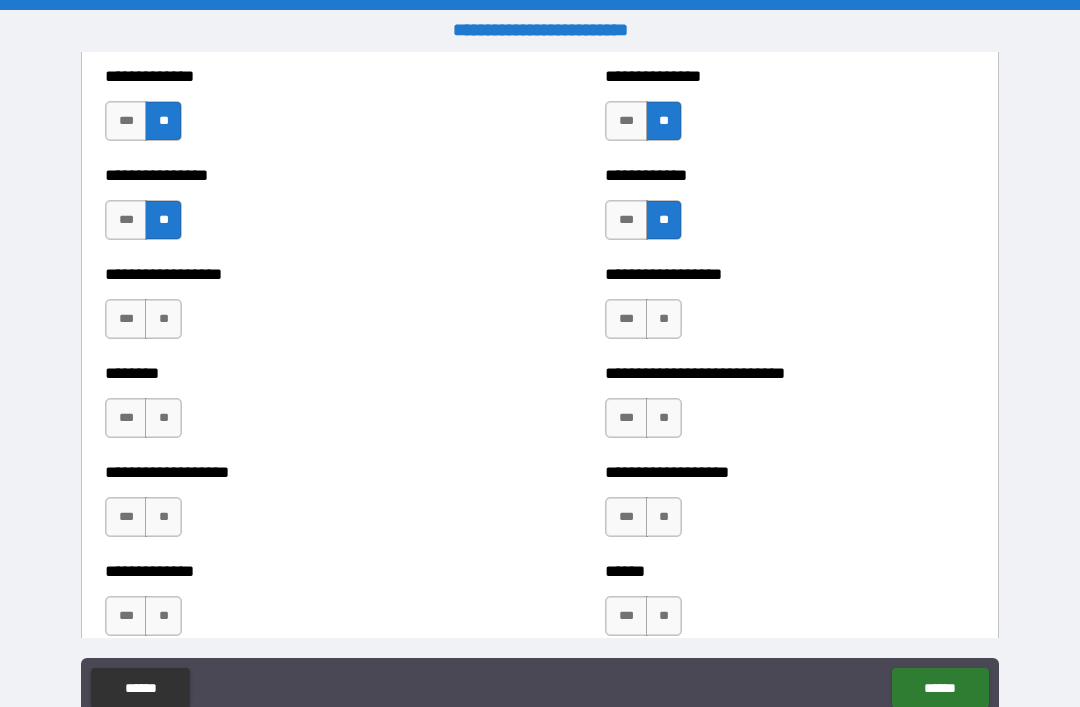 scroll, scrollTop: 4193, scrollLeft: 0, axis: vertical 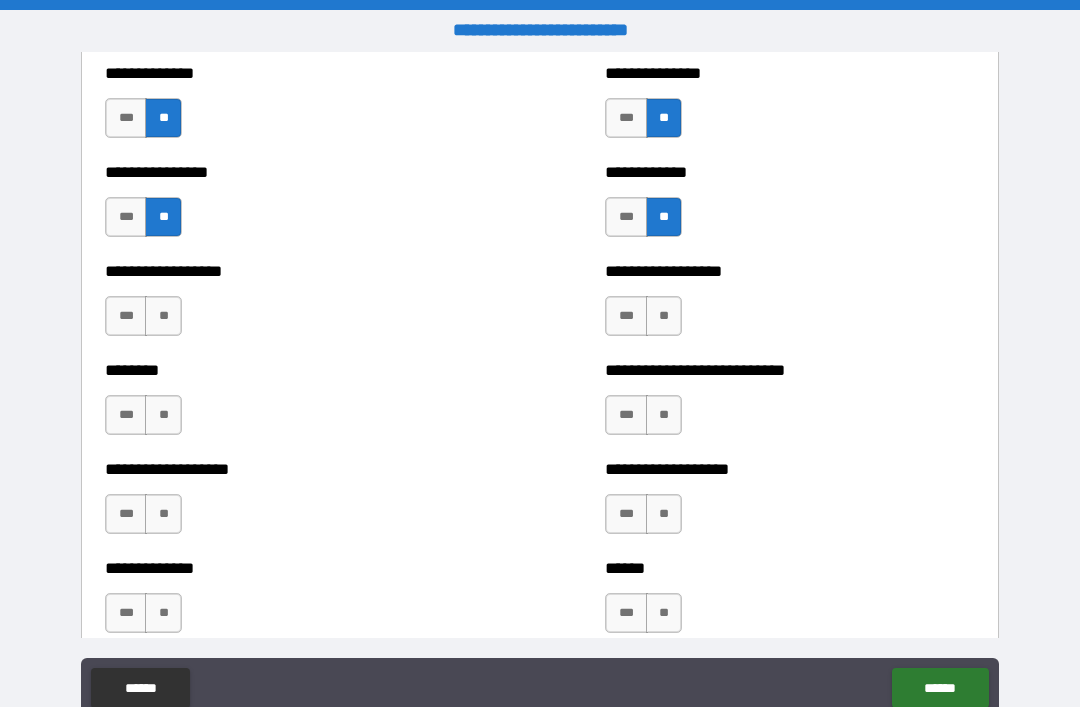 click on "**" at bounding box center (163, 316) 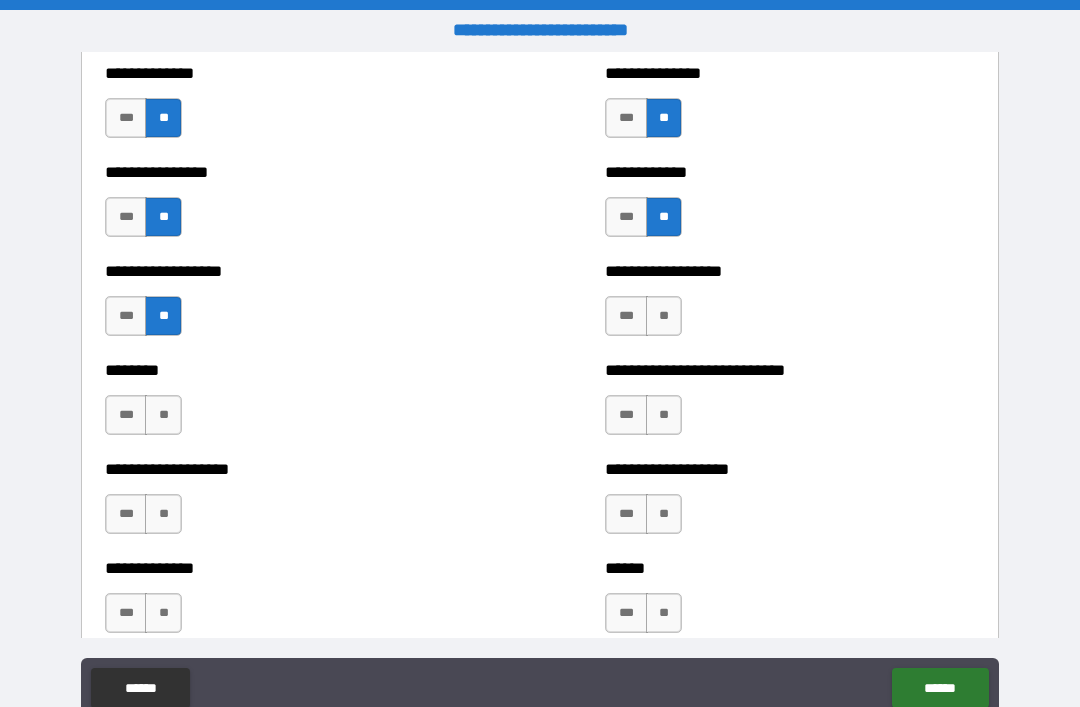 click on "**" at bounding box center (664, 316) 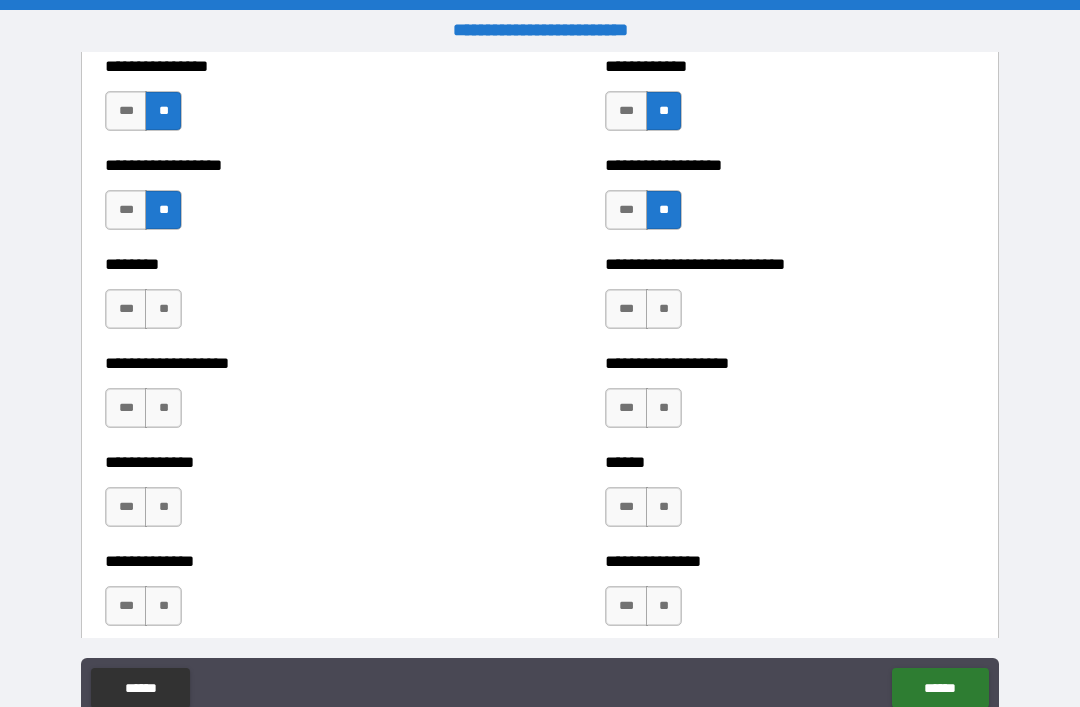 scroll, scrollTop: 4303, scrollLeft: 0, axis: vertical 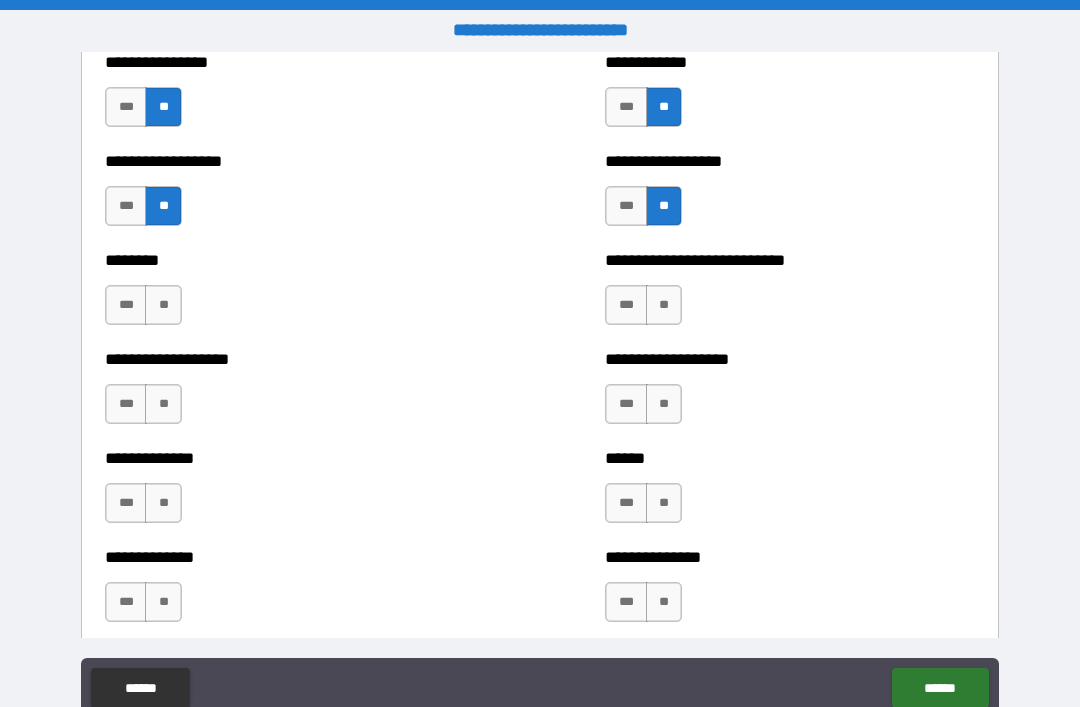 click on "**" at bounding box center [163, 305] 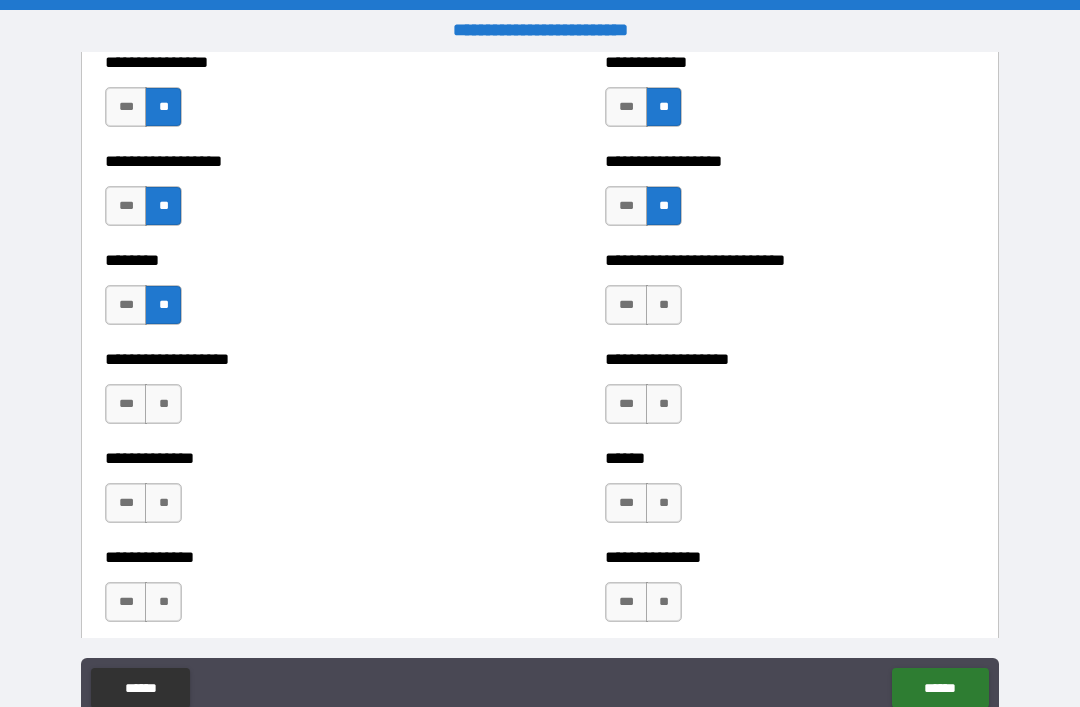 click on "**" at bounding box center [664, 305] 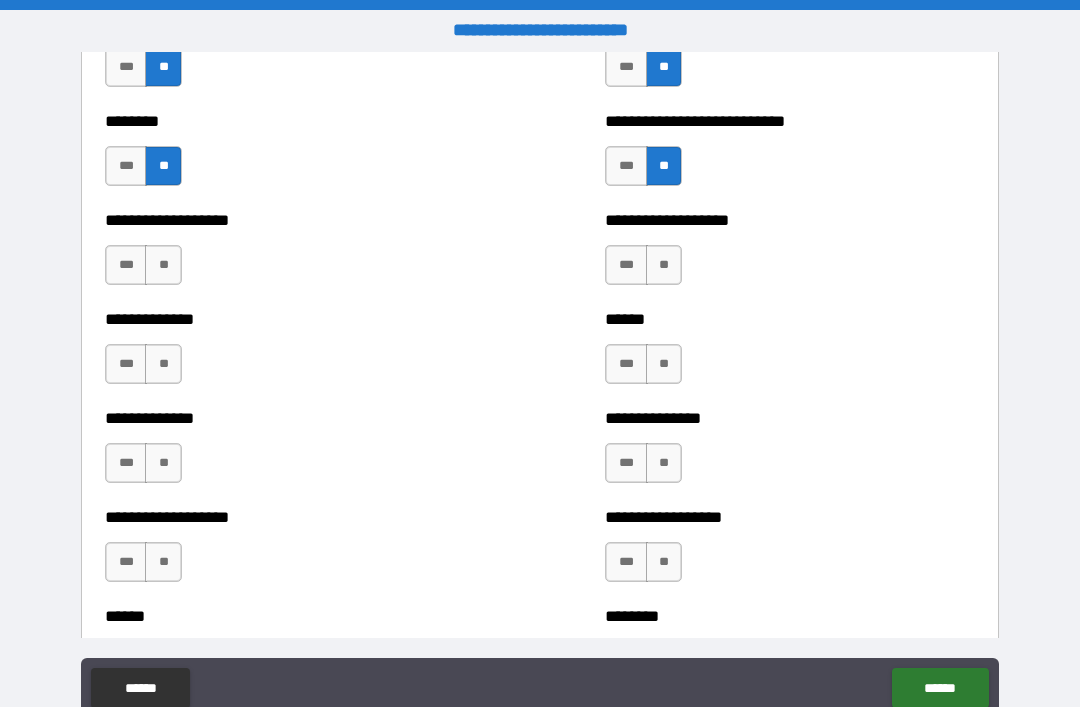 scroll, scrollTop: 4443, scrollLeft: 0, axis: vertical 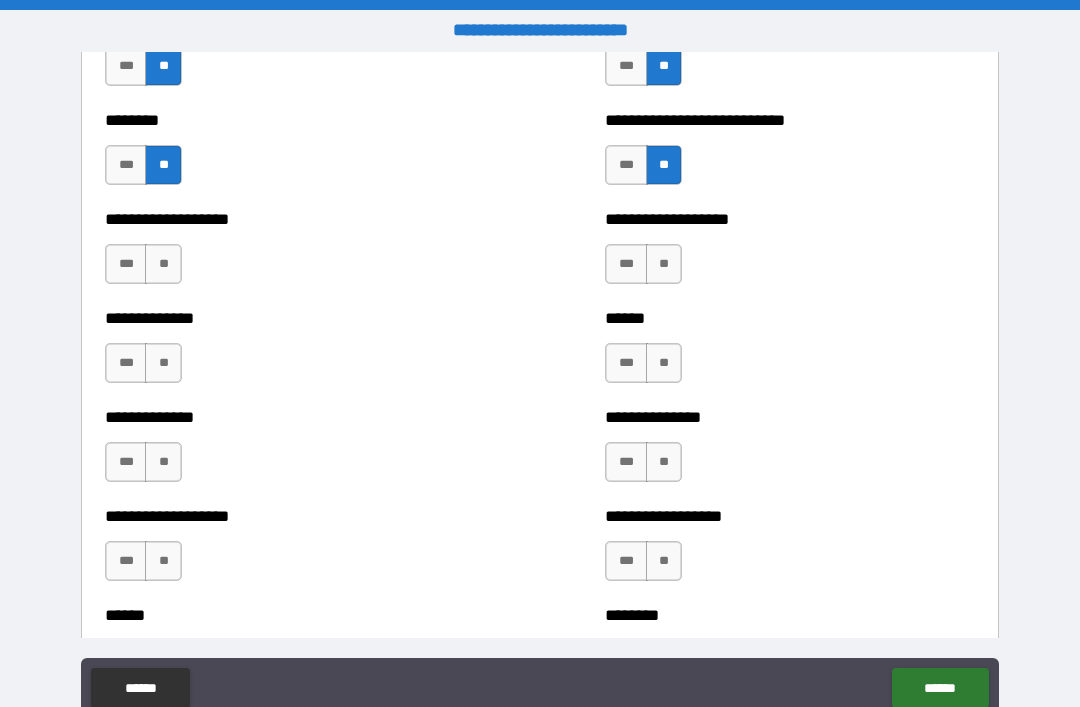 click on "**" at bounding box center (163, 264) 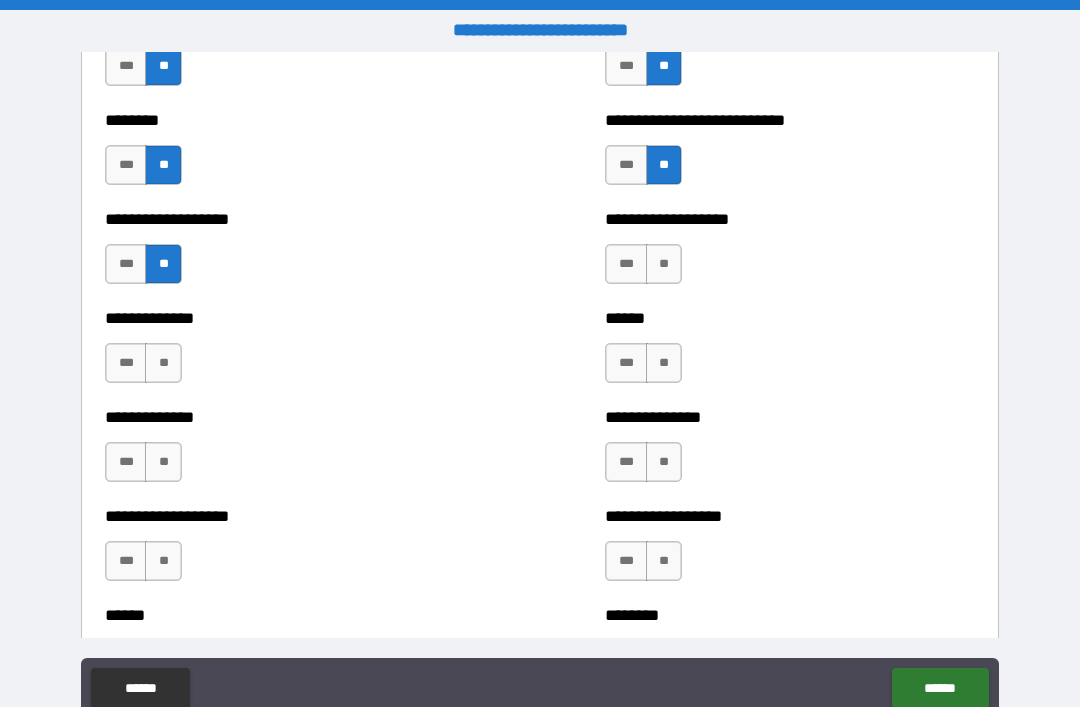 click on "**" at bounding box center [664, 264] 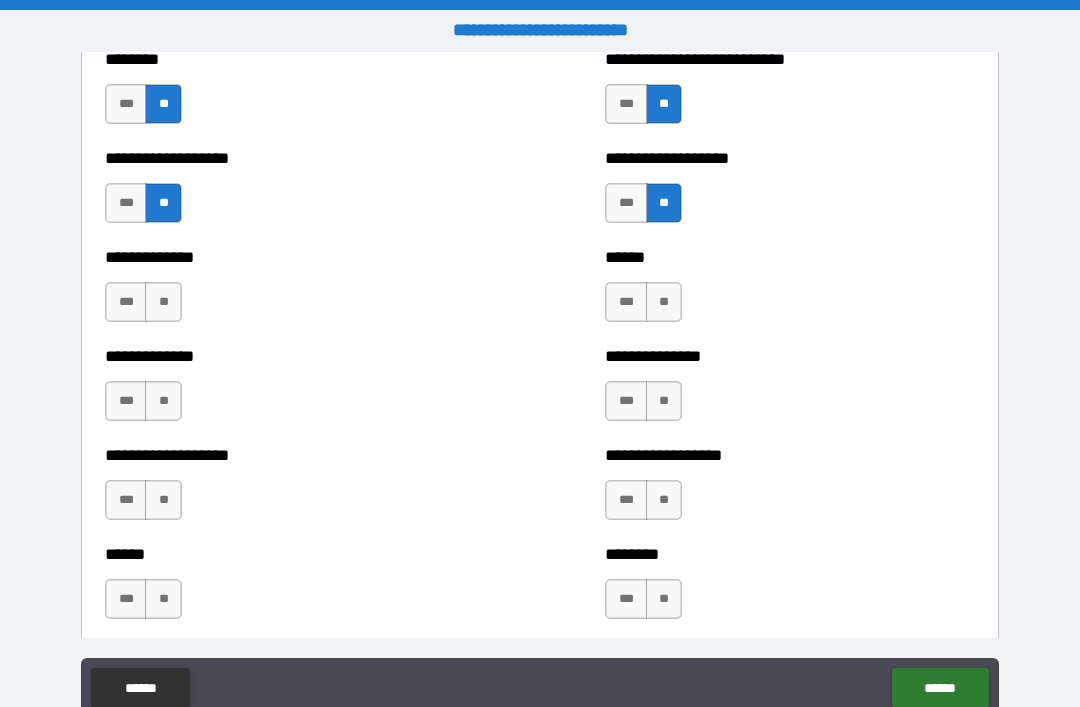 scroll, scrollTop: 4512, scrollLeft: 0, axis: vertical 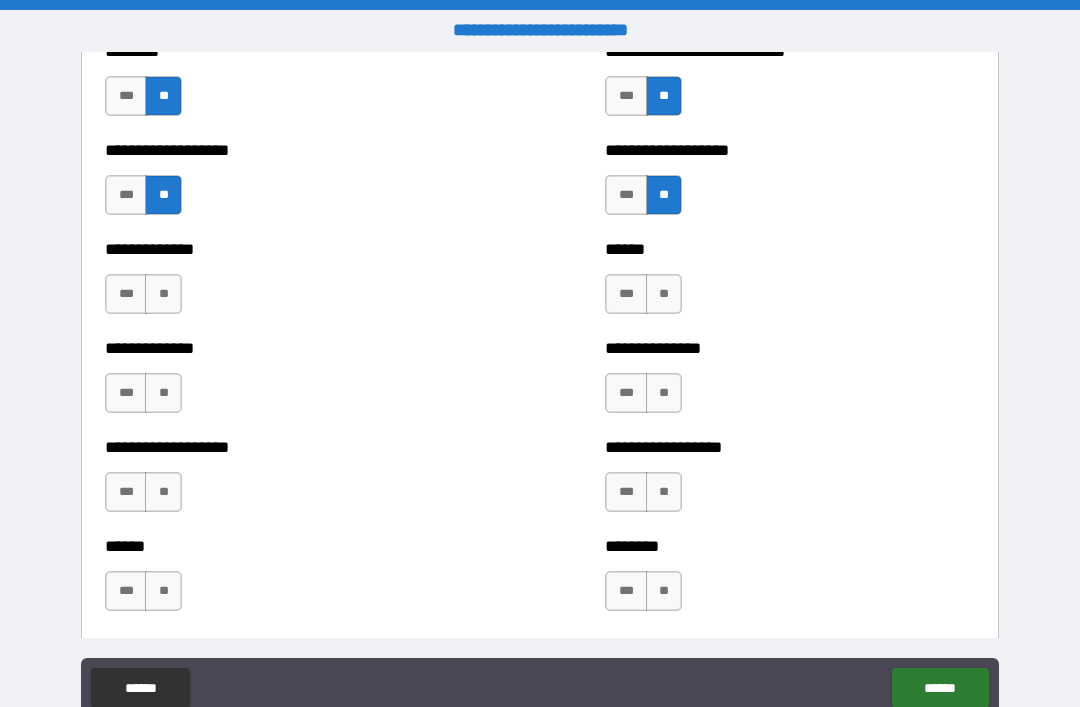 click on "**" at bounding box center [163, 294] 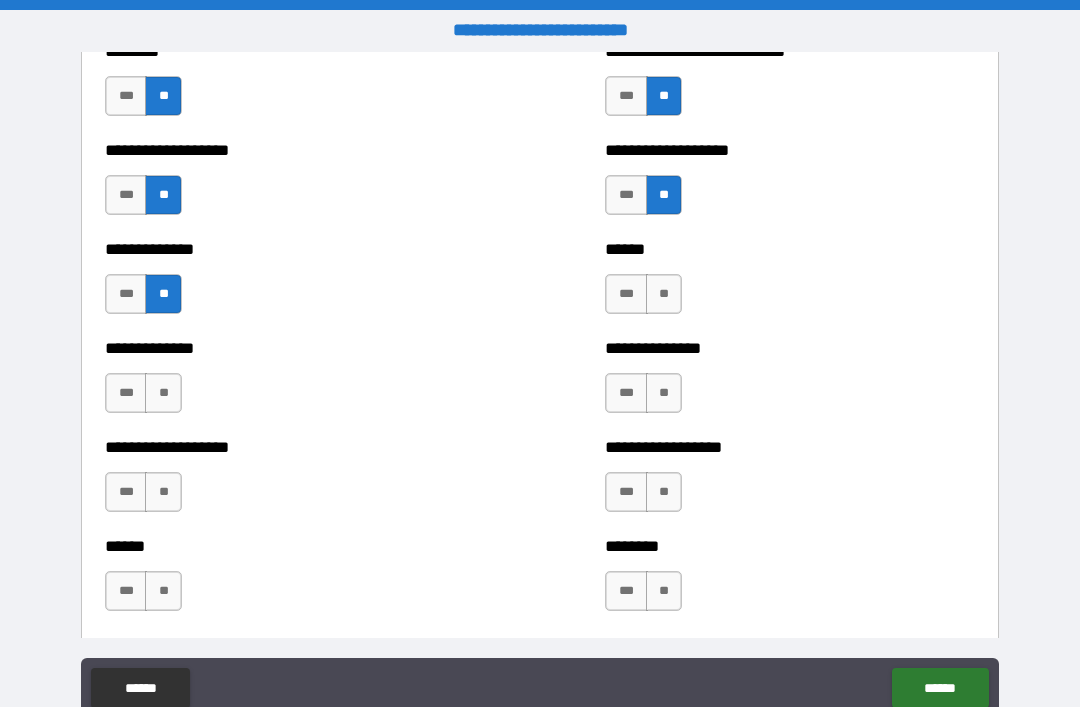 click on "**" at bounding box center [664, 294] 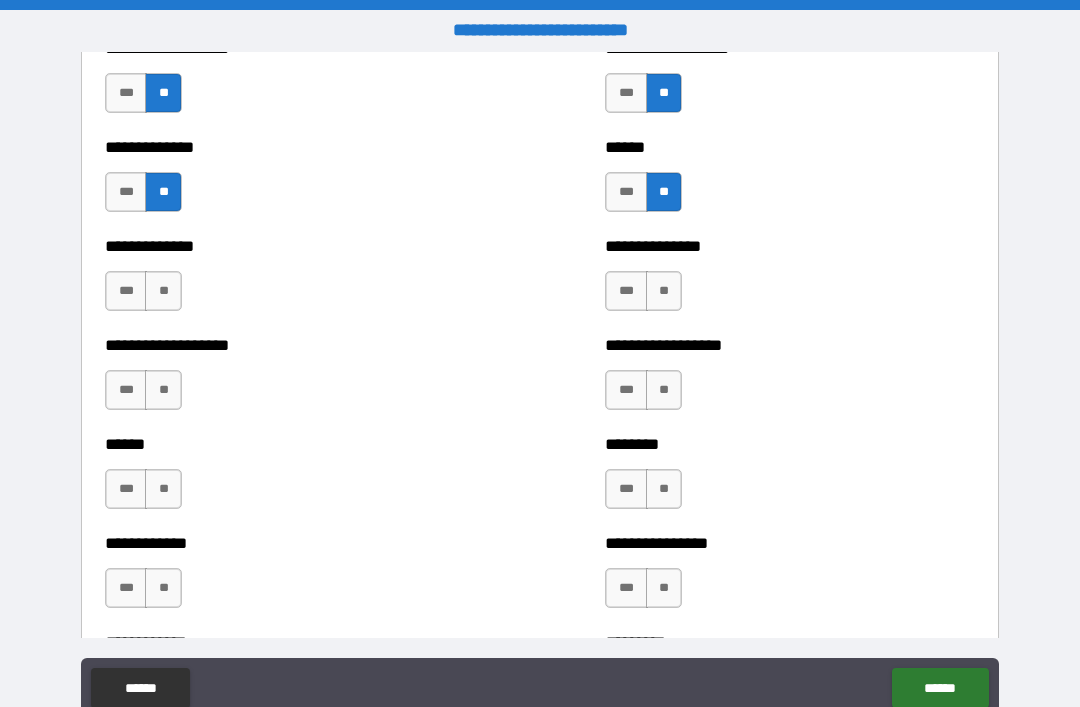 scroll, scrollTop: 4615, scrollLeft: 0, axis: vertical 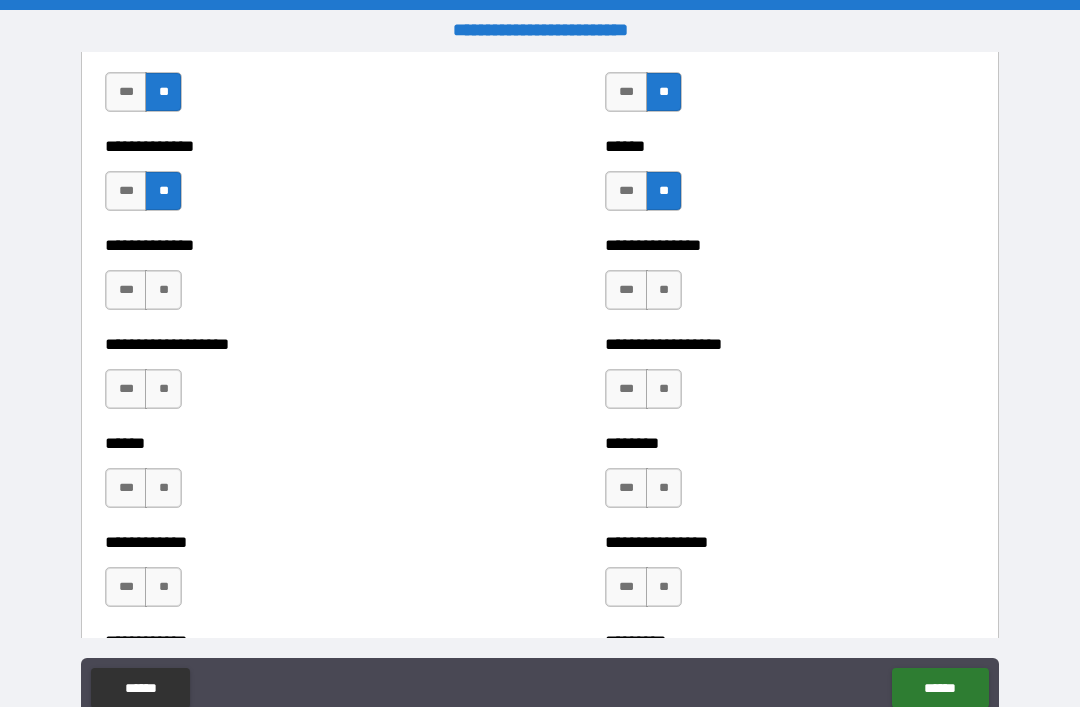 click on "**" at bounding box center (163, 290) 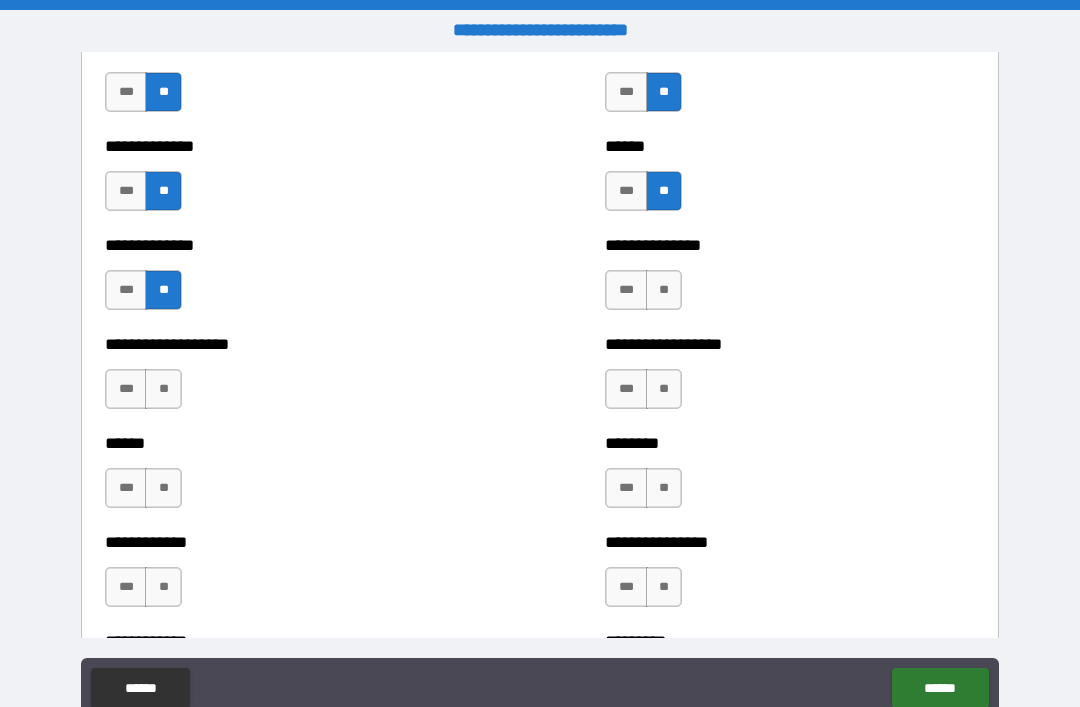 click on "**" at bounding box center [664, 290] 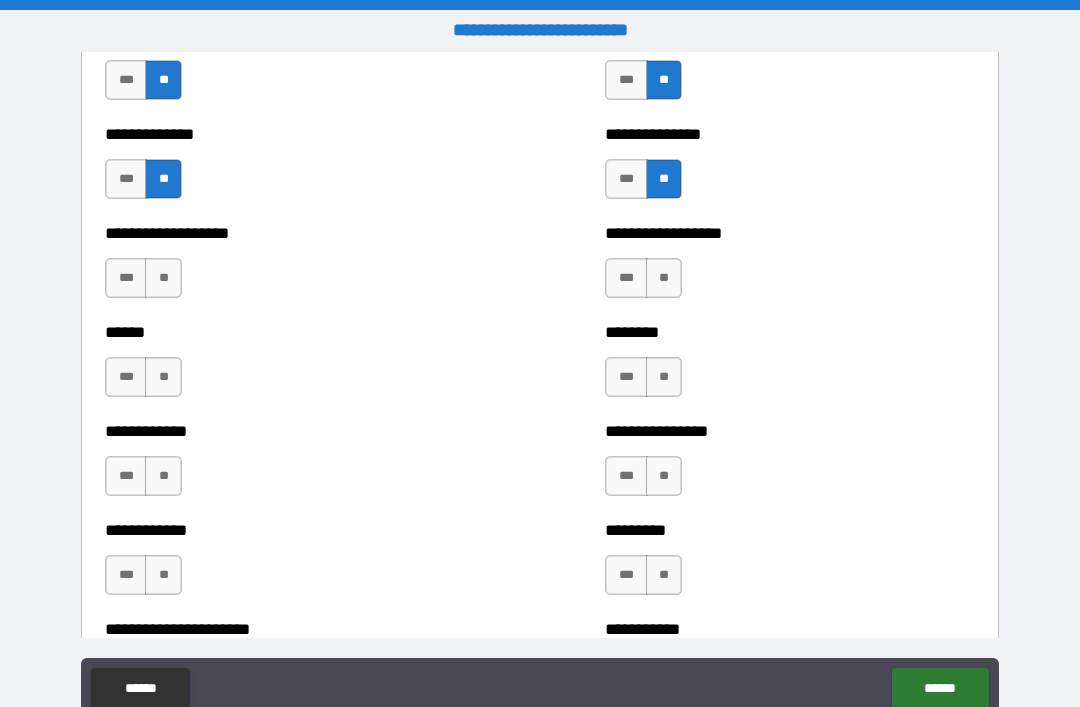 scroll, scrollTop: 4734, scrollLeft: 0, axis: vertical 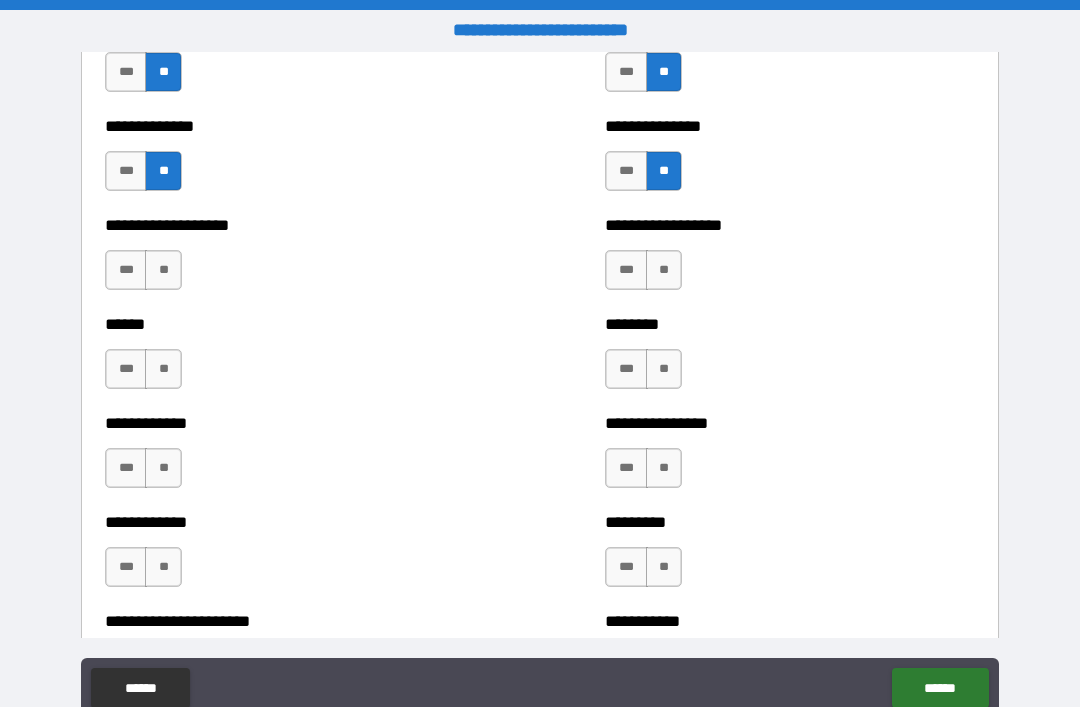 click on "**" at bounding box center [163, 270] 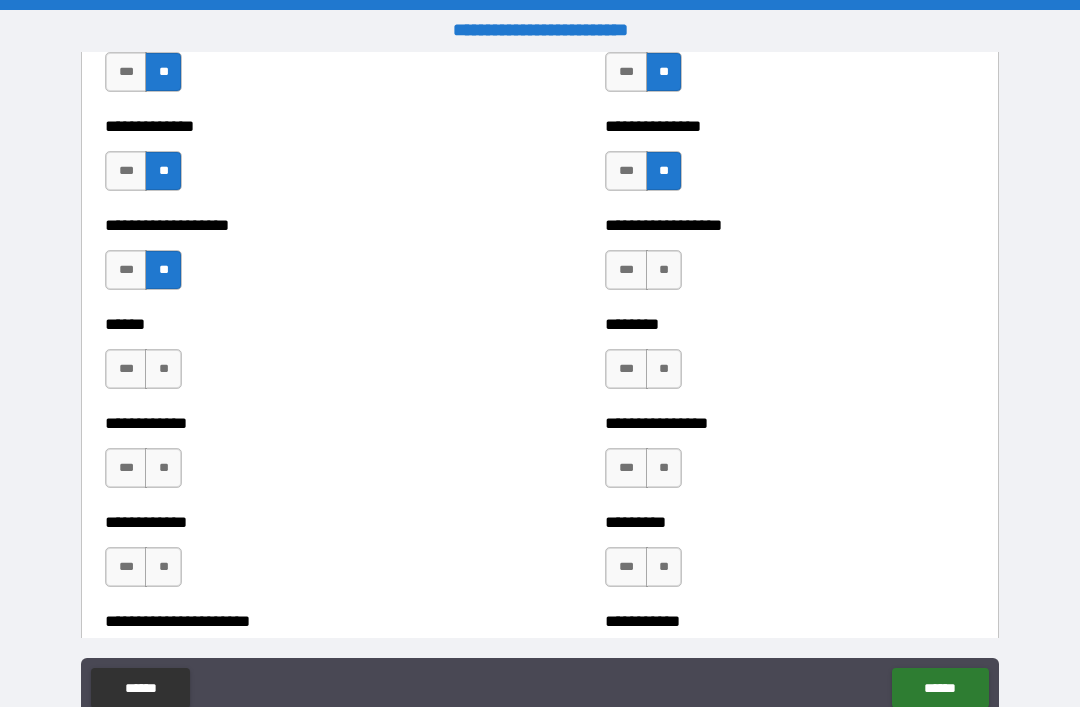 click on "**" at bounding box center [664, 270] 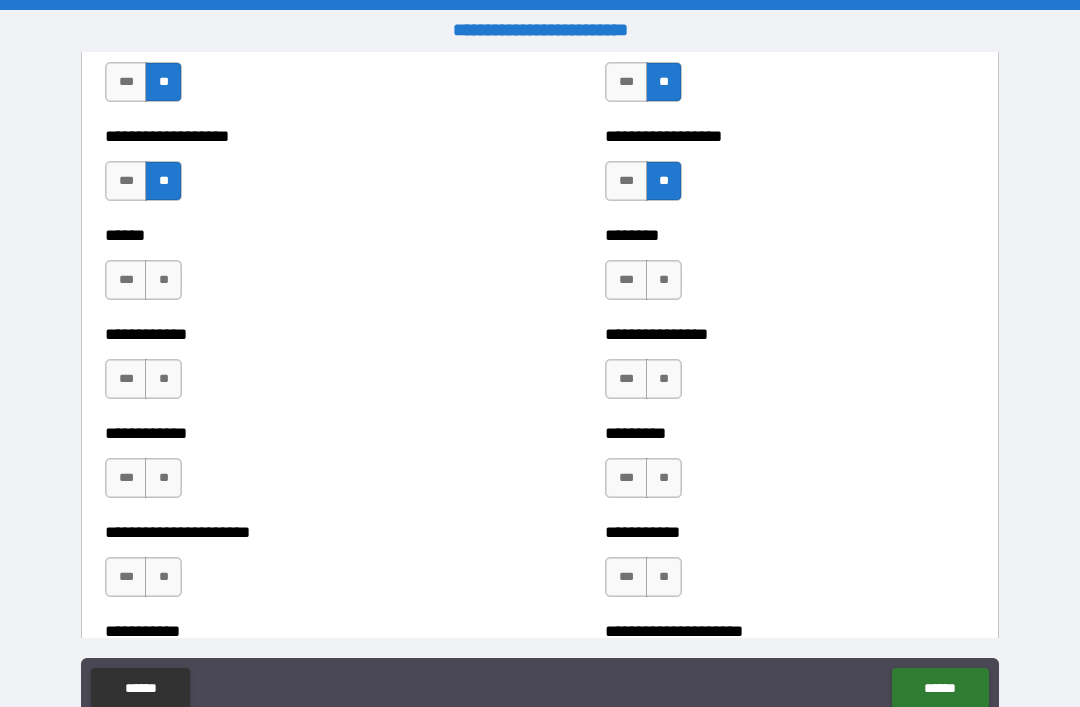 scroll, scrollTop: 4831, scrollLeft: 0, axis: vertical 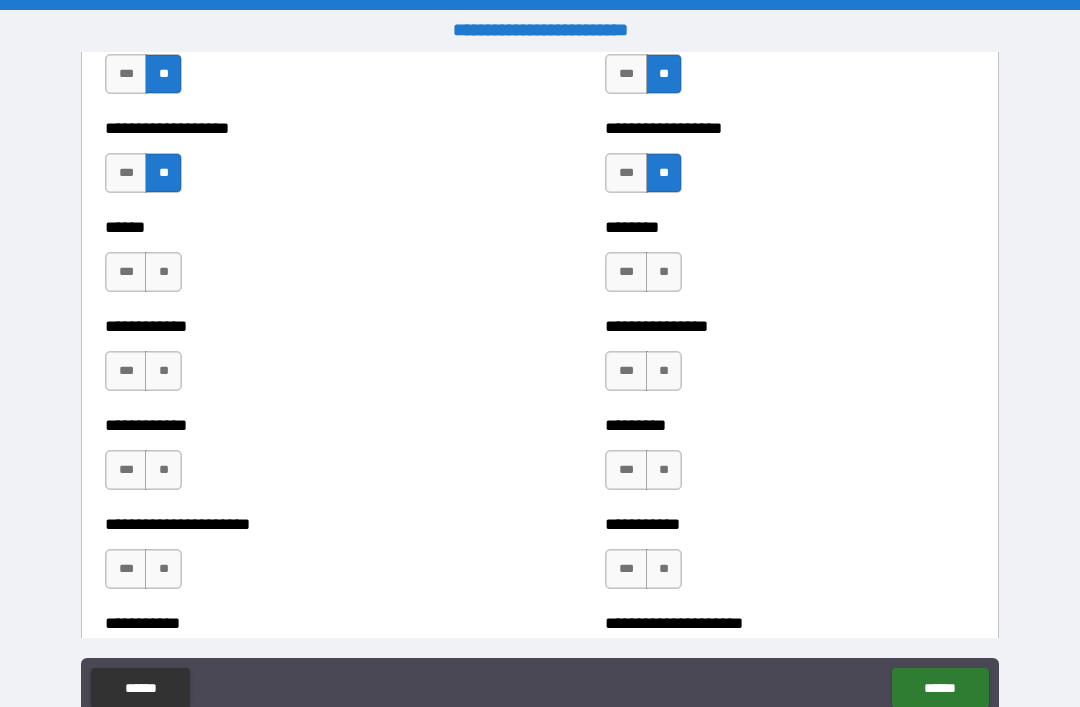 click on "**" at bounding box center [163, 272] 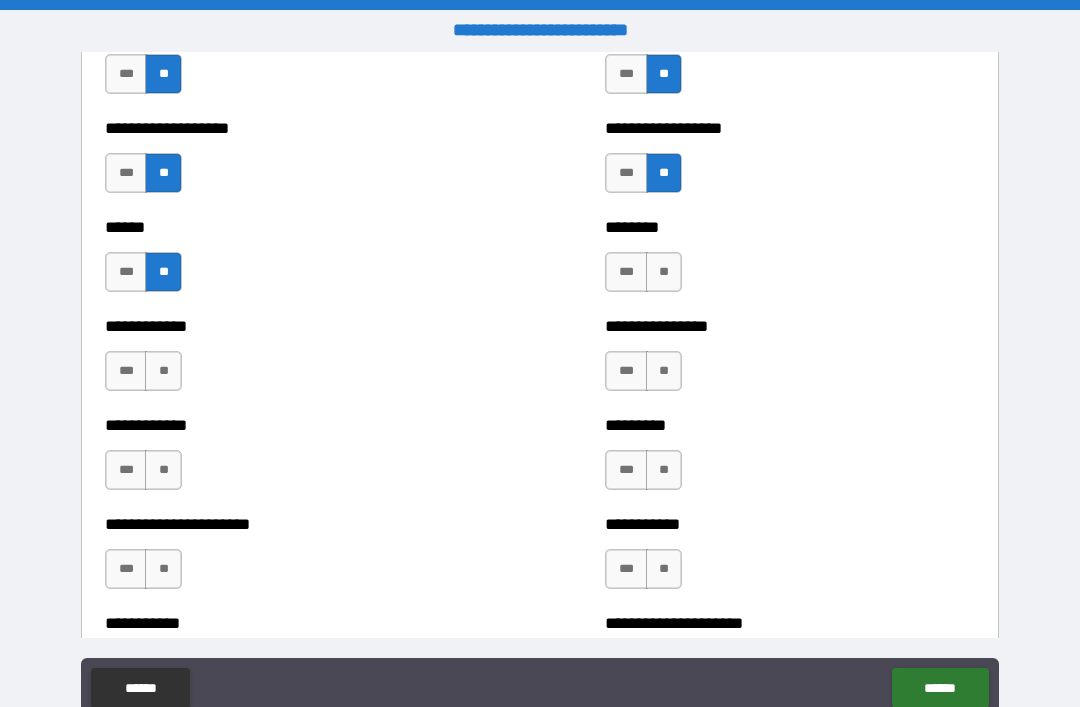 click on "**" at bounding box center (664, 272) 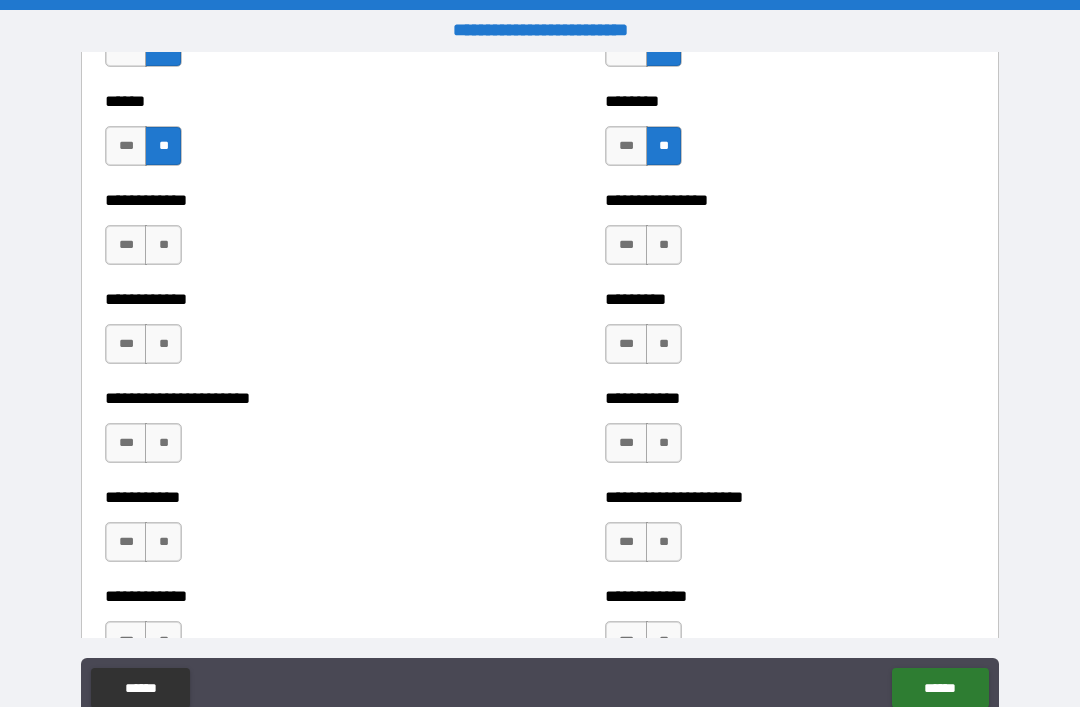 scroll, scrollTop: 4965, scrollLeft: 0, axis: vertical 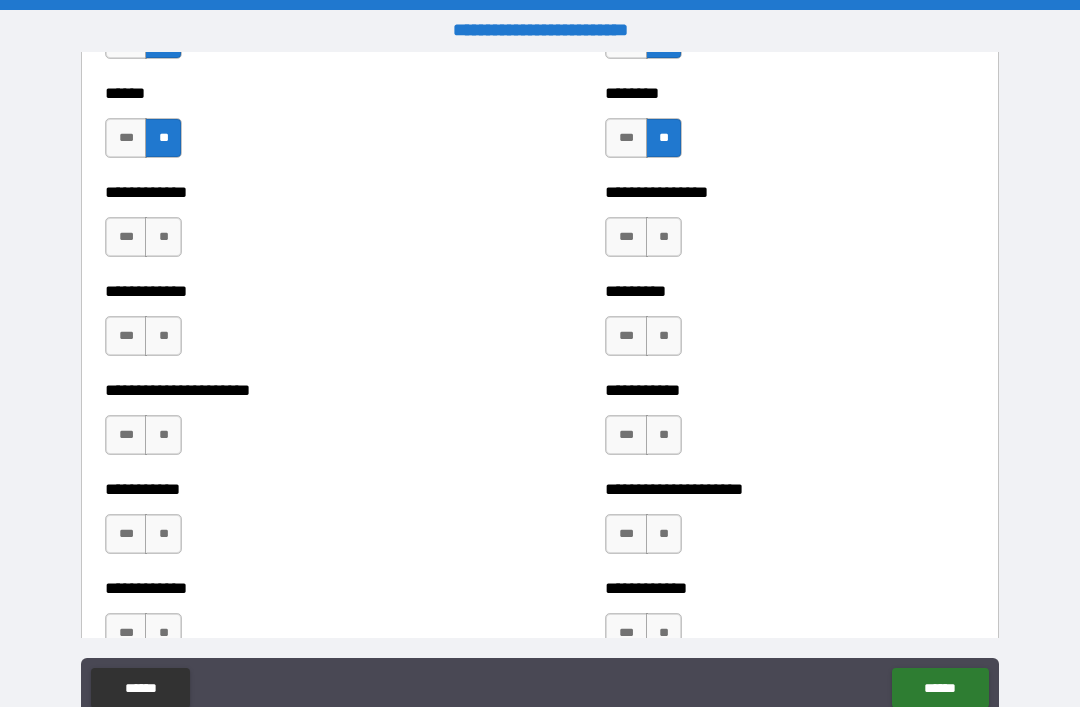 click on "**" at bounding box center (163, 237) 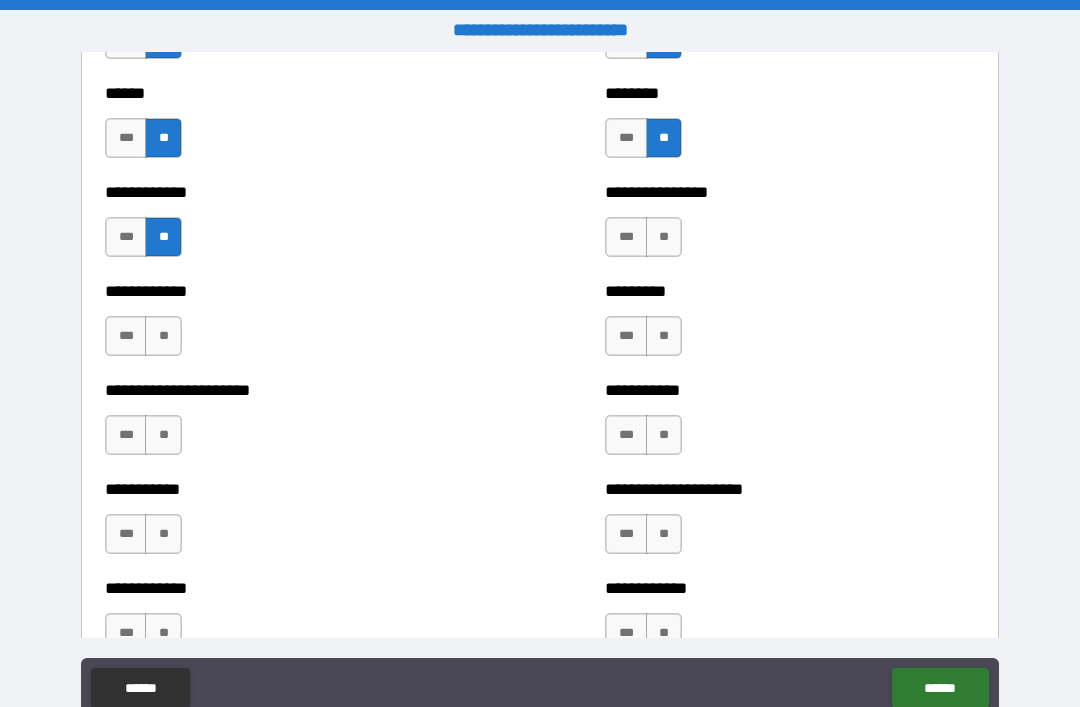 click on "**" at bounding box center [664, 237] 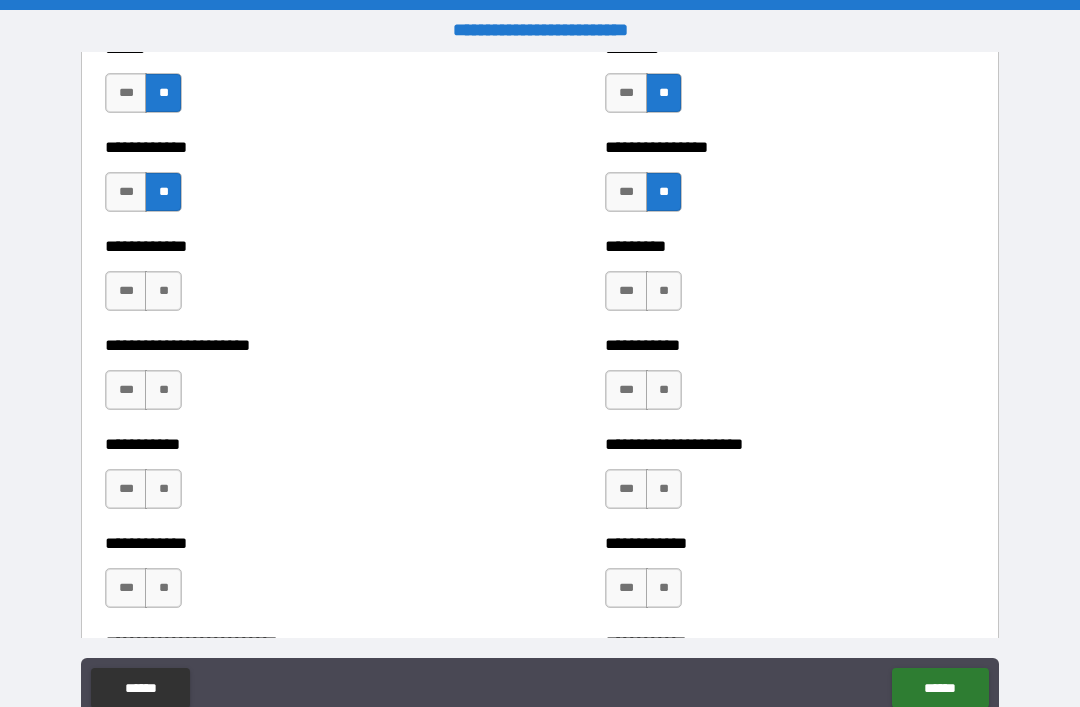 scroll, scrollTop: 5014, scrollLeft: 0, axis: vertical 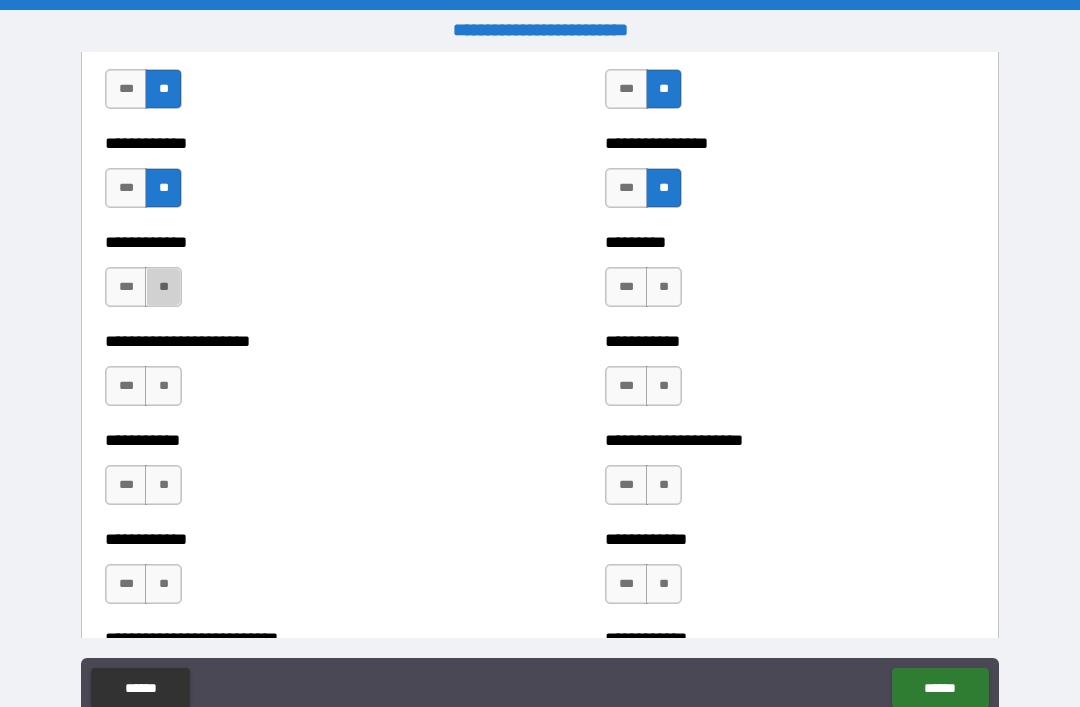 click on "**" at bounding box center (163, 287) 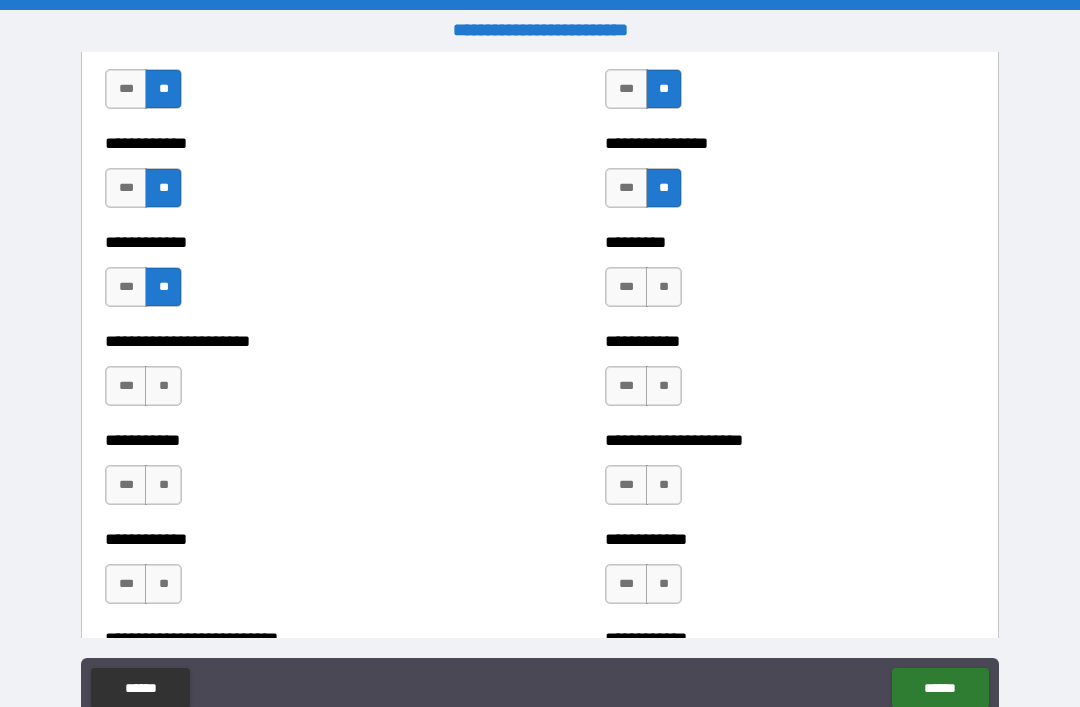 click on "**" at bounding box center (664, 287) 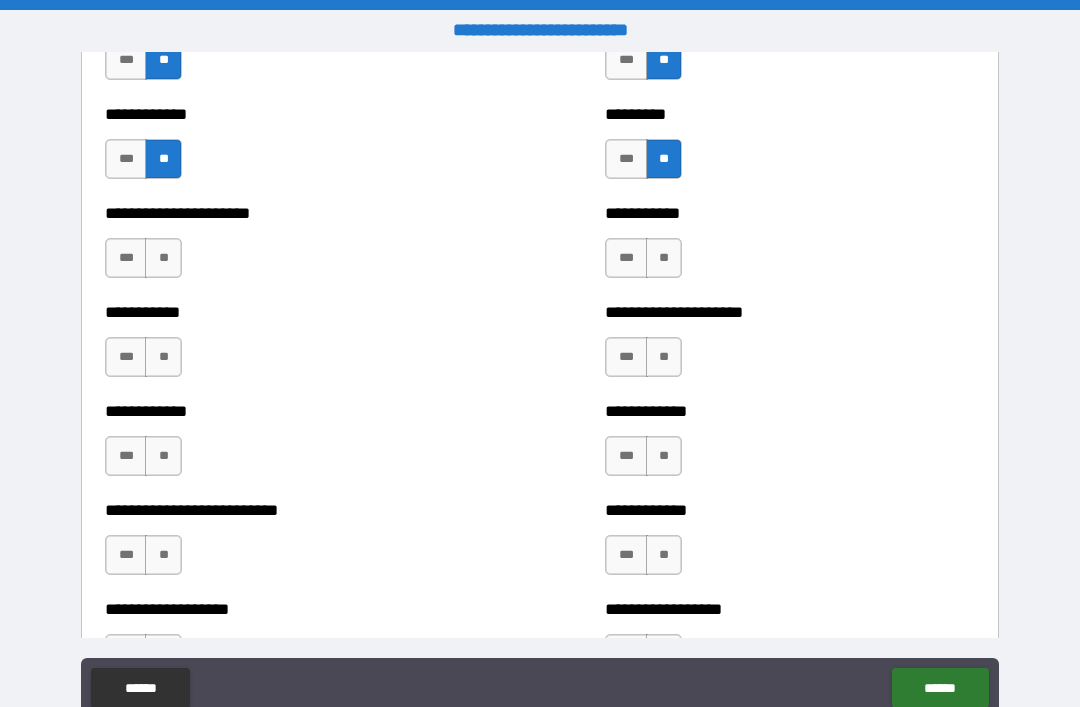 scroll, scrollTop: 5143, scrollLeft: 0, axis: vertical 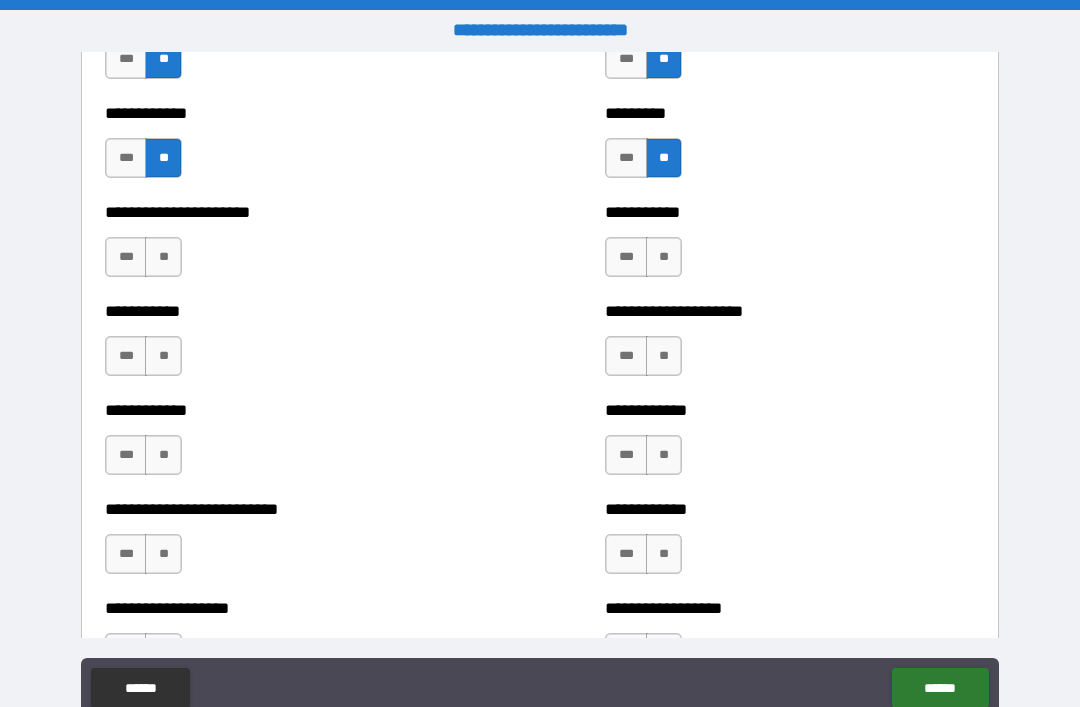 click on "**" at bounding box center (163, 257) 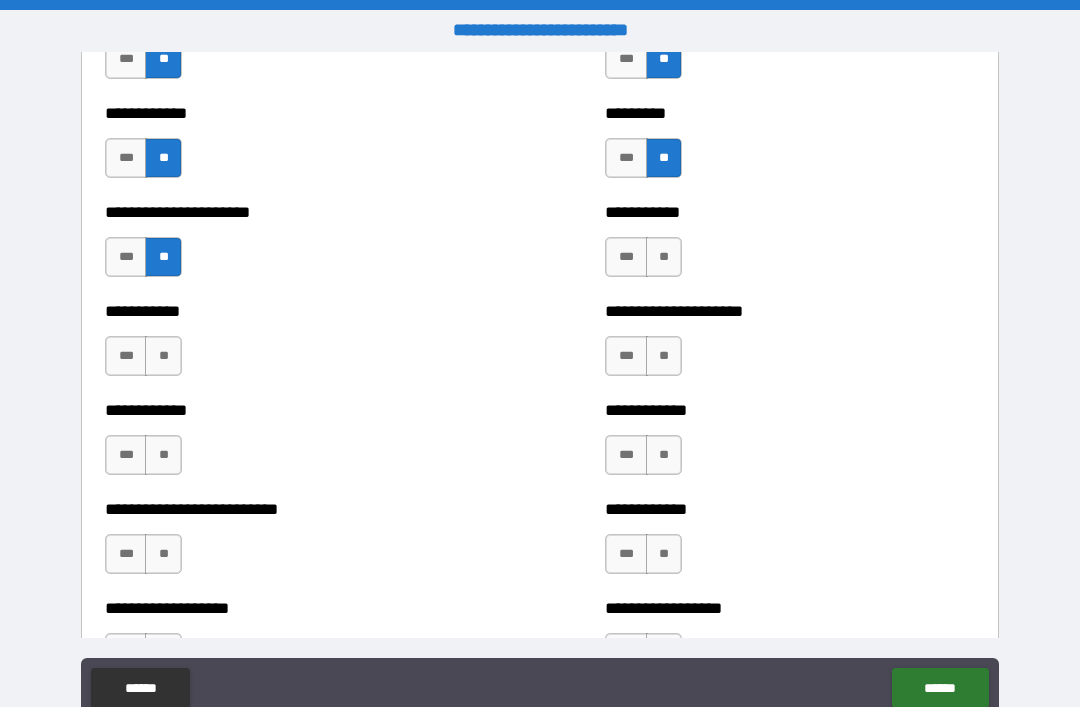 click on "**" at bounding box center (664, 257) 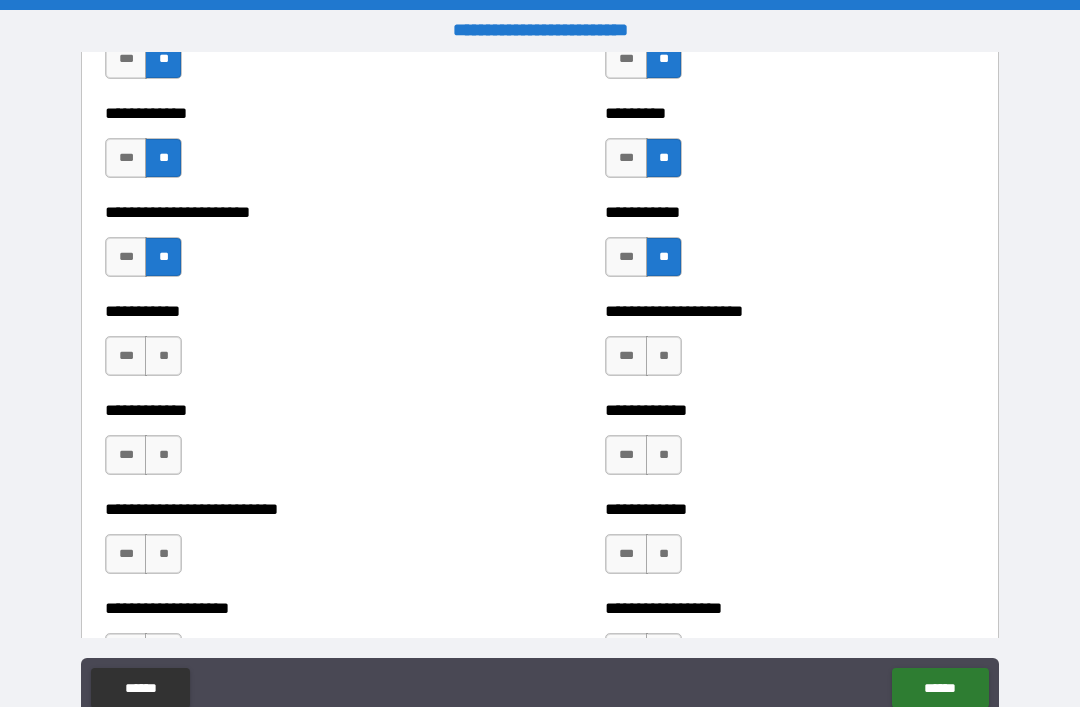 click on "**" at bounding box center [163, 356] 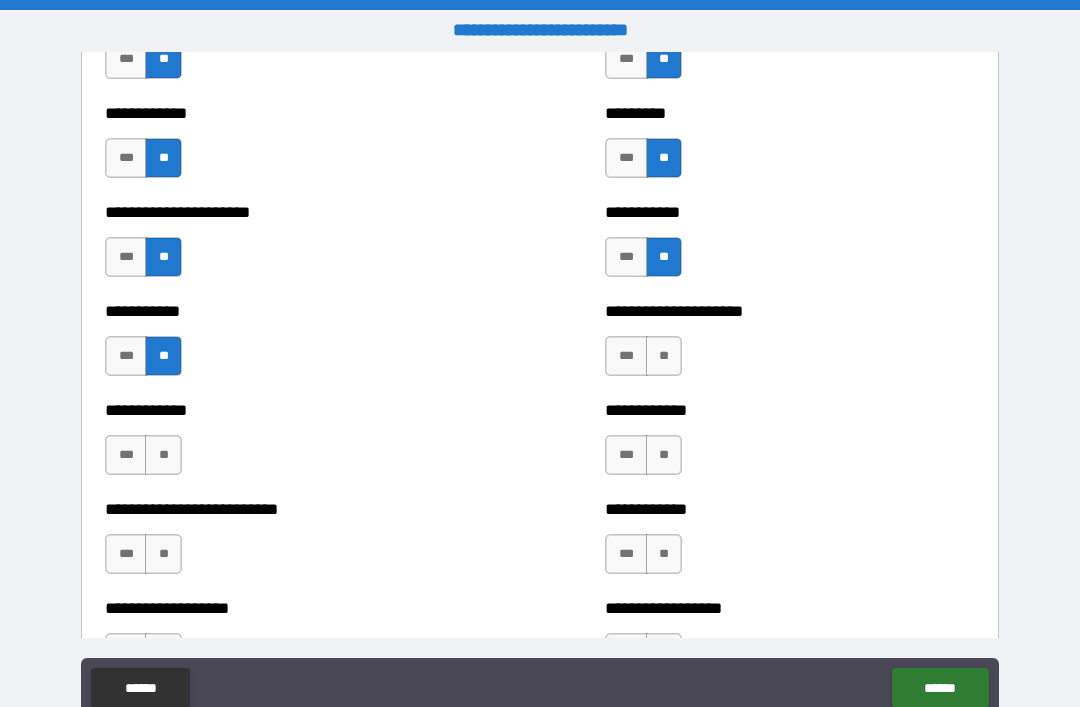 click on "**" at bounding box center [664, 356] 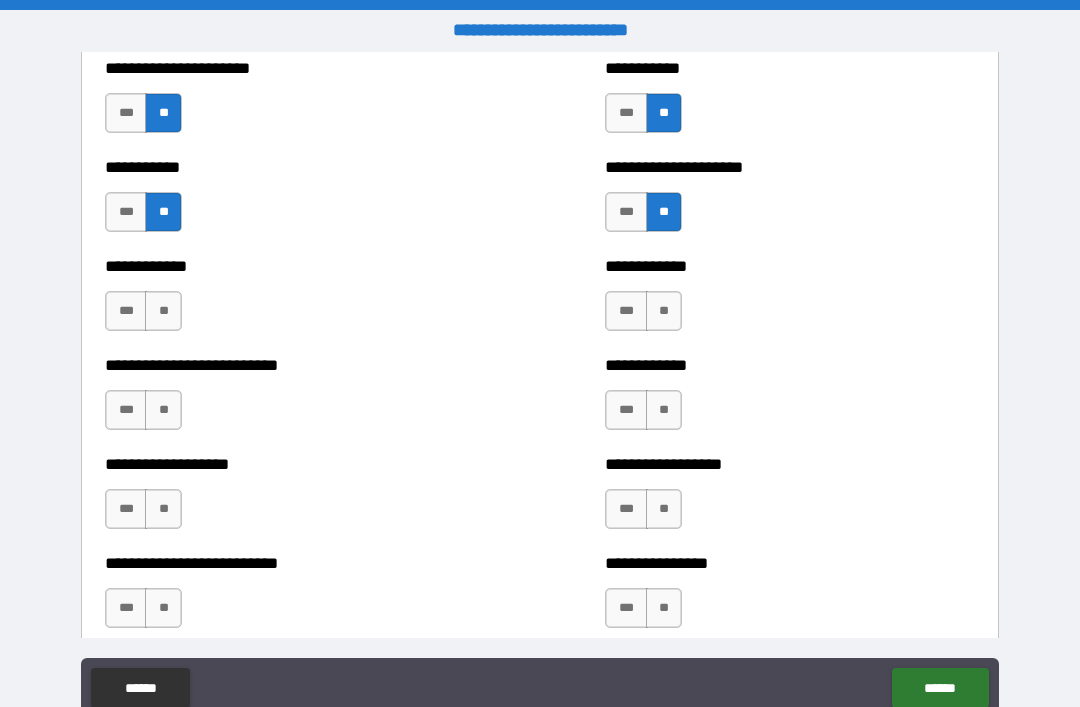 scroll, scrollTop: 5295, scrollLeft: 0, axis: vertical 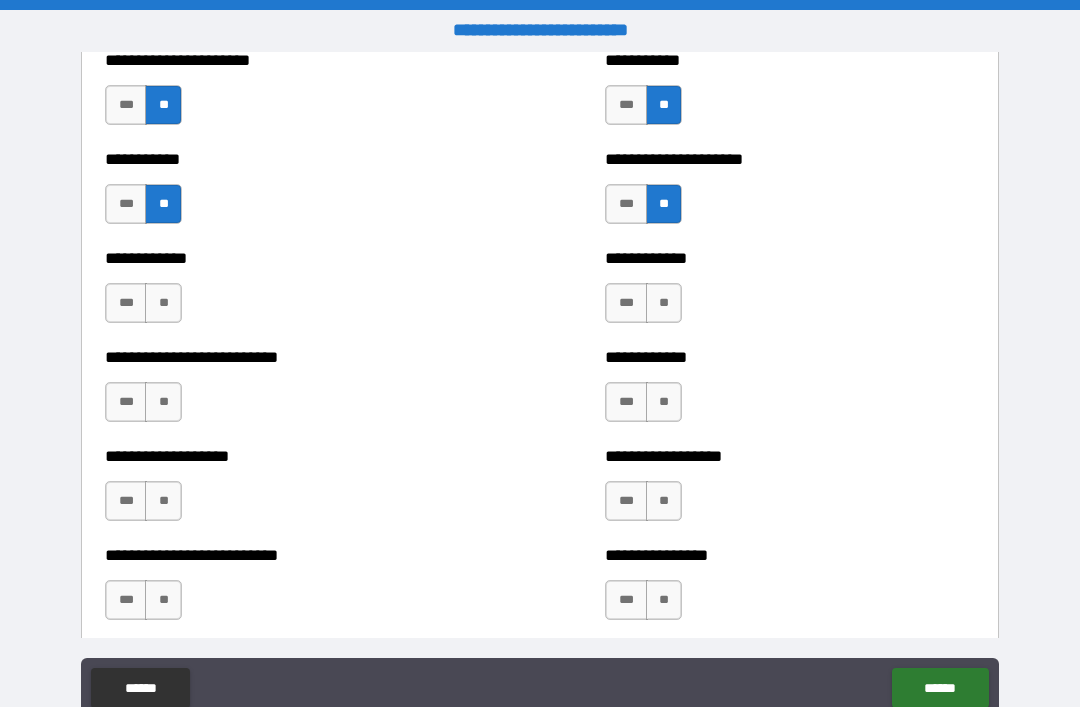 click on "**" at bounding box center (163, 303) 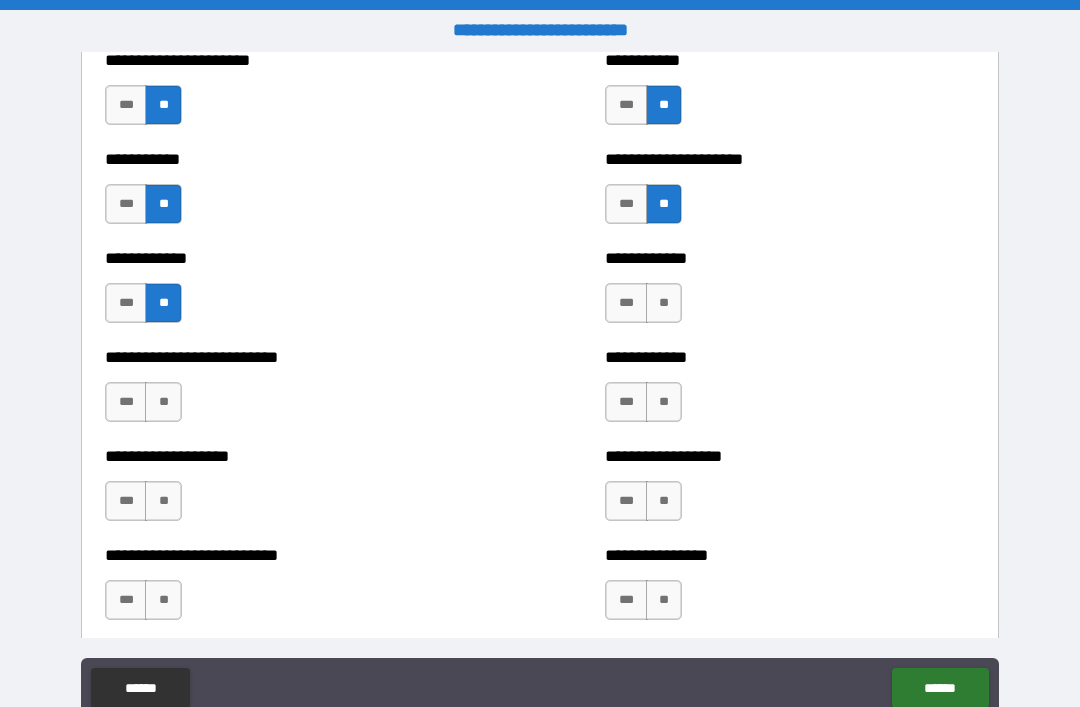 click on "**" at bounding box center [664, 303] 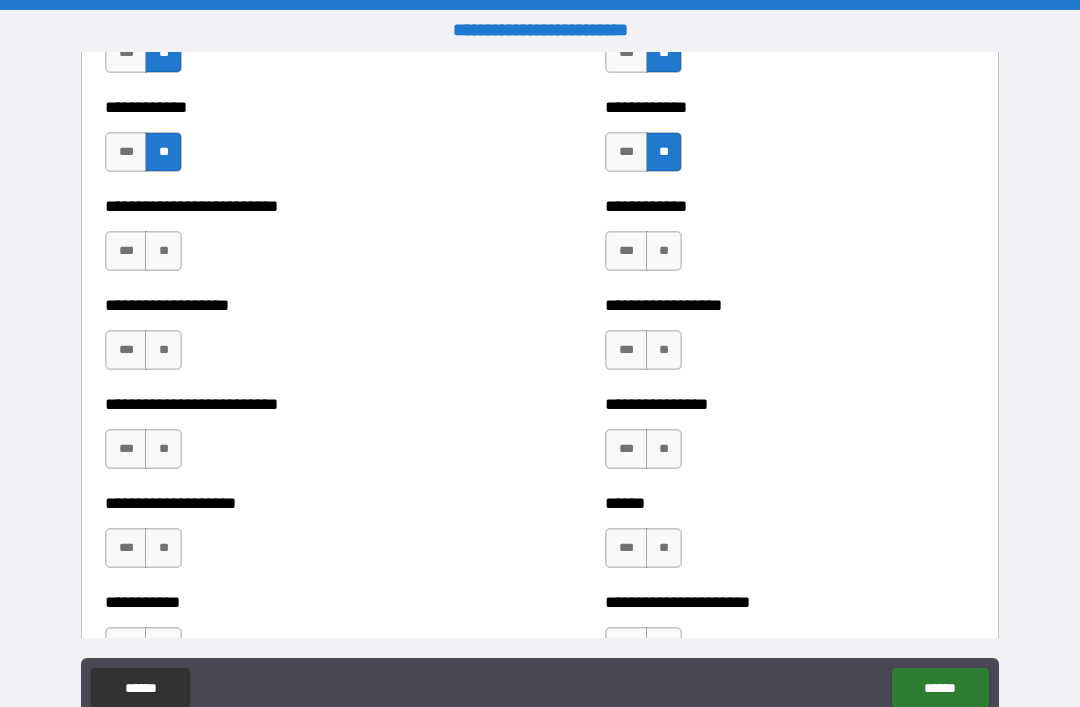 scroll, scrollTop: 5448, scrollLeft: 0, axis: vertical 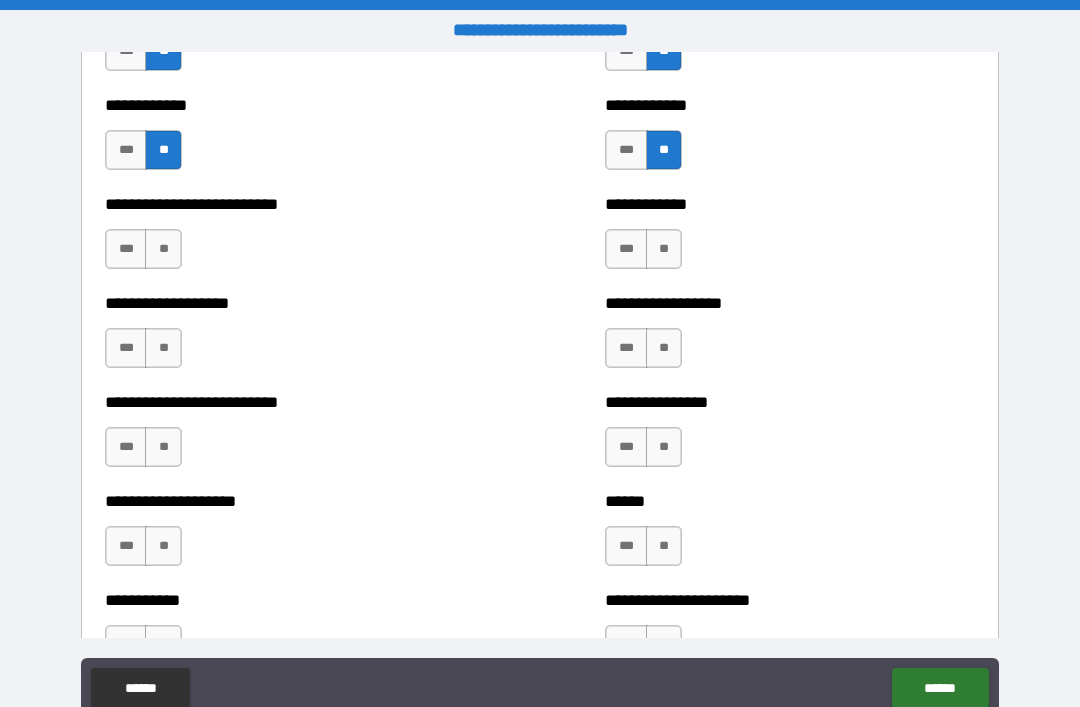 click on "**" at bounding box center [163, 249] 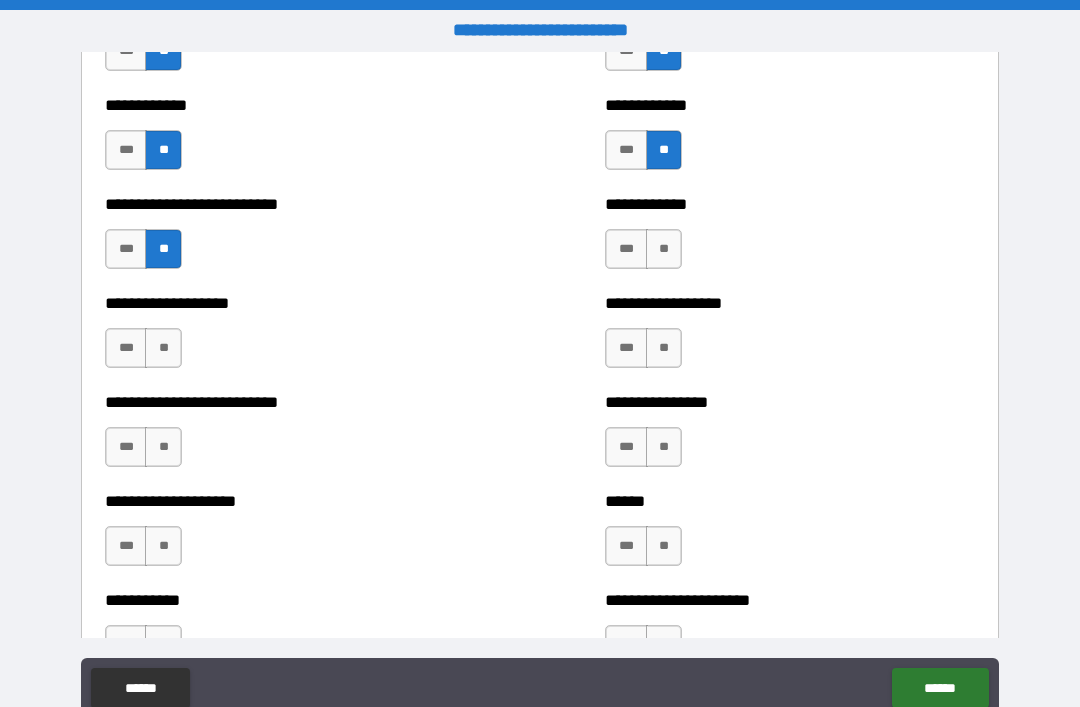 click on "**" at bounding box center [664, 249] 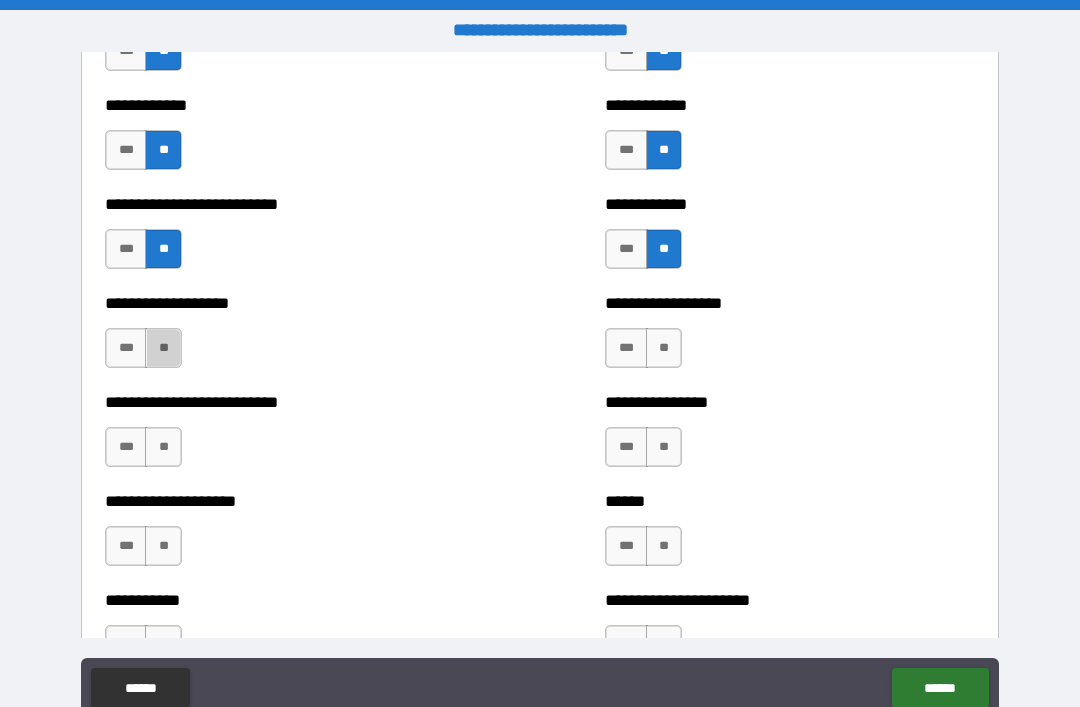 click on "**" at bounding box center (163, 348) 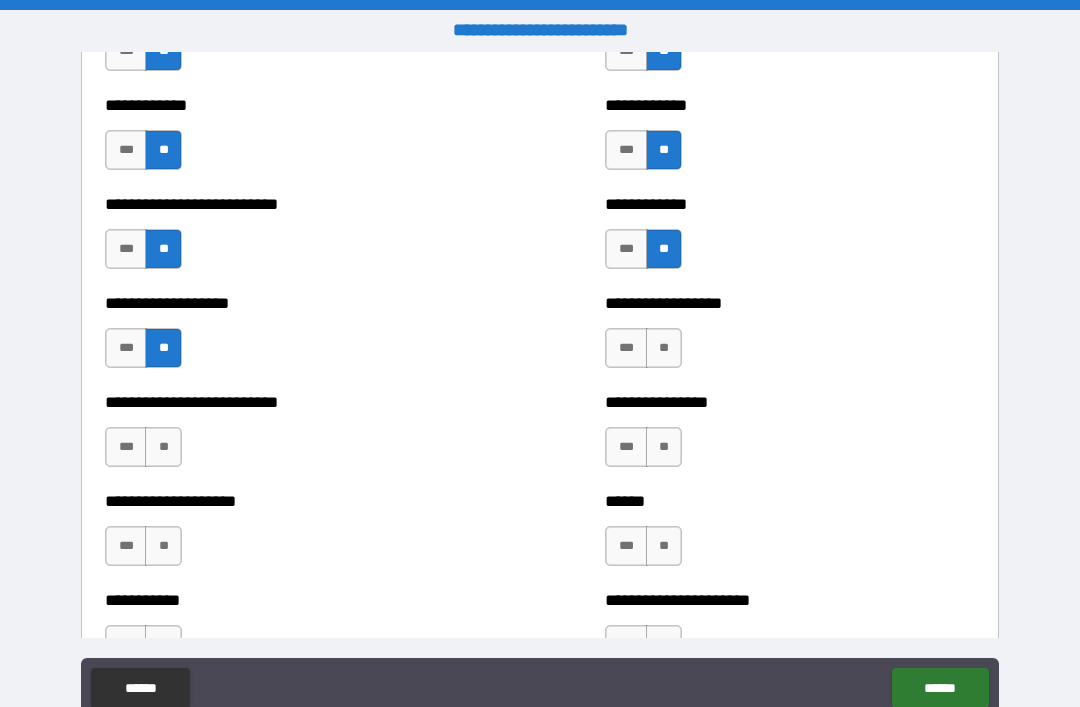 click on "**" at bounding box center (664, 348) 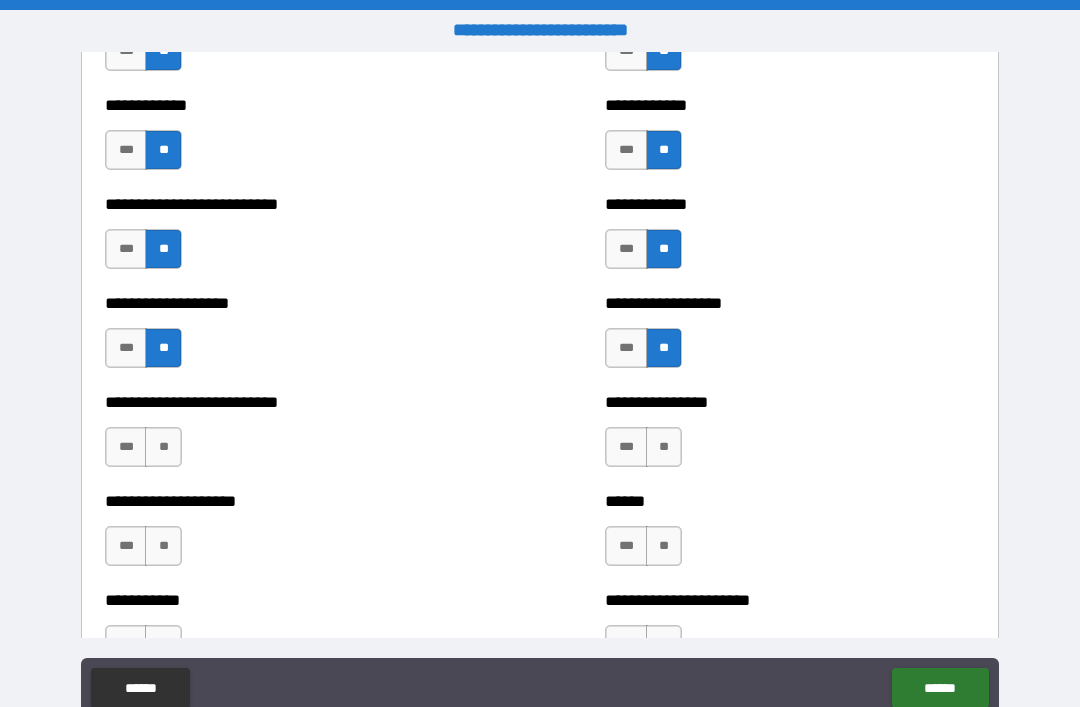 click on "**" at bounding box center (163, 447) 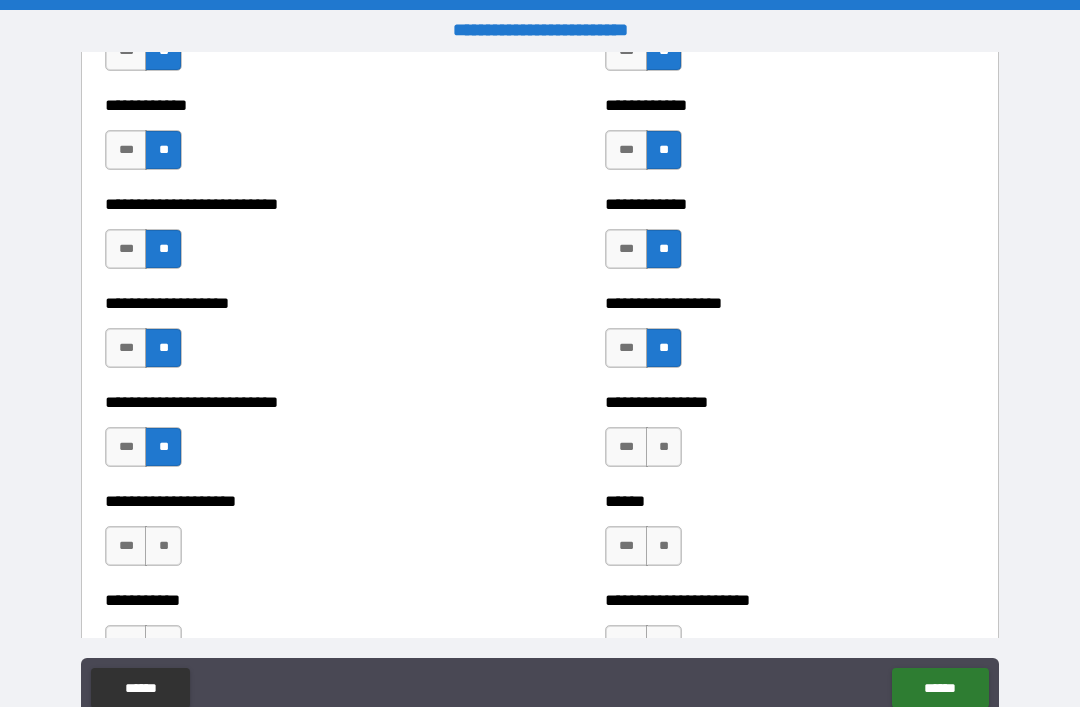 click on "**" at bounding box center [664, 447] 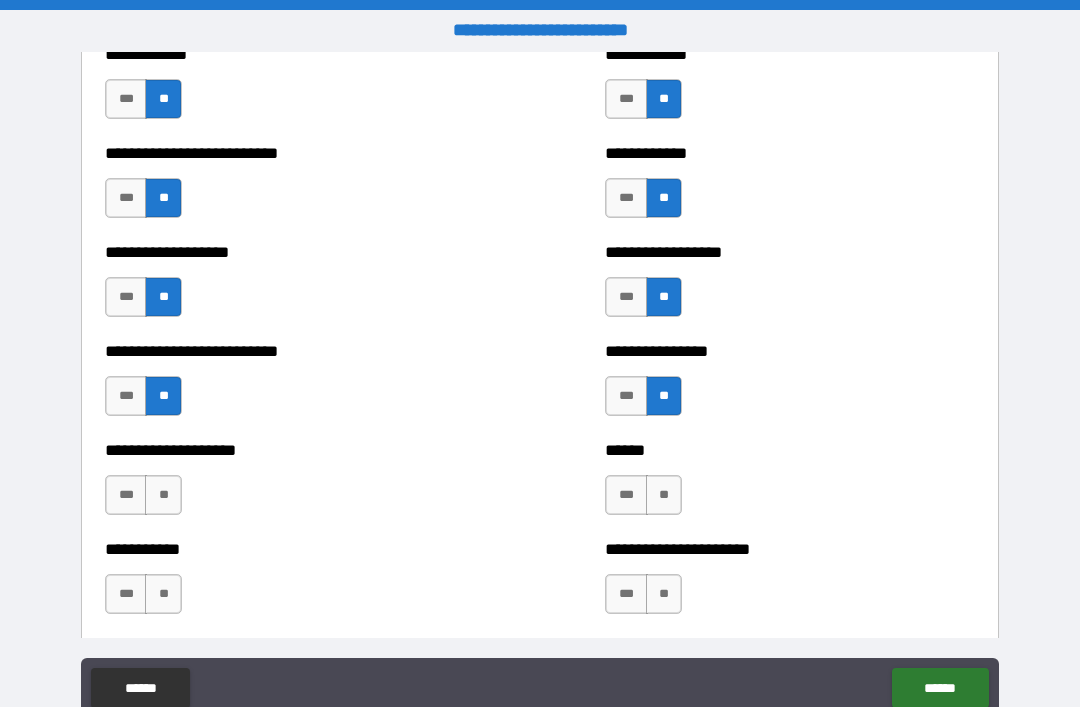 scroll, scrollTop: 5500, scrollLeft: 0, axis: vertical 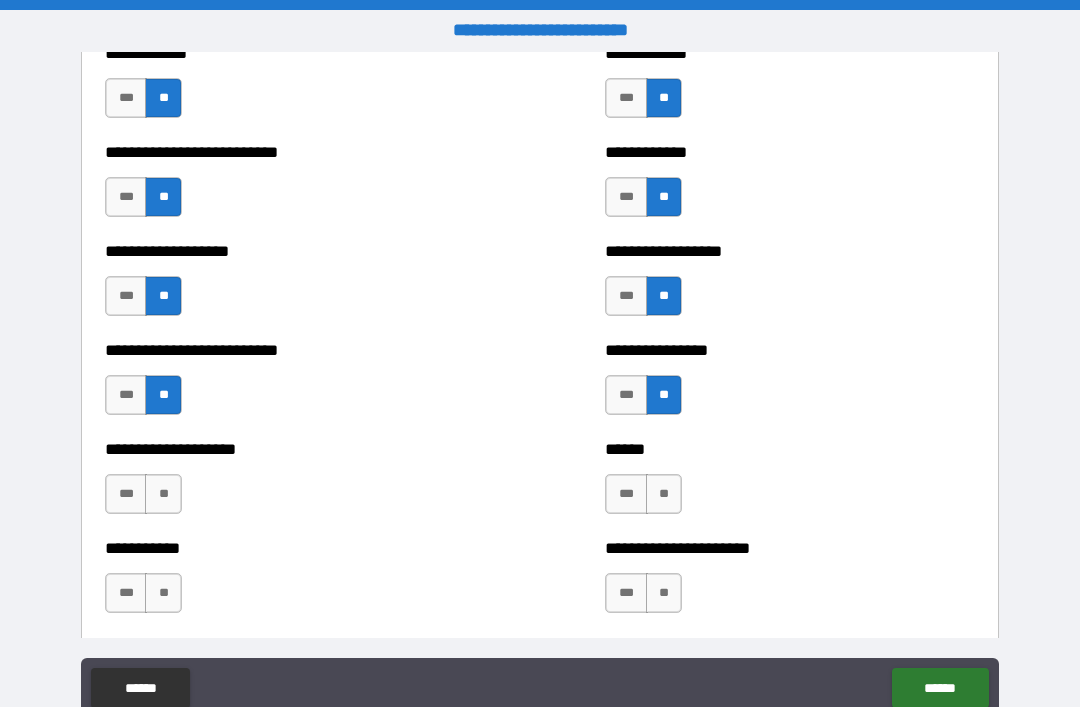 click on "**" at bounding box center [163, 494] 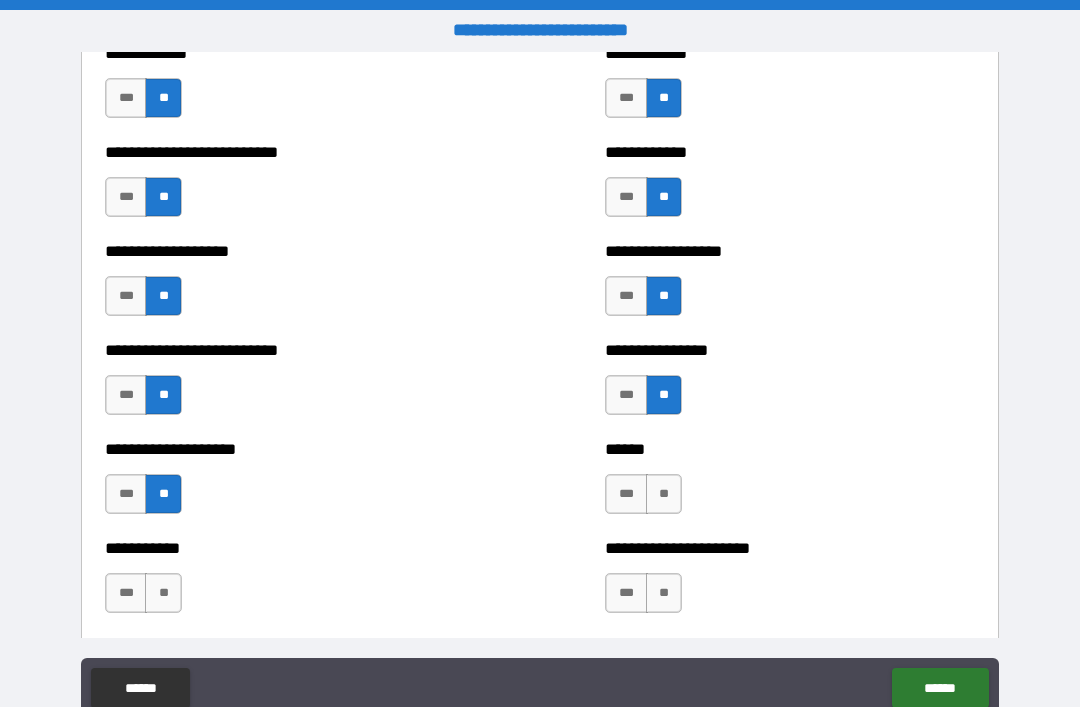 click on "**" at bounding box center (664, 494) 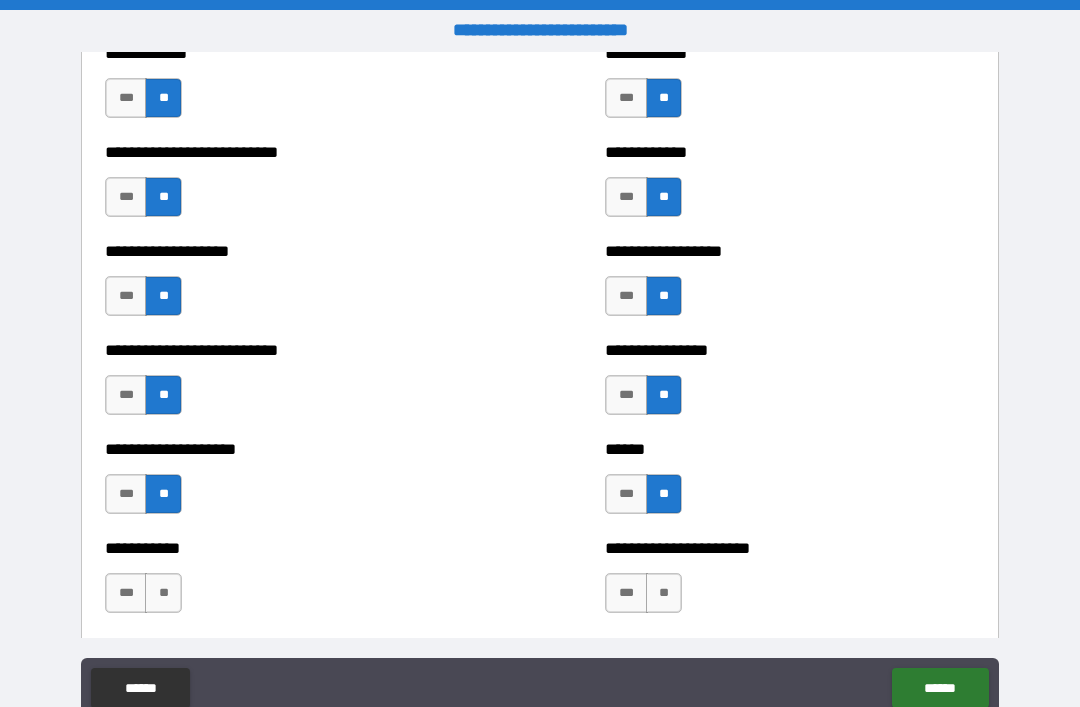 click on "**" at bounding box center [163, 593] 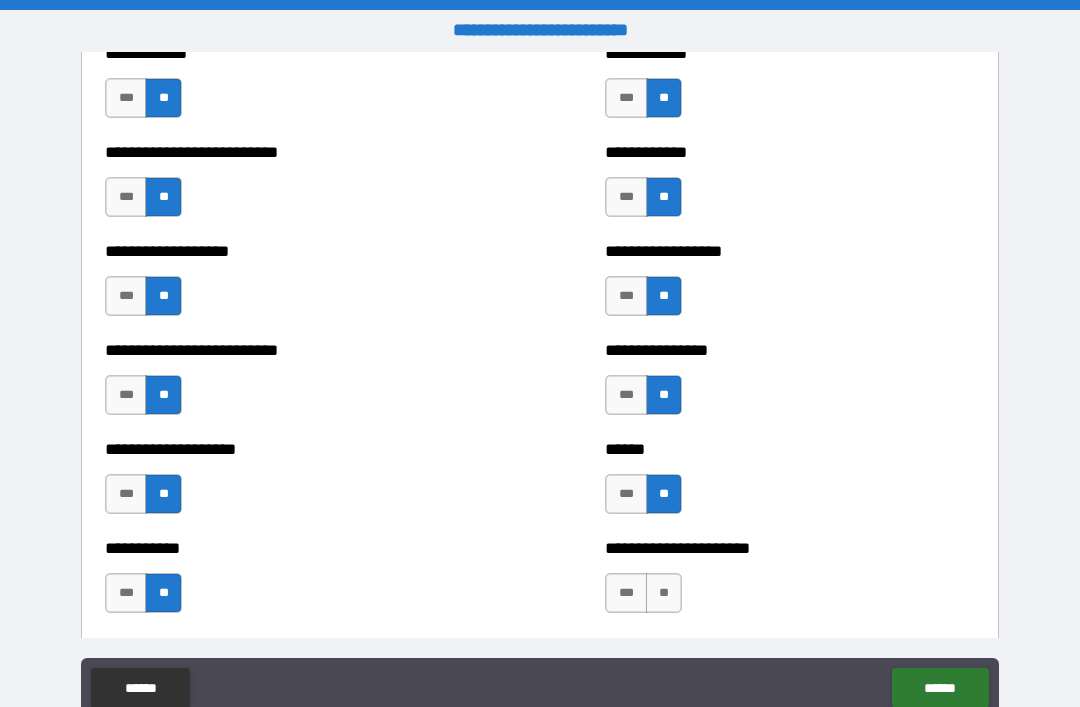 click on "**" at bounding box center [664, 593] 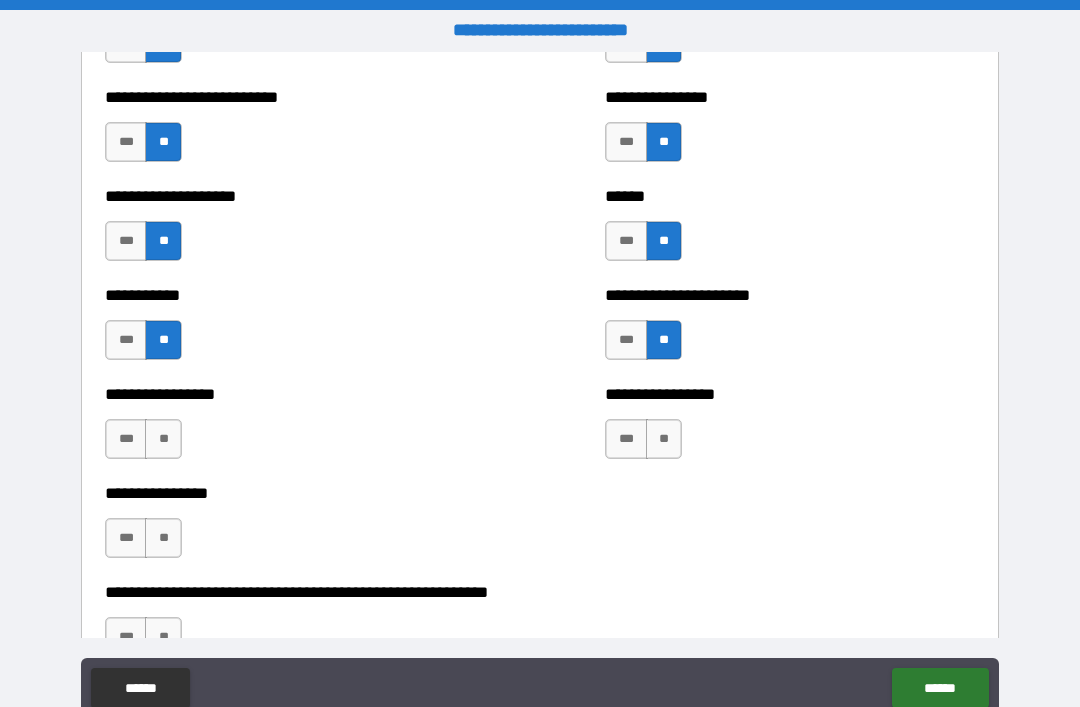 scroll, scrollTop: 5760, scrollLeft: 0, axis: vertical 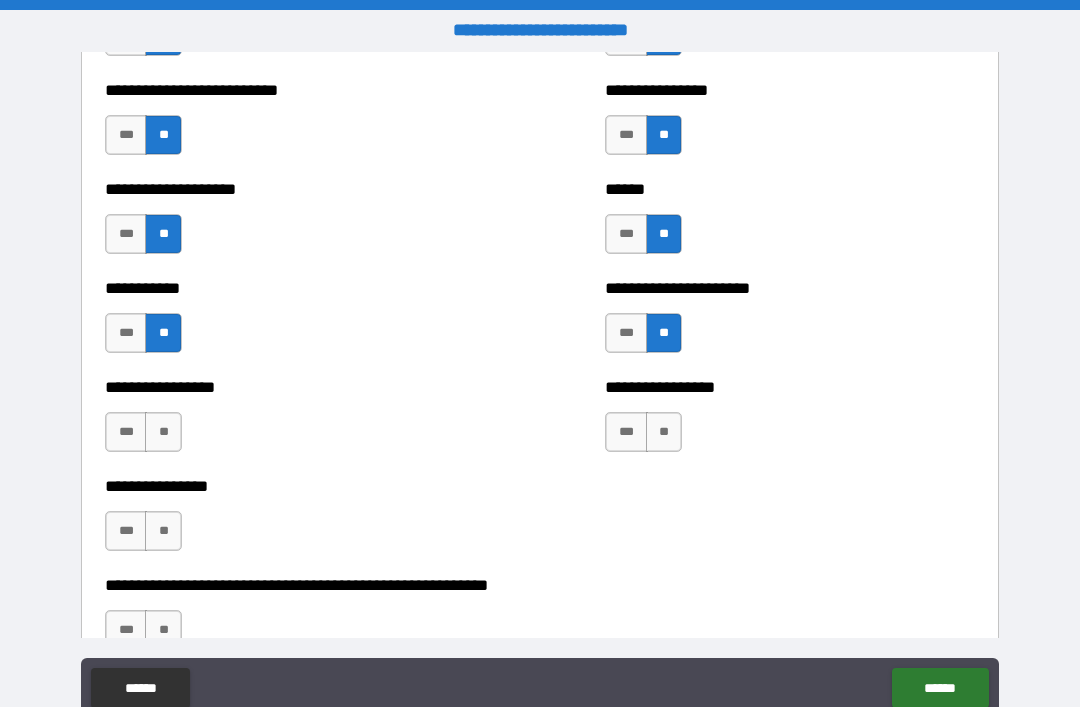click on "**" at bounding box center [163, 432] 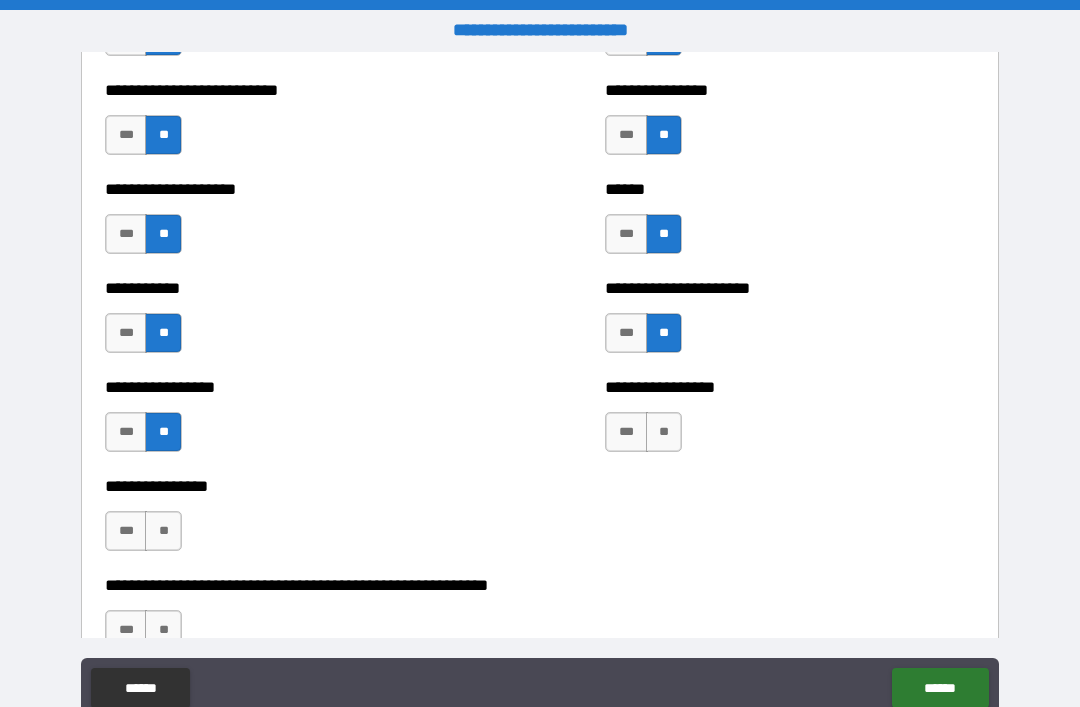 click on "**" at bounding box center [664, 432] 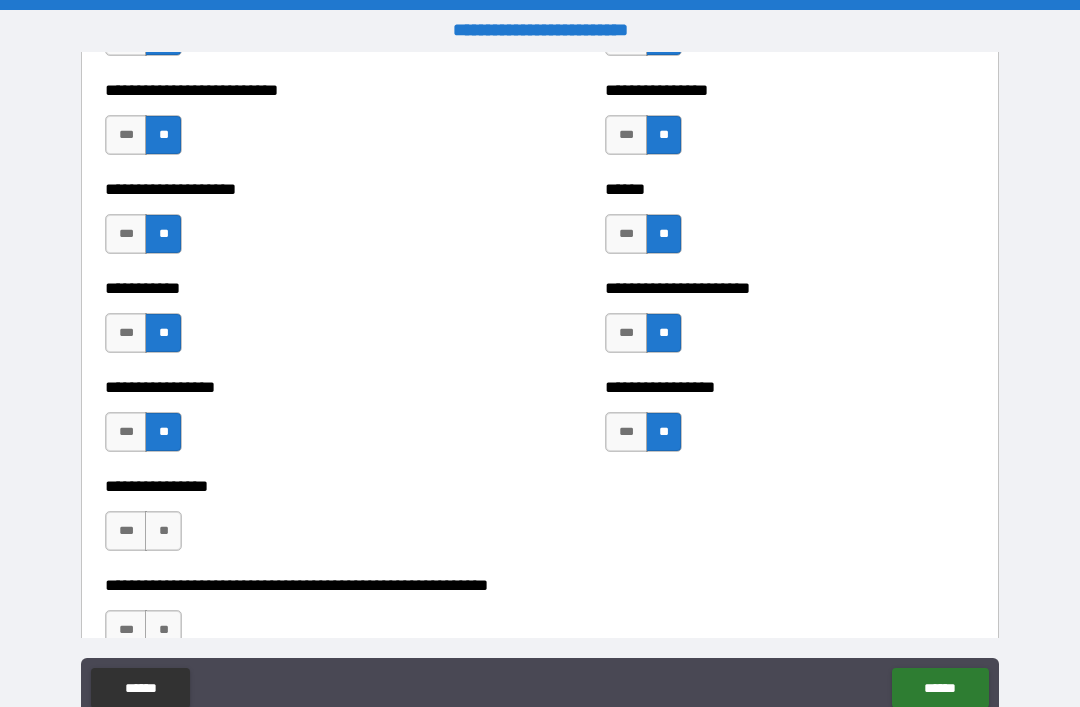 click on "**" at bounding box center (163, 531) 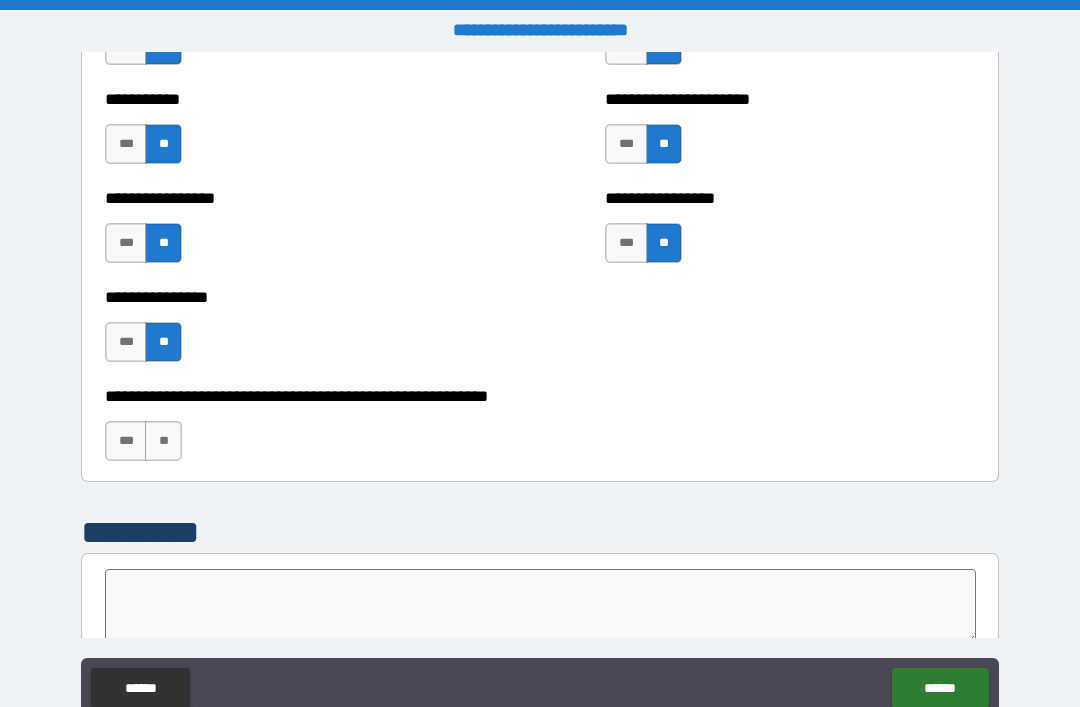 scroll, scrollTop: 5950, scrollLeft: 0, axis: vertical 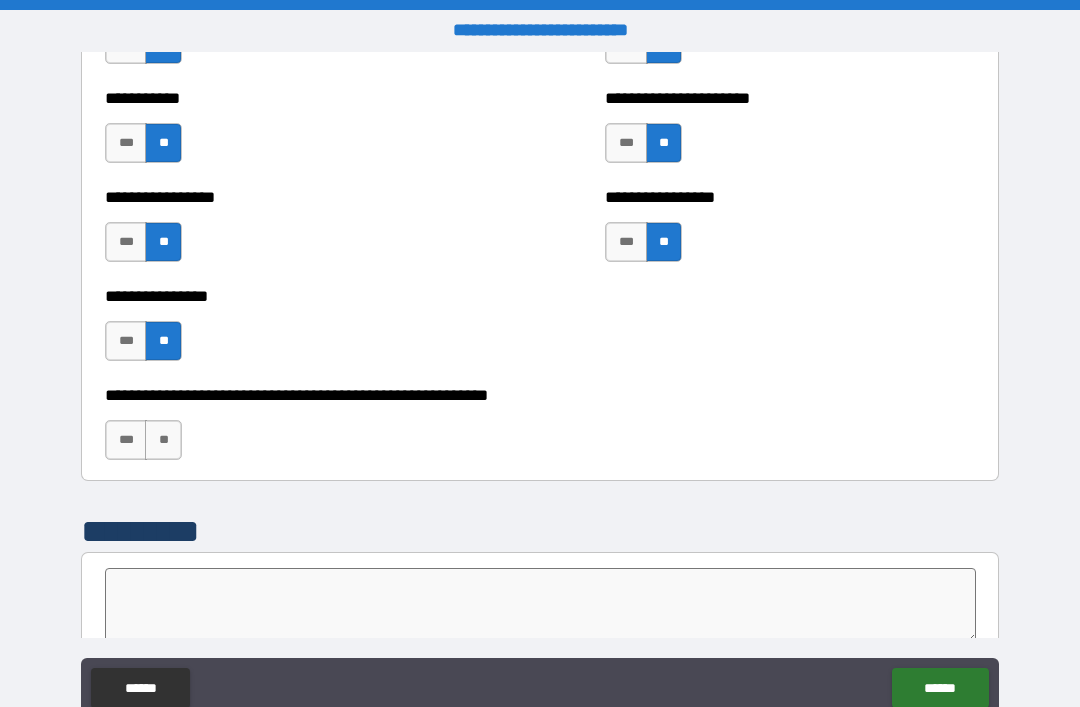 click on "**" at bounding box center (163, 440) 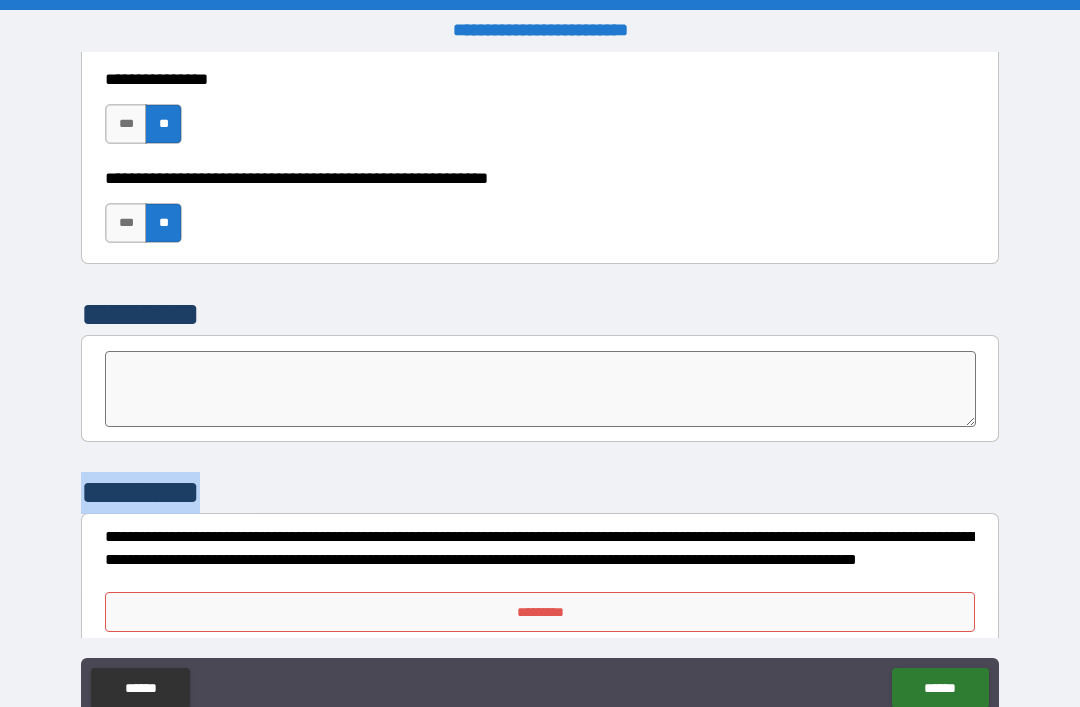 scroll, scrollTop: 6176, scrollLeft: 0, axis: vertical 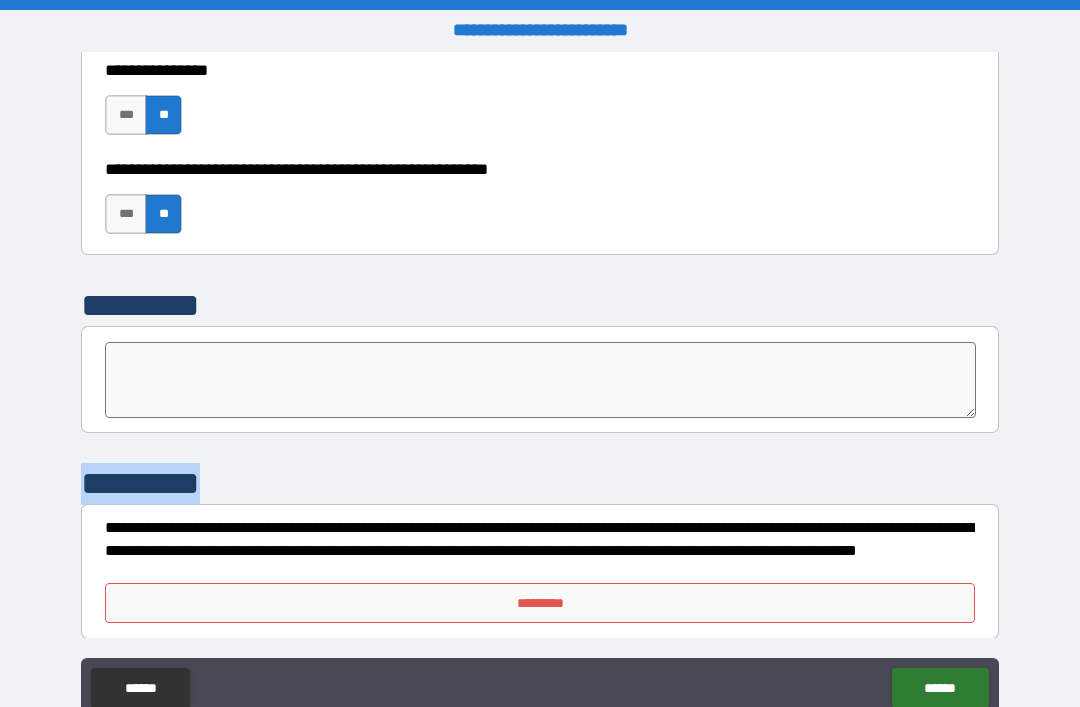 click on "**********" at bounding box center (540, 388) 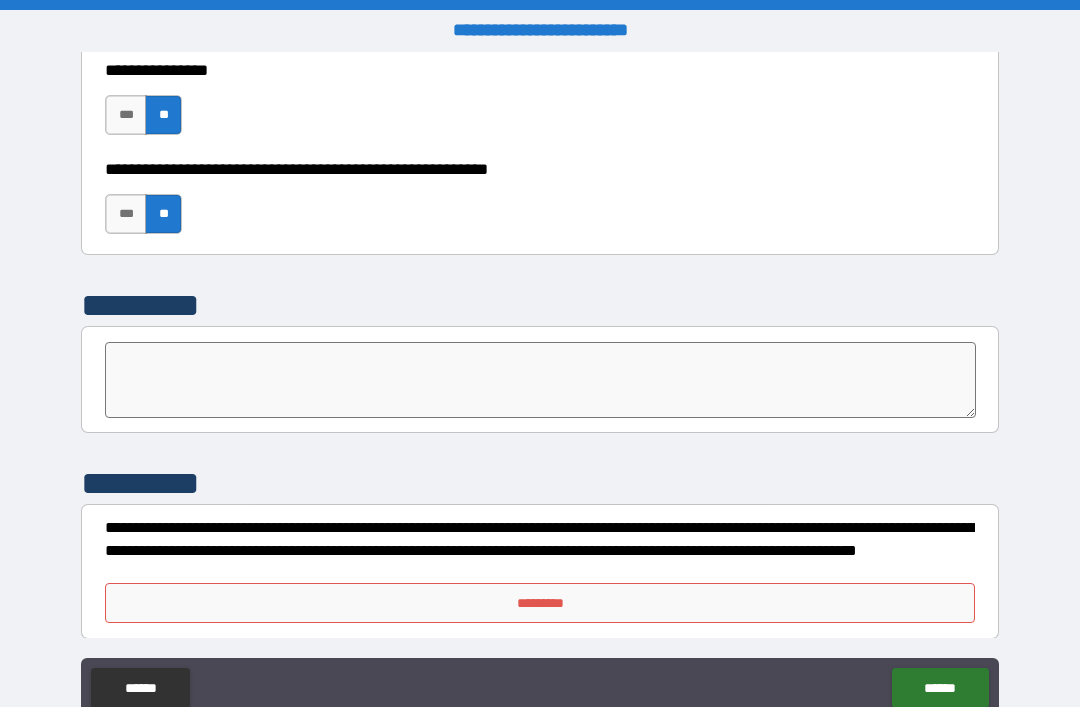 click on "*********" at bounding box center (540, 603) 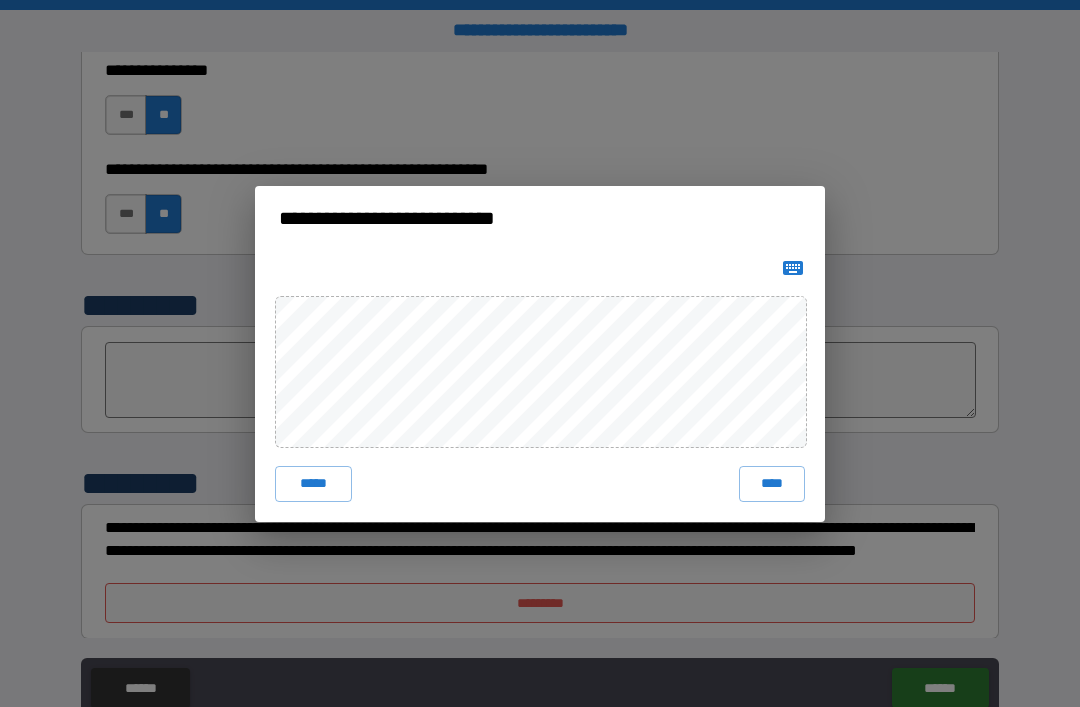 click on "****" at bounding box center (772, 484) 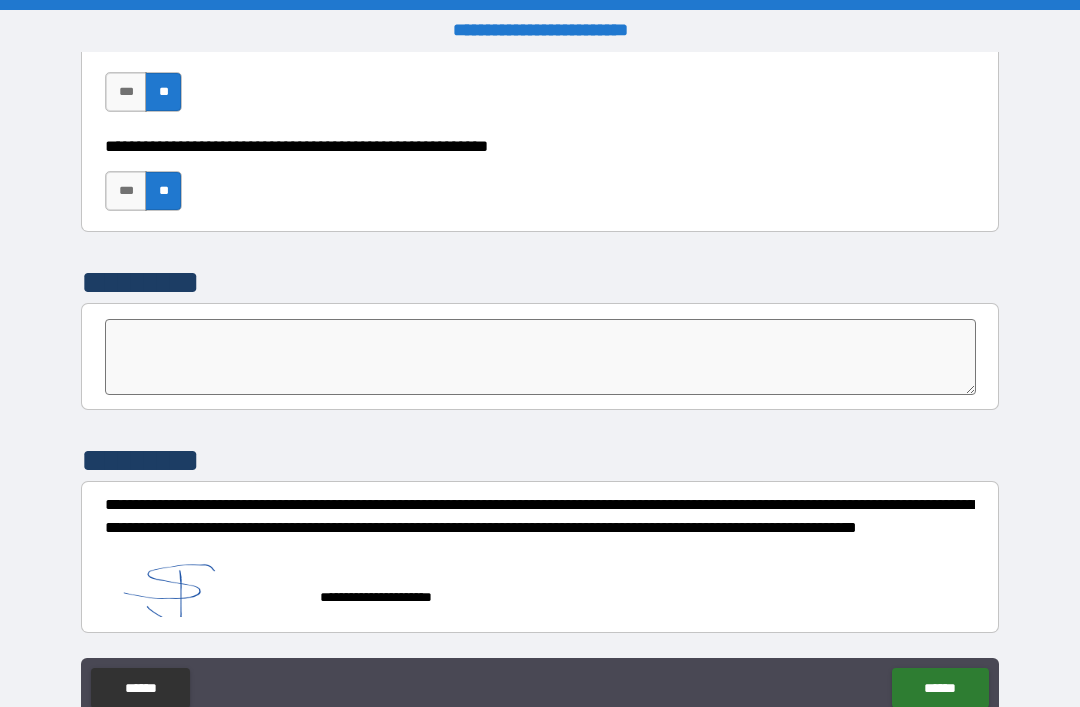 scroll, scrollTop: 6199, scrollLeft: 0, axis: vertical 